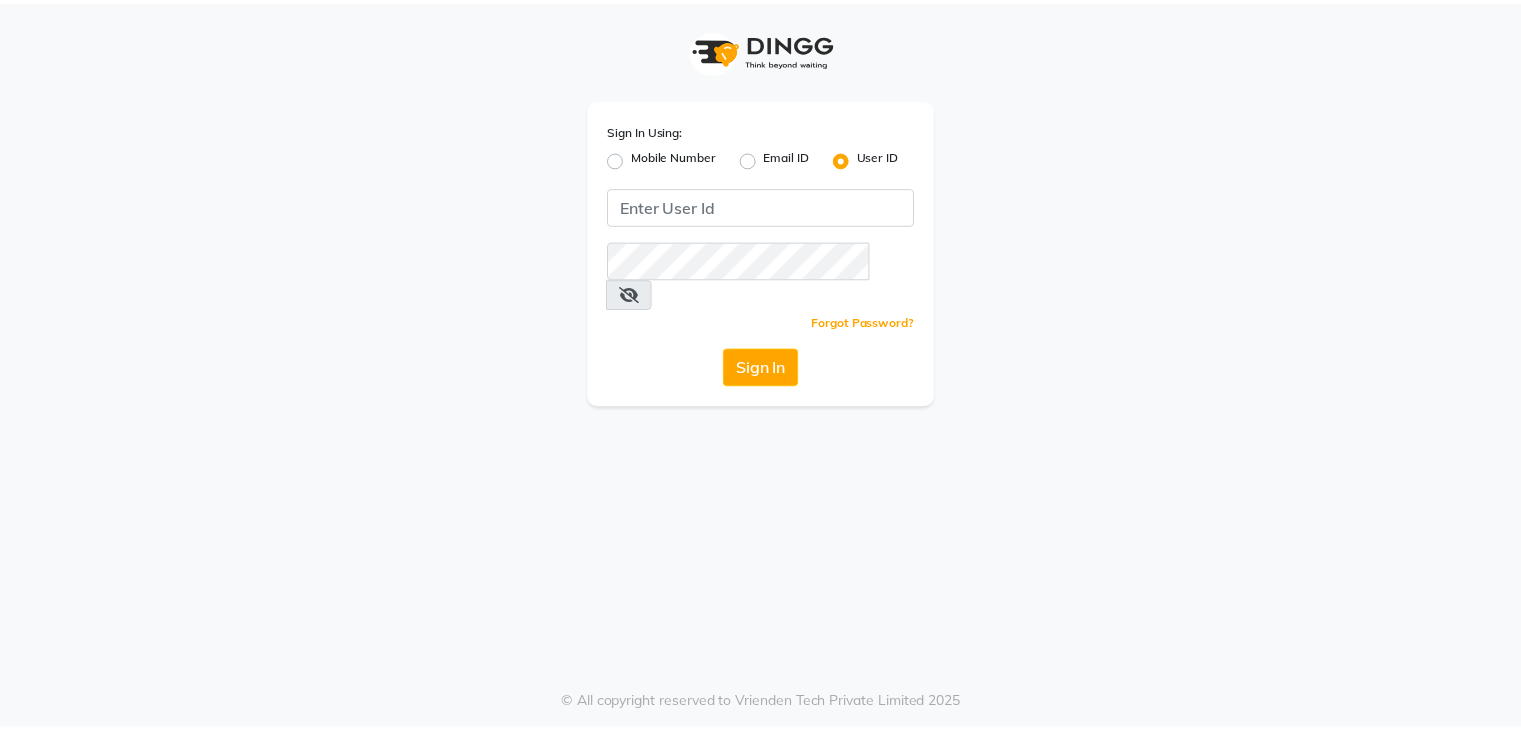 scroll, scrollTop: 0, scrollLeft: 0, axis: both 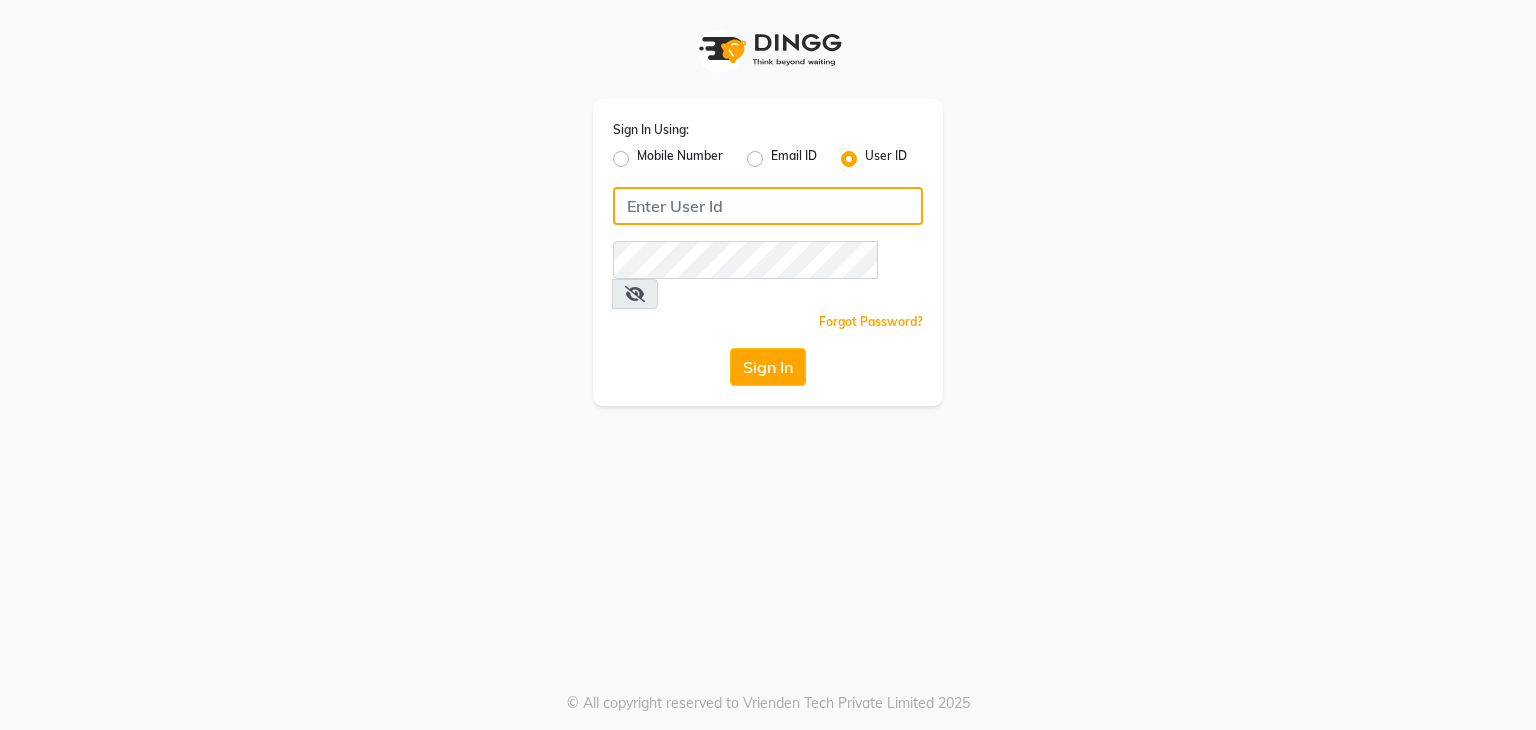 click 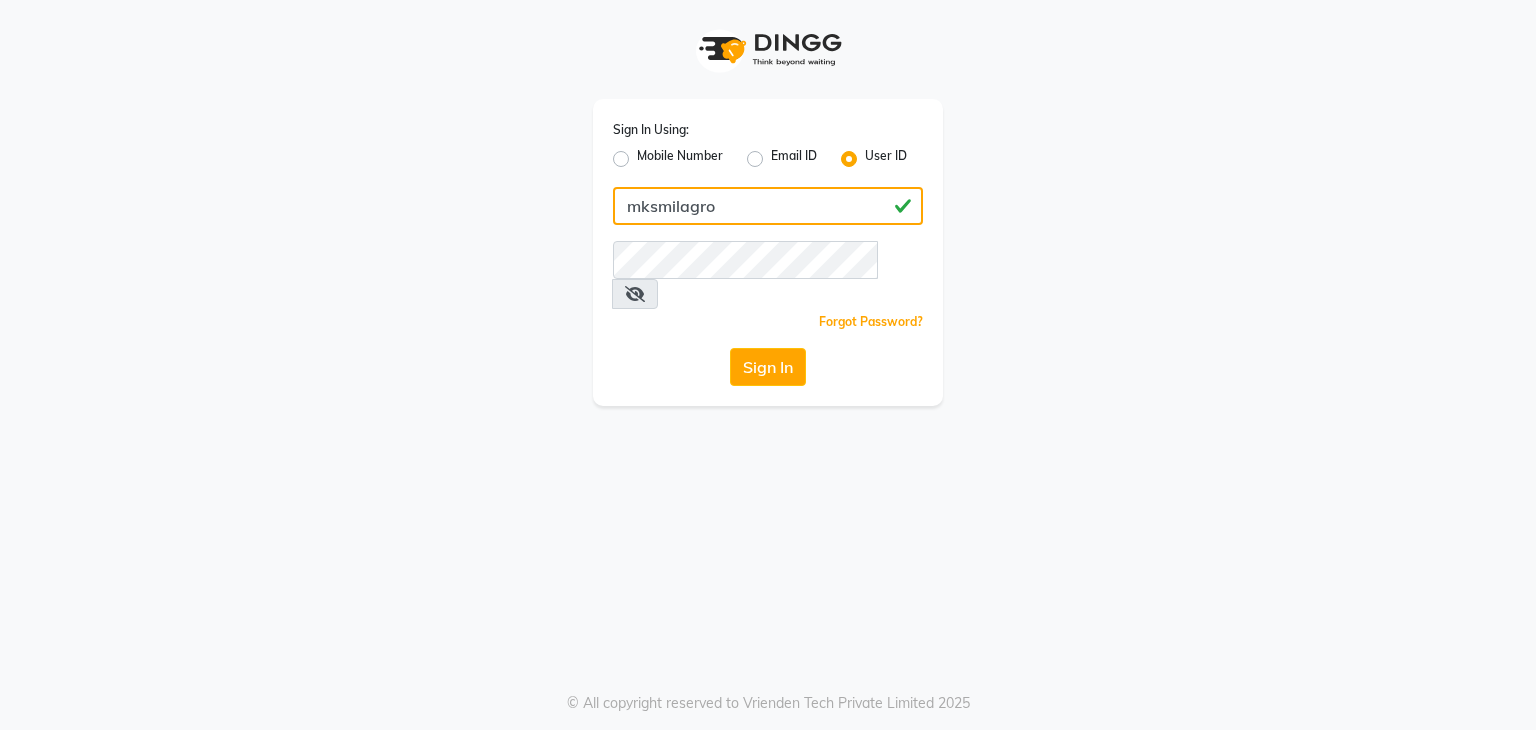 type on "mksmilagro" 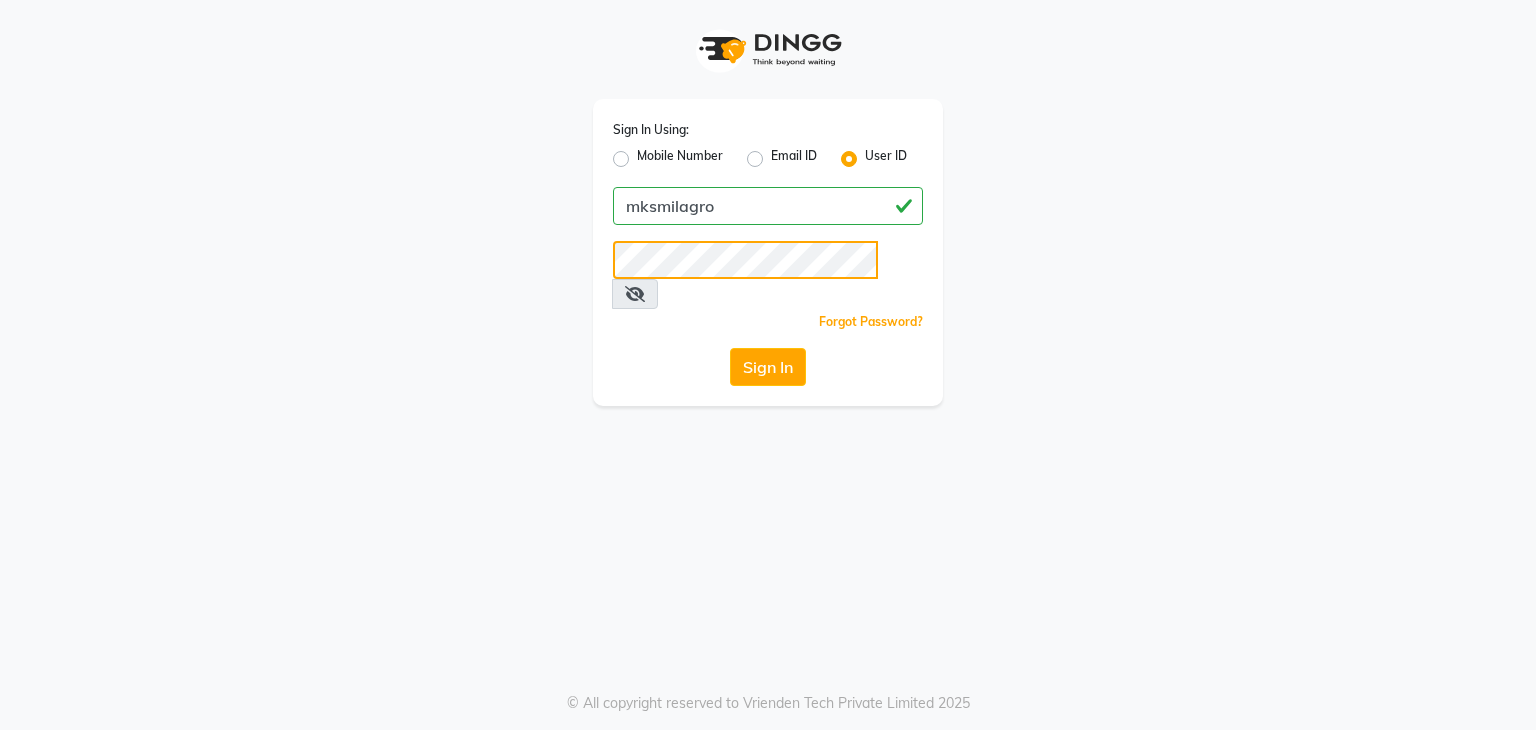 click on "Sign In" 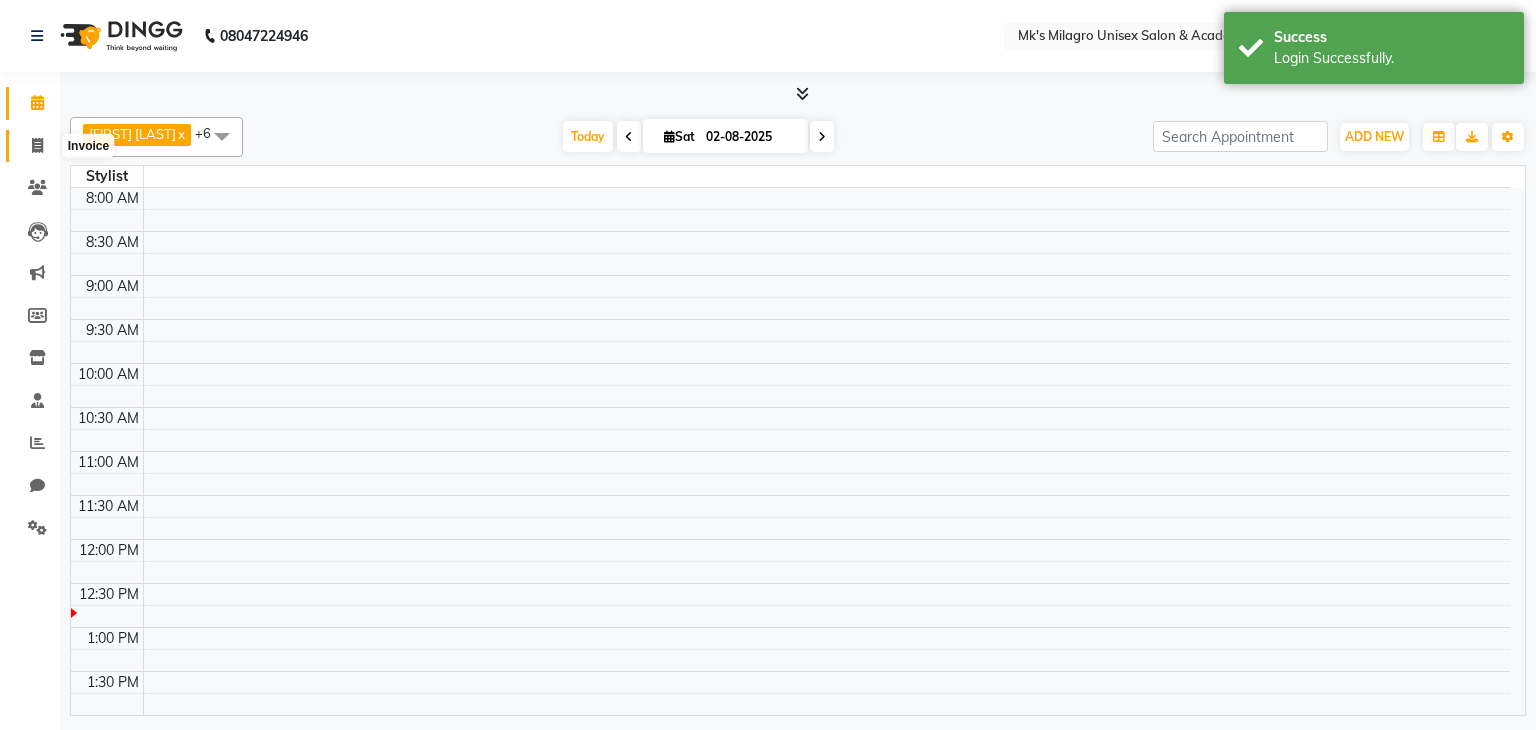 click 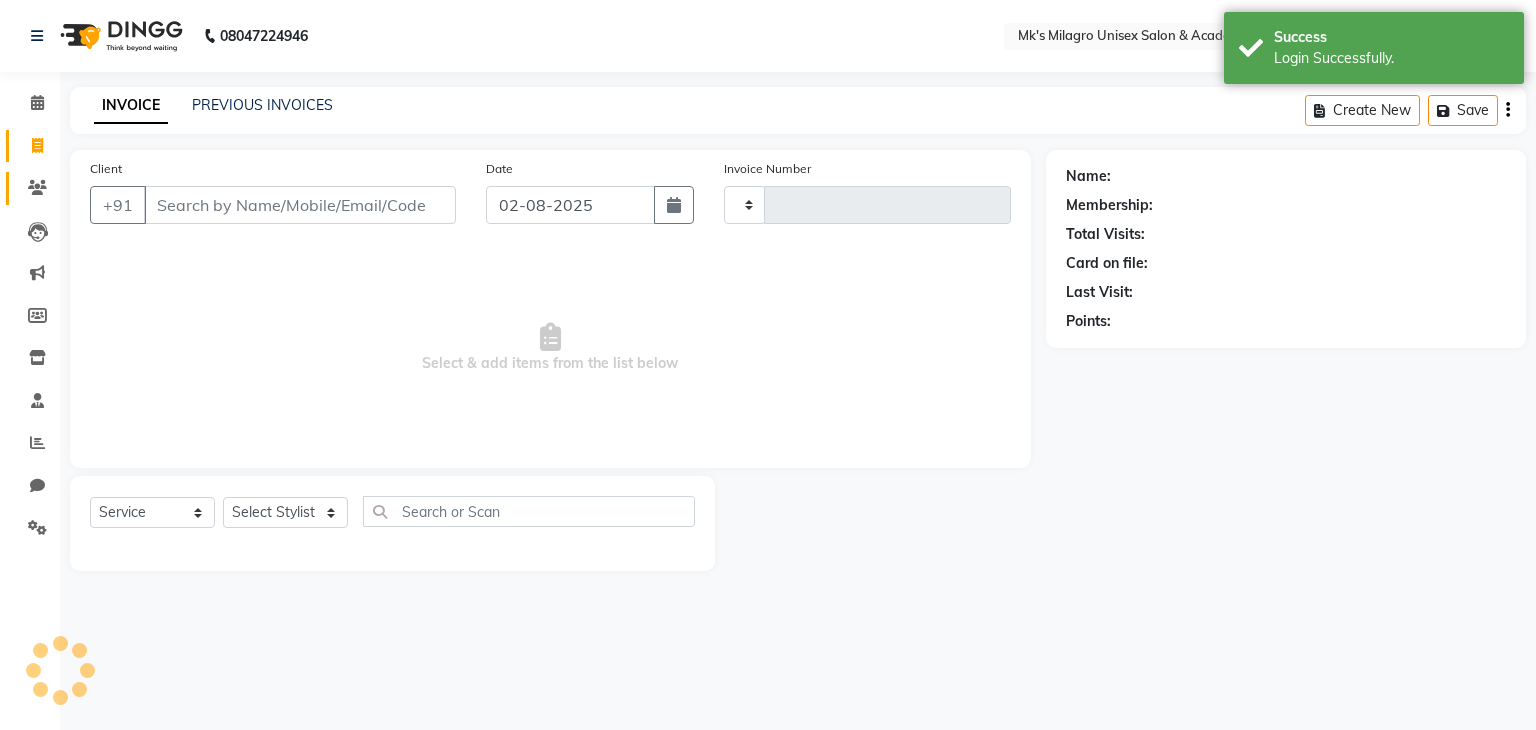 select on "en" 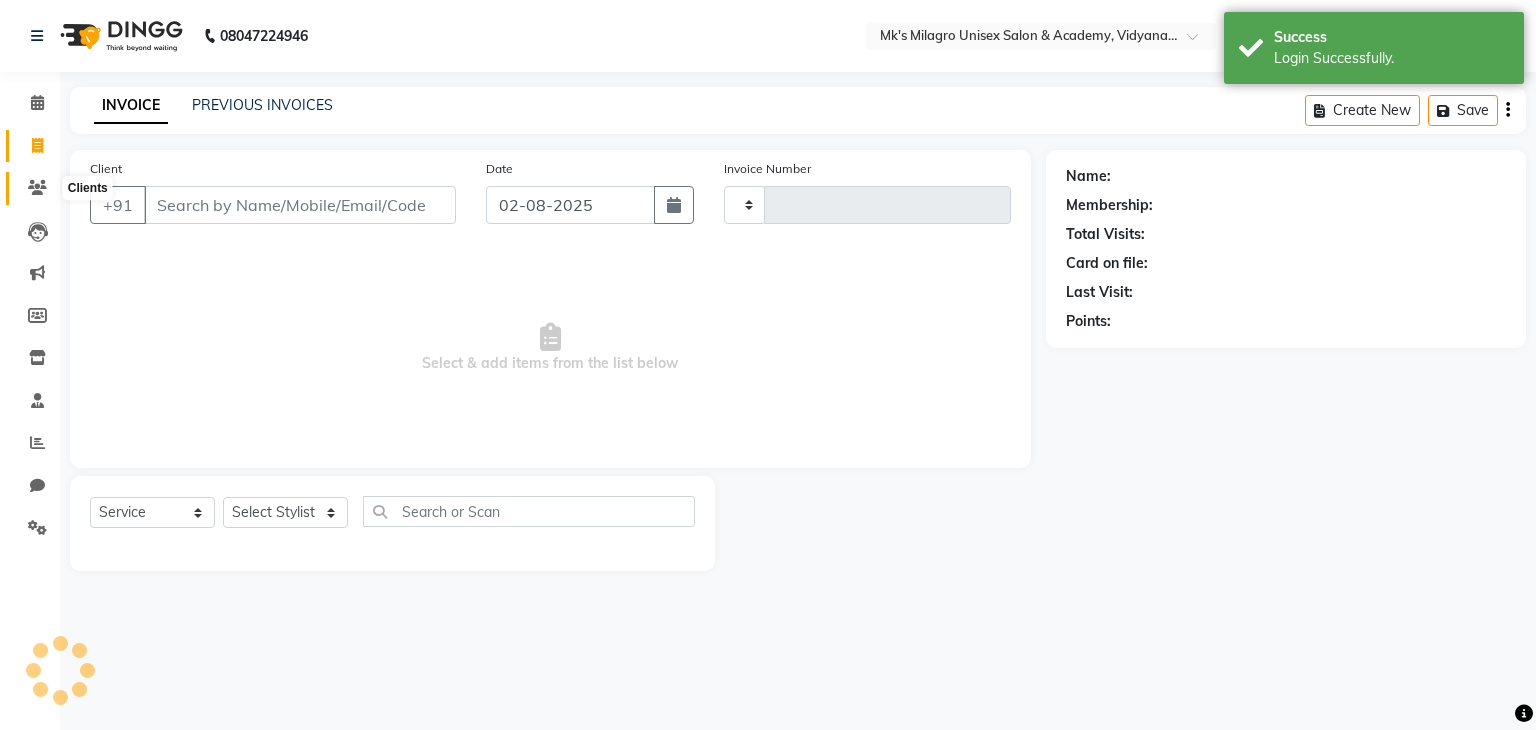 click 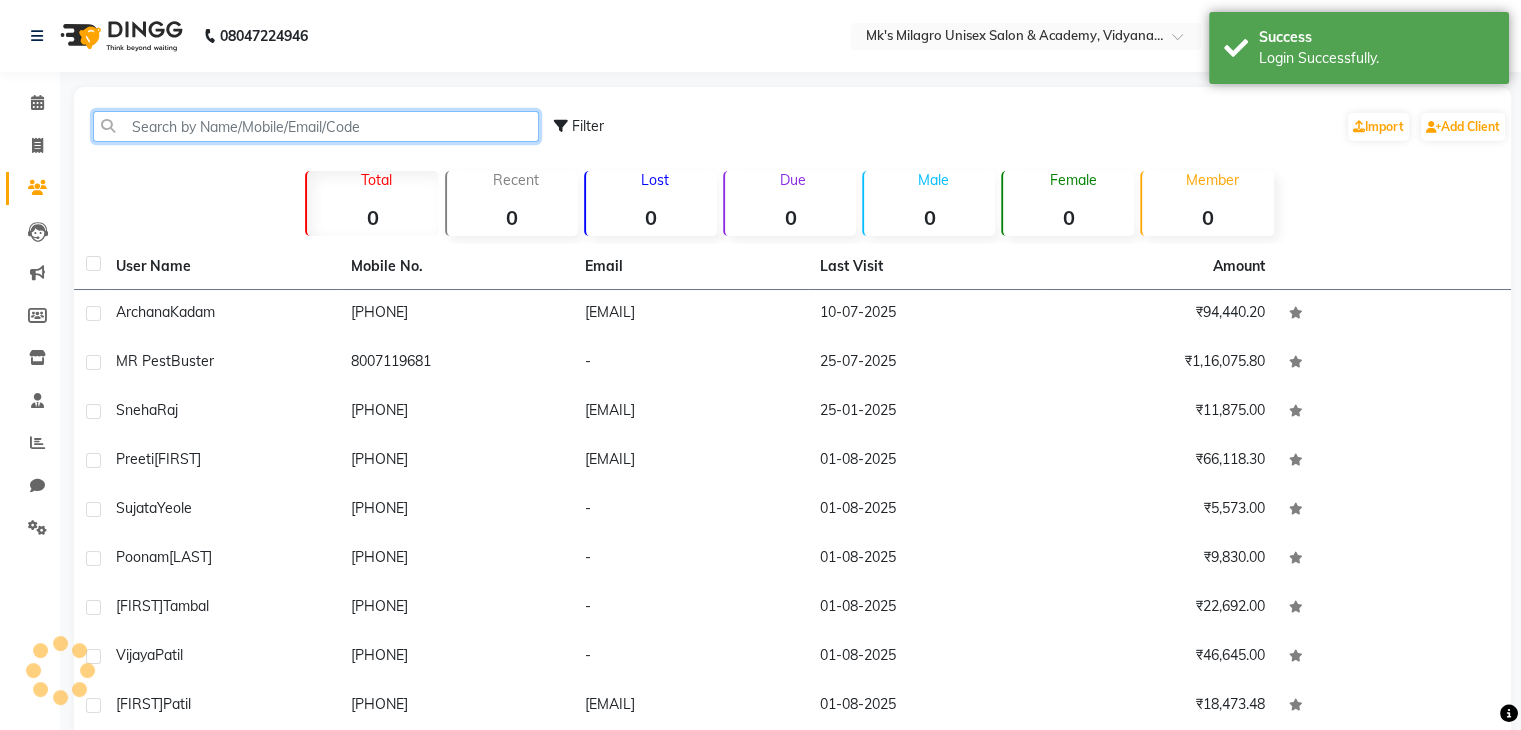 click 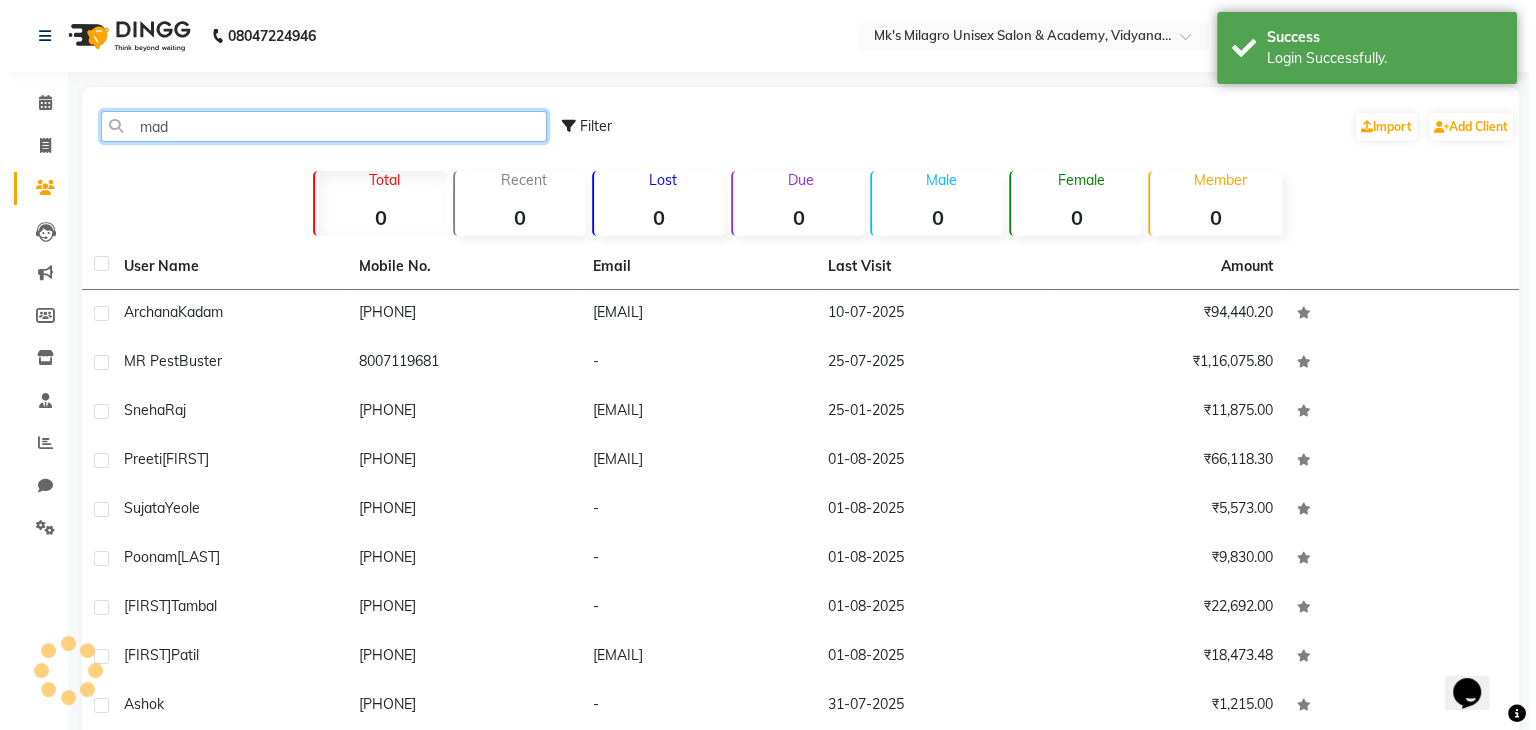 scroll, scrollTop: 0, scrollLeft: 0, axis: both 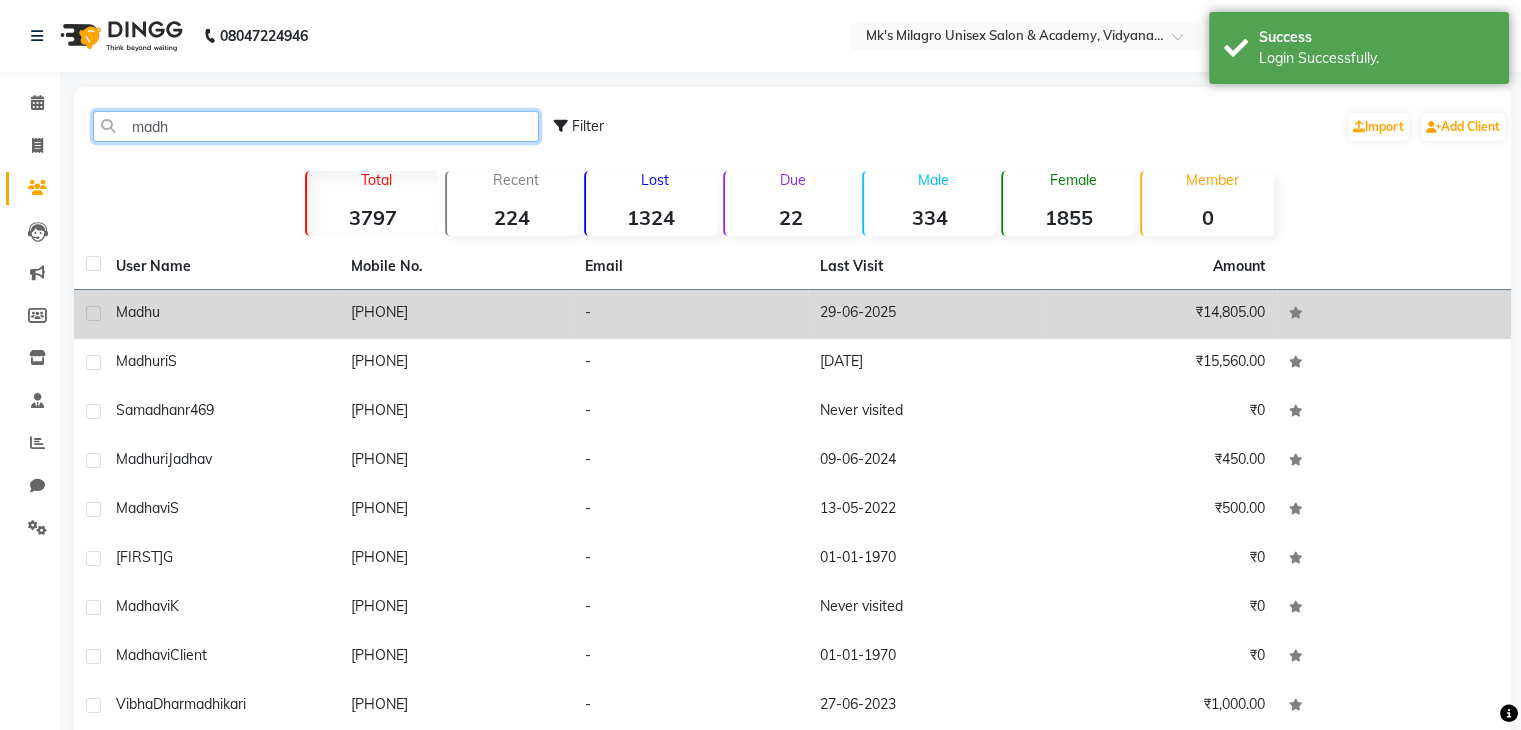 type on "madh" 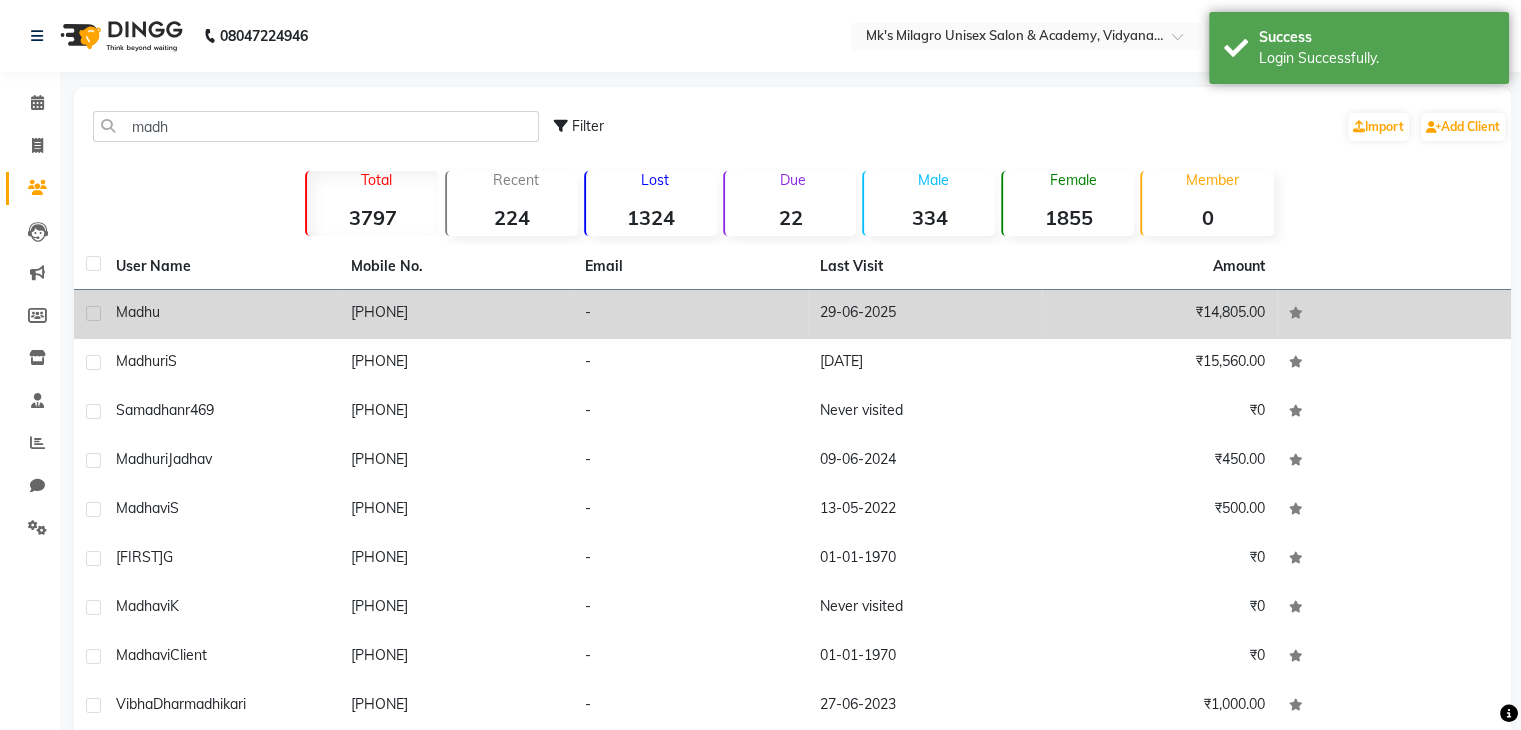 click on "[PHONE]" 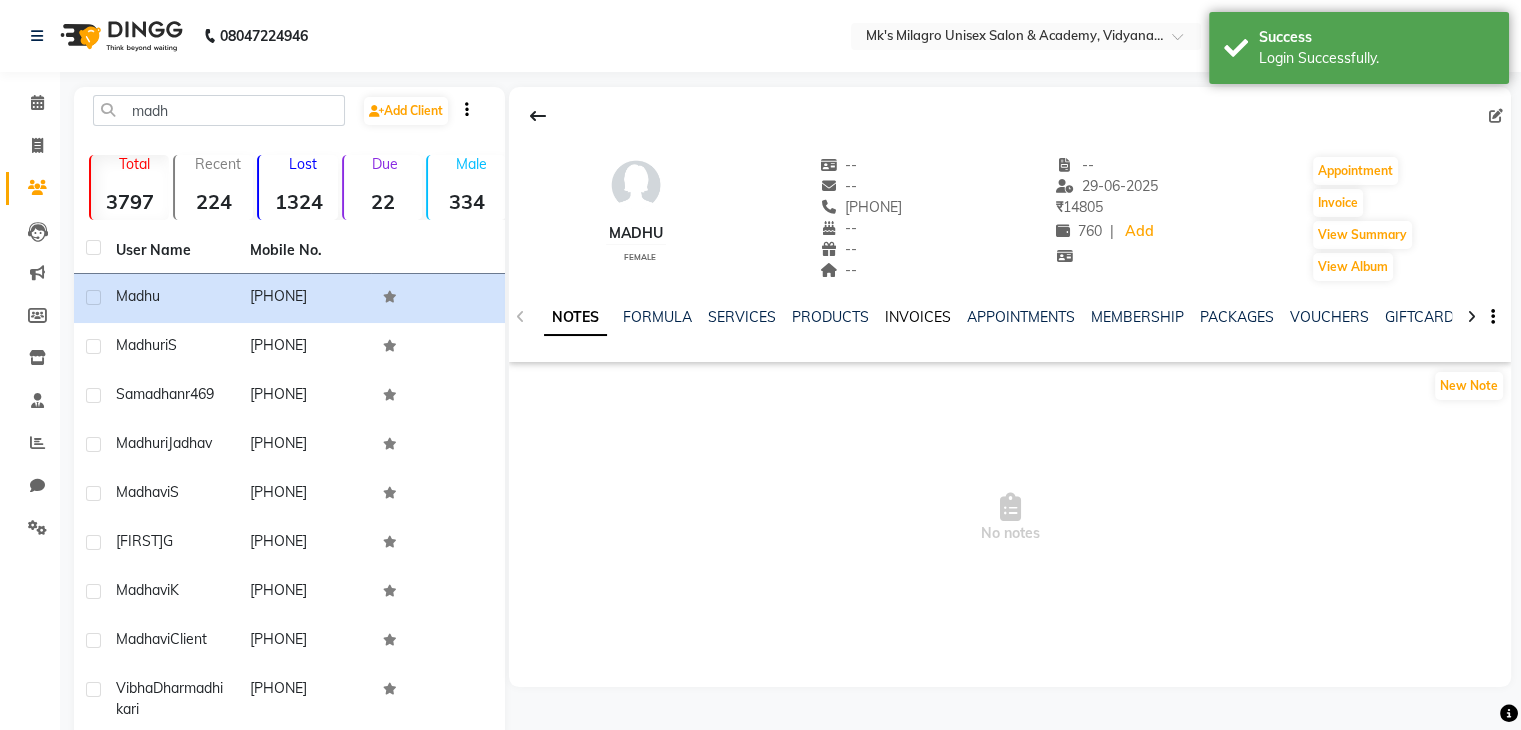 click on "INVOICES" 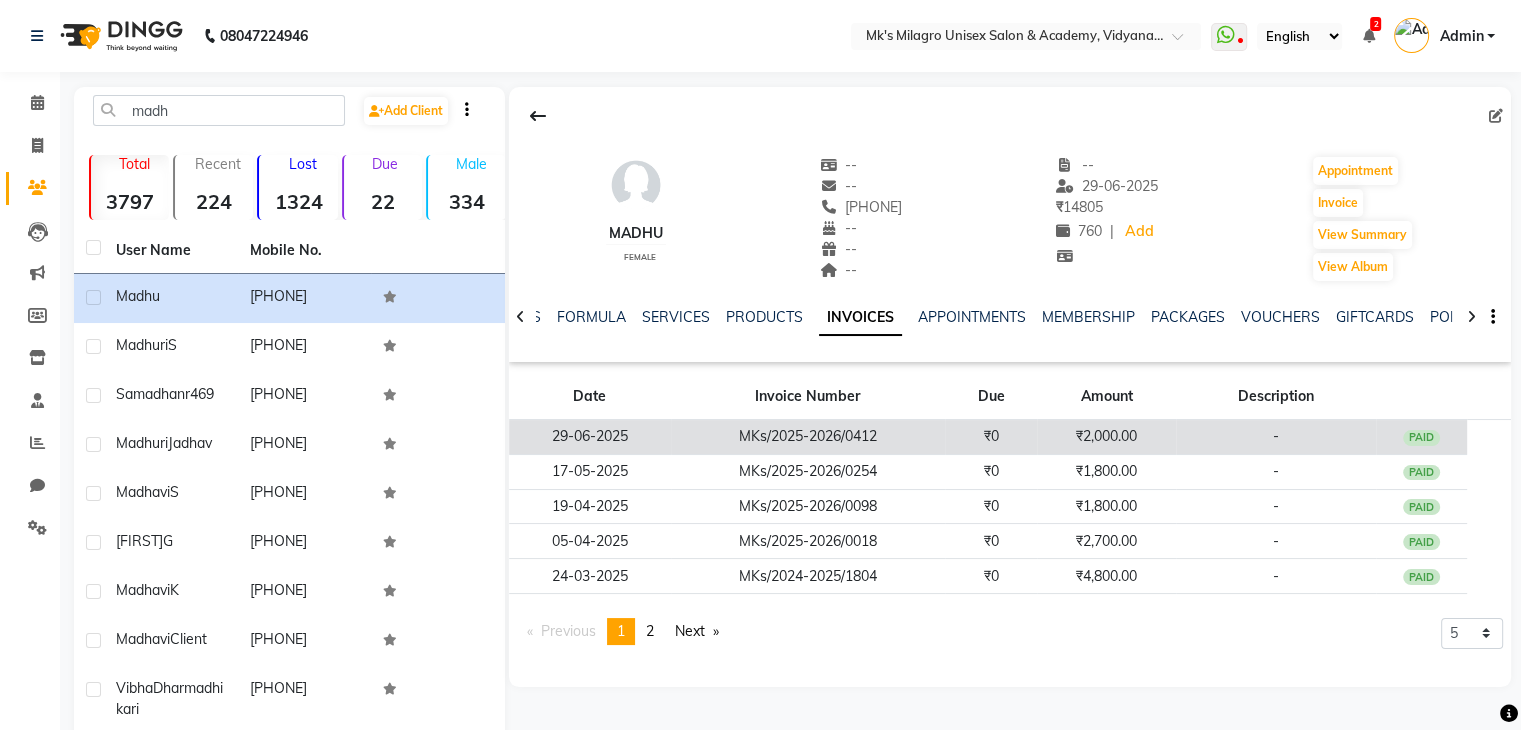click on "MKs/2025-2026/0412" 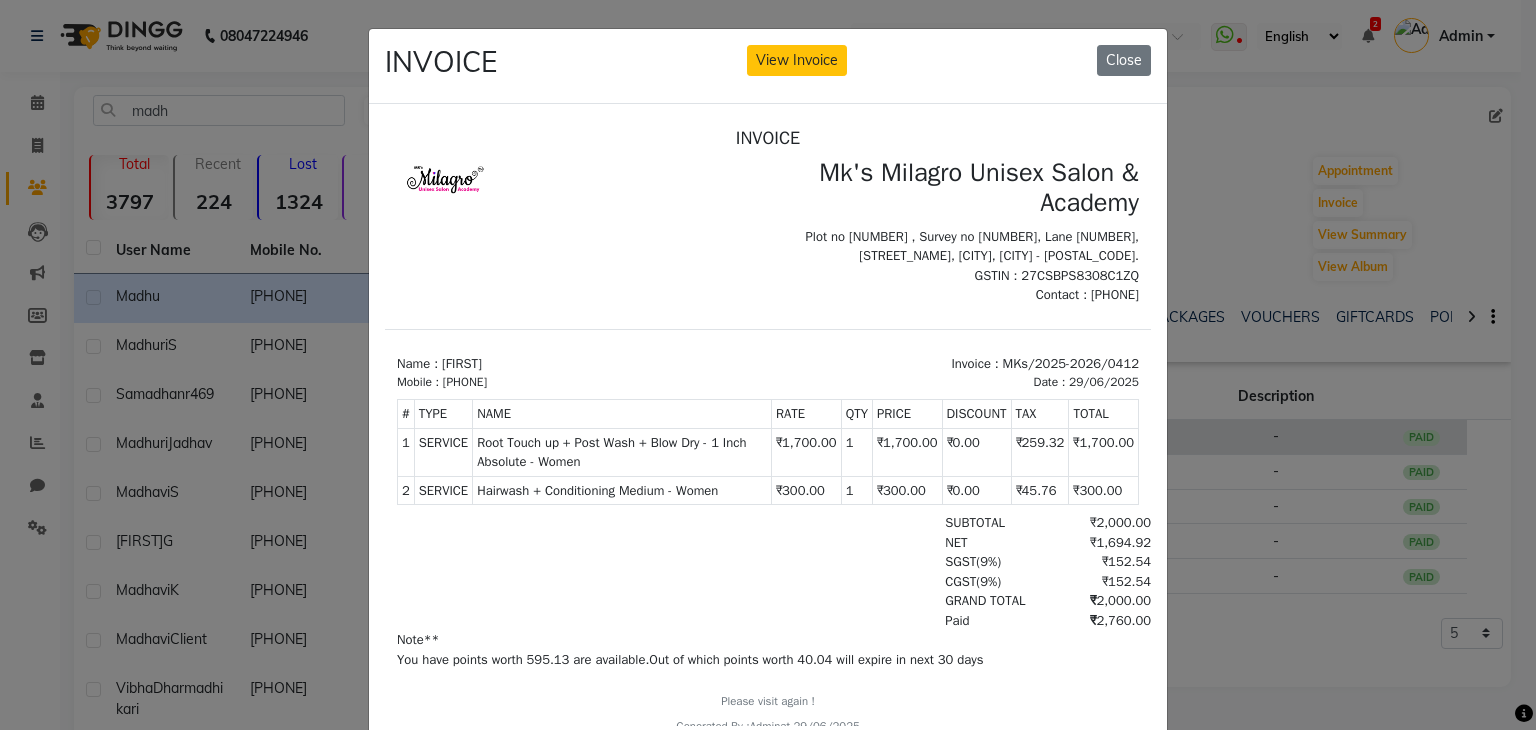 scroll, scrollTop: 0, scrollLeft: 0, axis: both 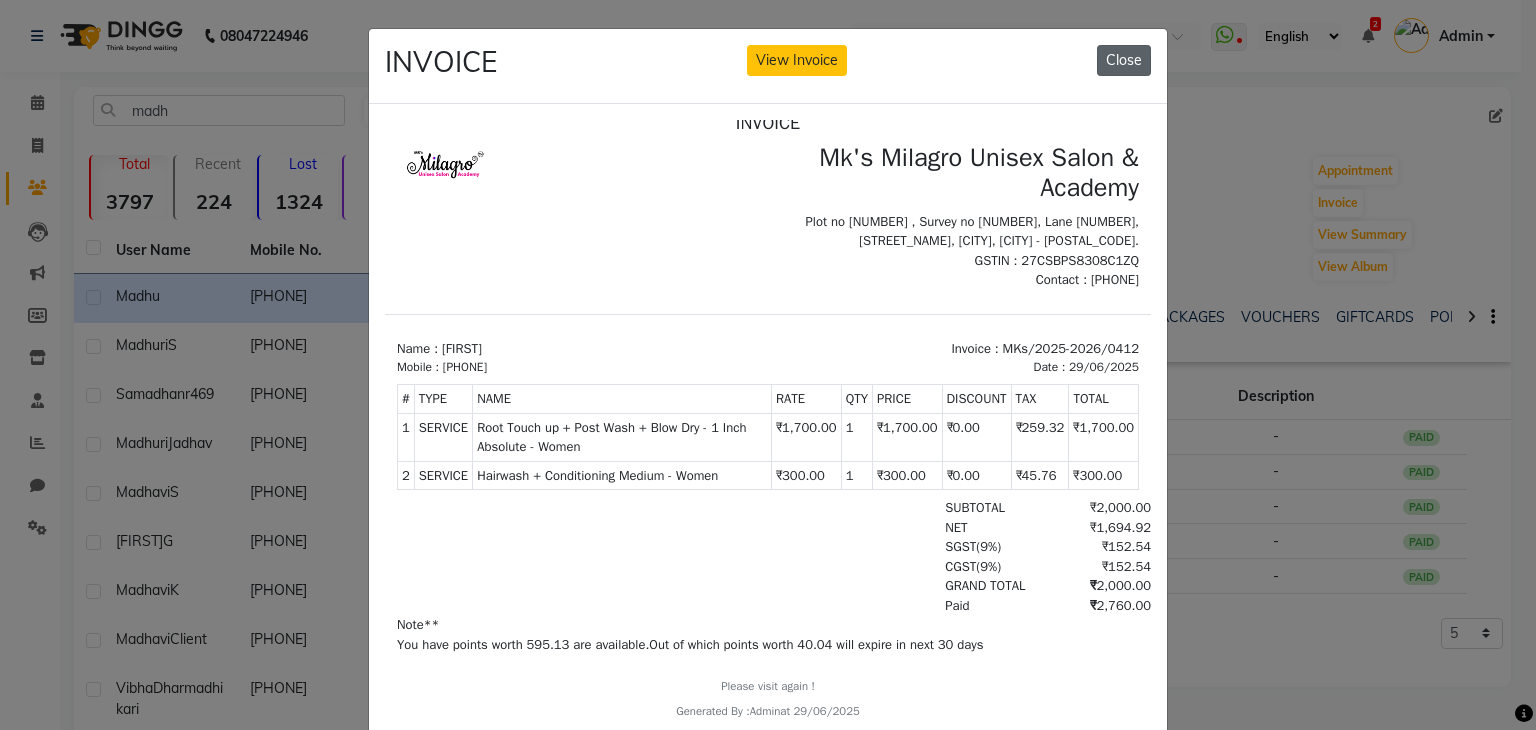 click on "Close" 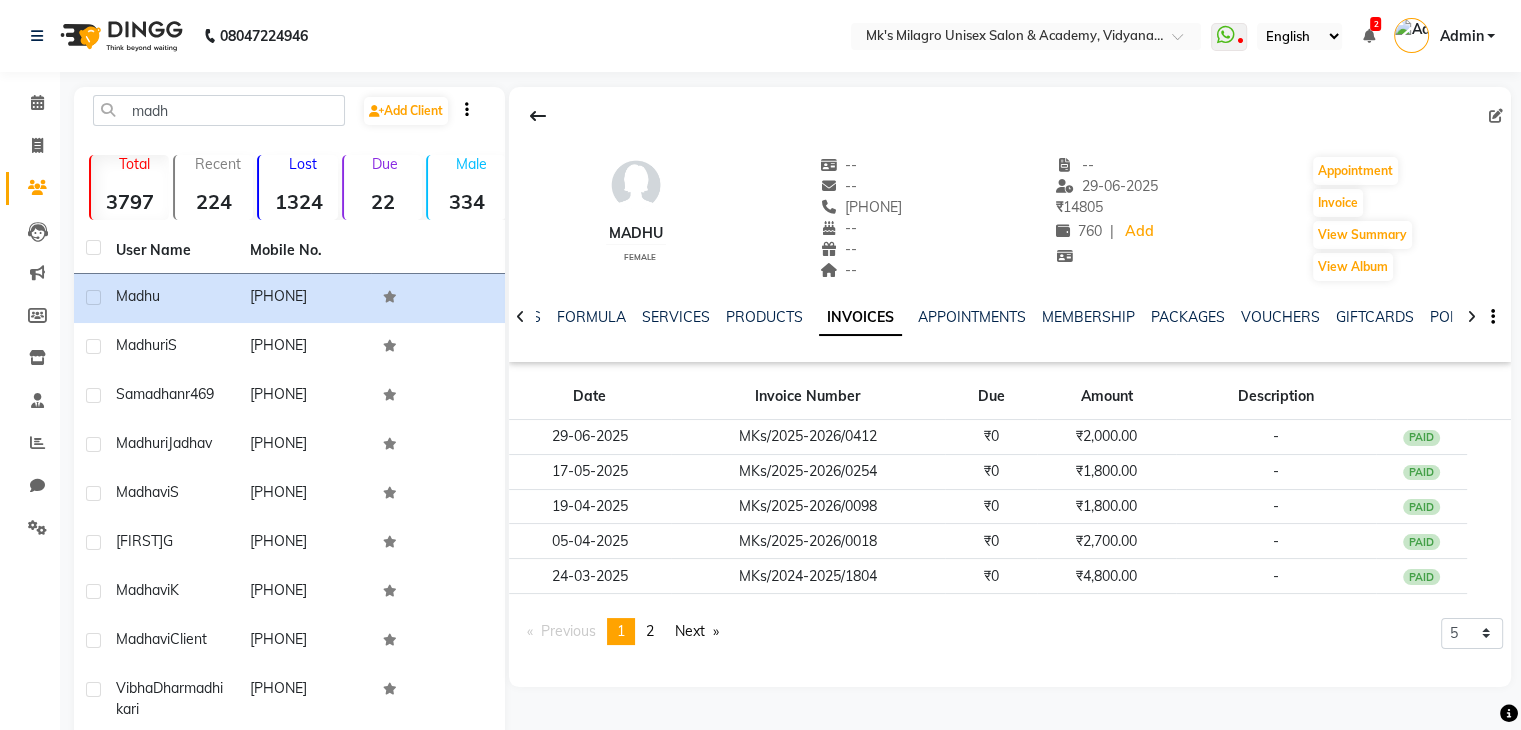 click at bounding box center [1368, 36] 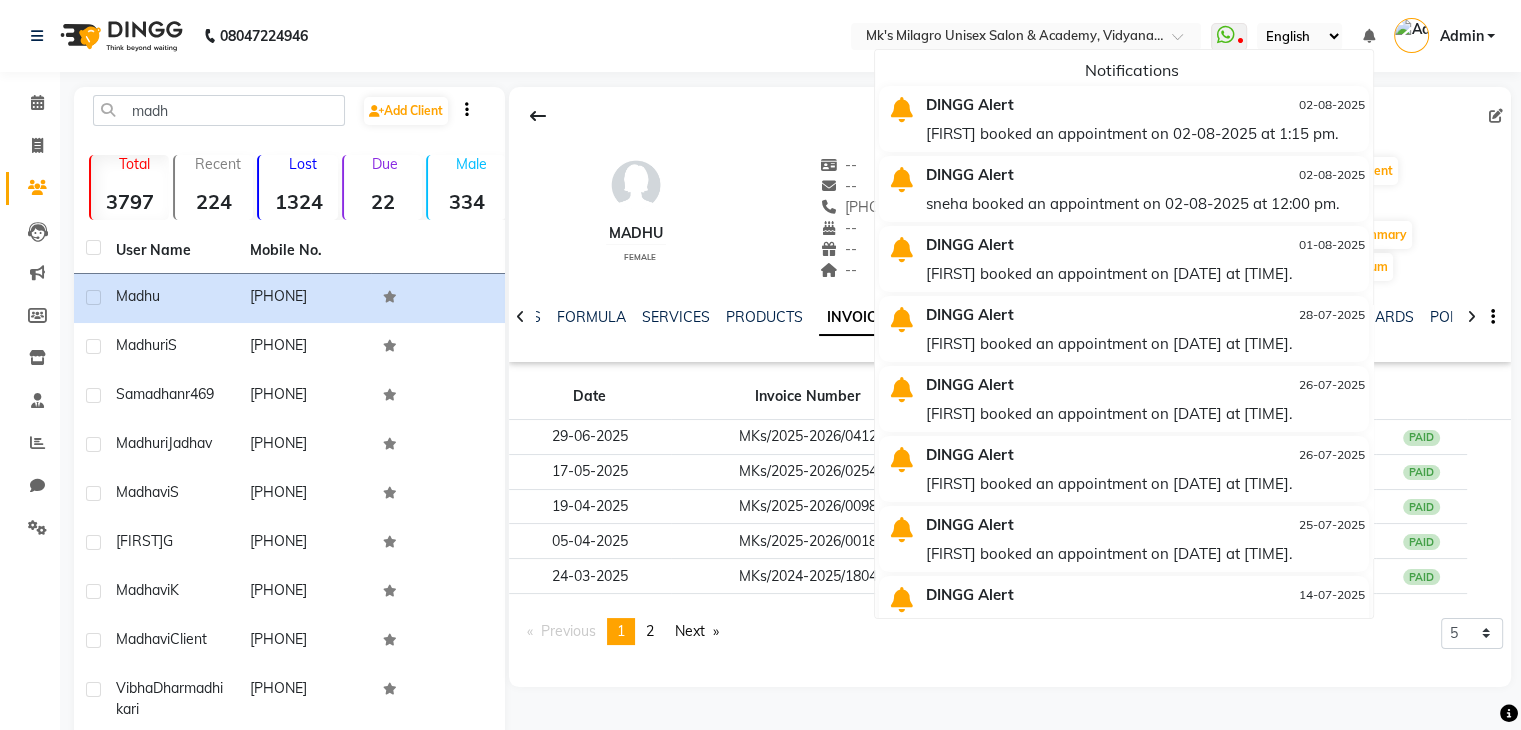 click on "Madhu    female  --   --   [PHONE]  --  --  --  -- [DATE] ₹    14805 760 |  Add   Appointment   Invoice  View Summary  View Album" 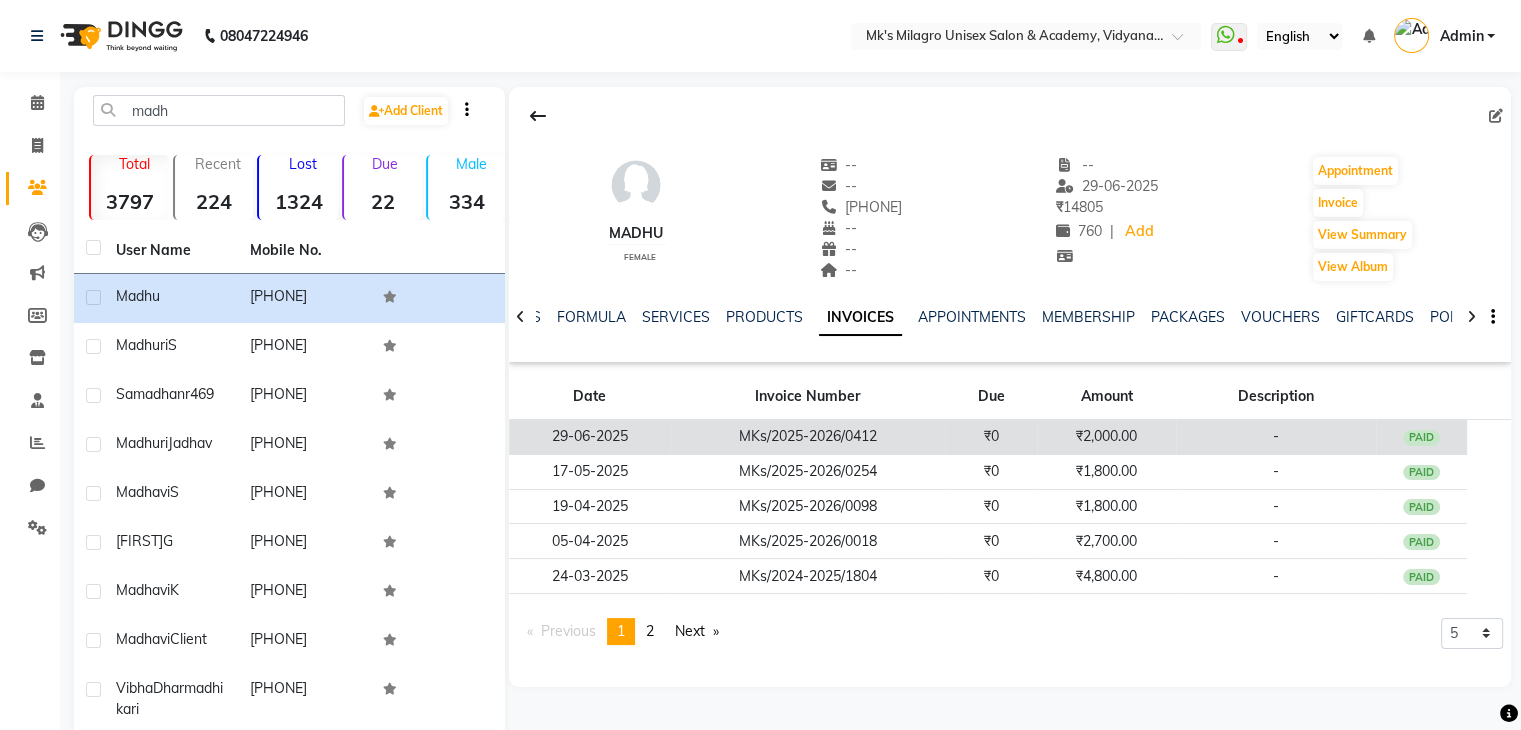 click on "MKs/2025-2026/0412" 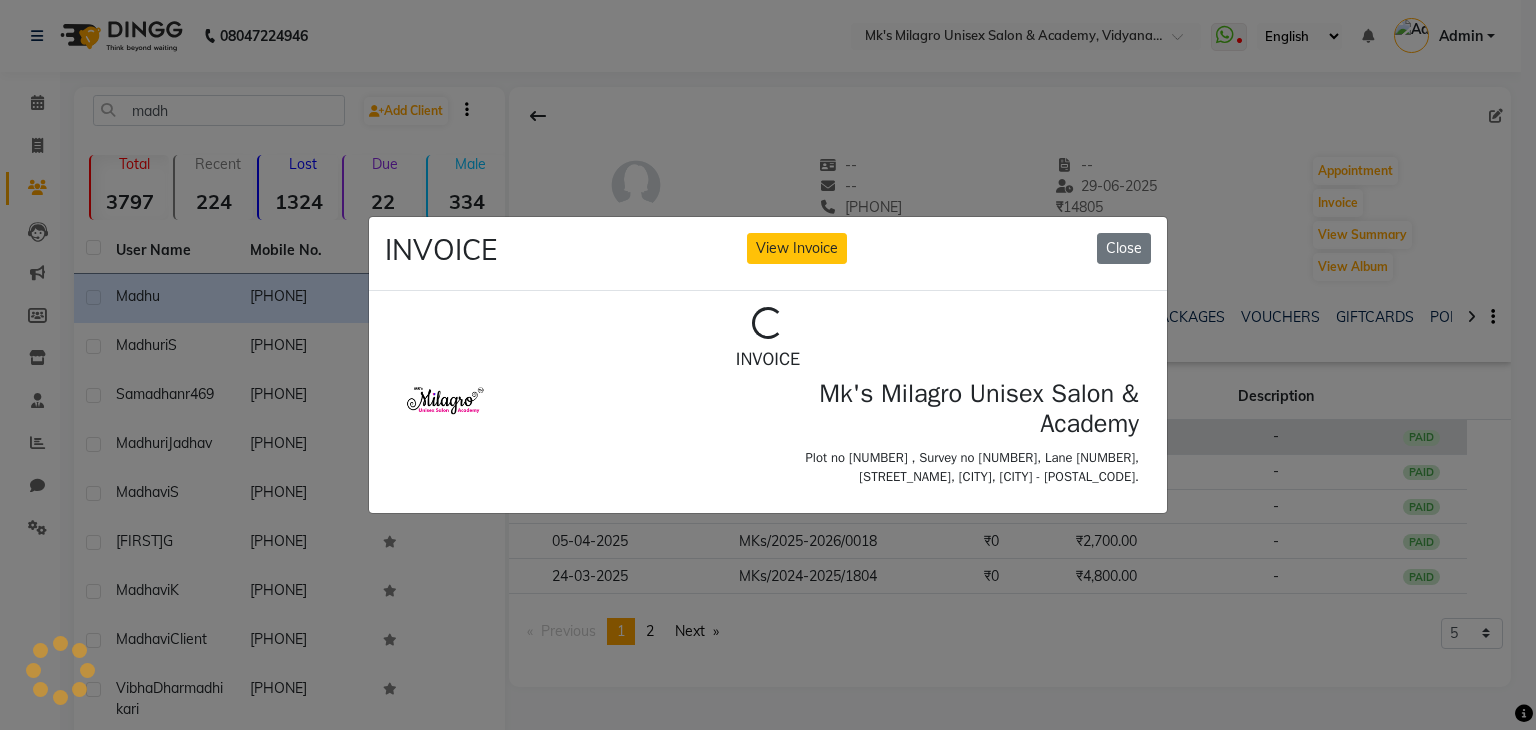 scroll, scrollTop: 0, scrollLeft: 0, axis: both 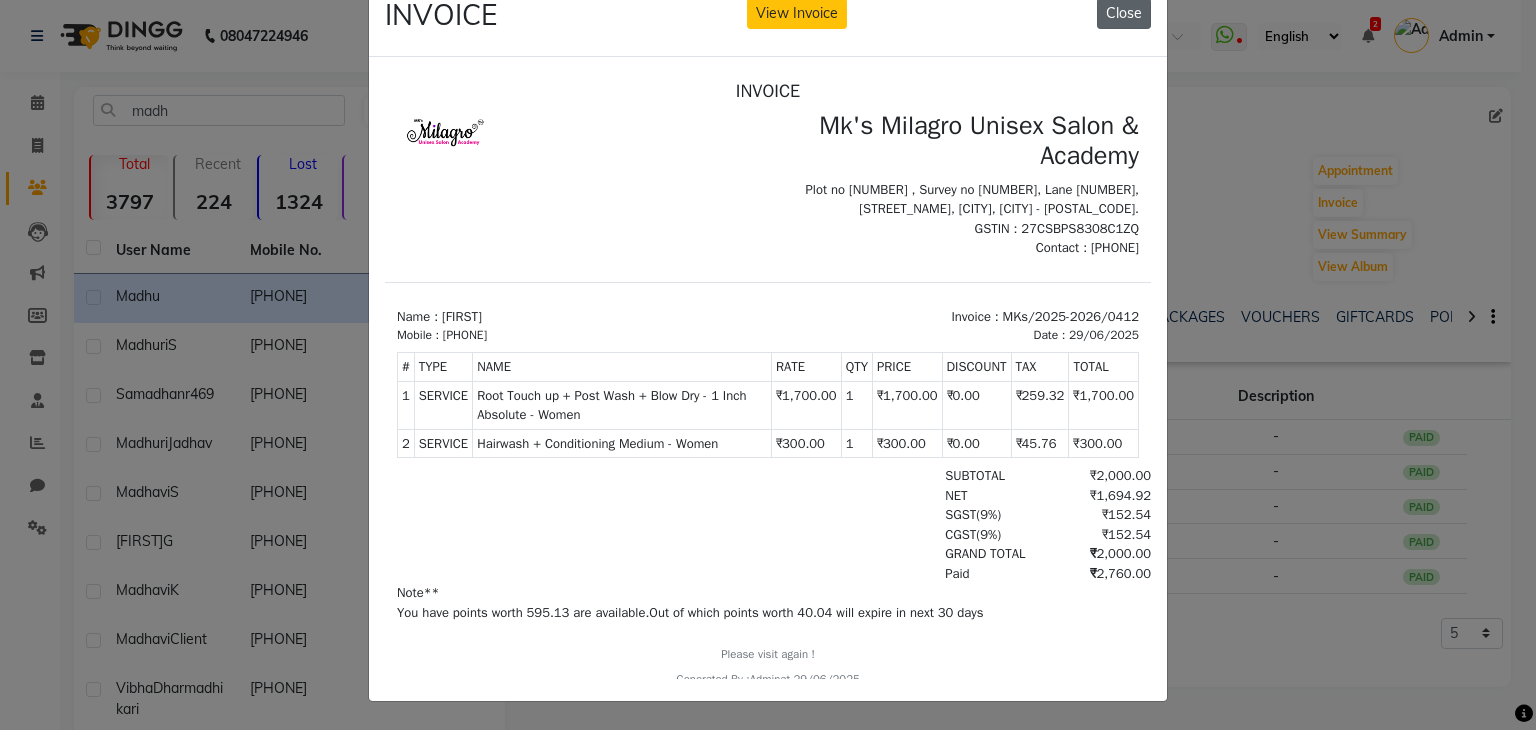 click on "Close" 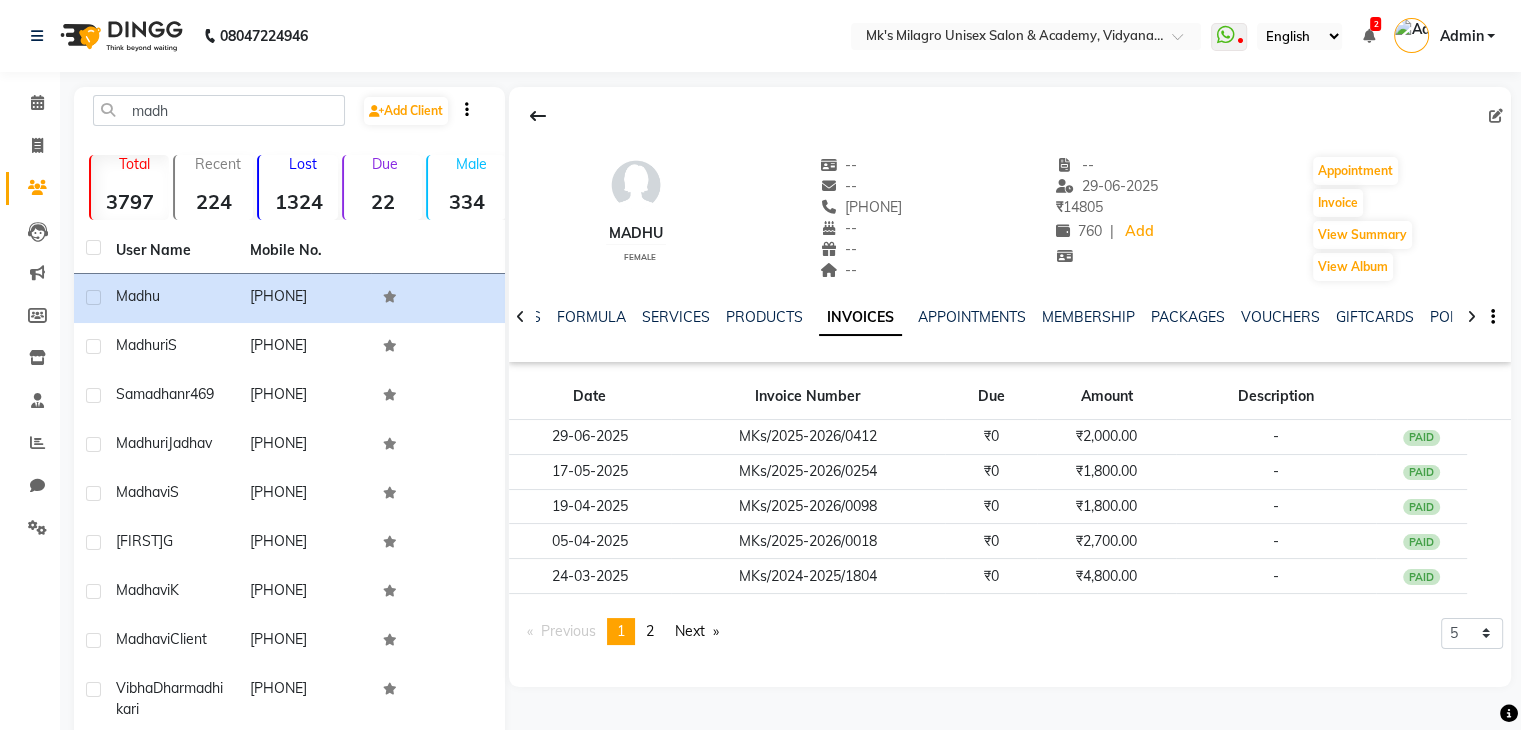click on "WhatsApp Status  ✕ Status:  Disconnected Most Recent Message: 29-06-2025     12:01 PM Recent Service Activity: 29-06-2025     01:03 PM  08047224946 Whatsapp Settings English ENGLISH Español العربية मराठी हिंदी ગુજરાતી தமிழ் 中文 2 Notifications  DINGG Alert   02-08-2025   [FIRST] booked an appointment on 02-08-2025 at 1:15 pm.   DINGG Alert   02-08-2025   [FIRST] booked an appointment on 02-08-2025 at 12:00 pm.   DINGG Alert   01-08-2025   [FIRST] booked an appointment on 01-08-2025 at 5:00 pm.   DINGG Alert   28-07-2025   [FIRST] booked an appointment on 28-07-2025 at 3:15 pm.   DINGG Alert   26-07-2025   [FIRST] booked an appointment on 27-07-2025 at 11:00 am.   DINGG Alert   26-07-2025   [FIRST] booked an appointment on 26-07-2025 at 3:30 pm.   DINGG Alert   25-07-2025   [FIRST] booked an appointment on 25-07-2025 at 3:00 pm.   DINGG Alert   14-07-2025   [FIRST] booked an appointment on 14-07-2025 at 6:30 pm.   DINGG Alert   12-07-2025  Admin" at bounding box center (1026, 36) 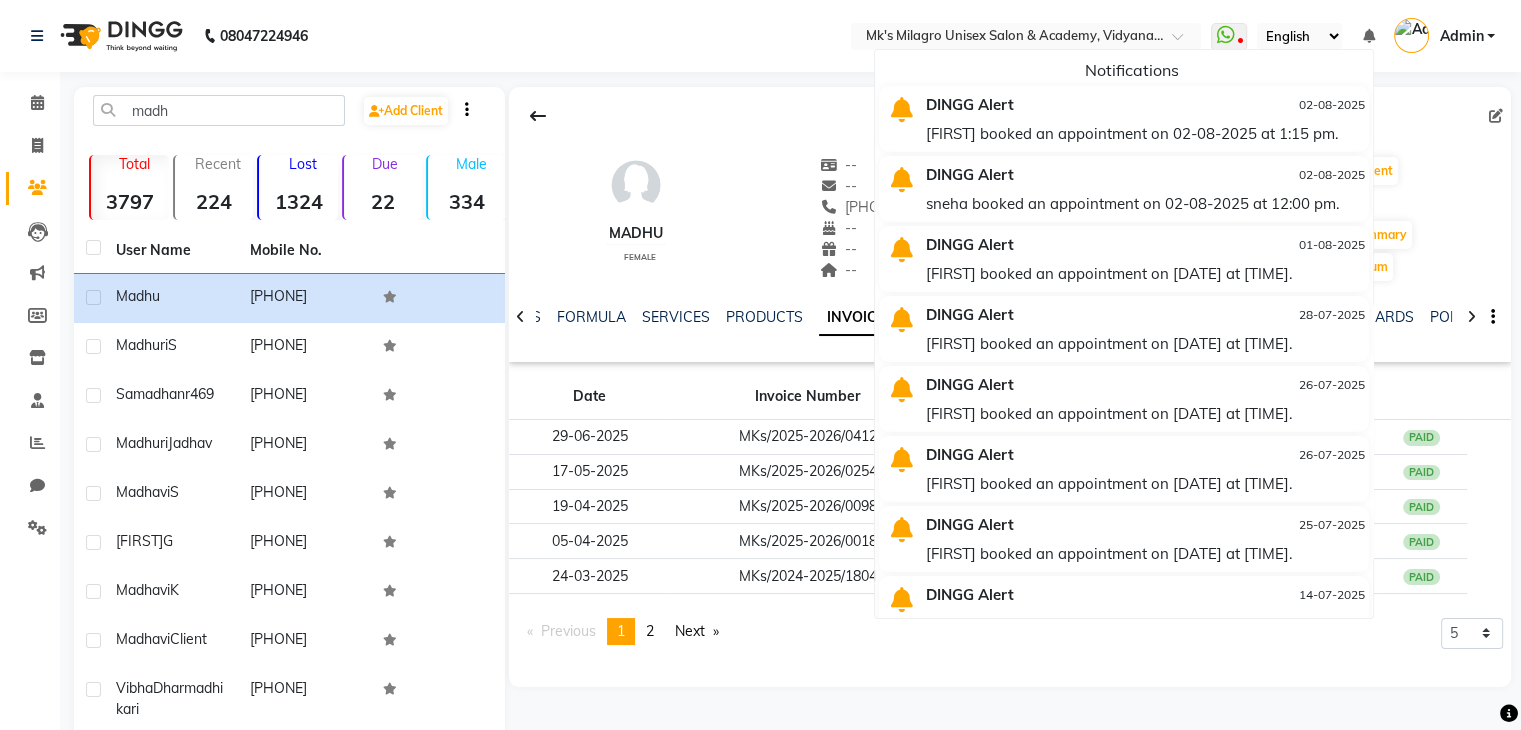 click on "[PHONE] Select Location × Mk's Milagro Unisex Salon & Academy, Vidyanagar, Tingre Nagar  WhatsApp Status  ✕ Status:  Disconnected Most Recent Message: [DATE]     [TIME] Recent Service Activity: [DATE]     [TIME]  [PHONE]Whatsapp Settings English ENGLISH Español العربية मराठी हिंदी ગુજરાતી தமிழ் 中文 Notifications  DINGG Alert   [DATE]   [FIRST] booked an appointment on [DATE] at [TIME].   DINGG Alert   [DATE]   [FIRST] booked an appointment on [DATE] at [TIME].   DINGG Alert   [DATE]   [FIRST] booked an appointment on [DATE] at [TIME].   DINGG Alert   [DATE]   [FIRST] booked an appointment on [DATE] at [TIME].   DINGG Alert   [DATE]   [FIRST] booked an appointment on [DATE] at [TIME].   DINGG Alert   [DATE]   [FIRST] booked an appointment on [DATE] at [TIME].   DINGG Alert   [DATE]  Admin" 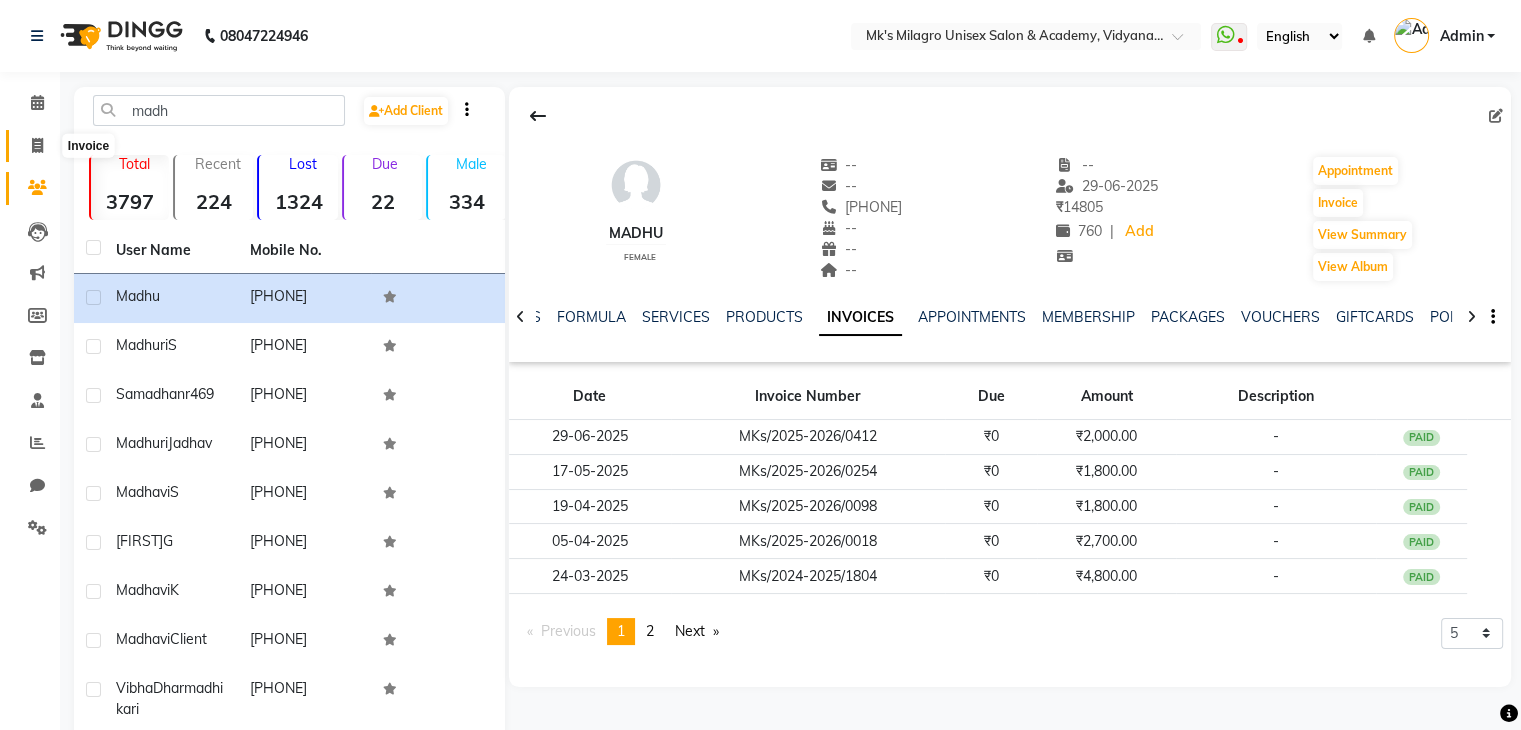 click 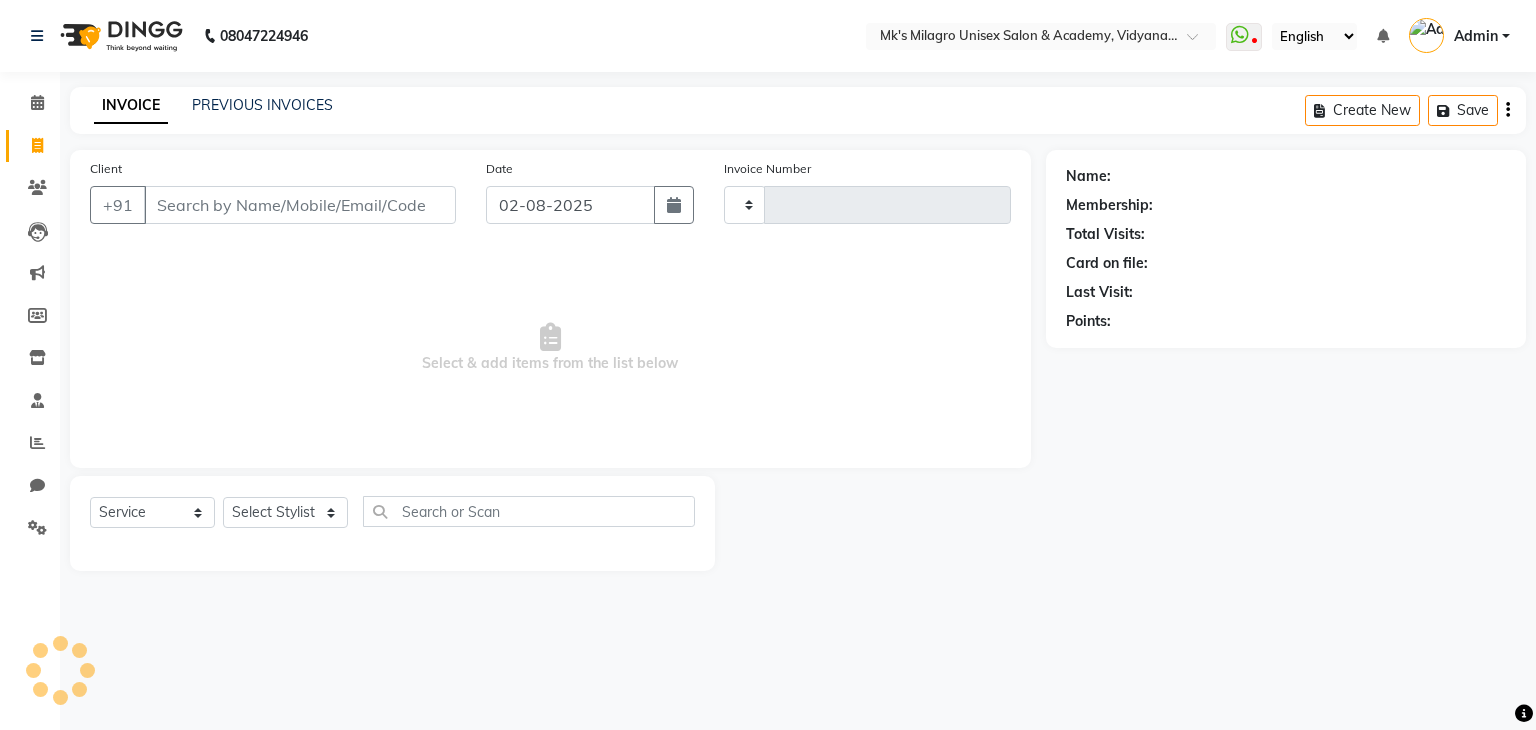 type on "0566" 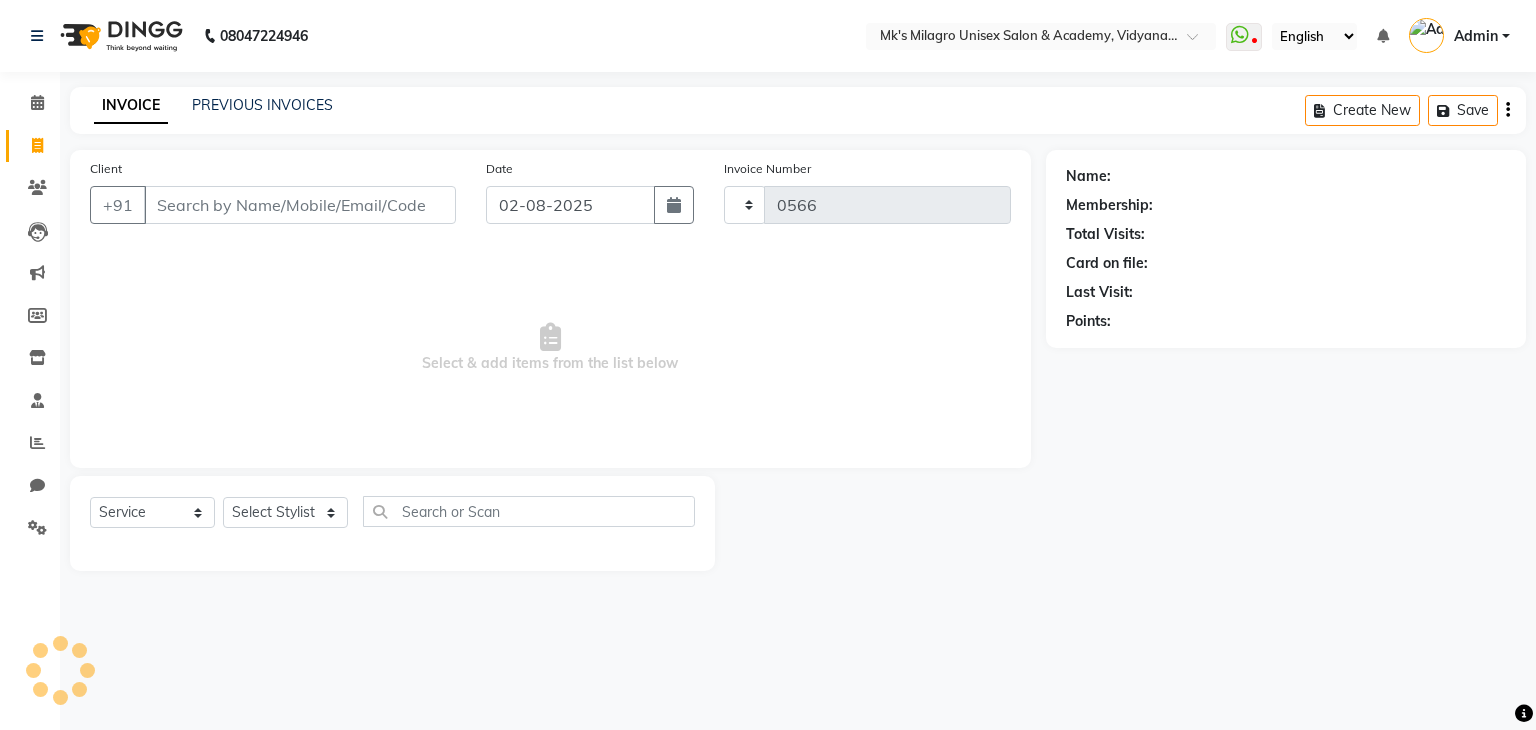 select on "6031" 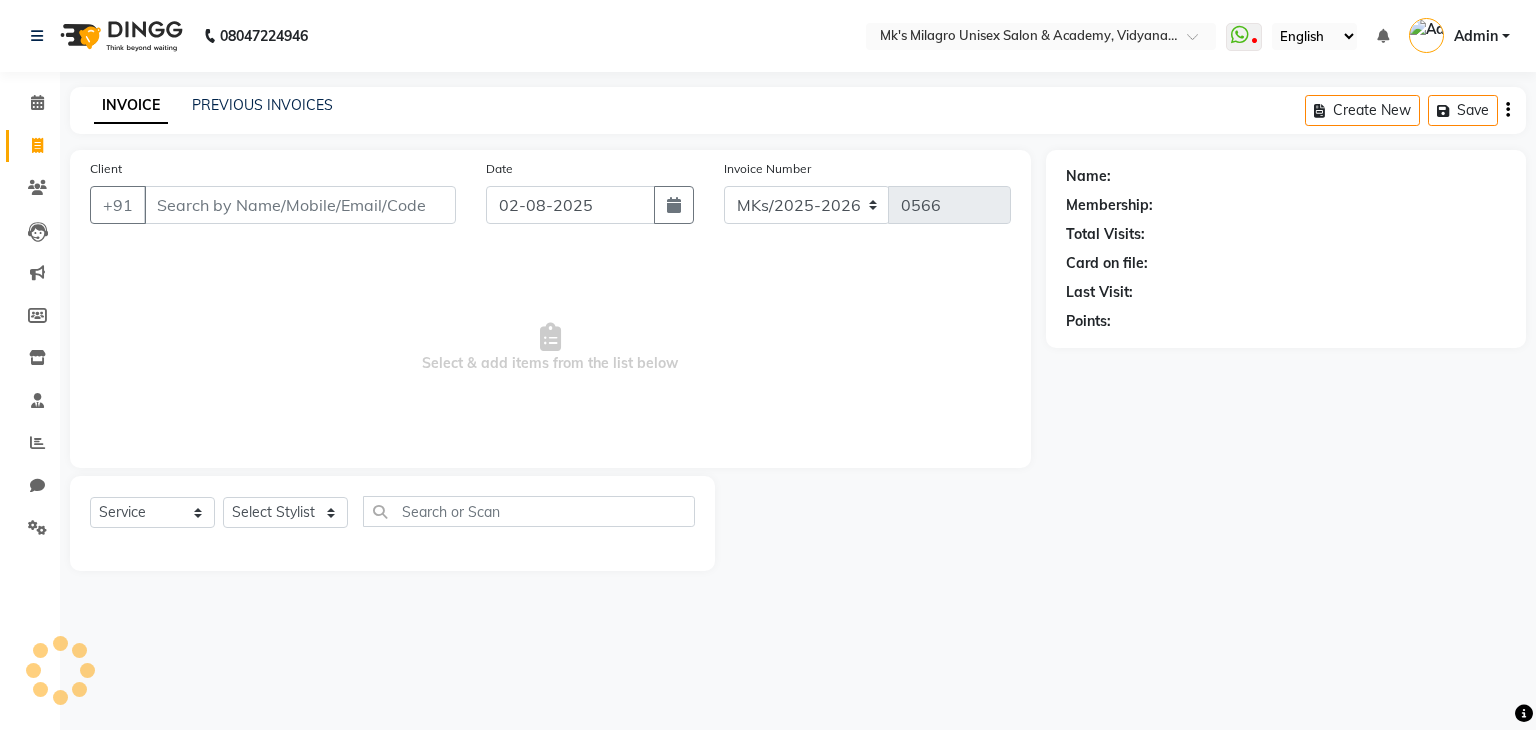click on "Client" at bounding box center [300, 205] 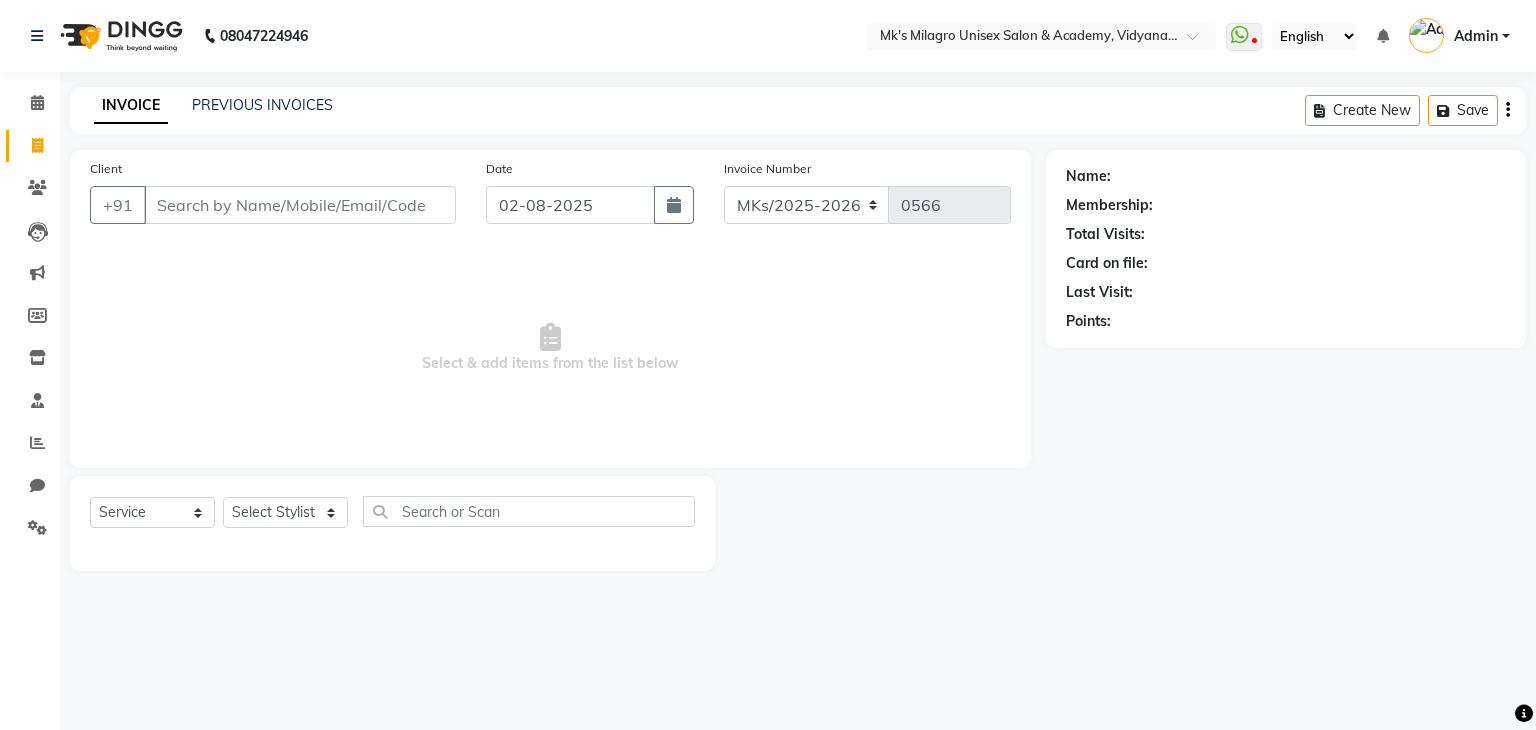 click on "PREVIOUS INVOICES" 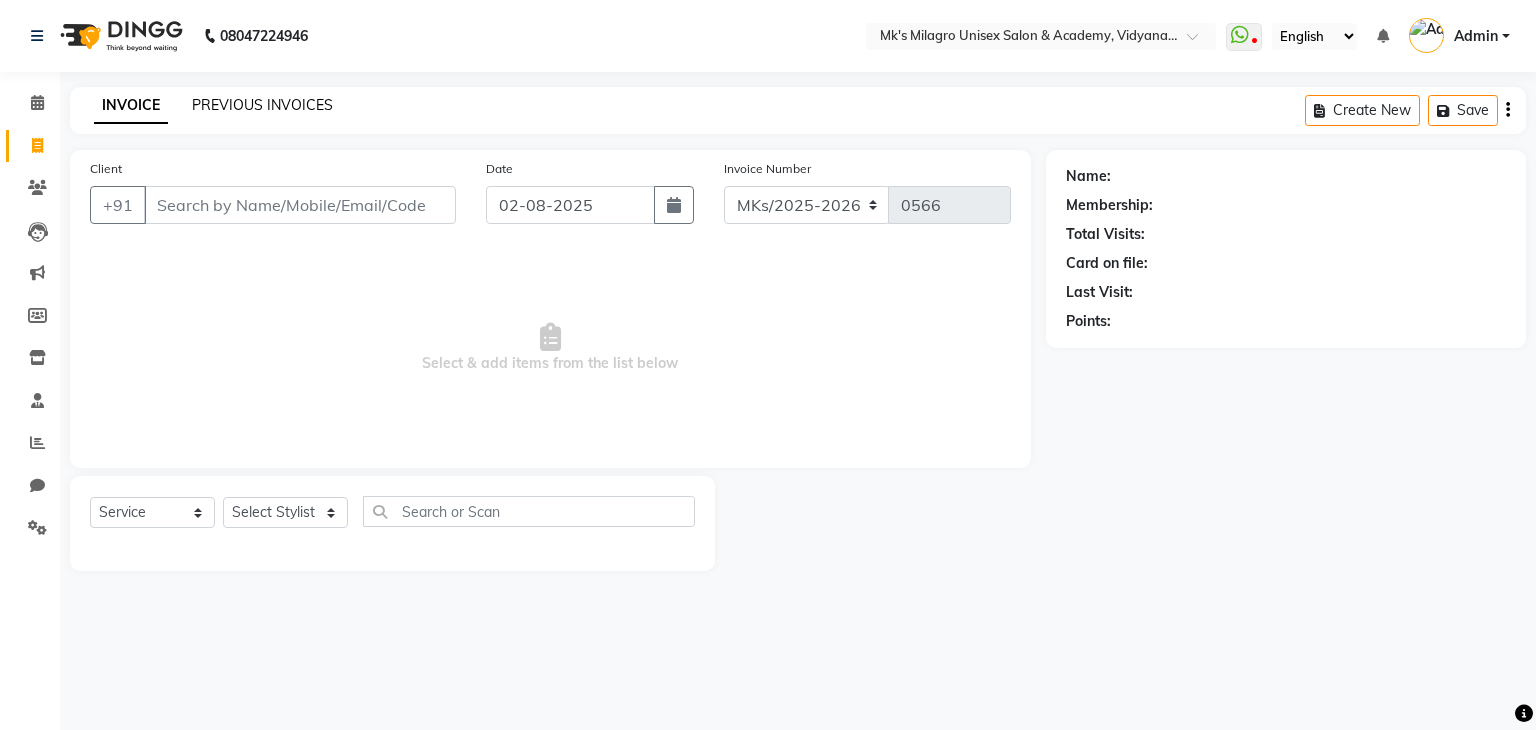 click on "PREVIOUS INVOICES" 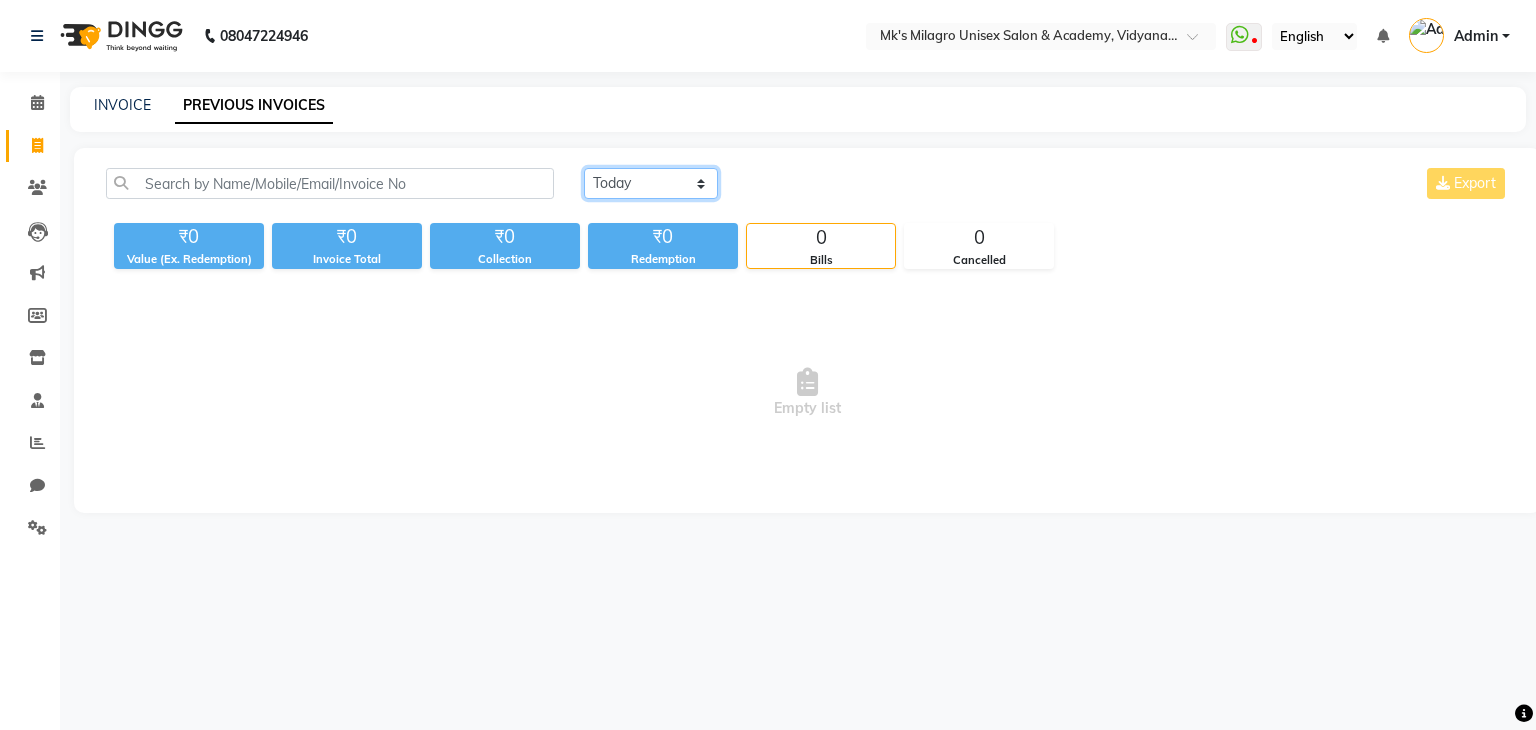 click on "Today Yesterday Custom Range" 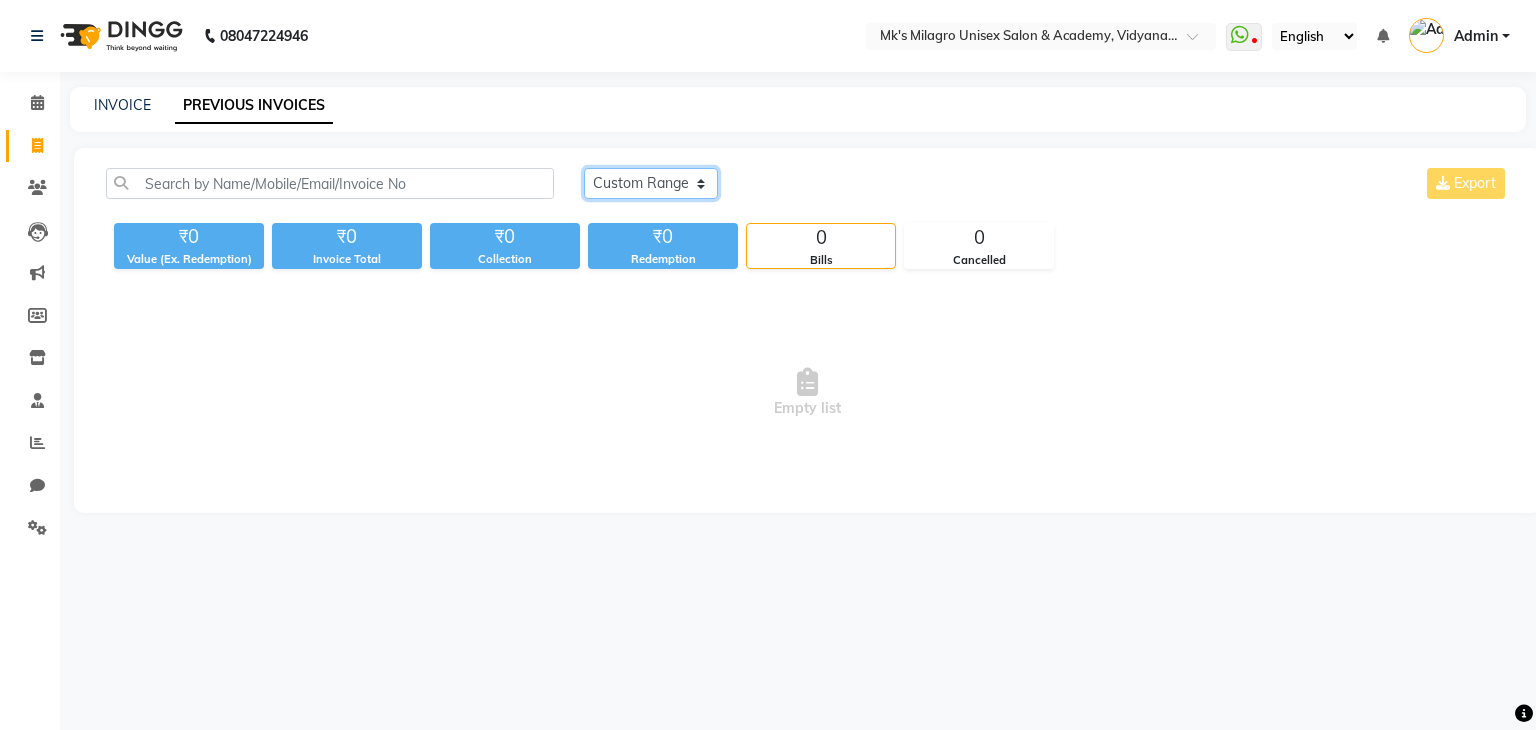 click on "Today Yesterday Custom Range" 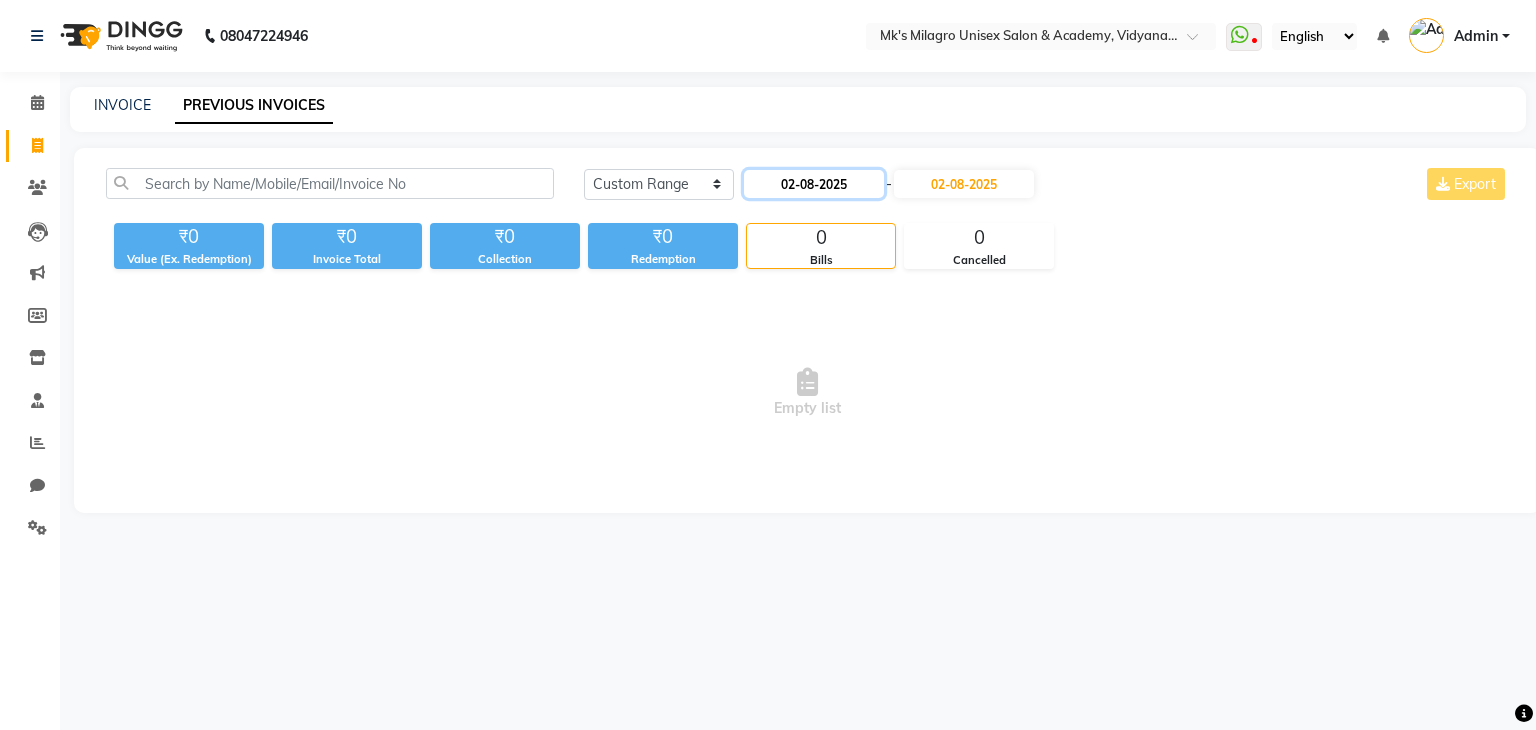 click on "02-08-2025" 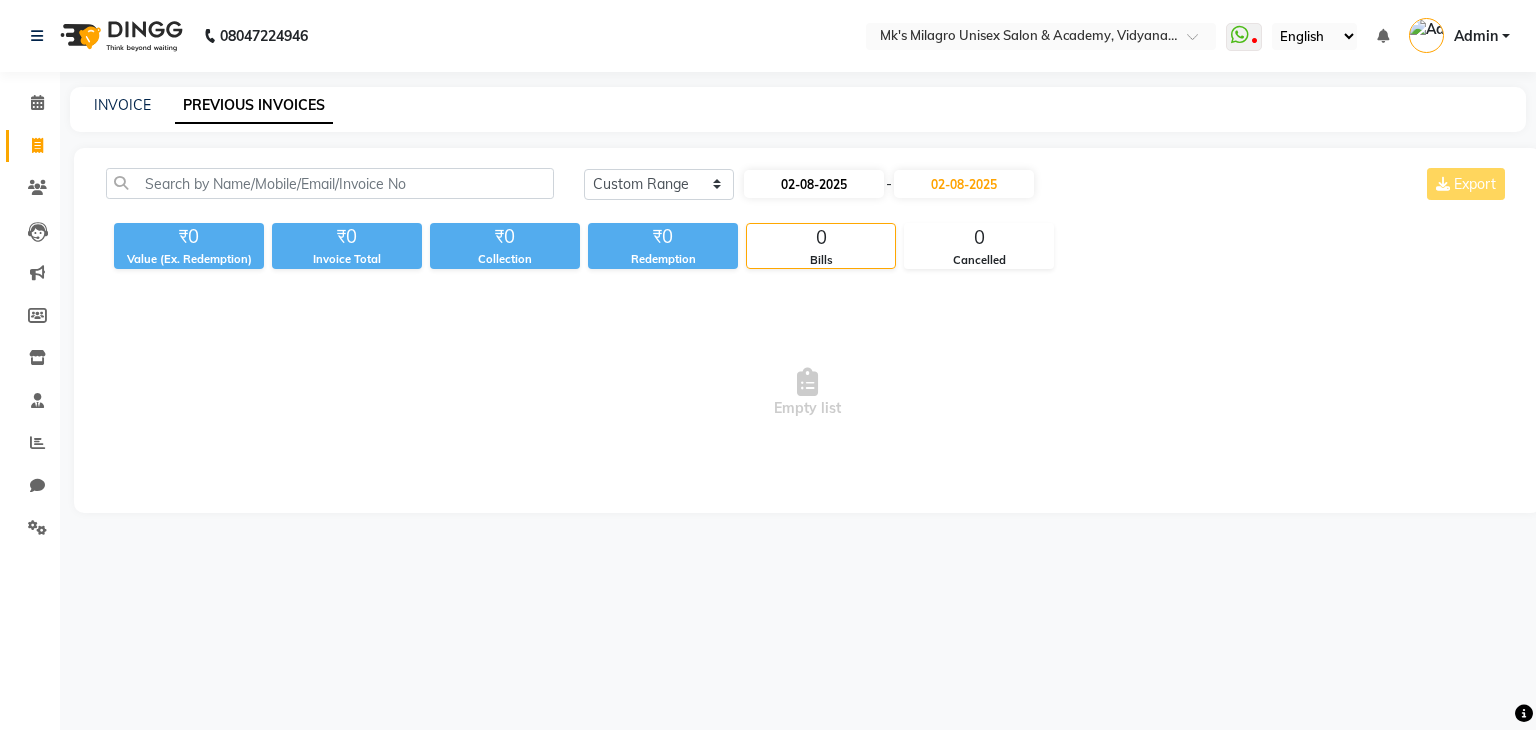 select on "8" 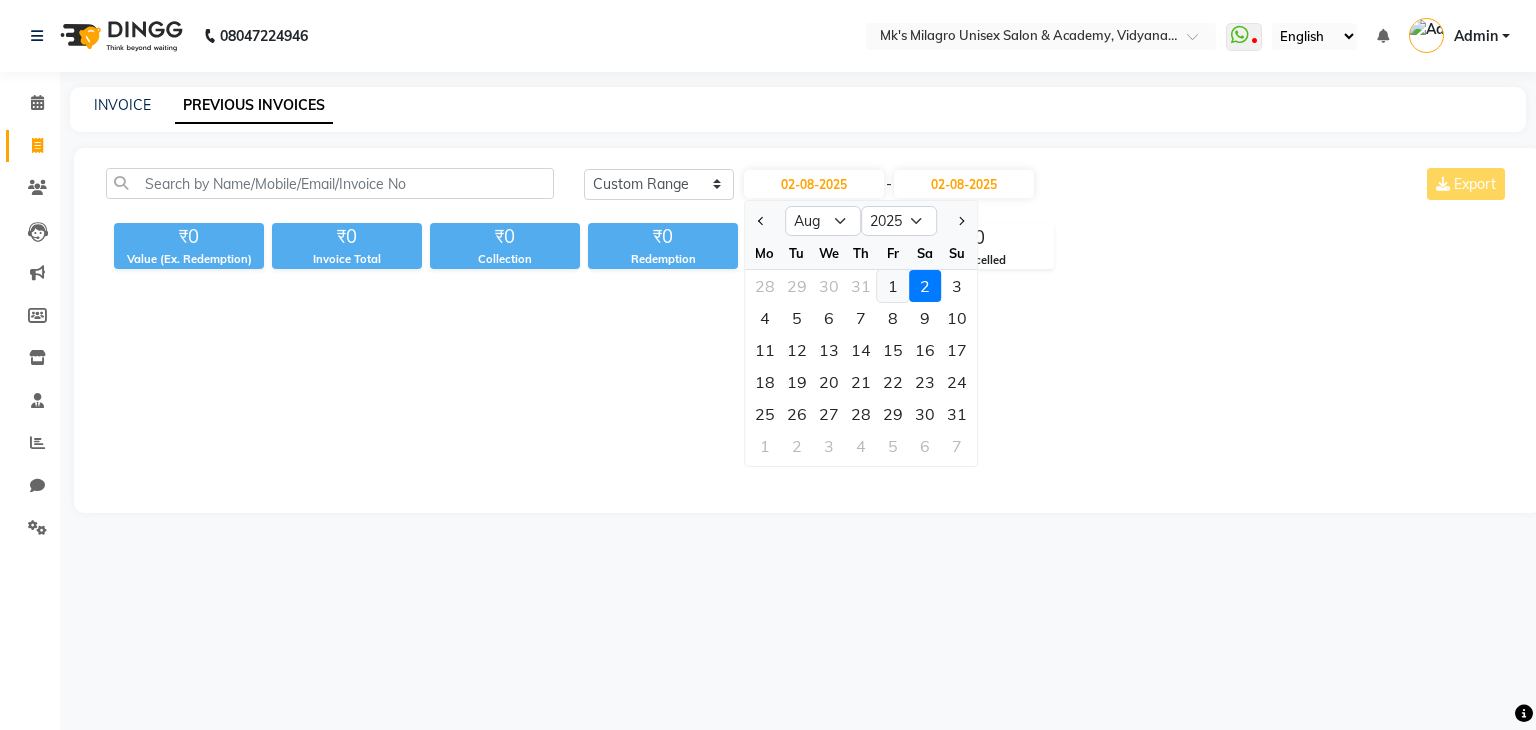 click on "1" 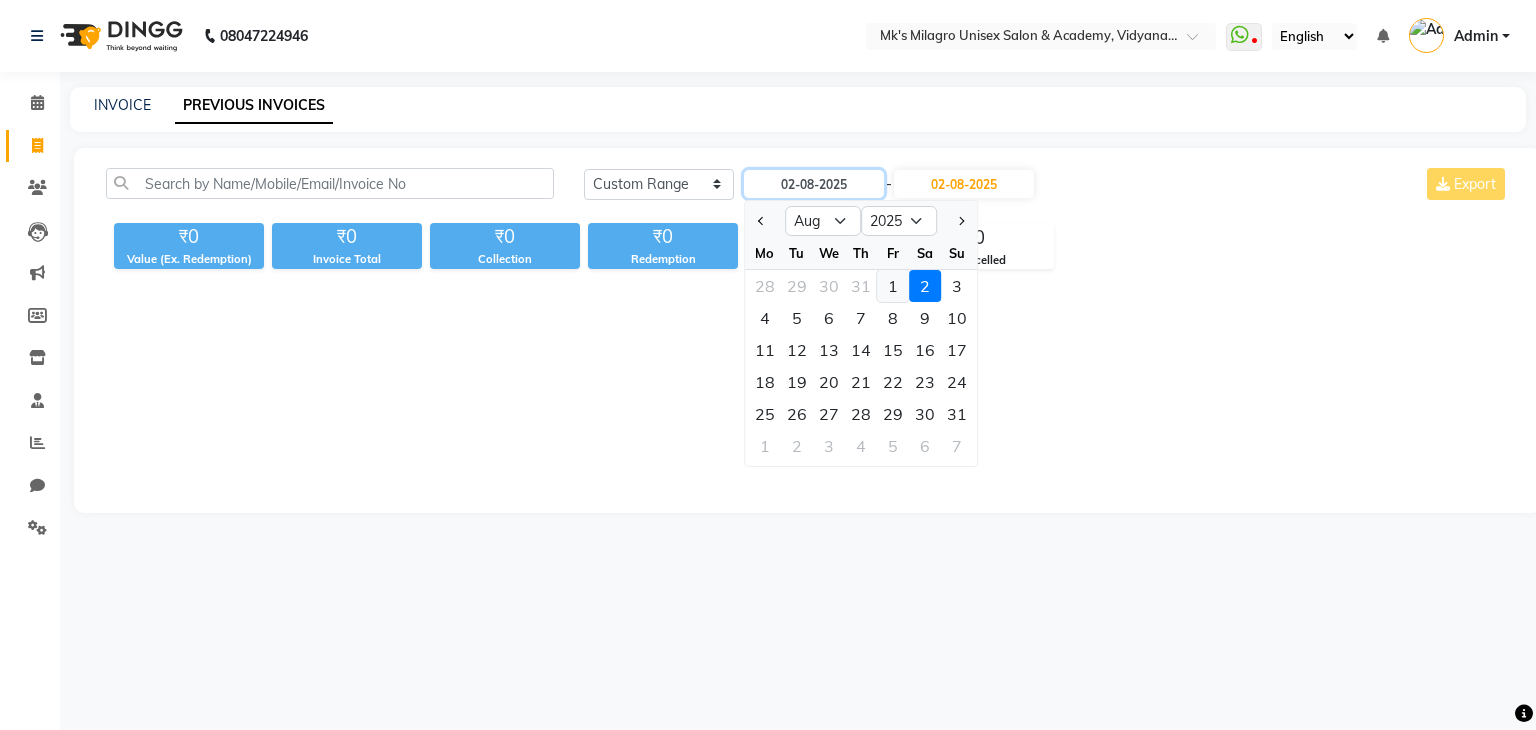 type on "01-08-2025" 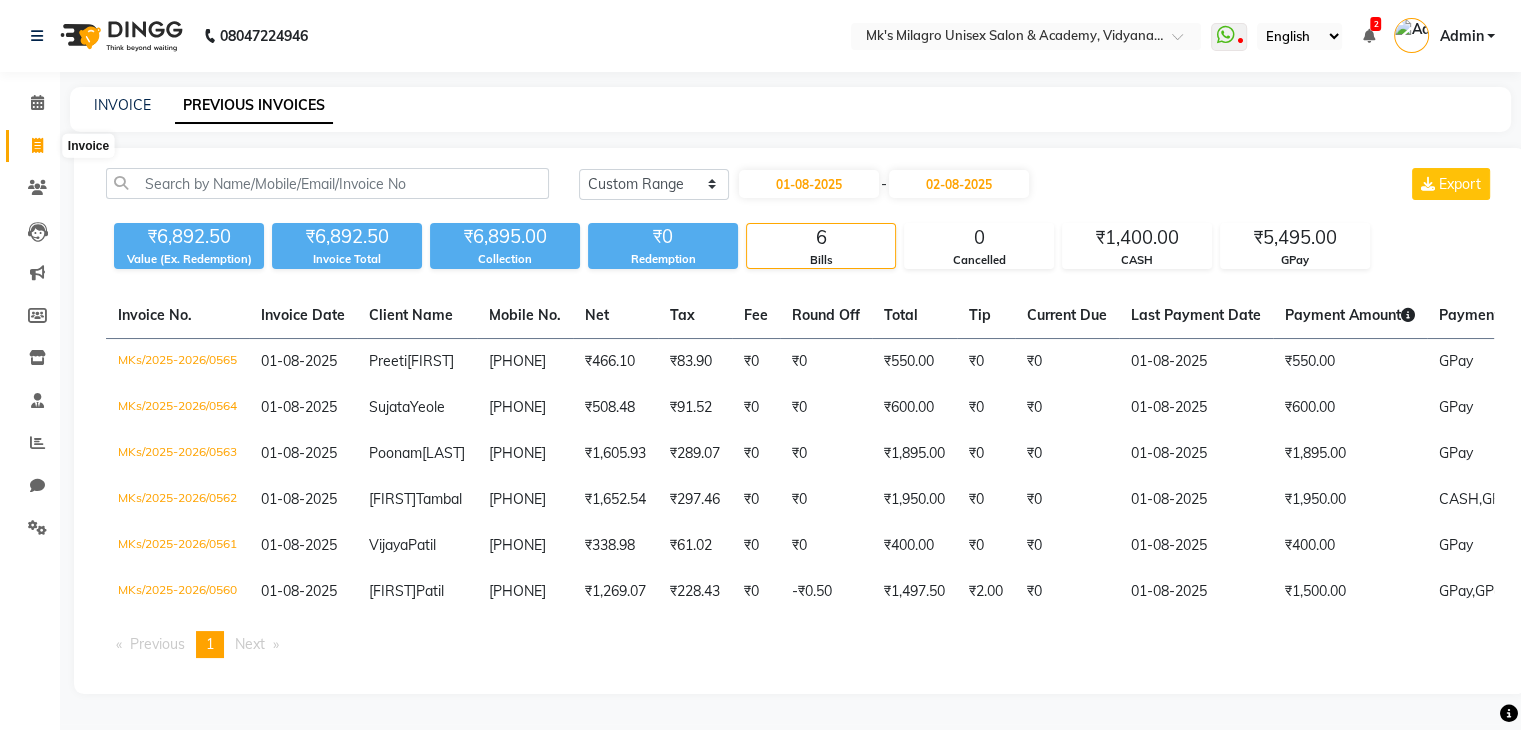 click 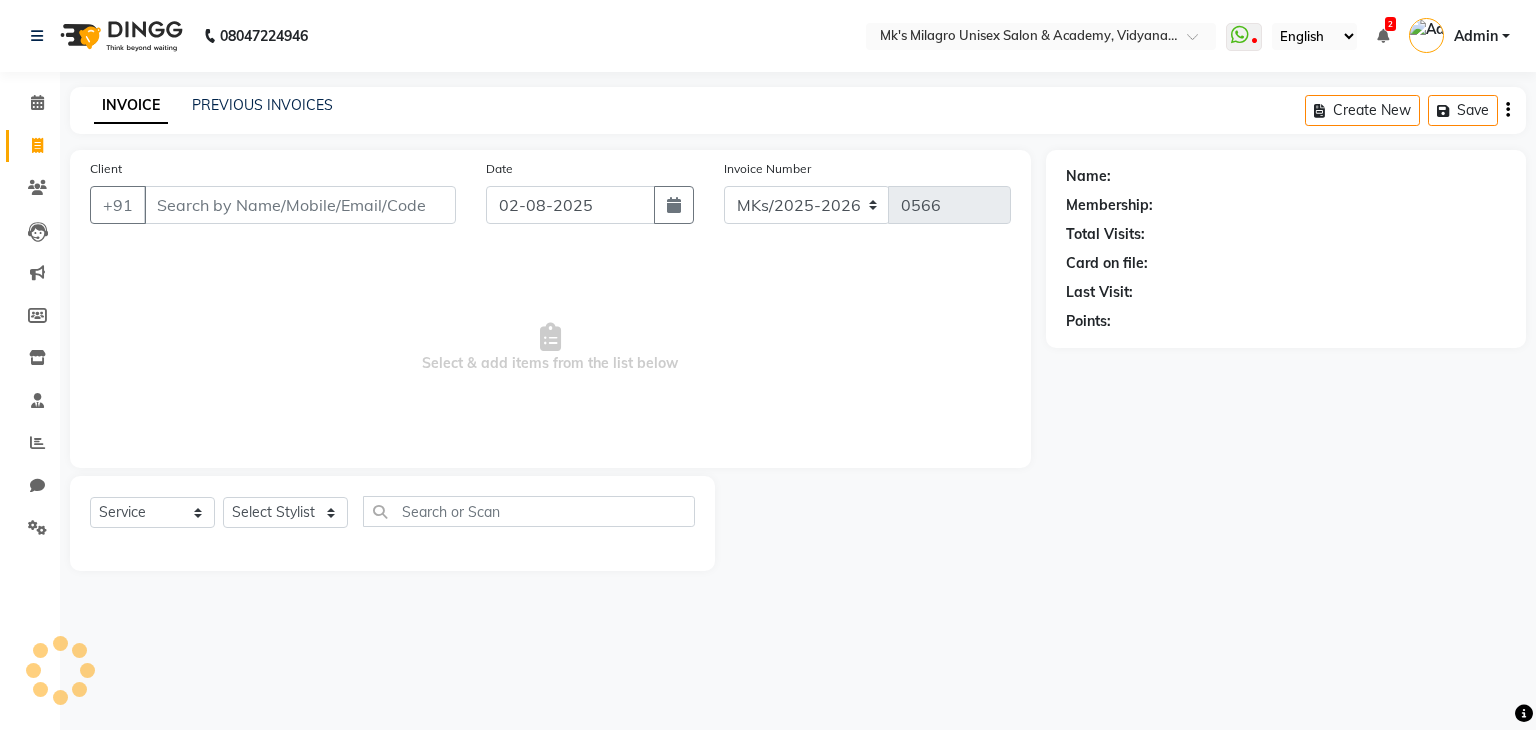 click on "Client" at bounding box center (300, 205) 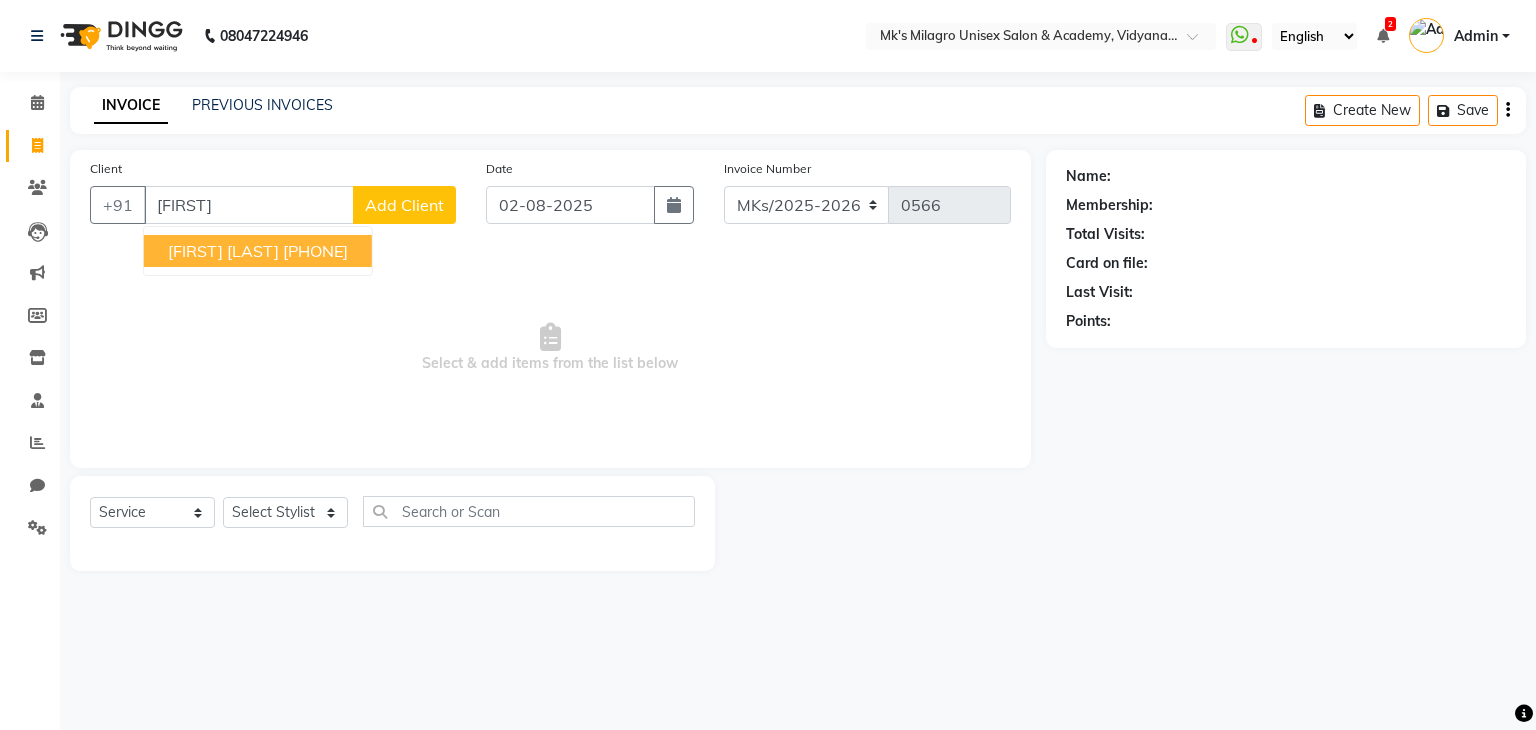 click on "[PHONE]" at bounding box center (315, 251) 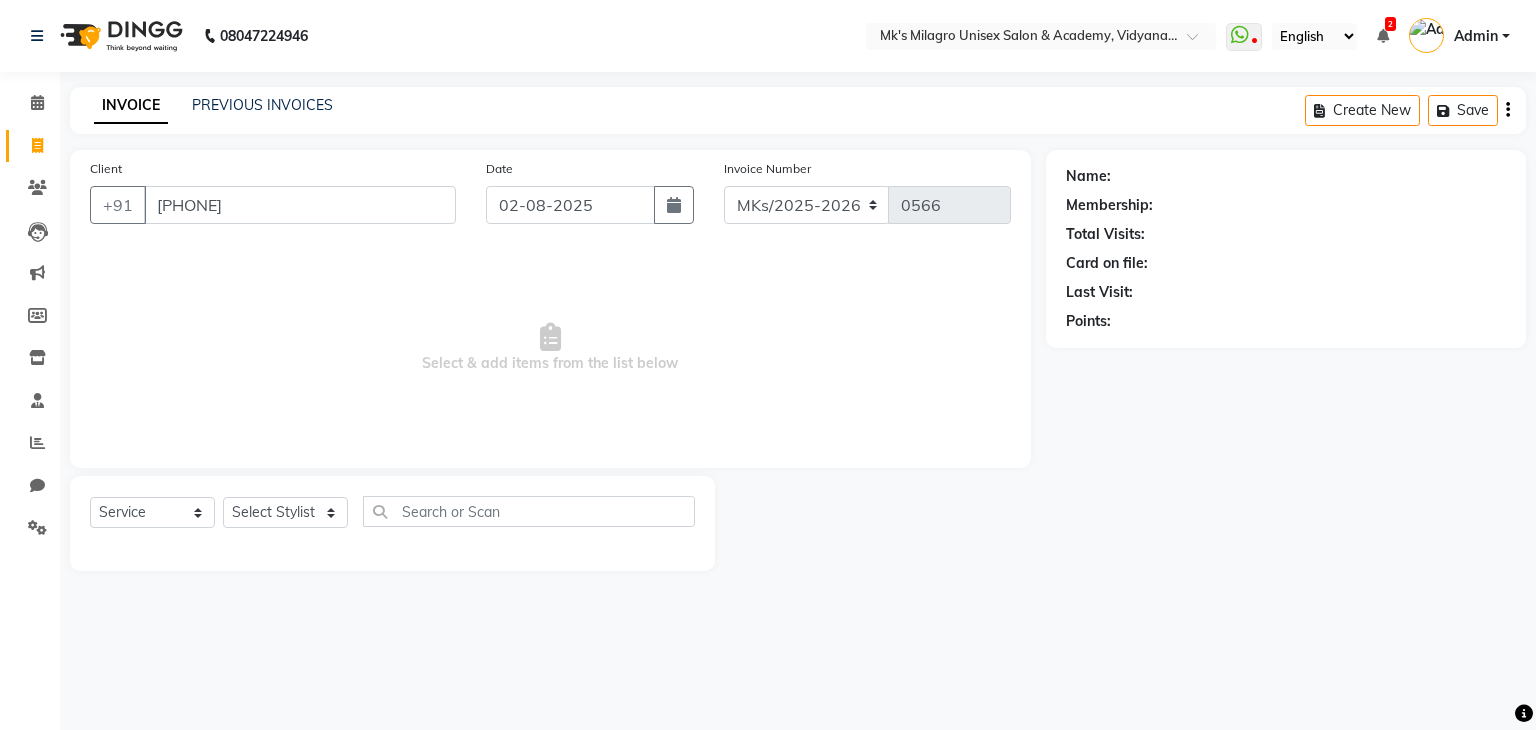 type on "[PHONE]" 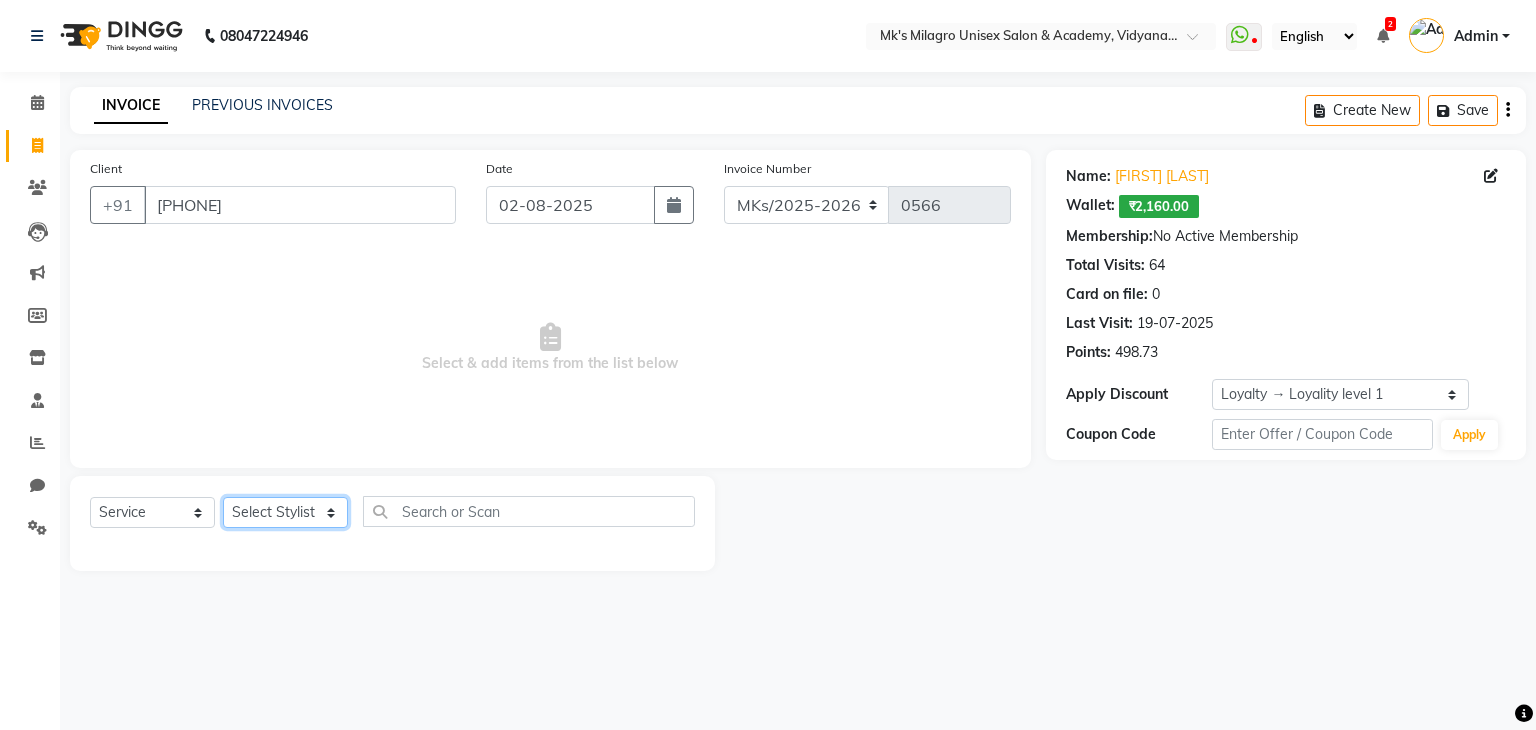 click on "Select Stylist Madhuri Jadhav Minsi Ramesh Renuka Riya Sandhaya Santoshi" 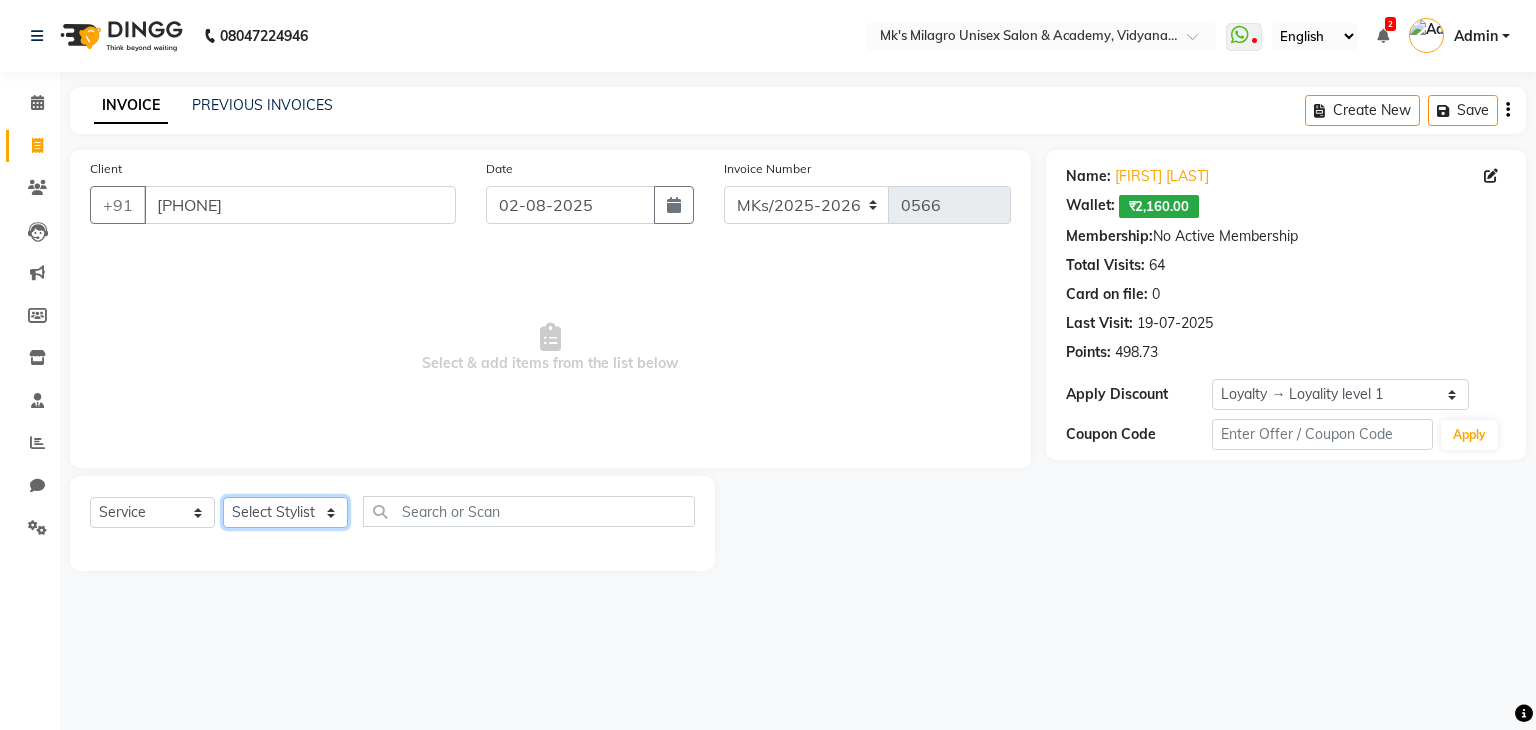 select on "21738" 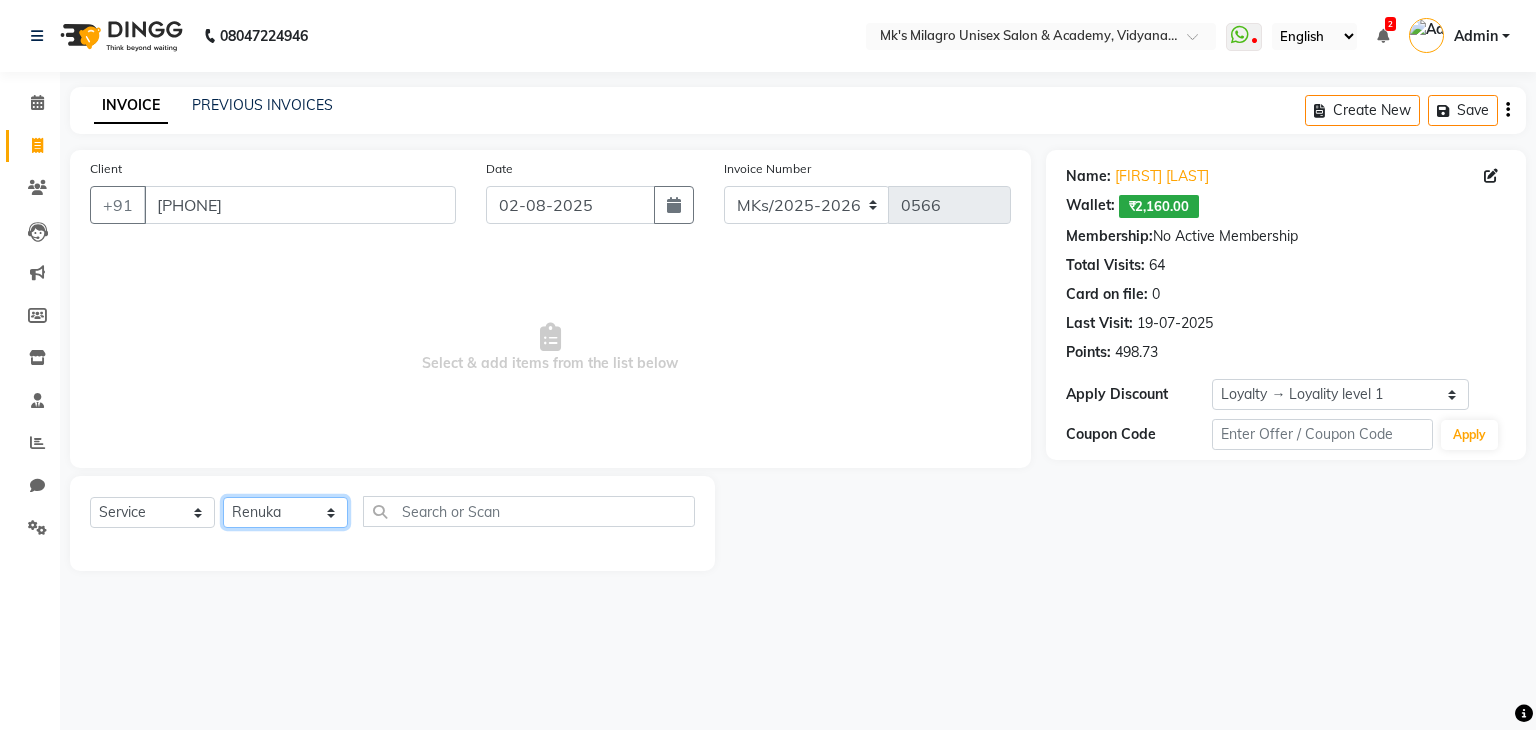 click on "Select Stylist Madhuri Jadhav Minsi Ramesh Renuka Riya Sandhaya Santoshi" 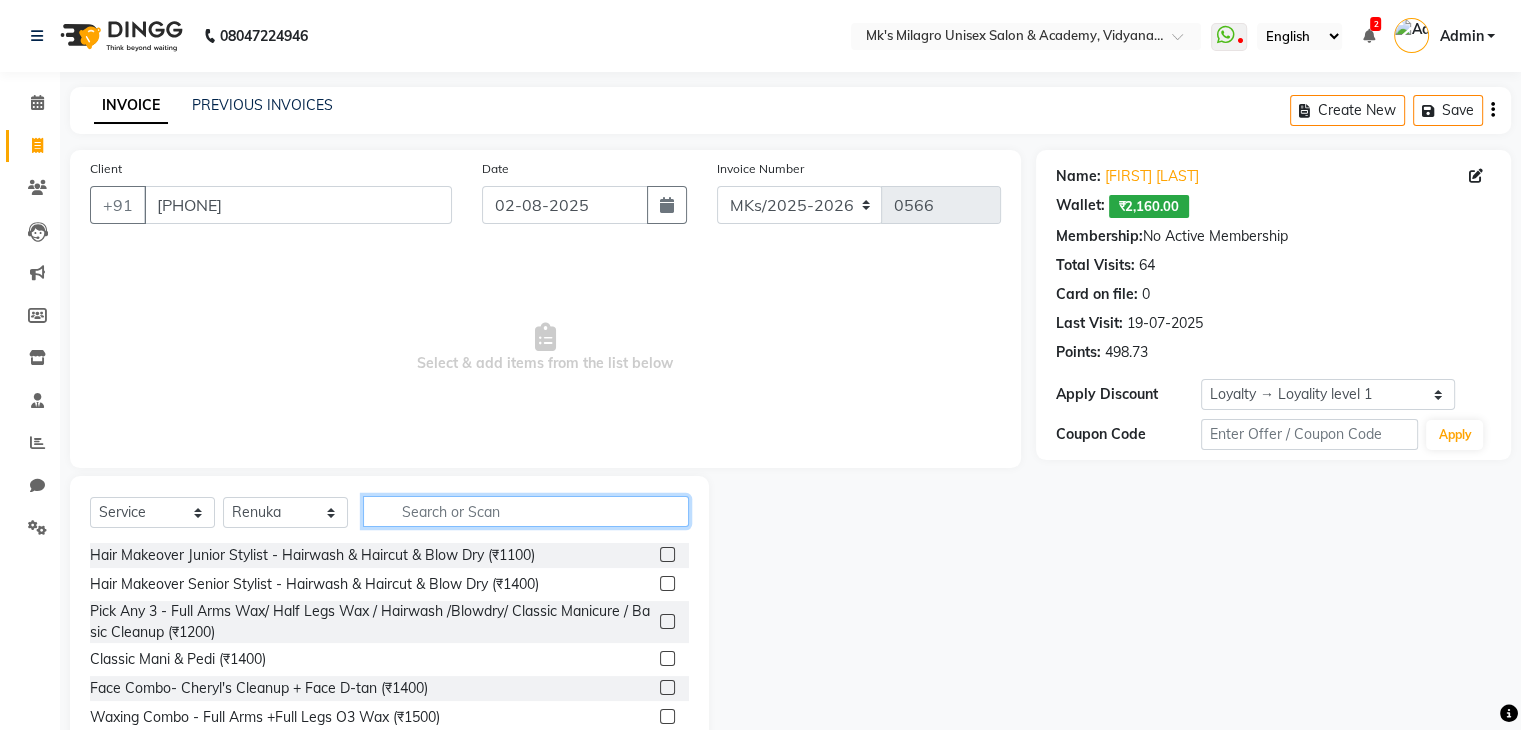 click 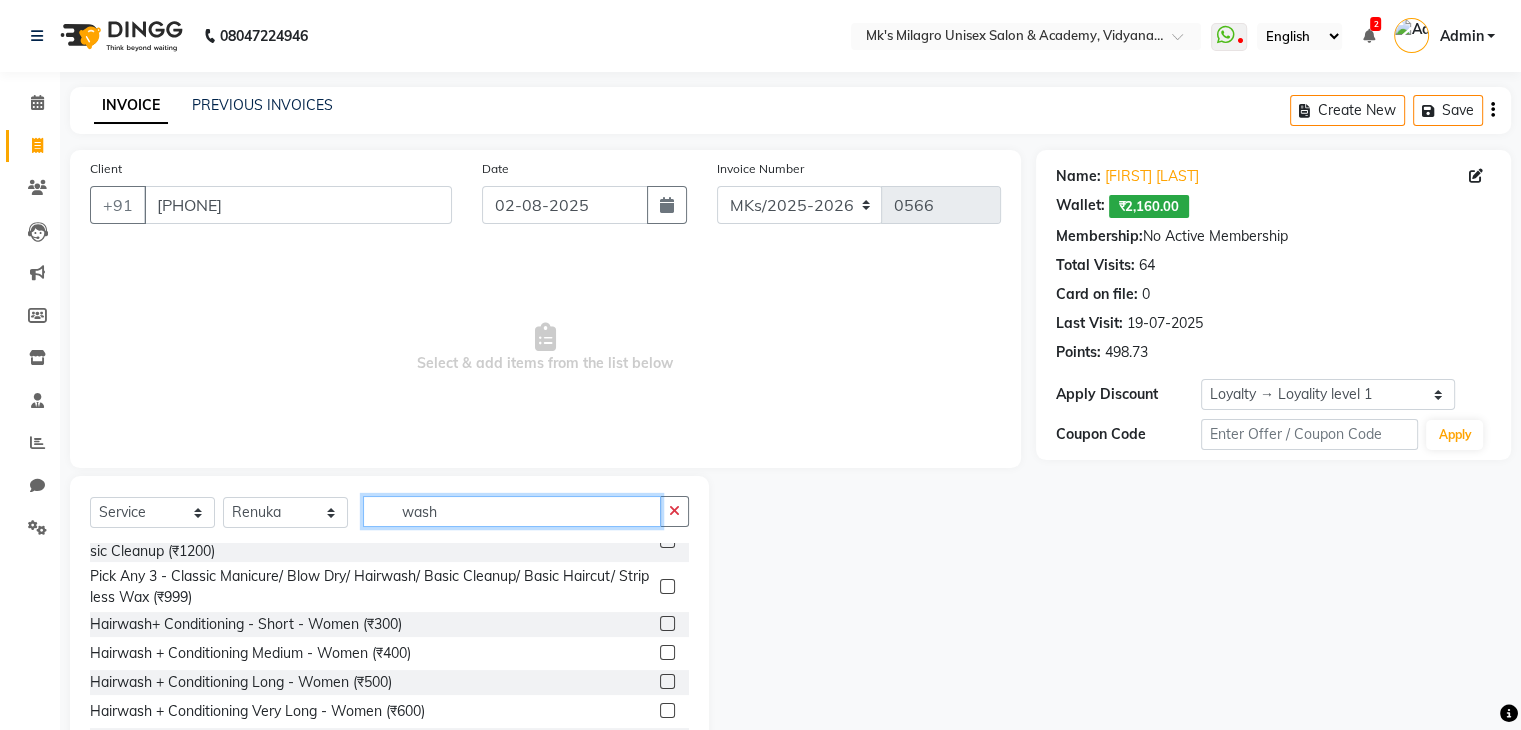 scroll, scrollTop: 99, scrollLeft: 0, axis: vertical 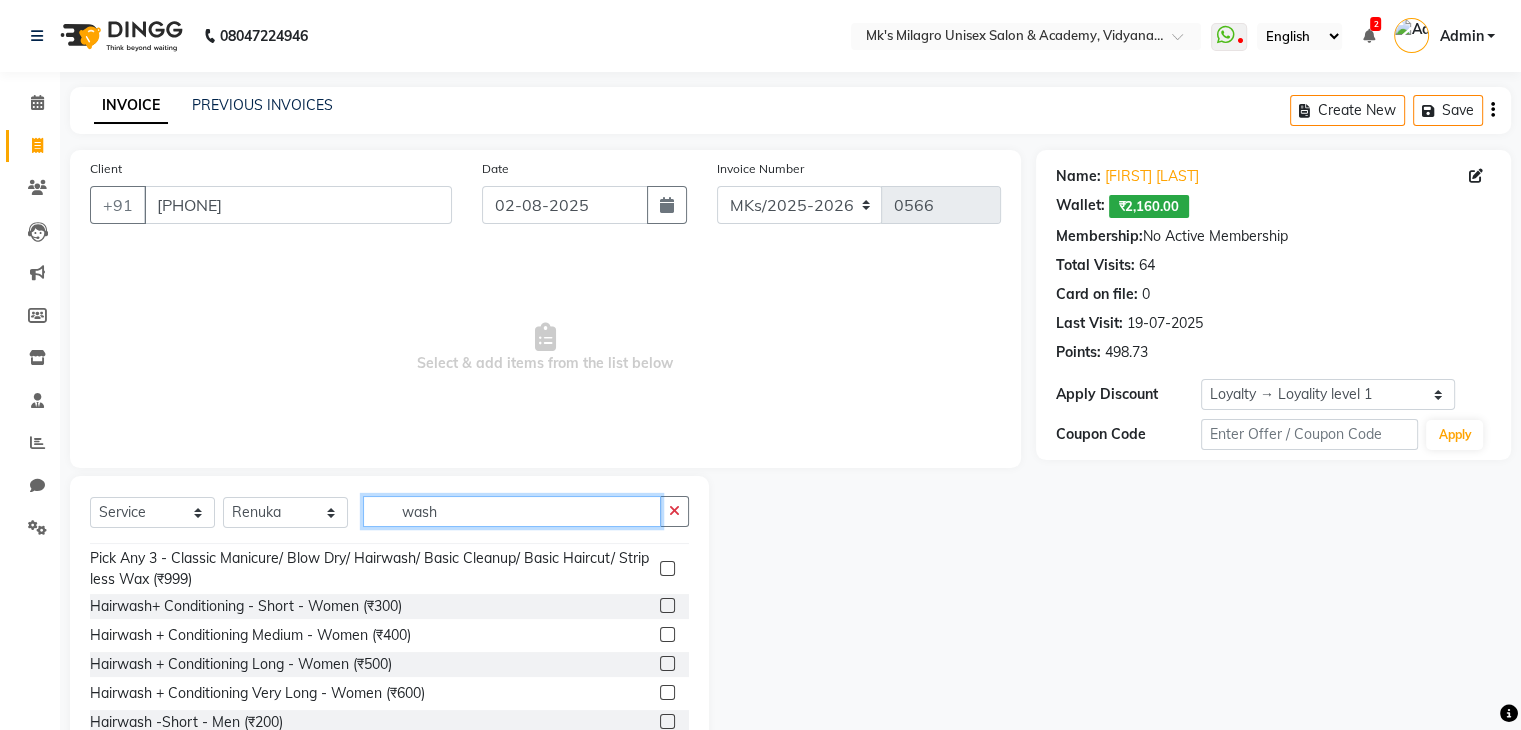 type on "wash" 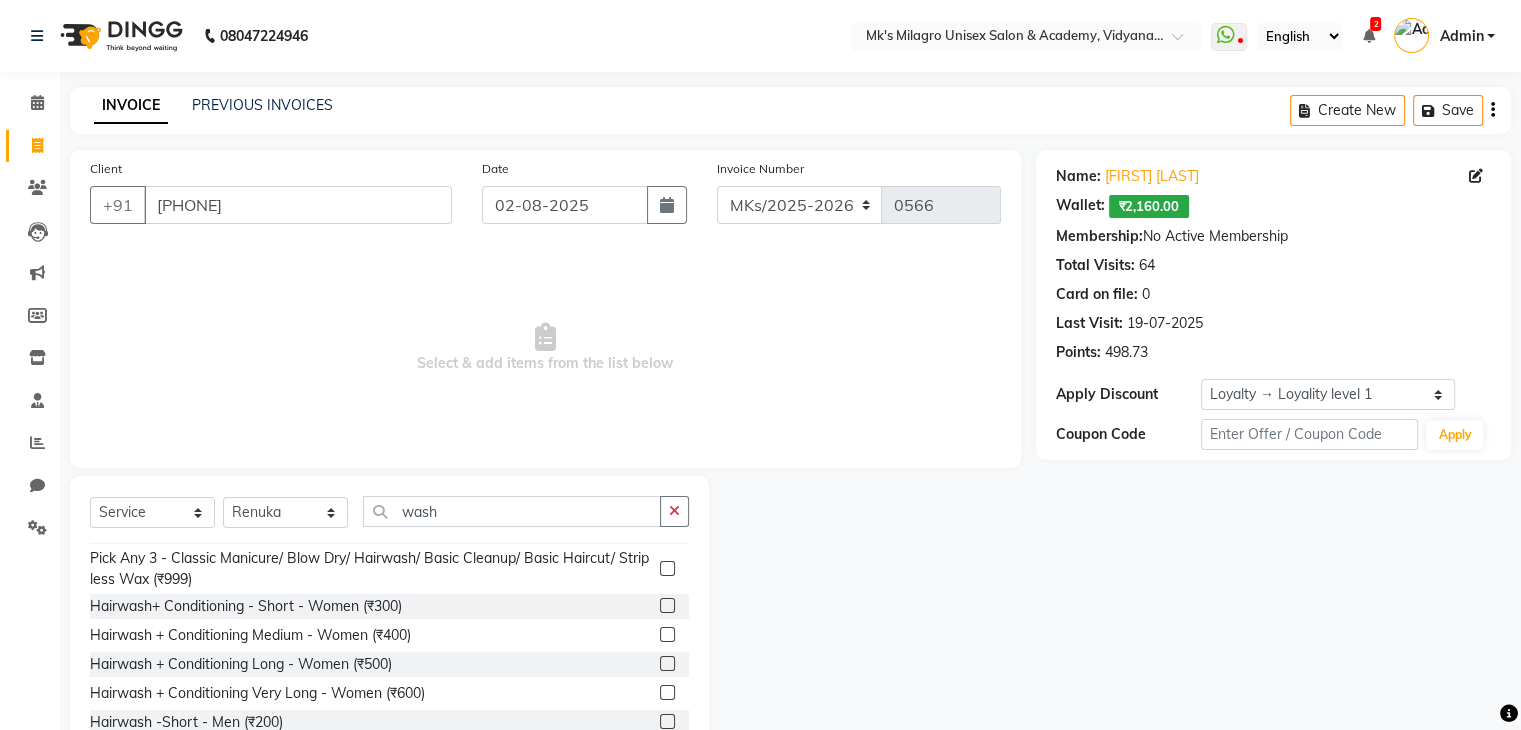 click 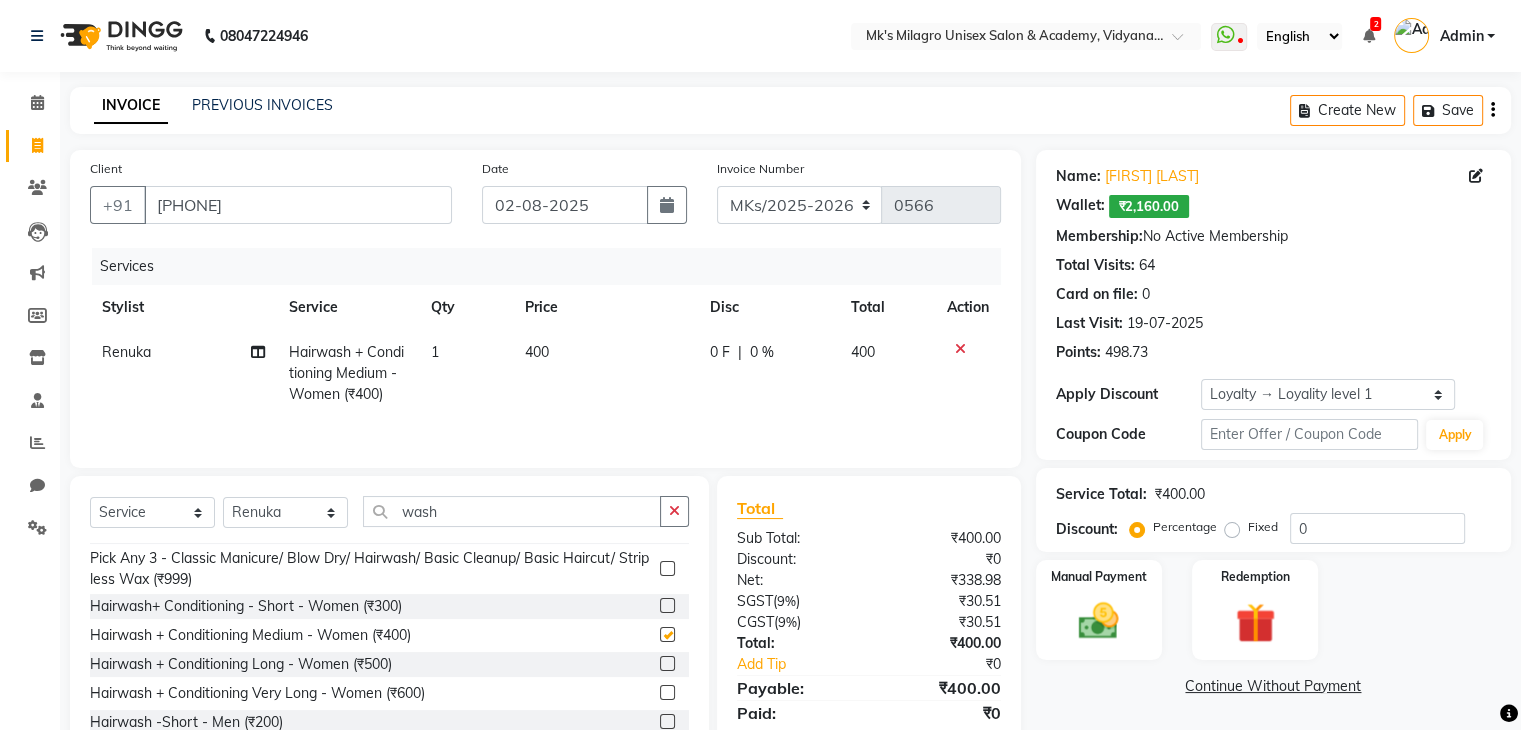 checkbox on "false" 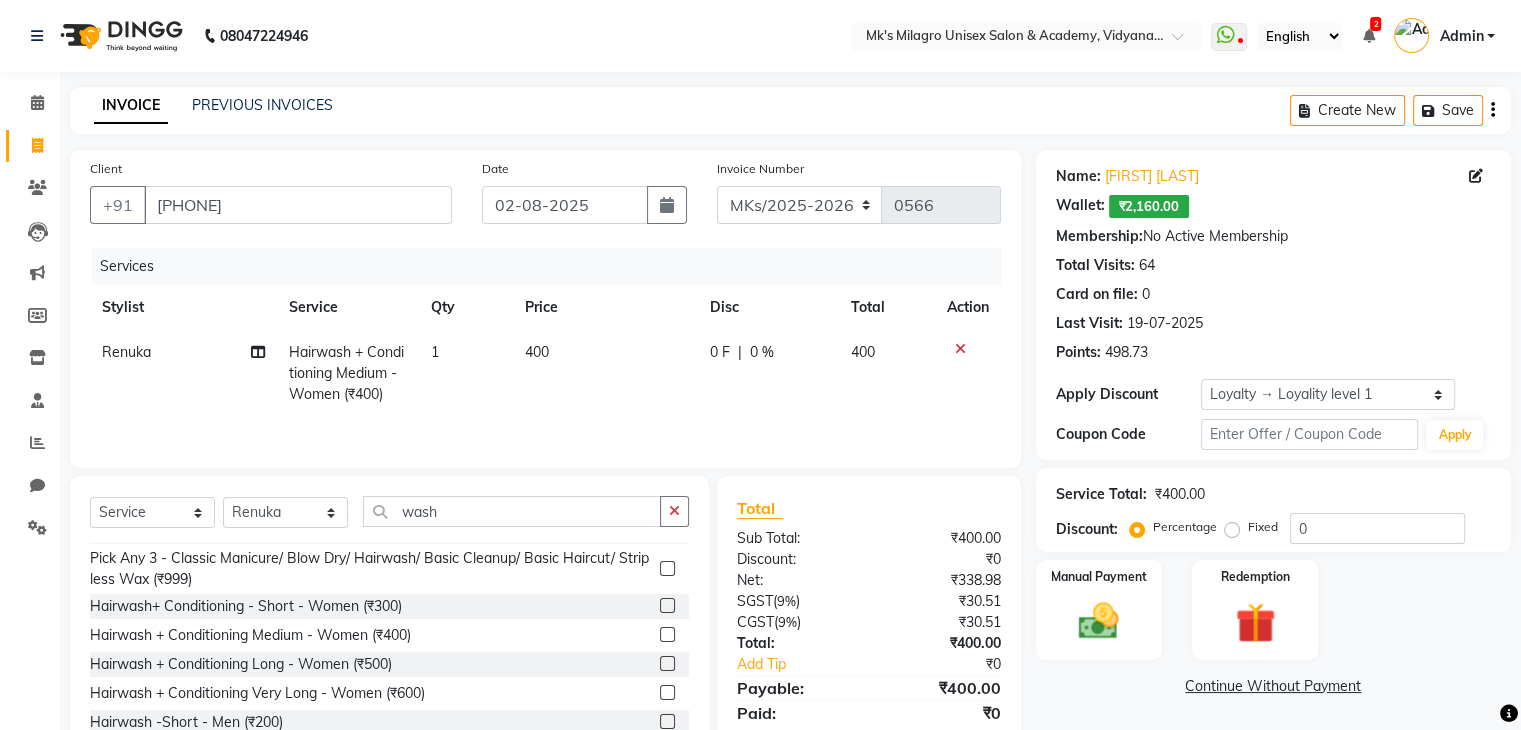 click on "400" 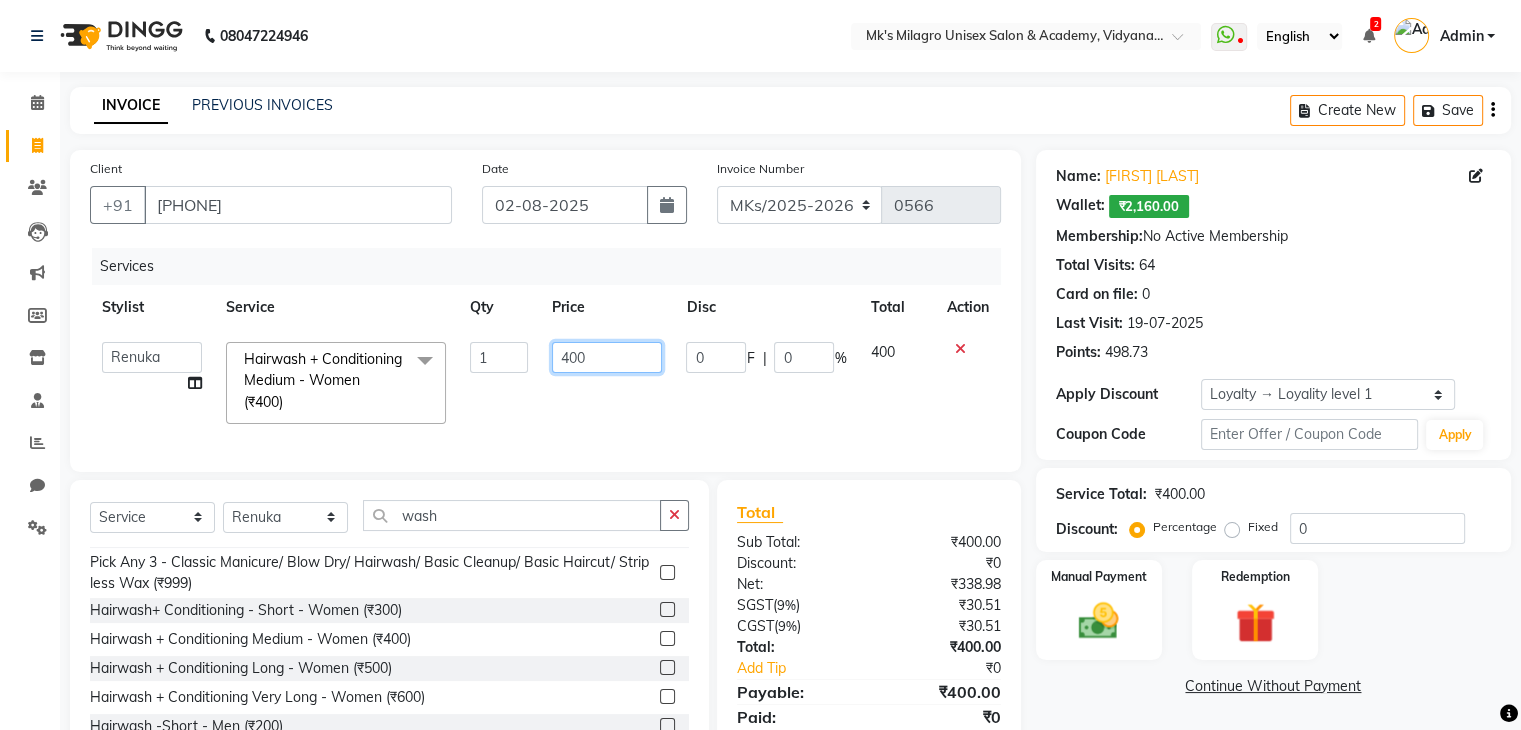 click on "400" 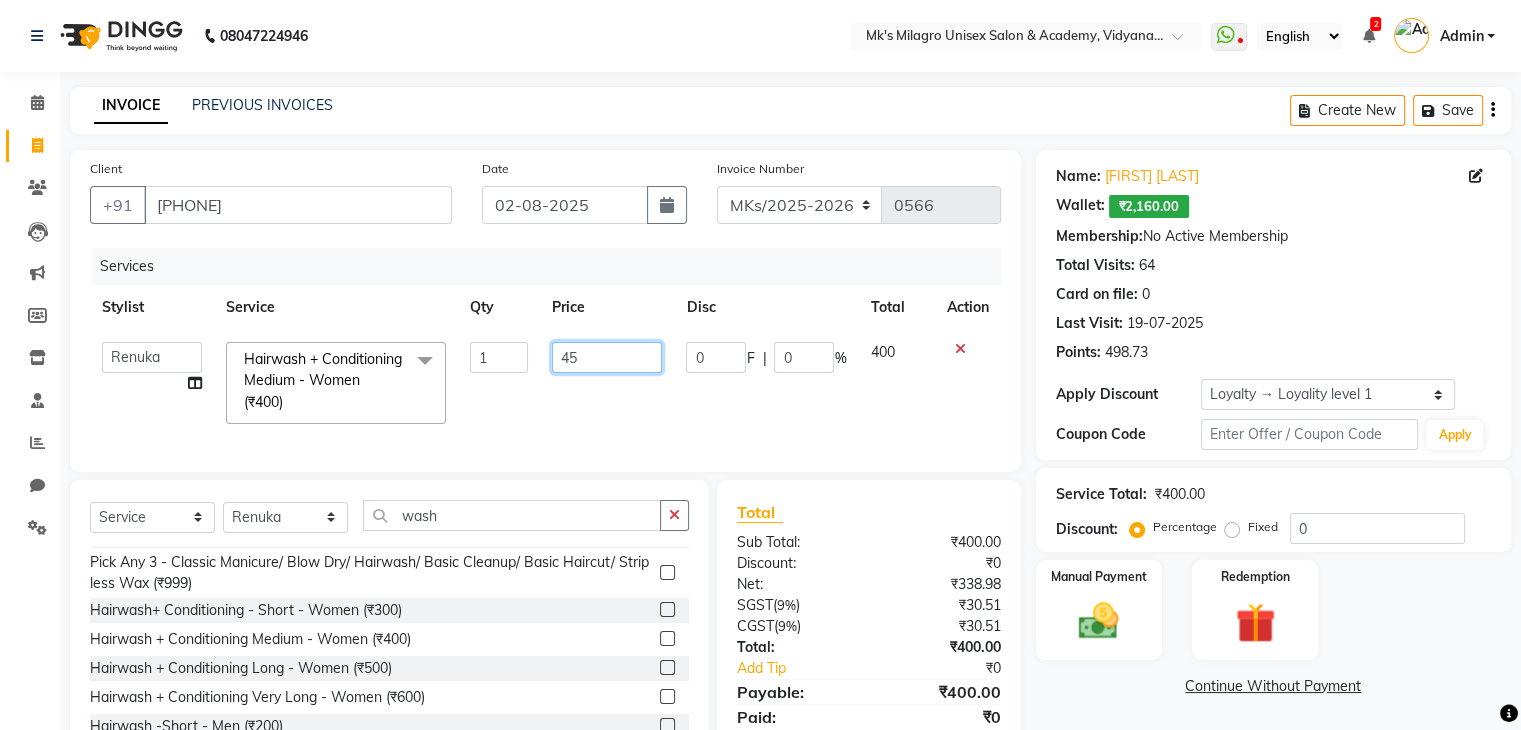 type on "450" 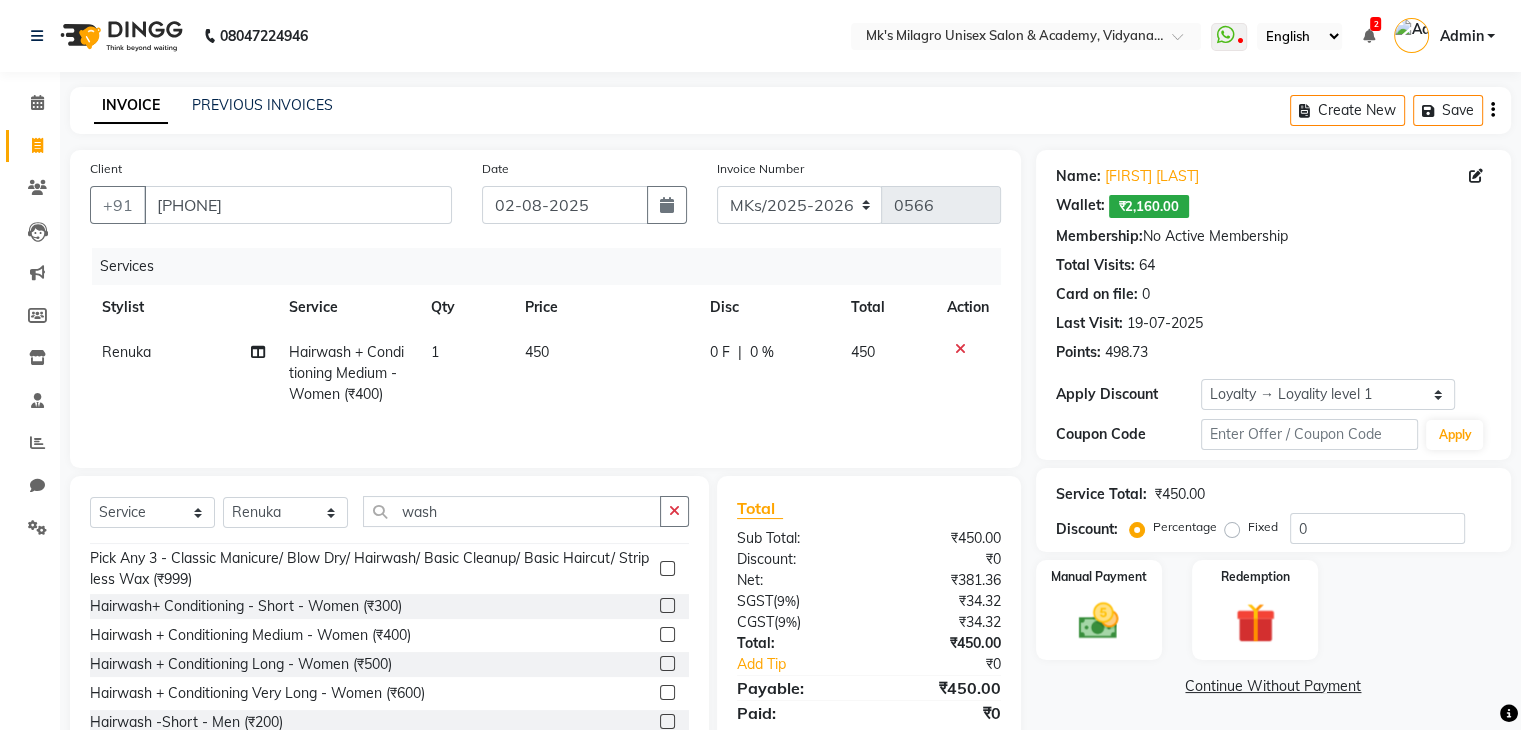 click on "450" 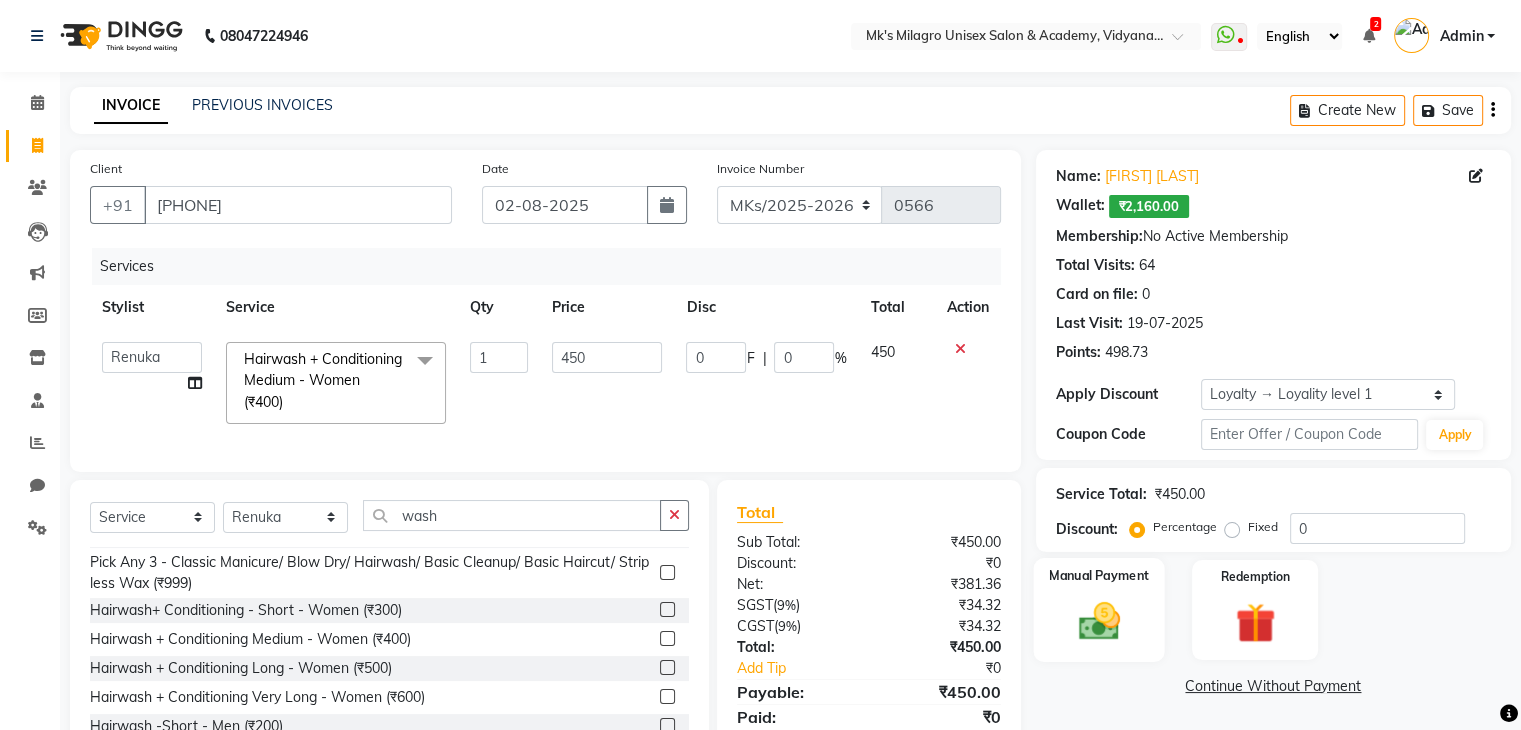 click on "Manual Payment" 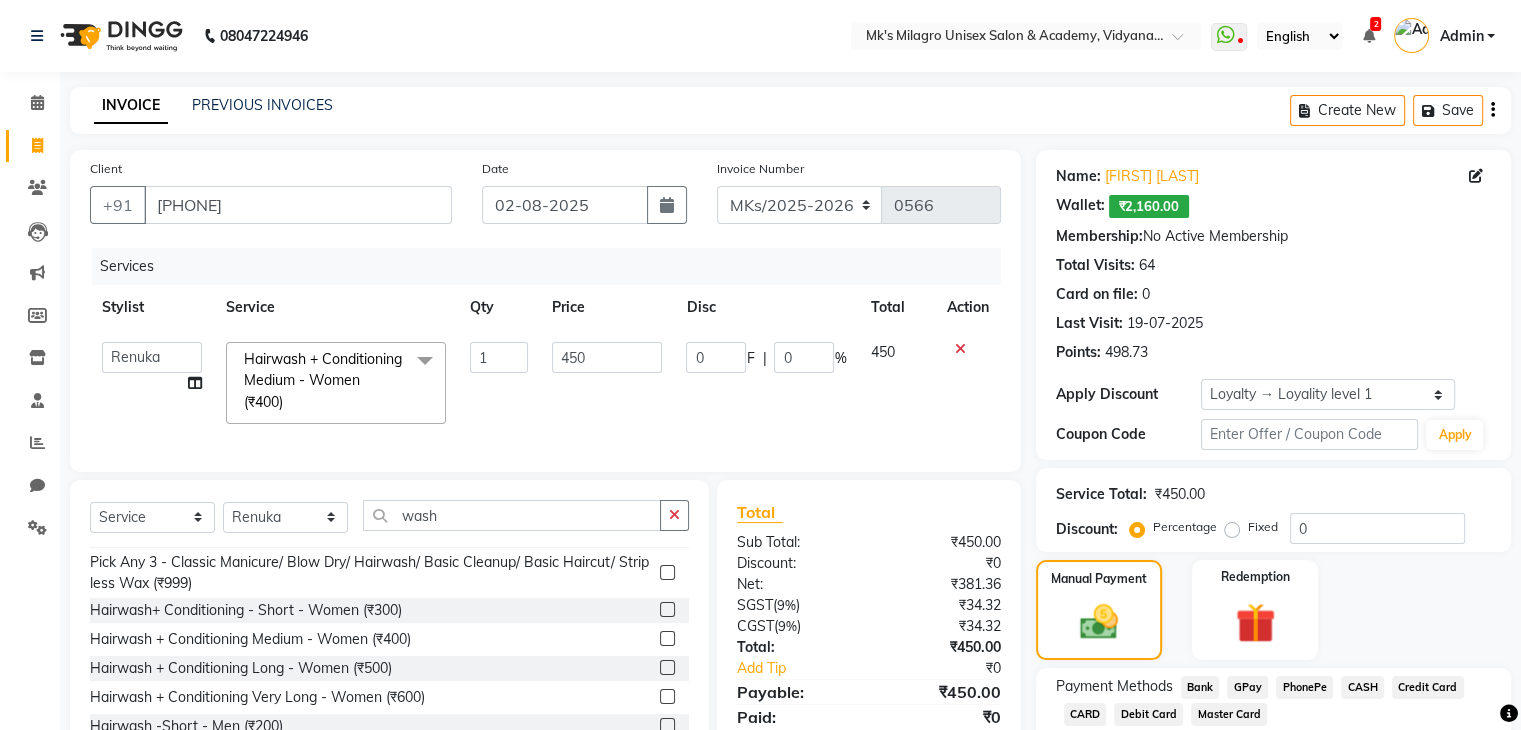 click on "GPay" 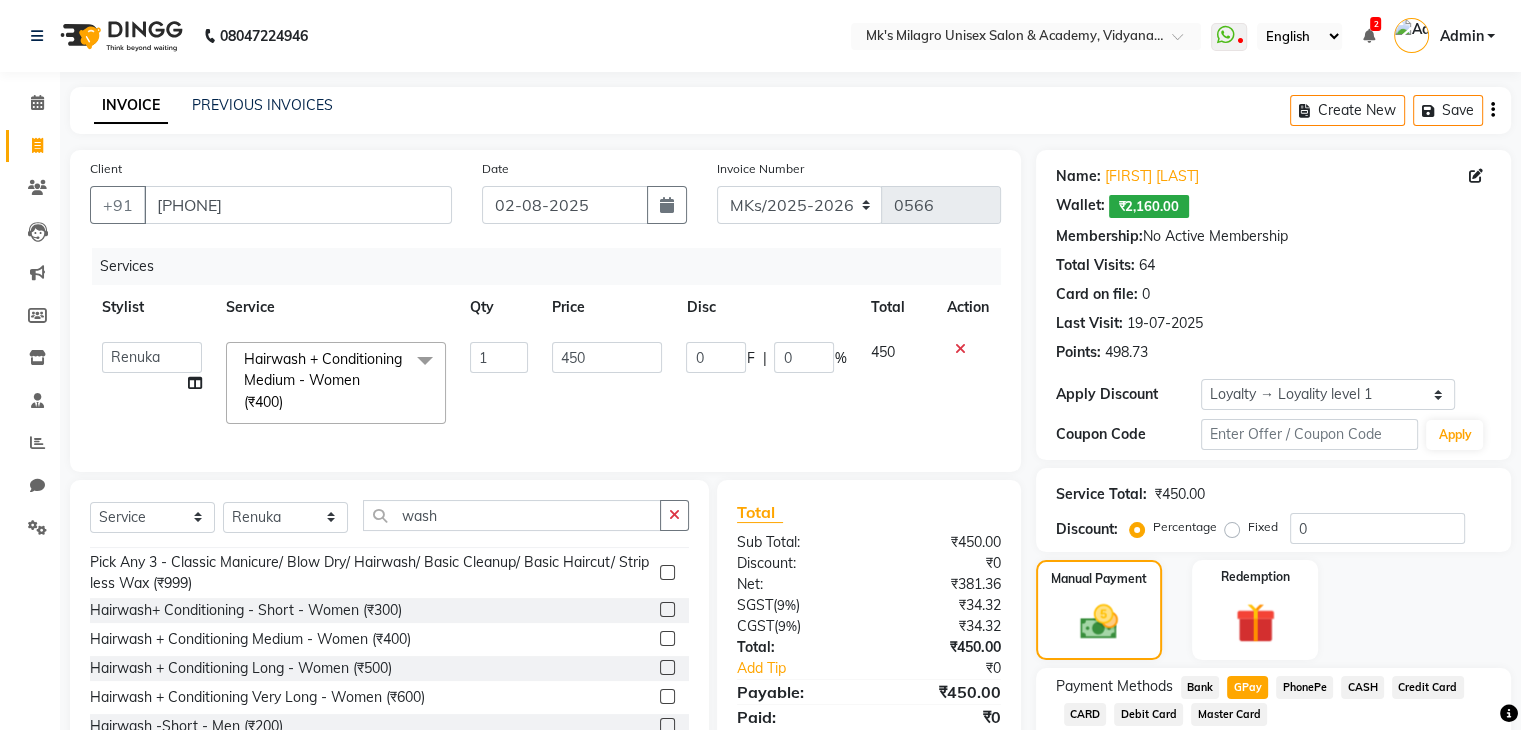 scroll, scrollTop: 187, scrollLeft: 0, axis: vertical 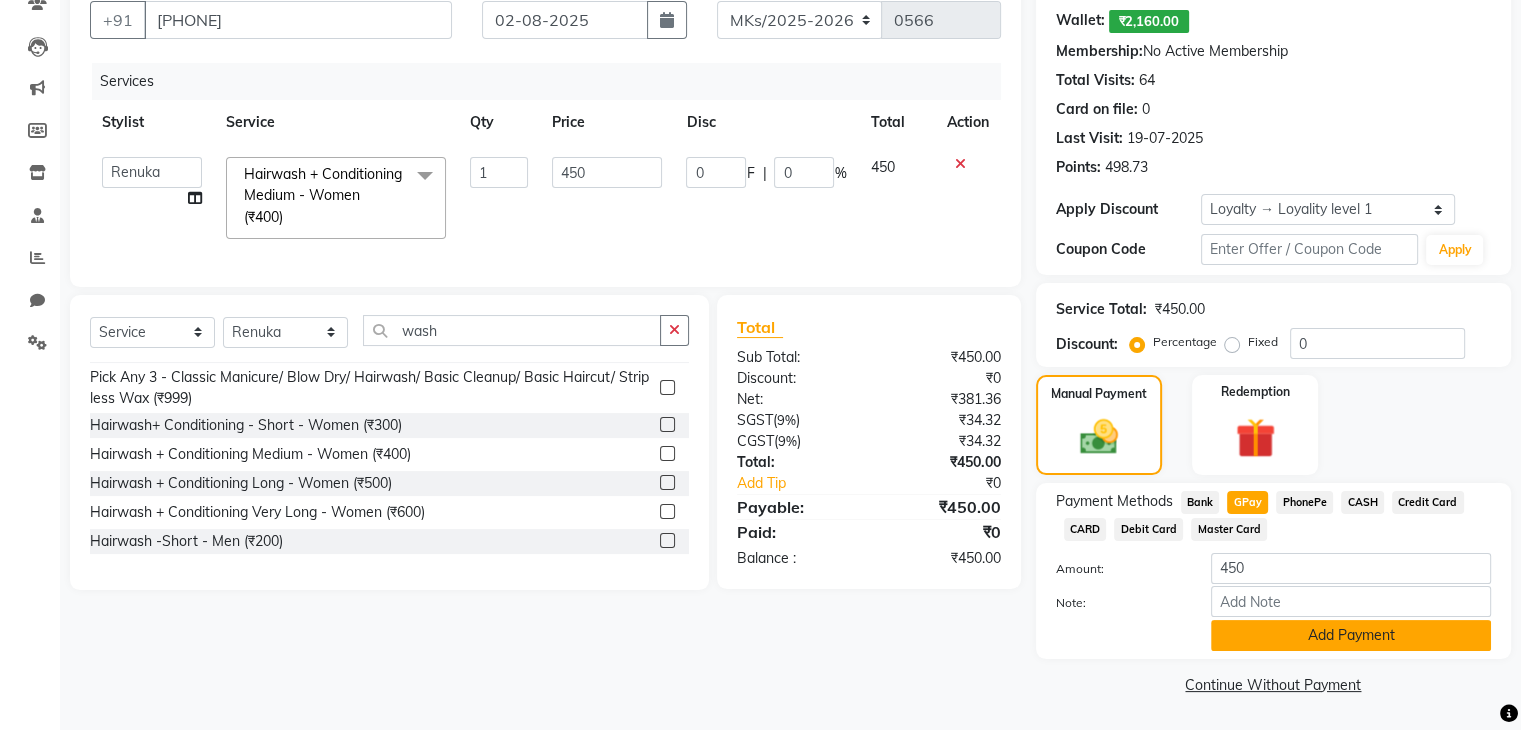 click on "Add Payment" 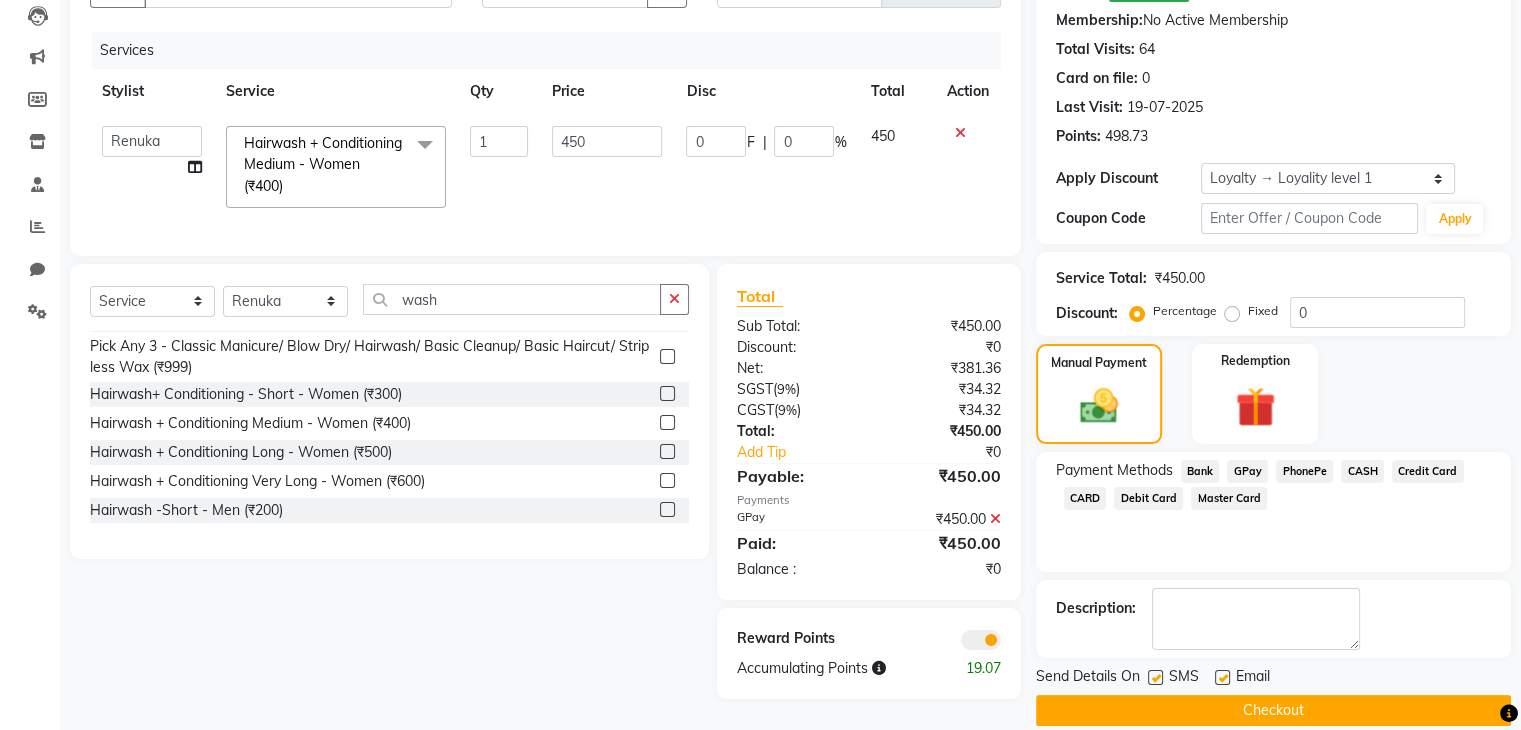 scroll, scrollTop: 240, scrollLeft: 0, axis: vertical 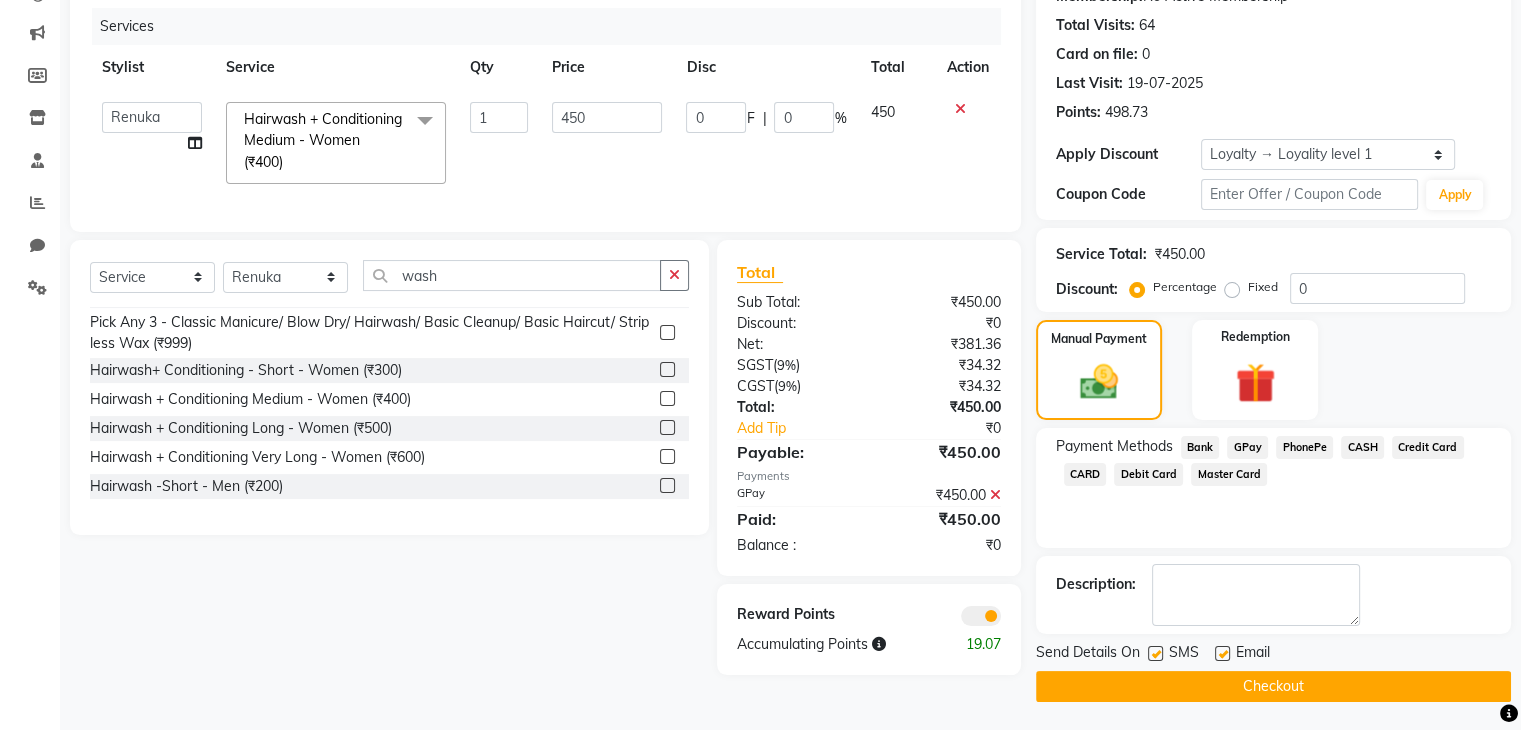 click on "Checkout" 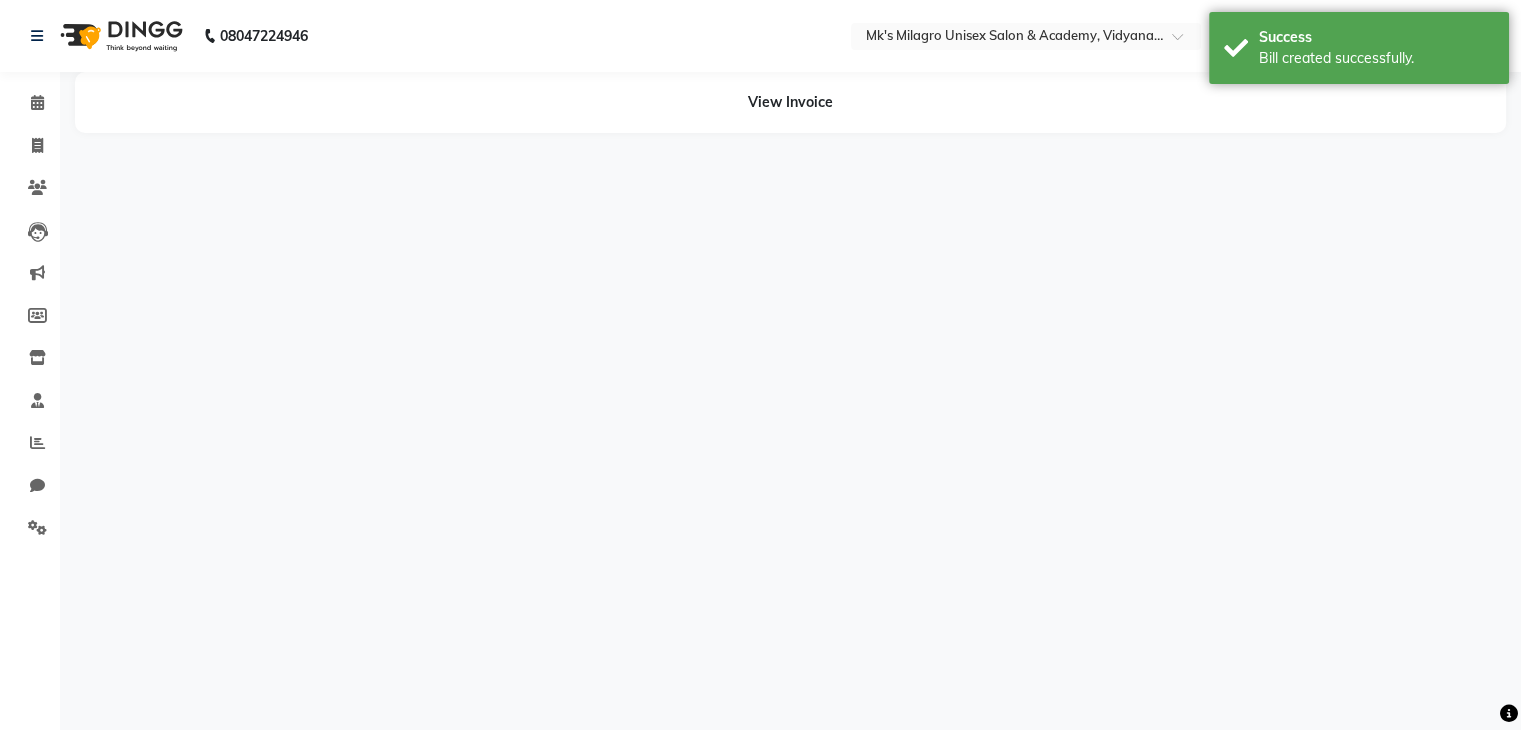 scroll, scrollTop: 0, scrollLeft: 0, axis: both 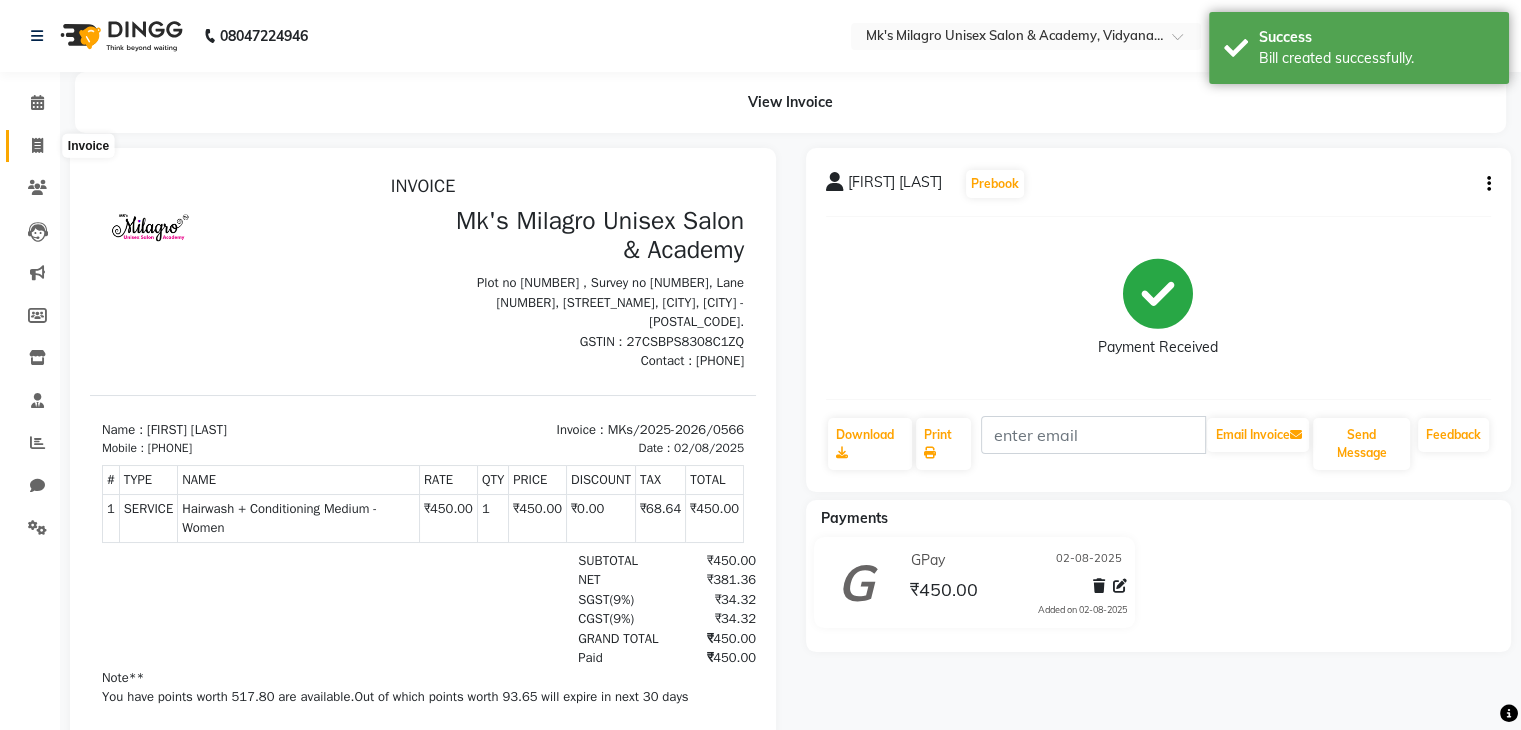 click 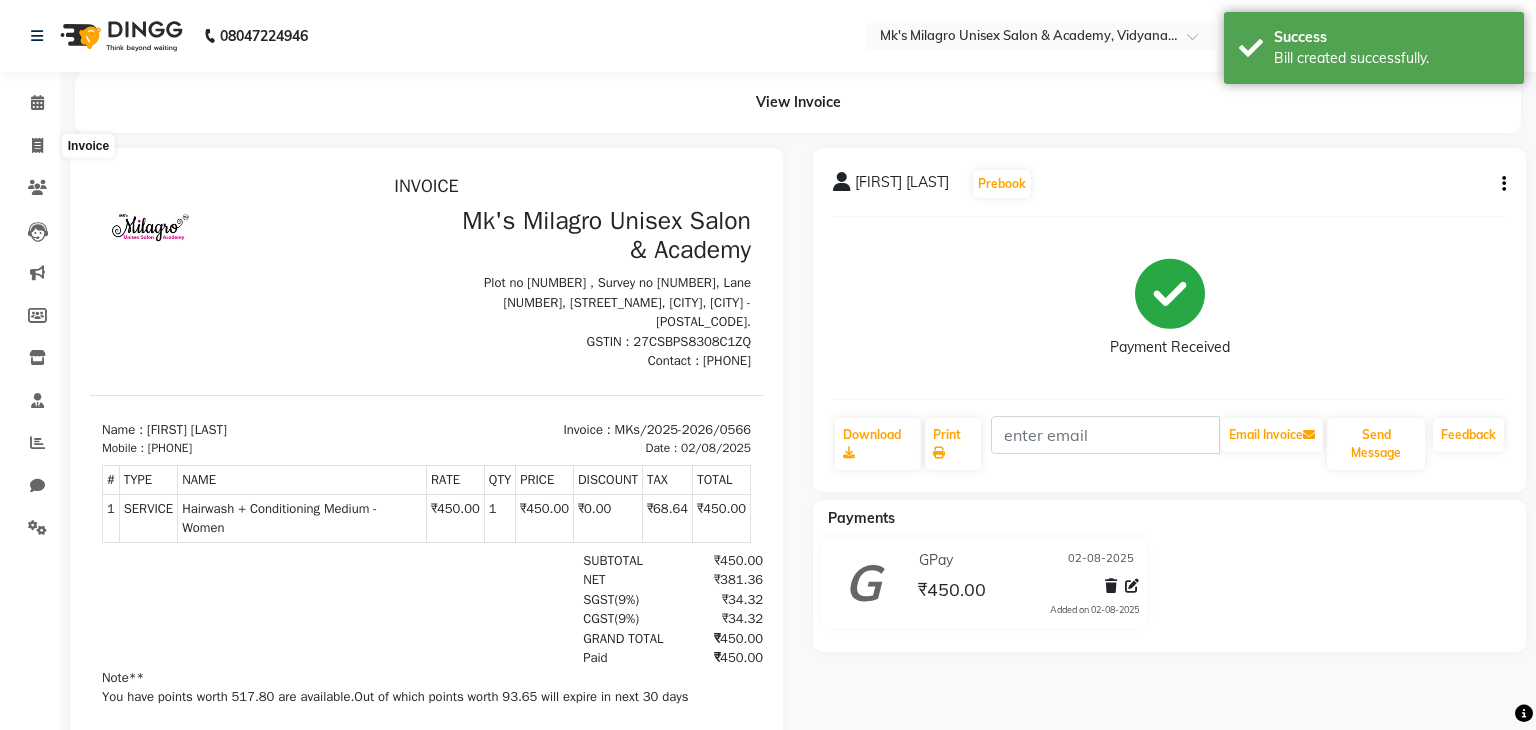 select on "service" 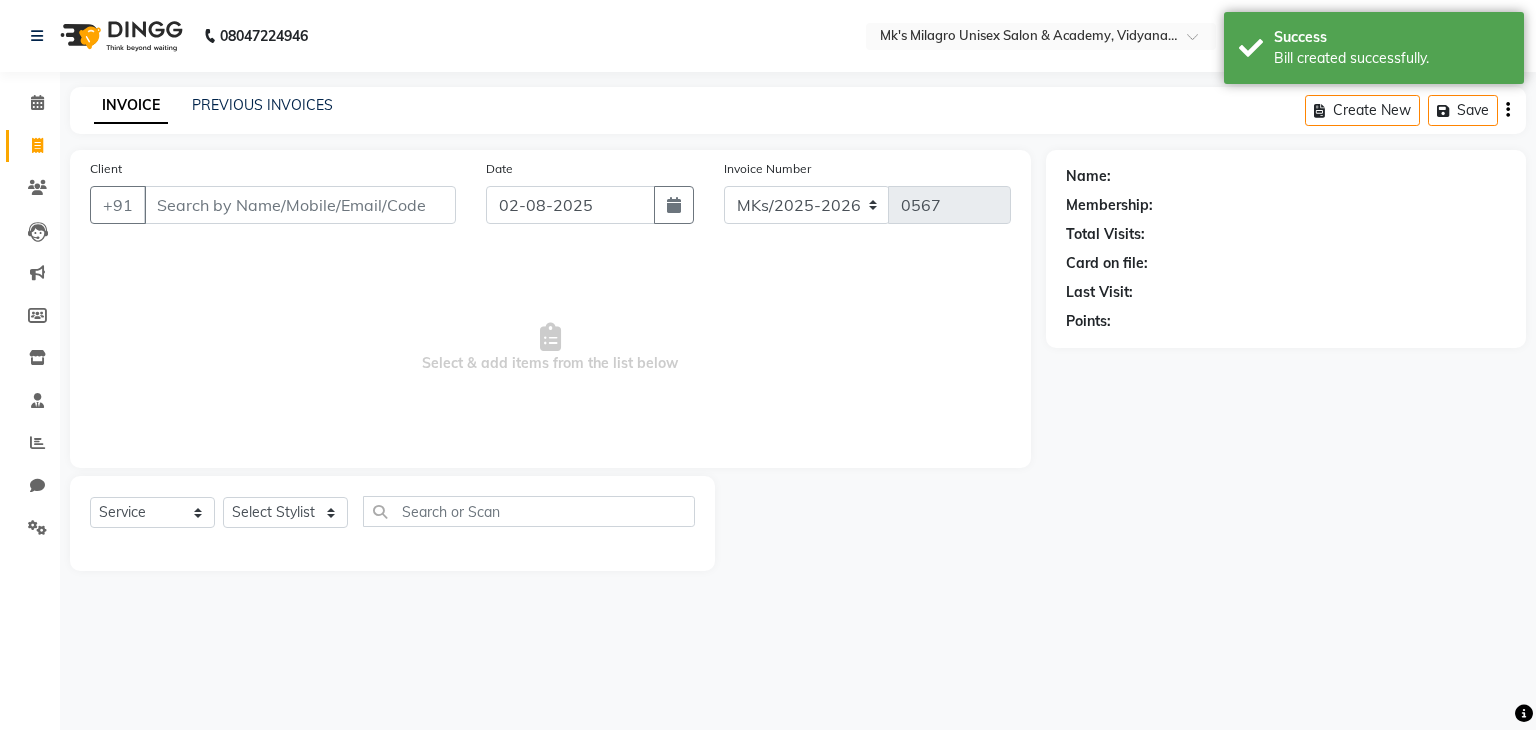 click on "Client" at bounding box center [300, 205] 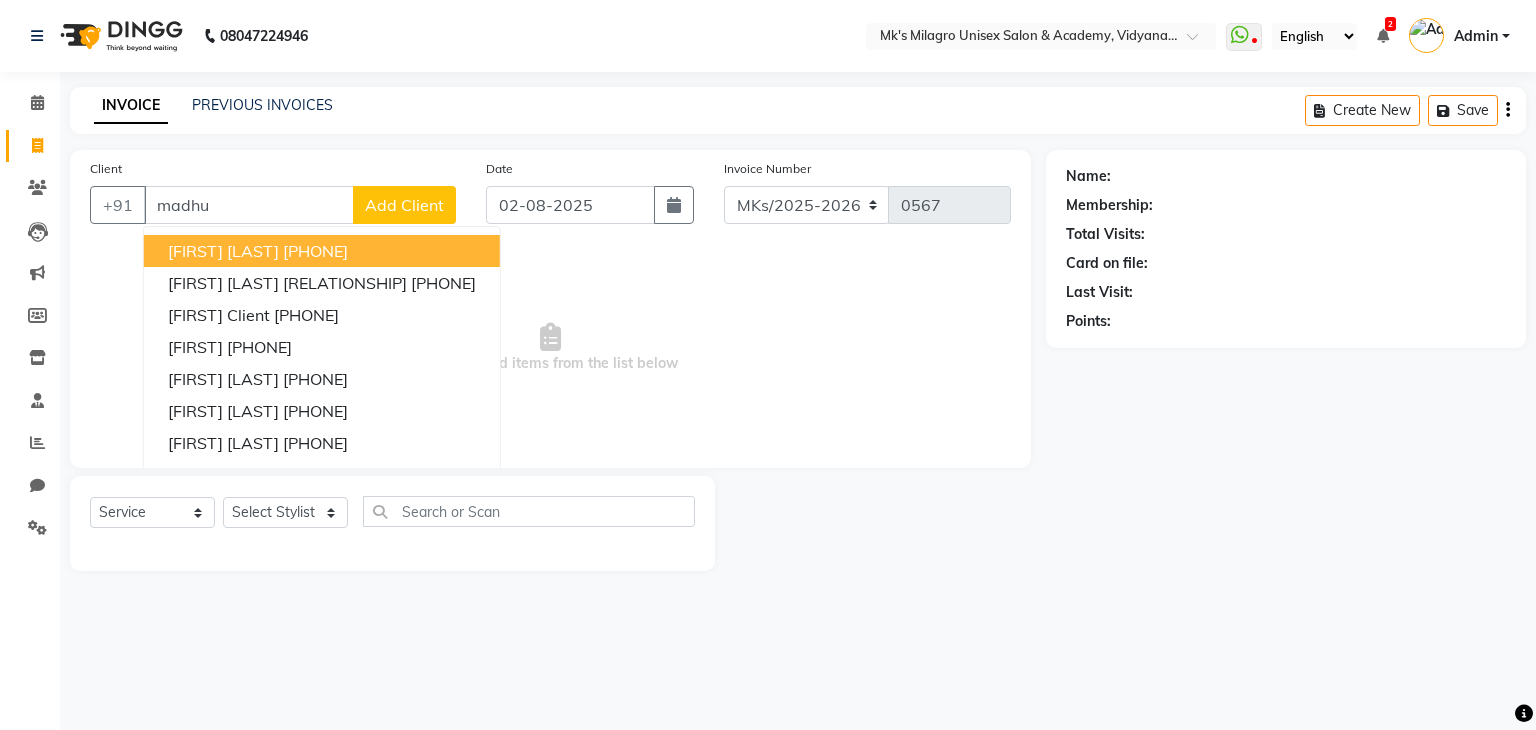 click on "madhu" at bounding box center (249, 205) 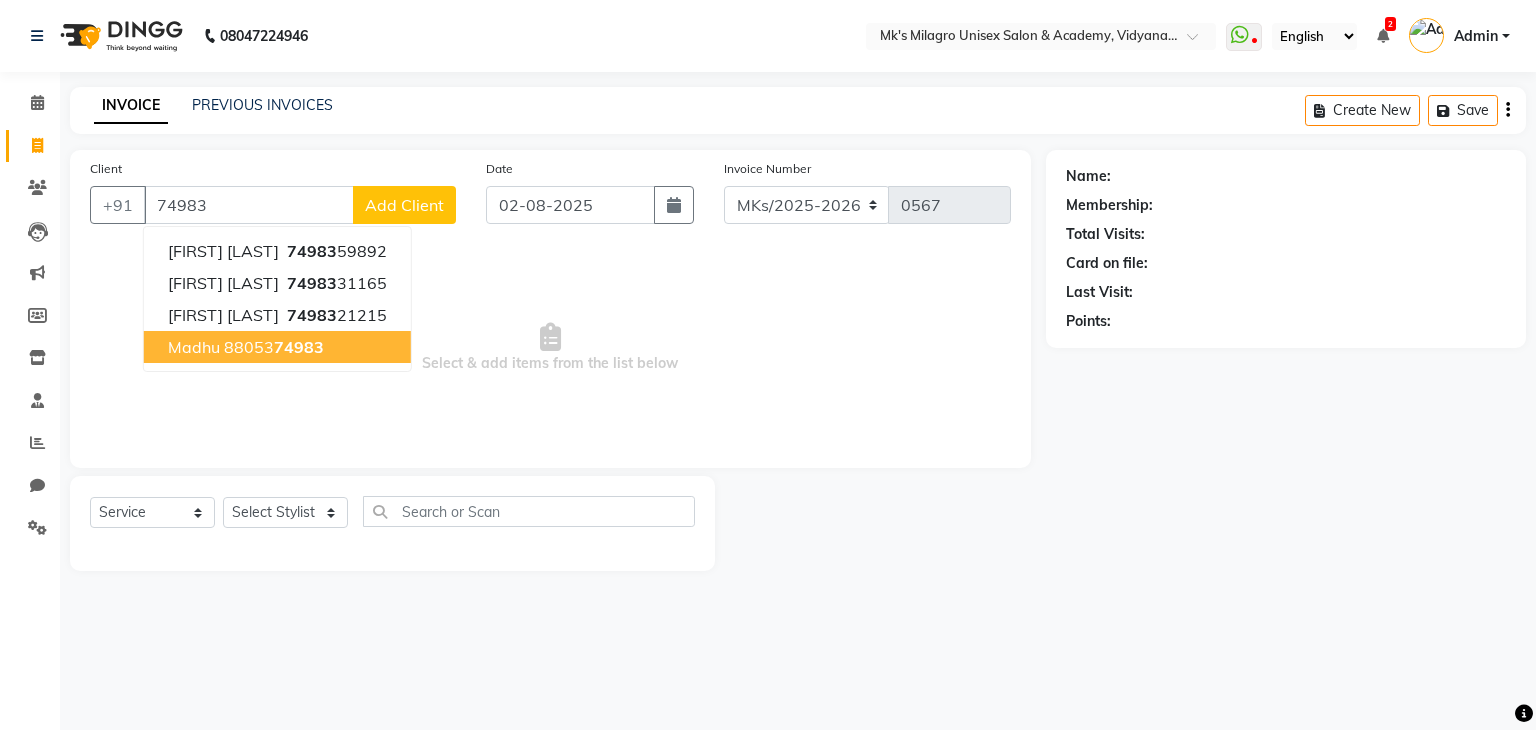 click on "[PHONE]" at bounding box center (274, 347) 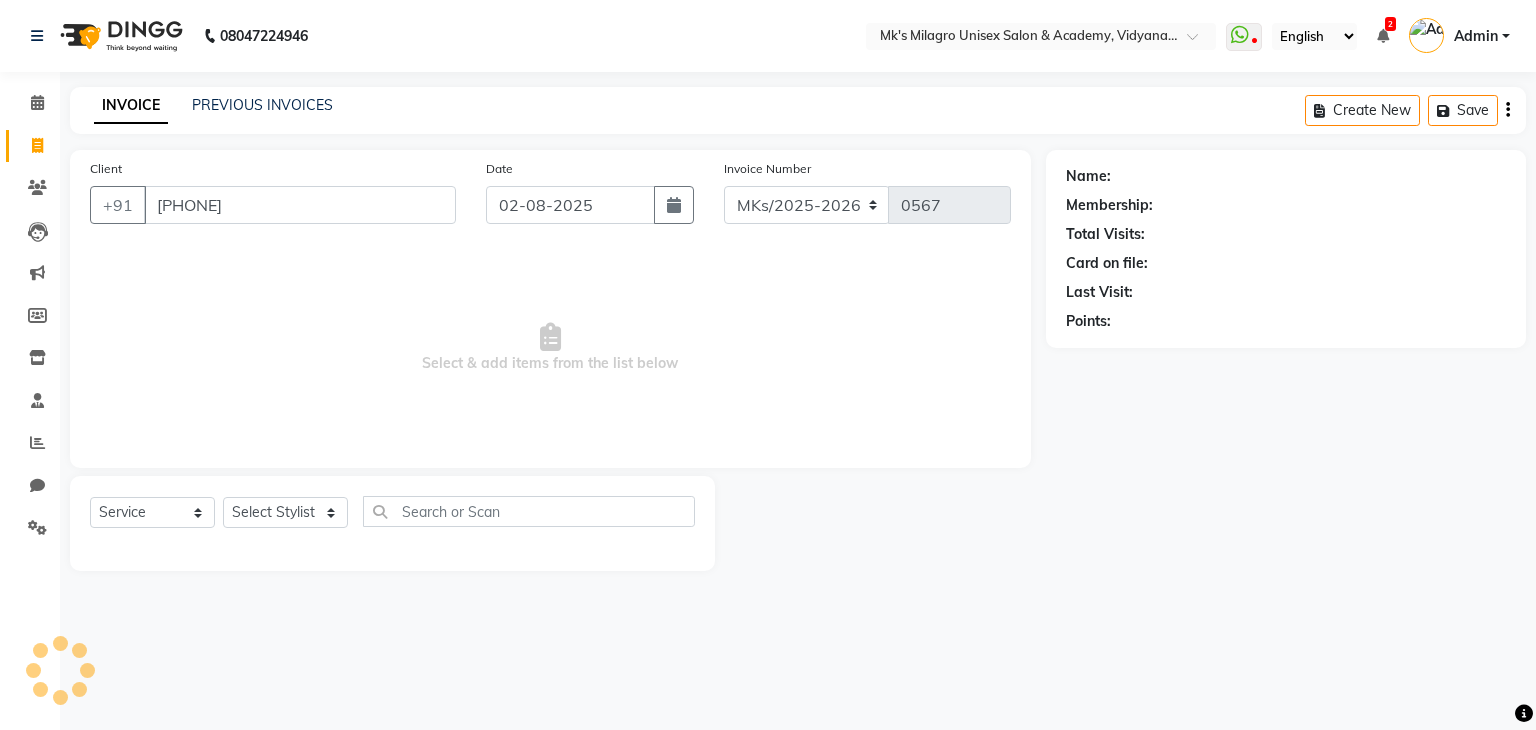 type on "[PHONE]" 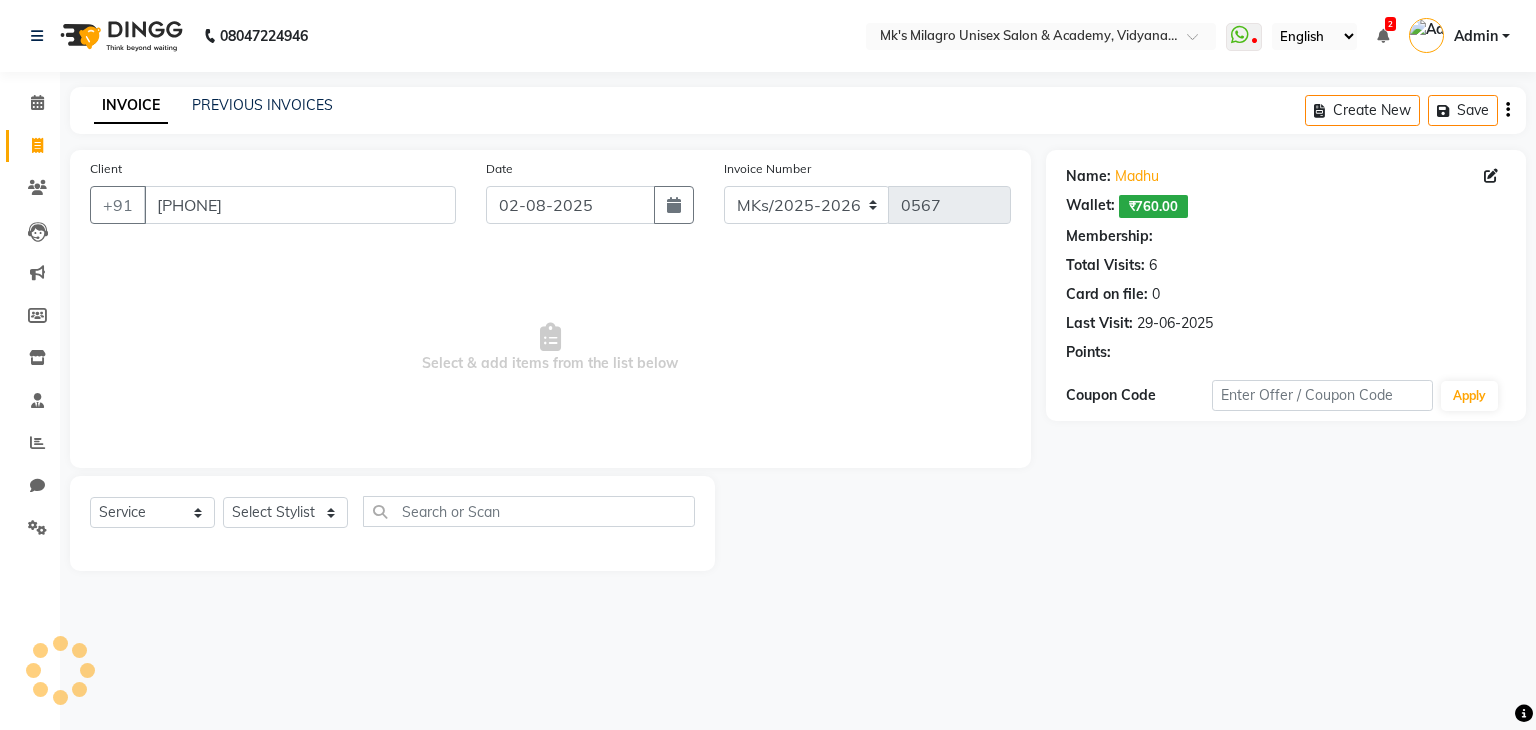 select on "1: Object" 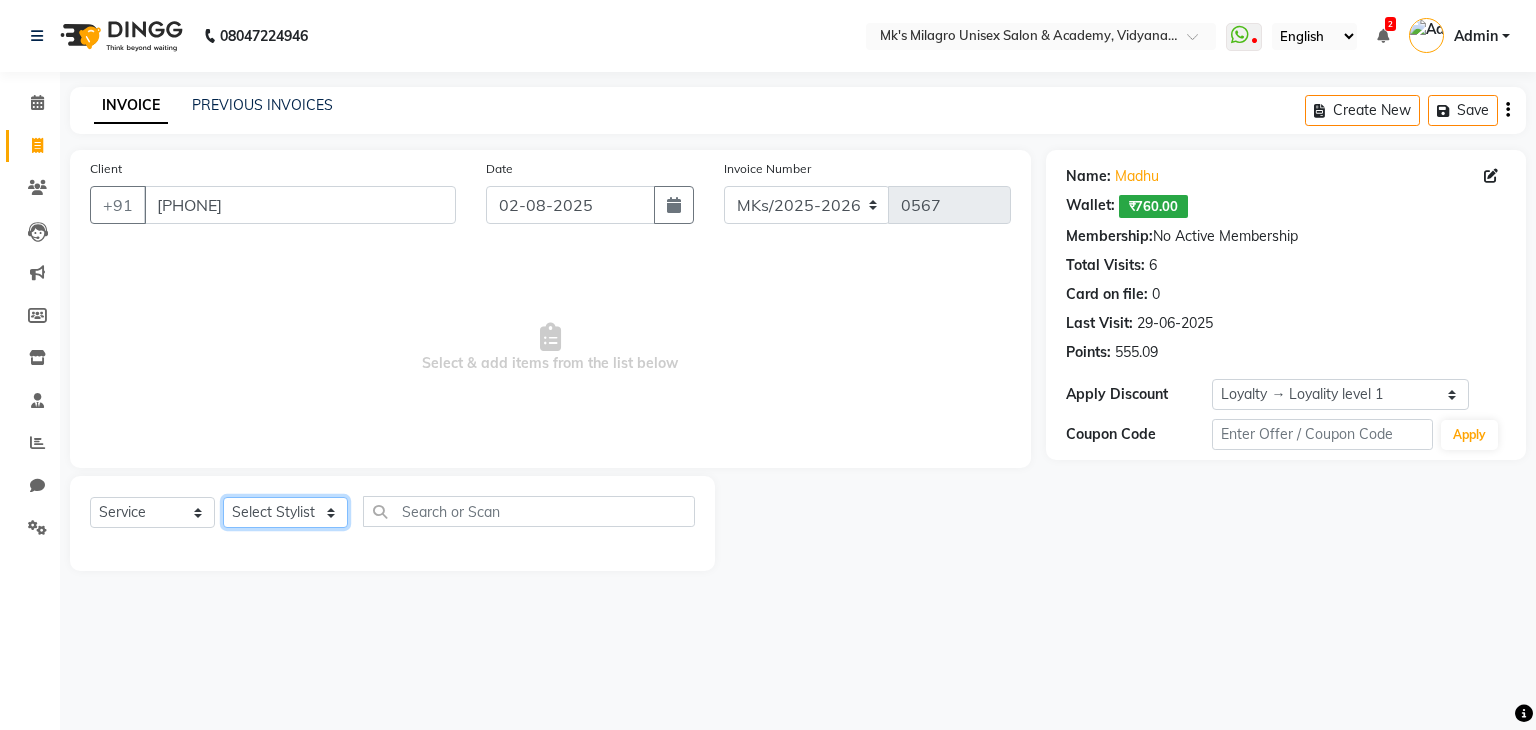 click on "Select Stylist Madhuri Jadhav Minsi Ramesh Renuka Riya Sandhaya Santoshi" 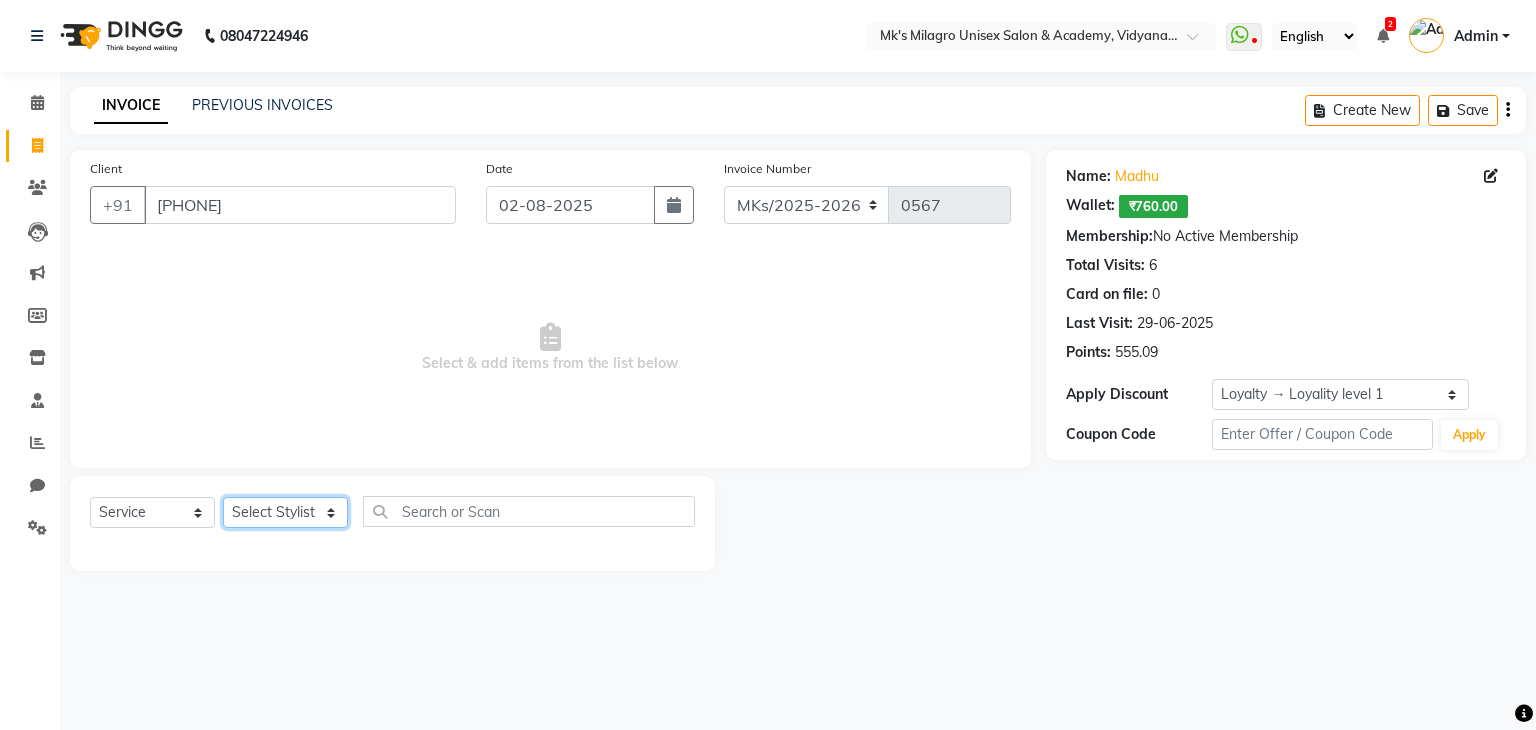 select on "21738" 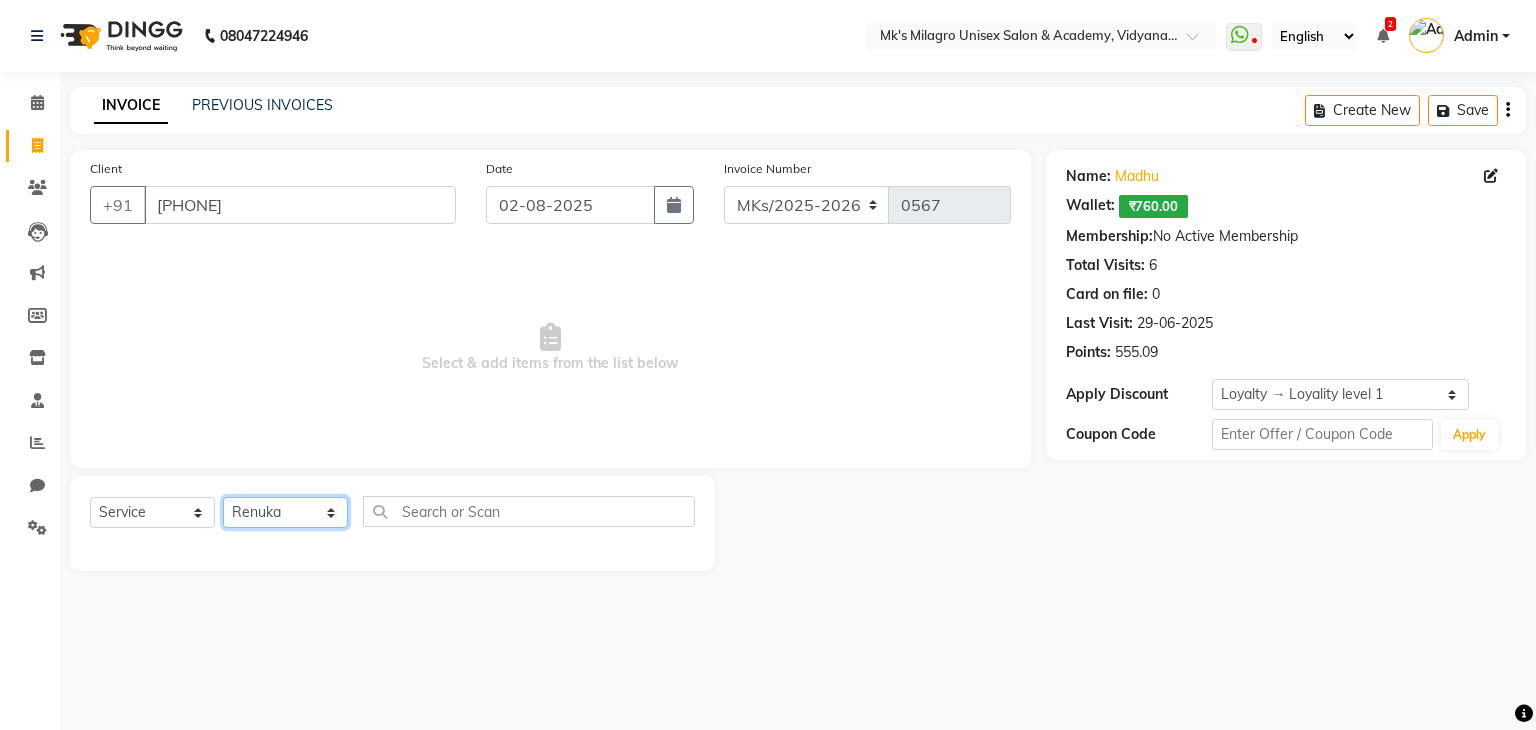 click on "Select Stylist Madhuri Jadhav Minsi Ramesh Renuka Riya Sandhaya Santoshi" 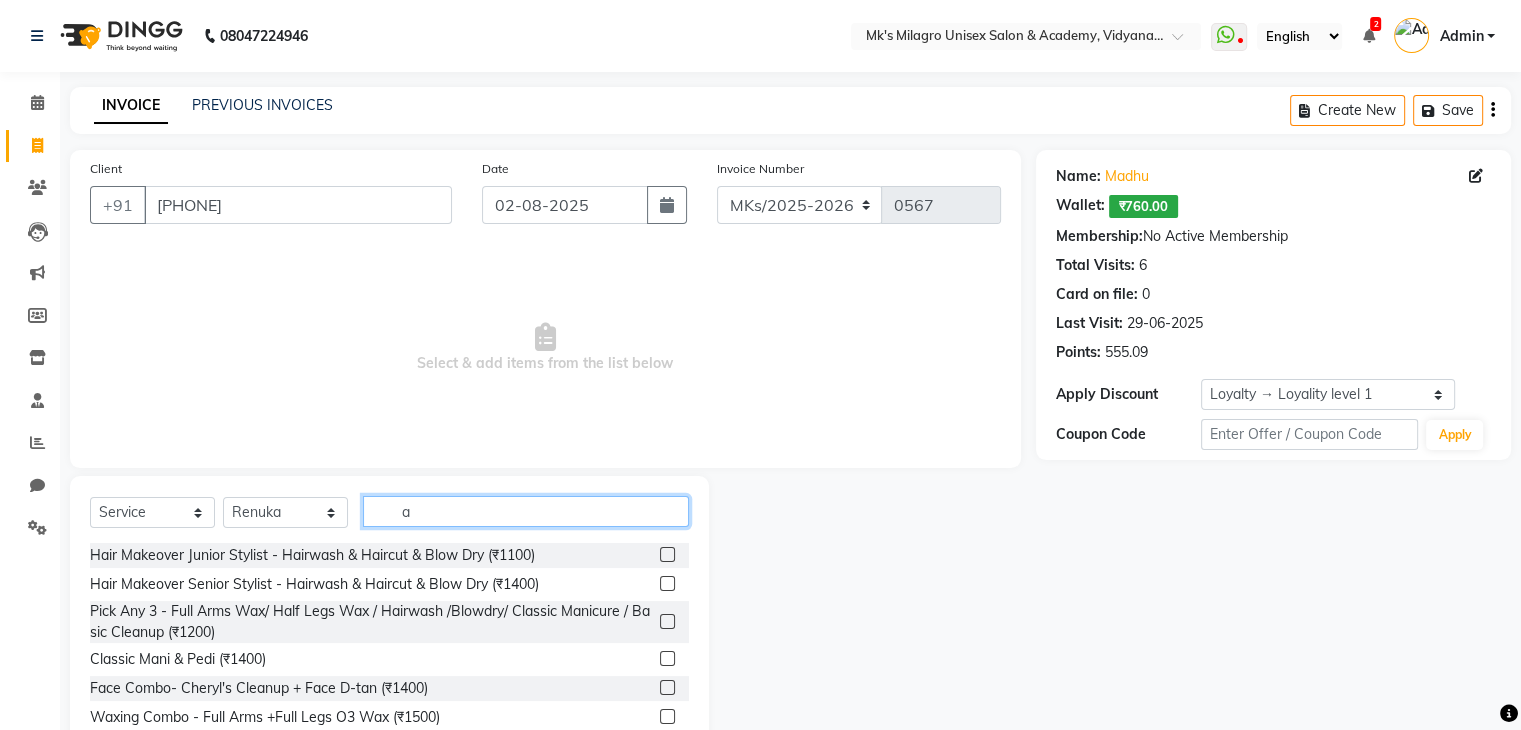 click on "a" 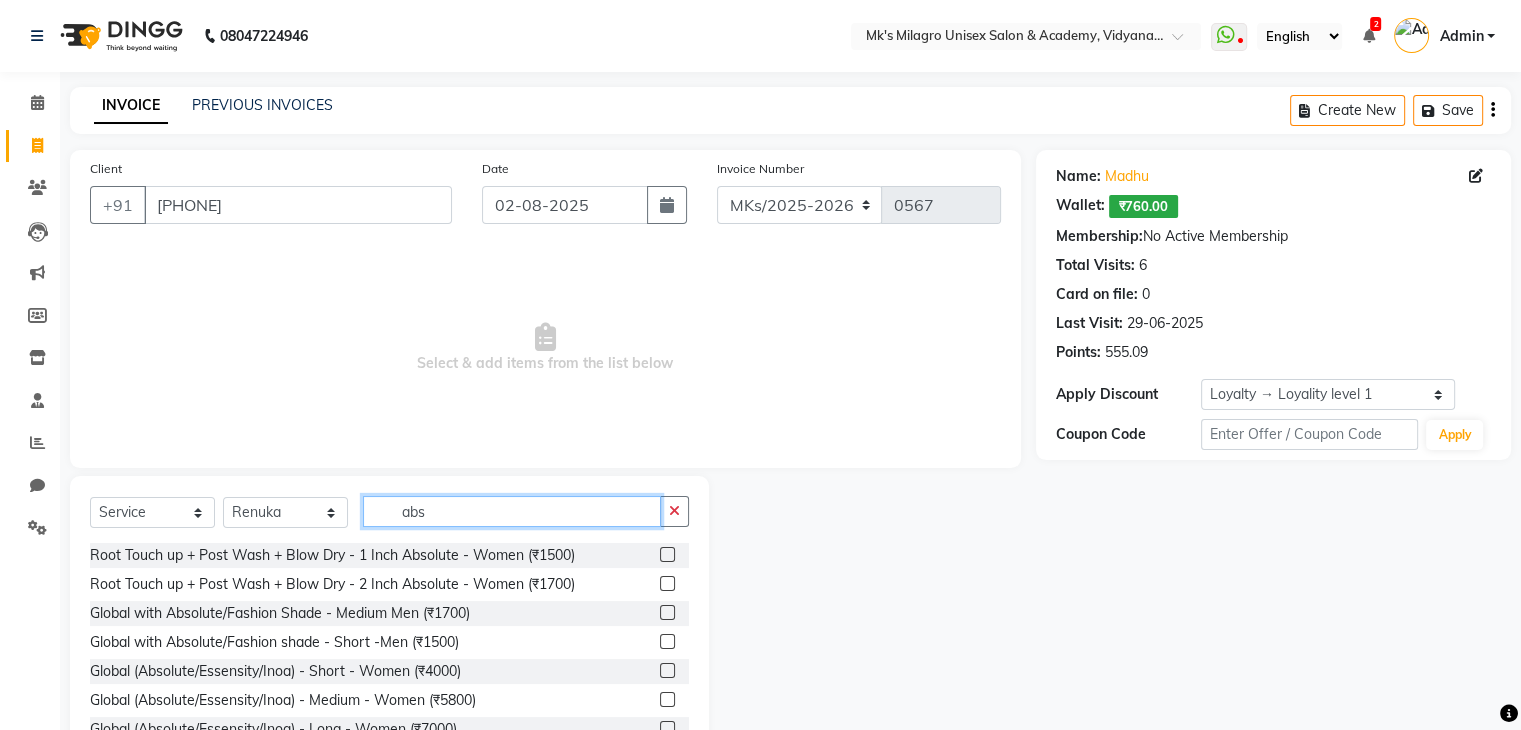 type on "abs" 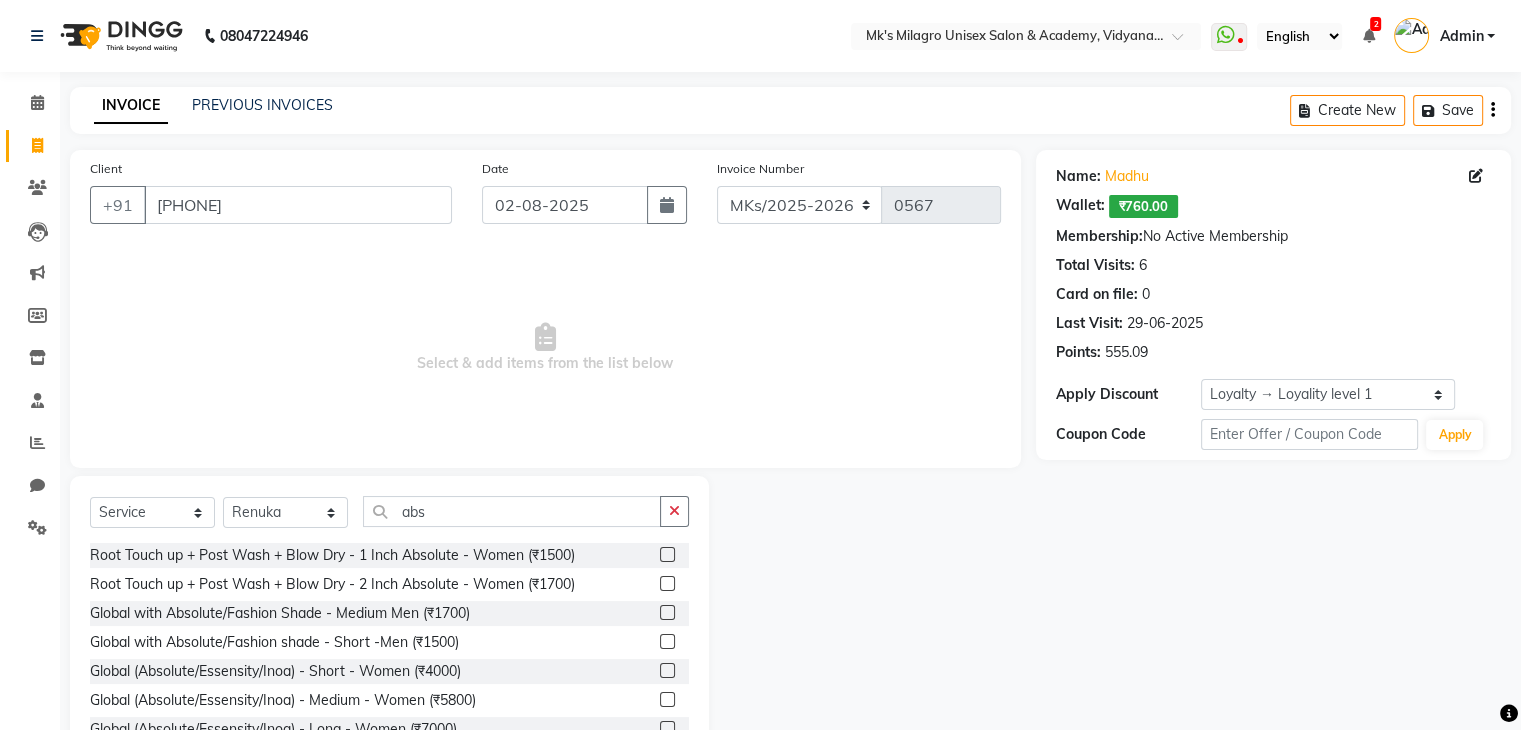 click 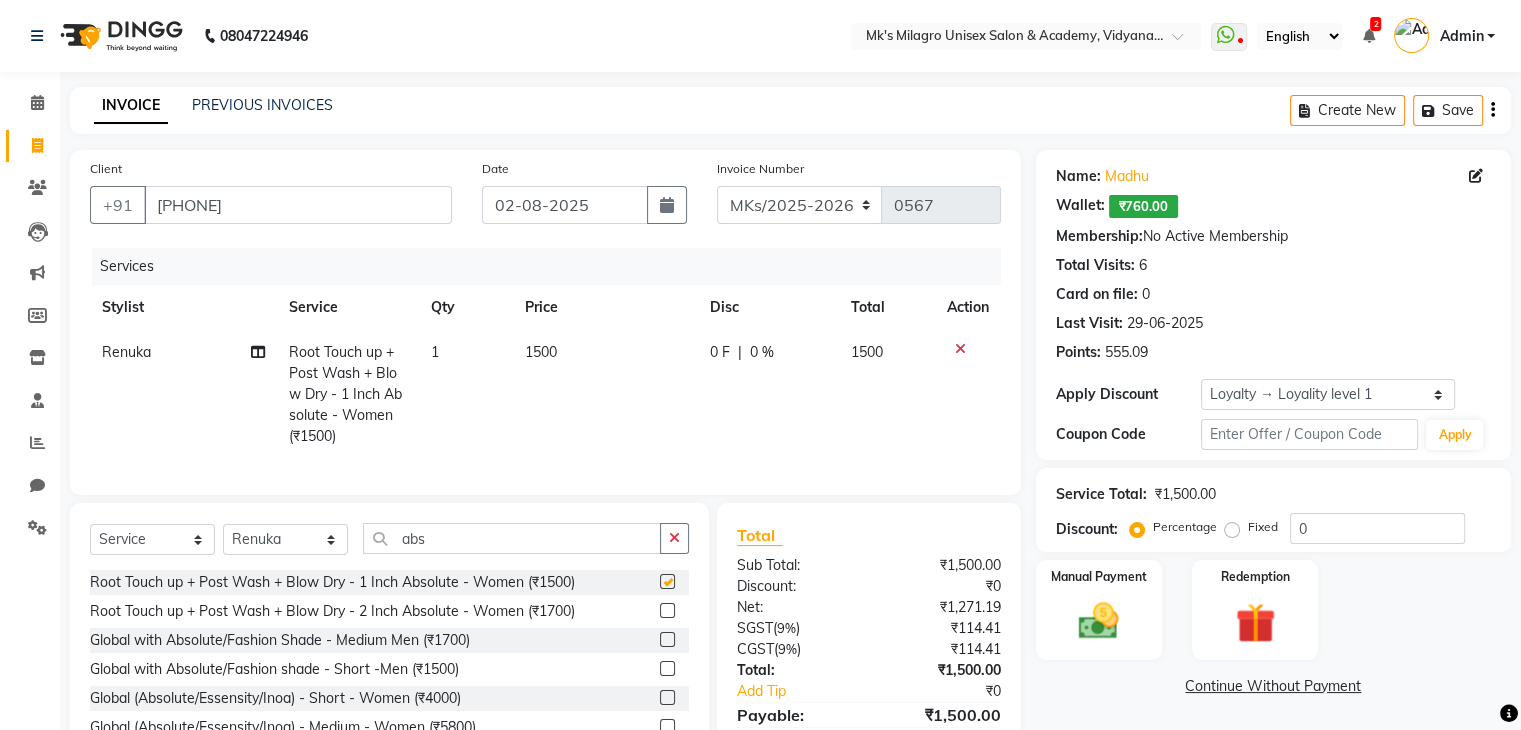 checkbox on "false" 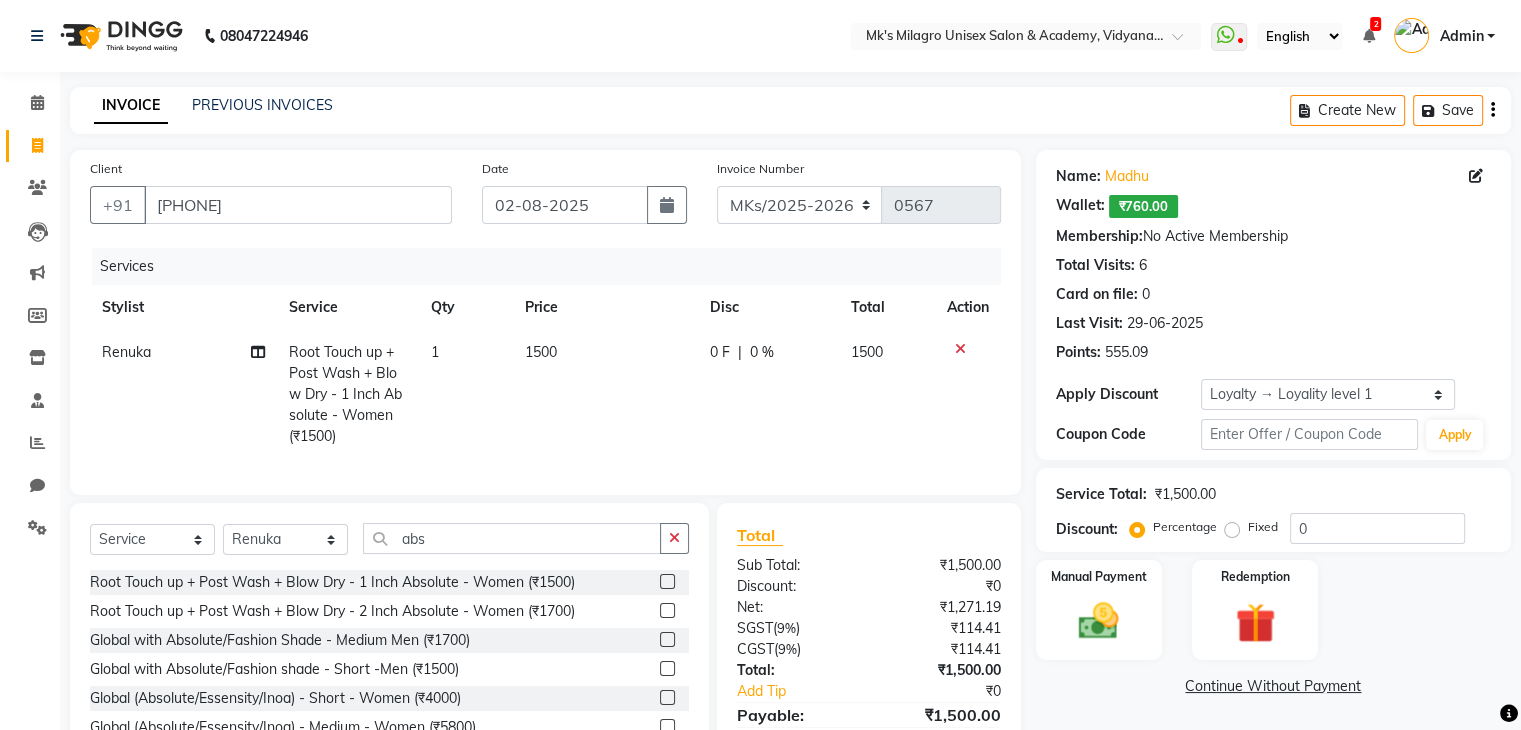 click on "1500" 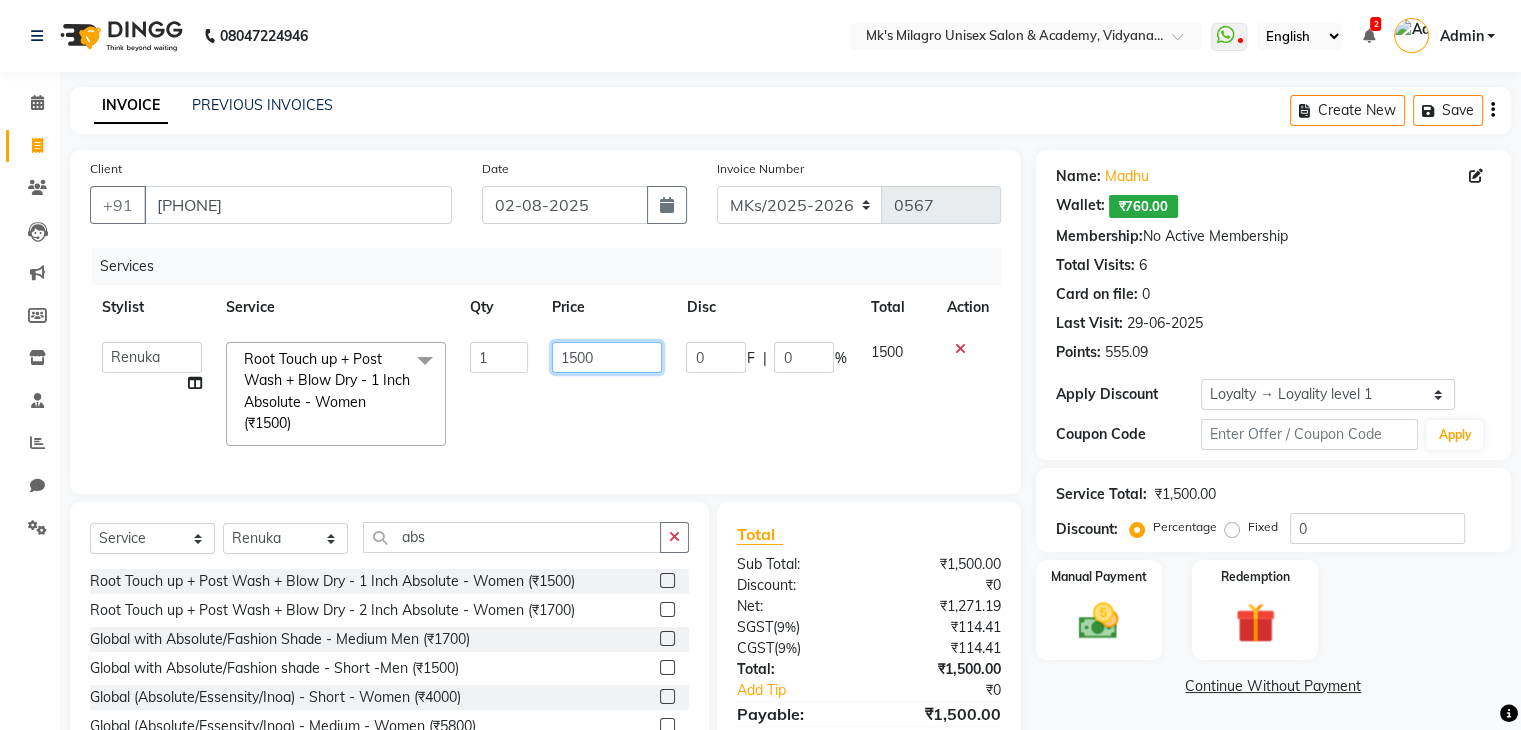 click on "1500" 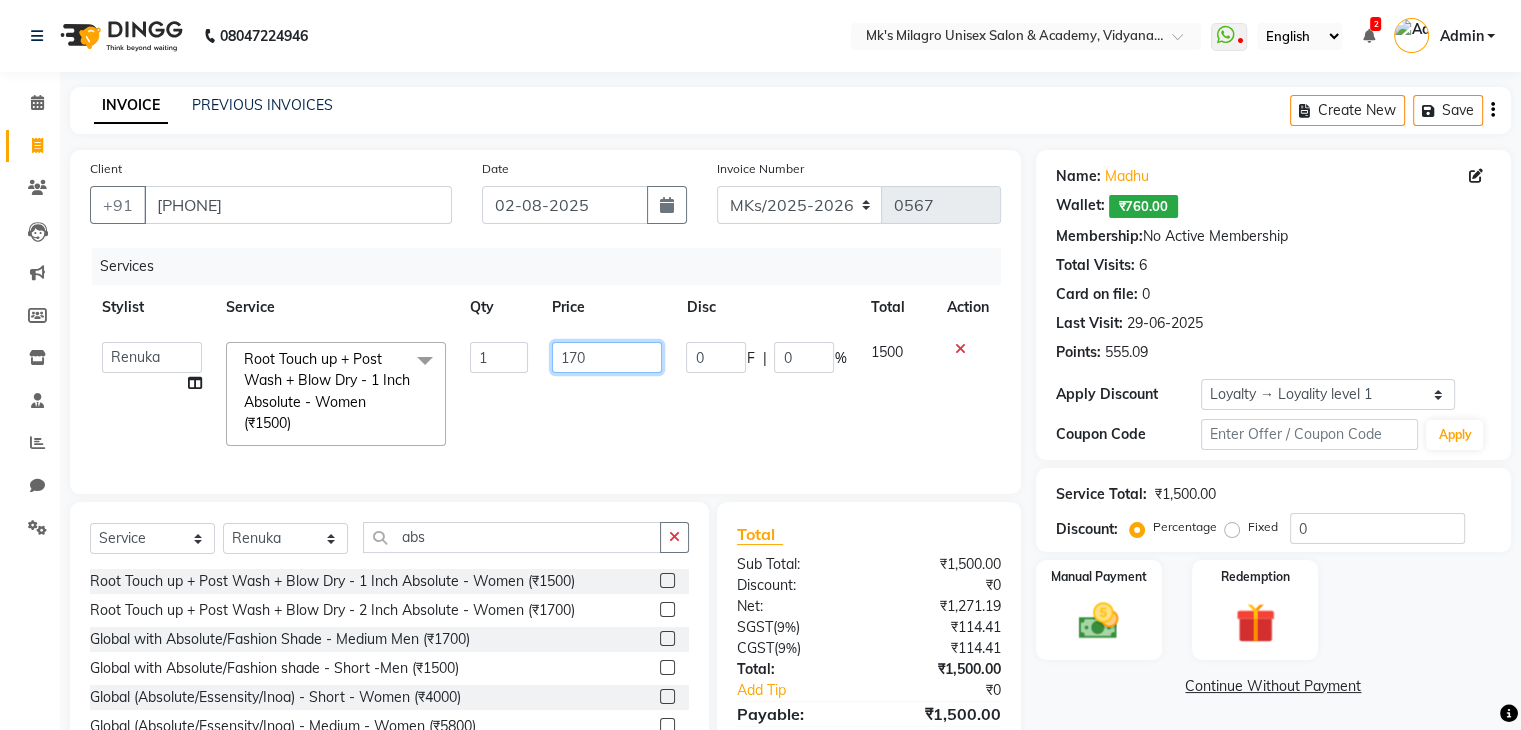 type on "1700" 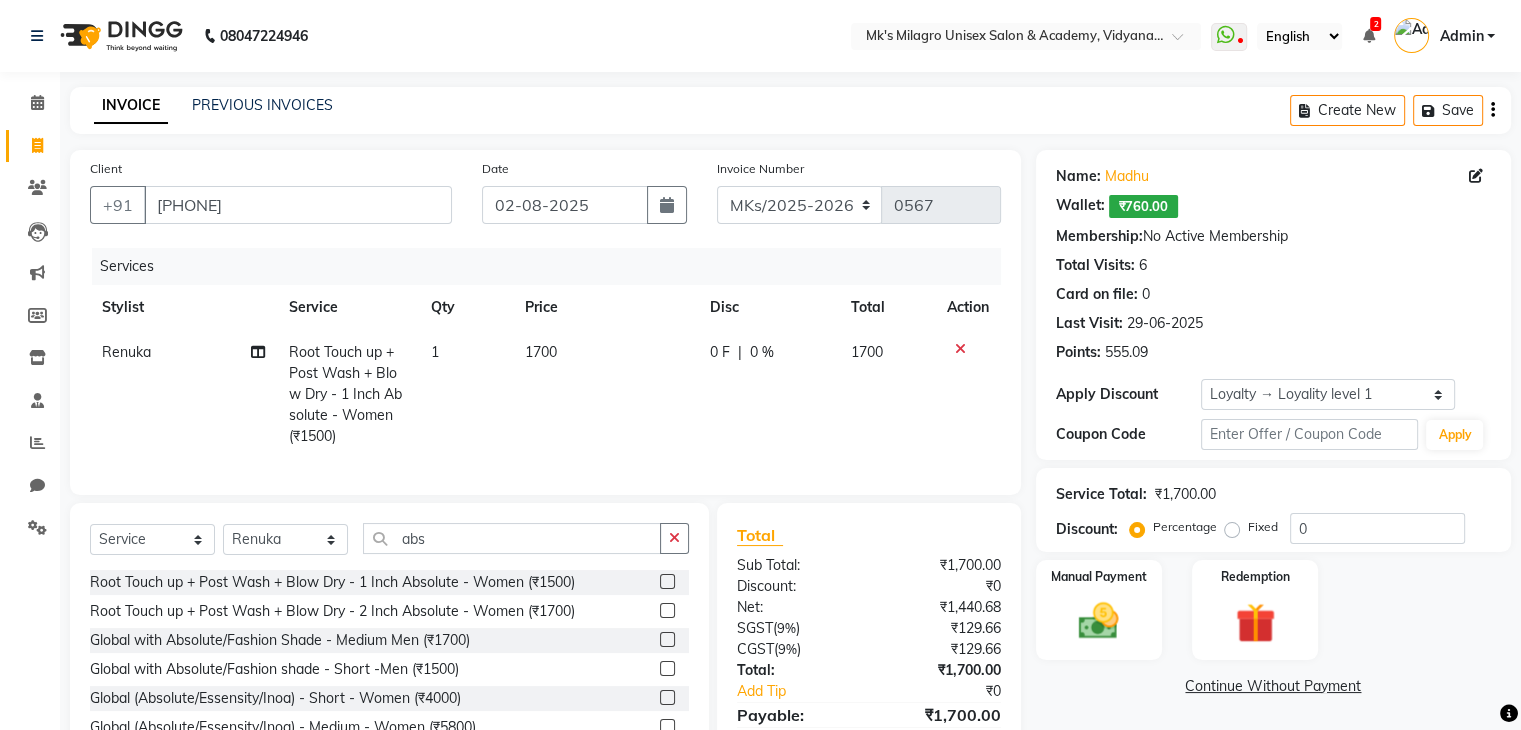 click on "1700" 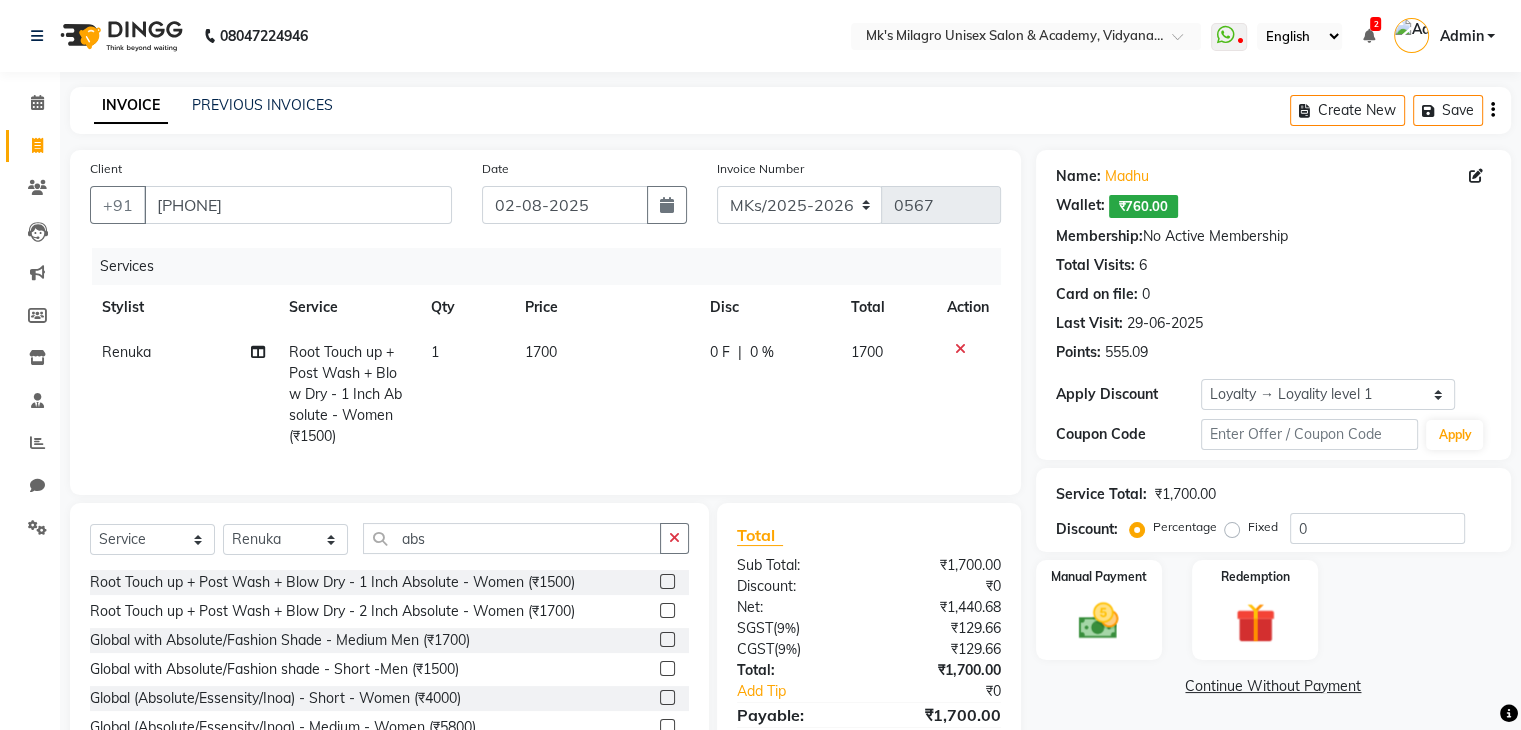 select on "21738" 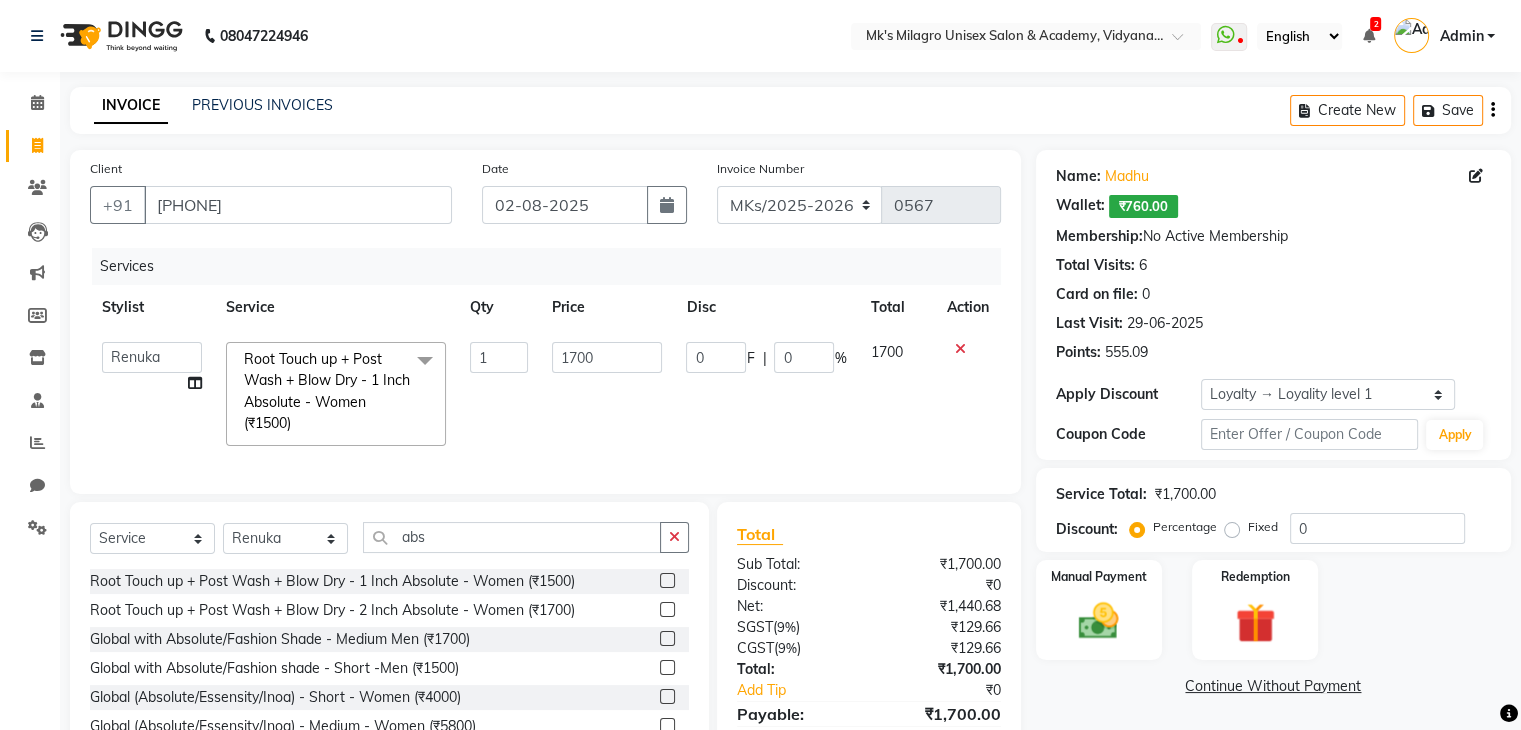 scroll, scrollTop: 112, scrollLeft: 0, axis: vertical 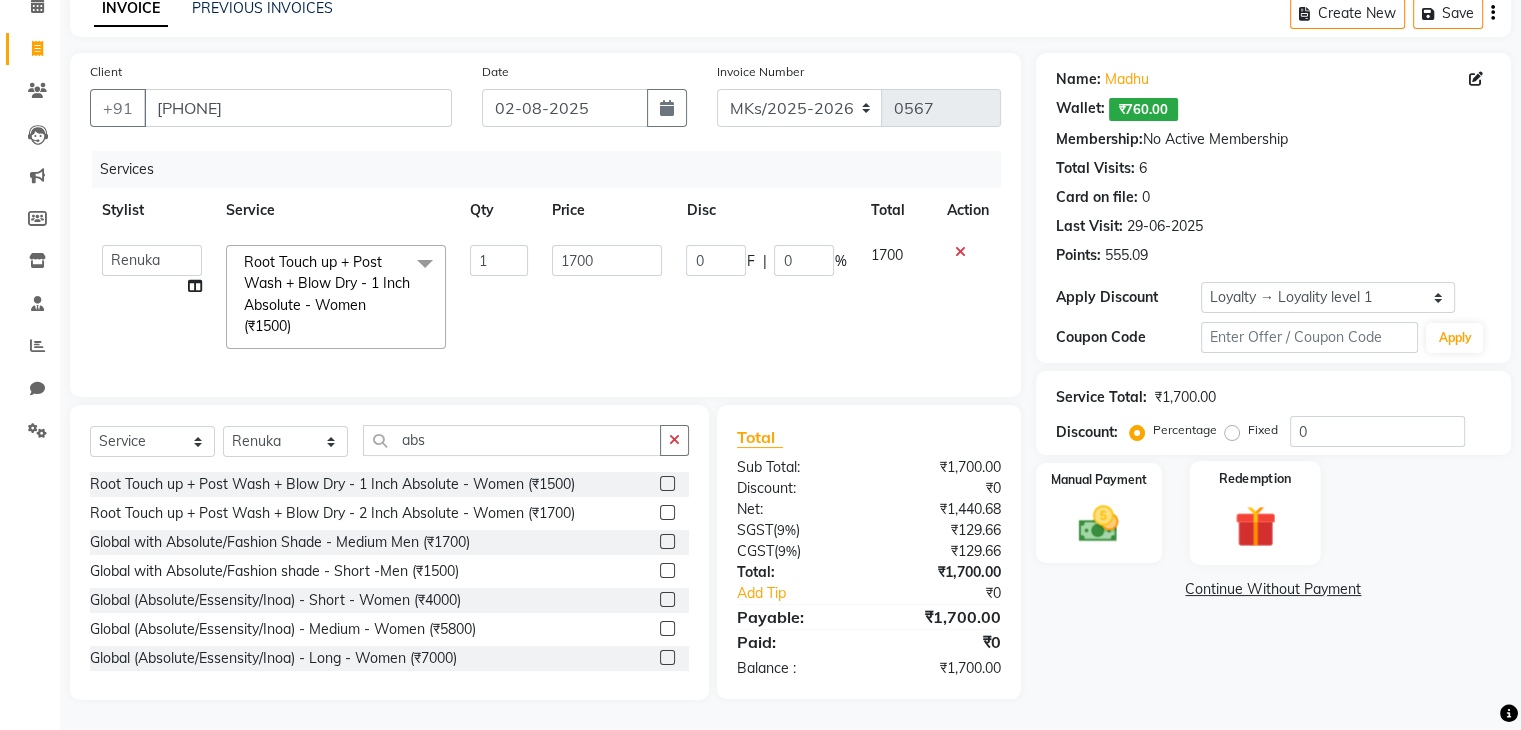 click on "Redemption" 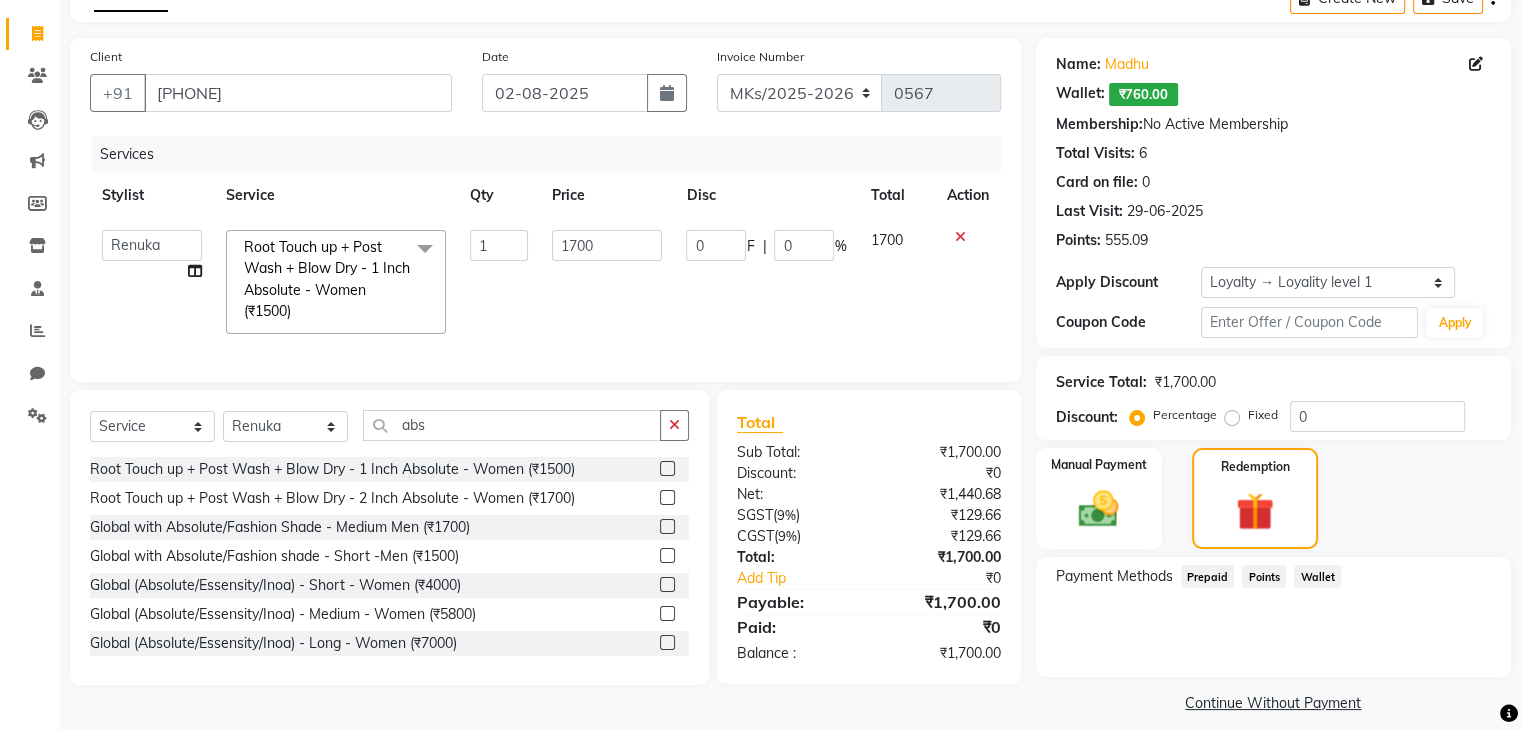 drag, startPoint x: 1339, startPoint y: 572, endPoint x: 1320, endPoint y: 577, distance: 19.646883 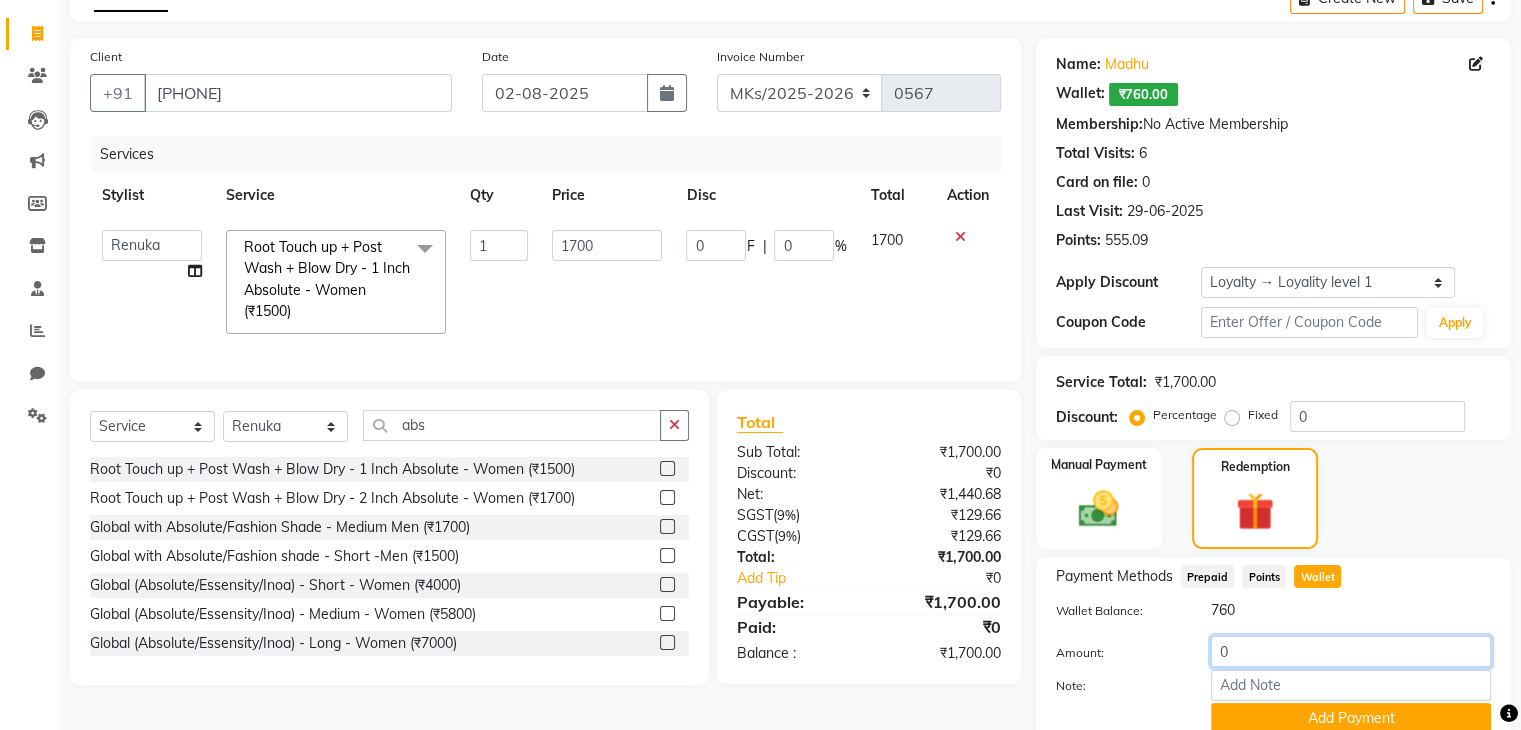 click on "0" 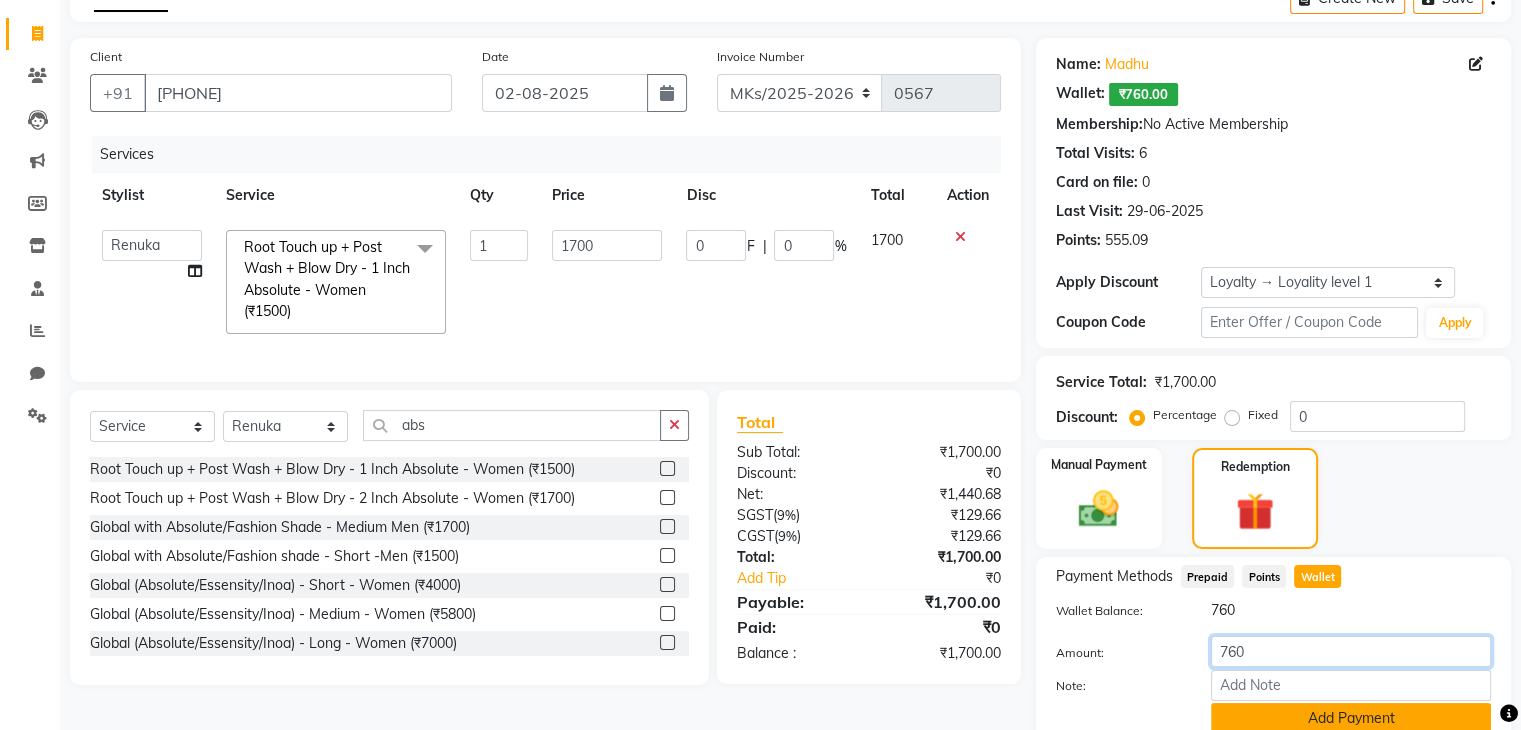 type on "760" 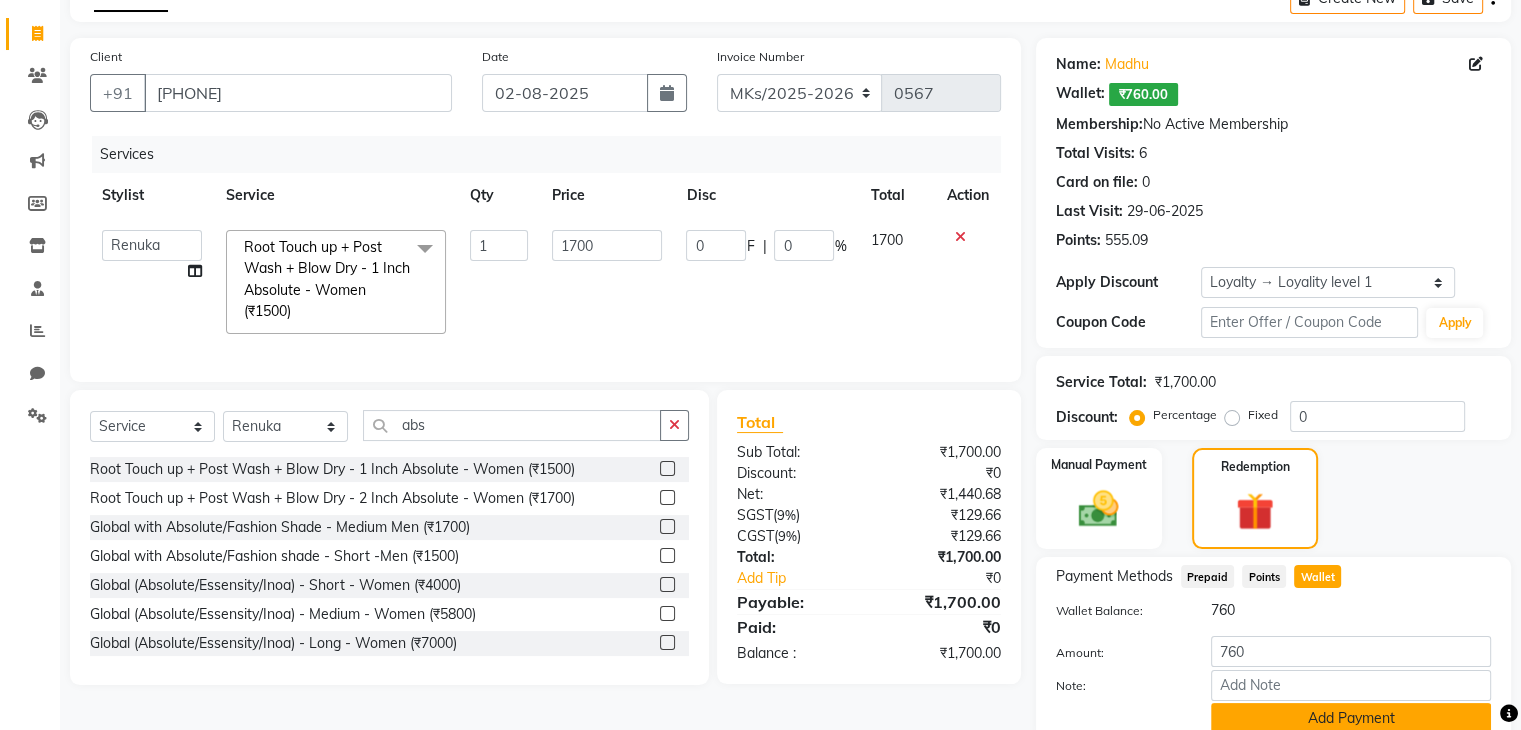 click on "Add Payment" 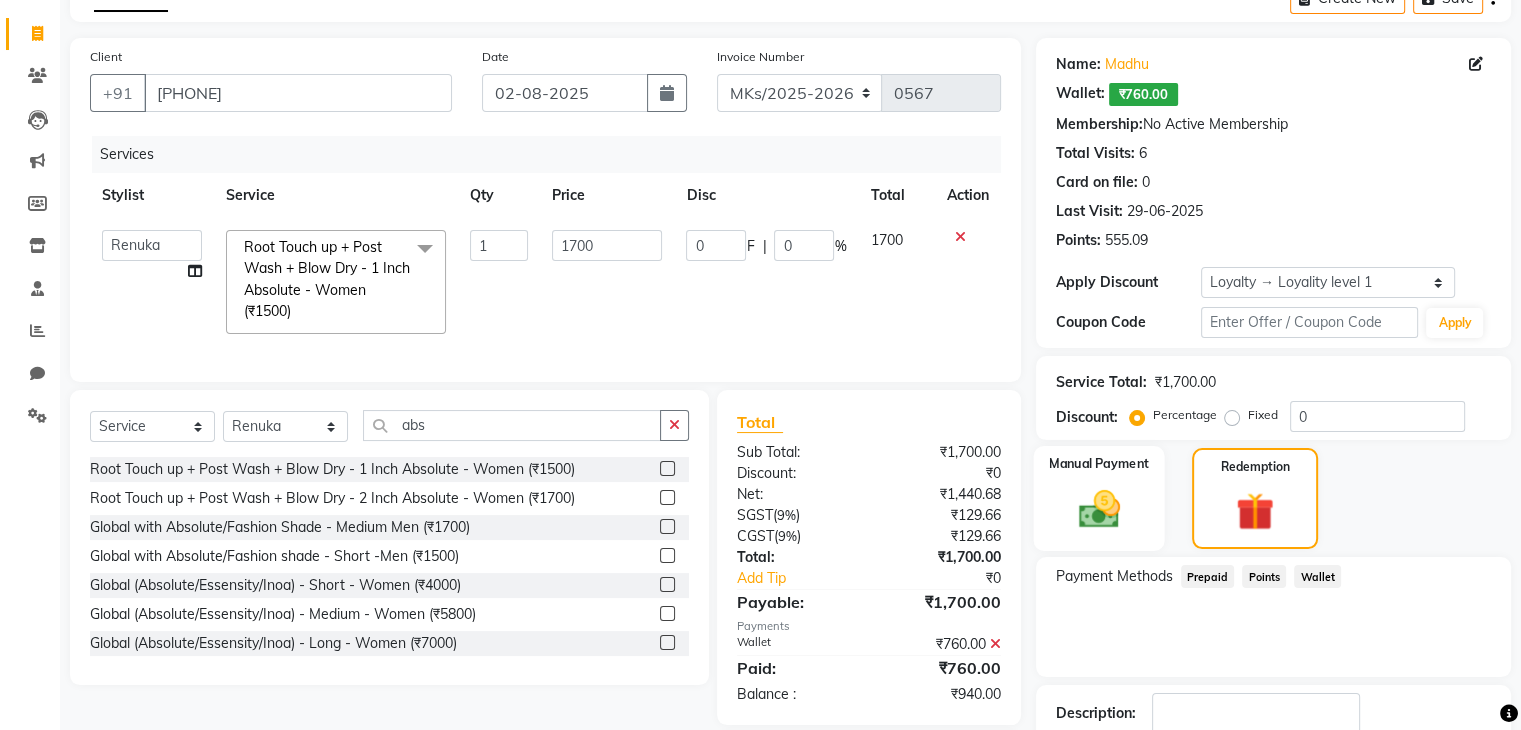 click 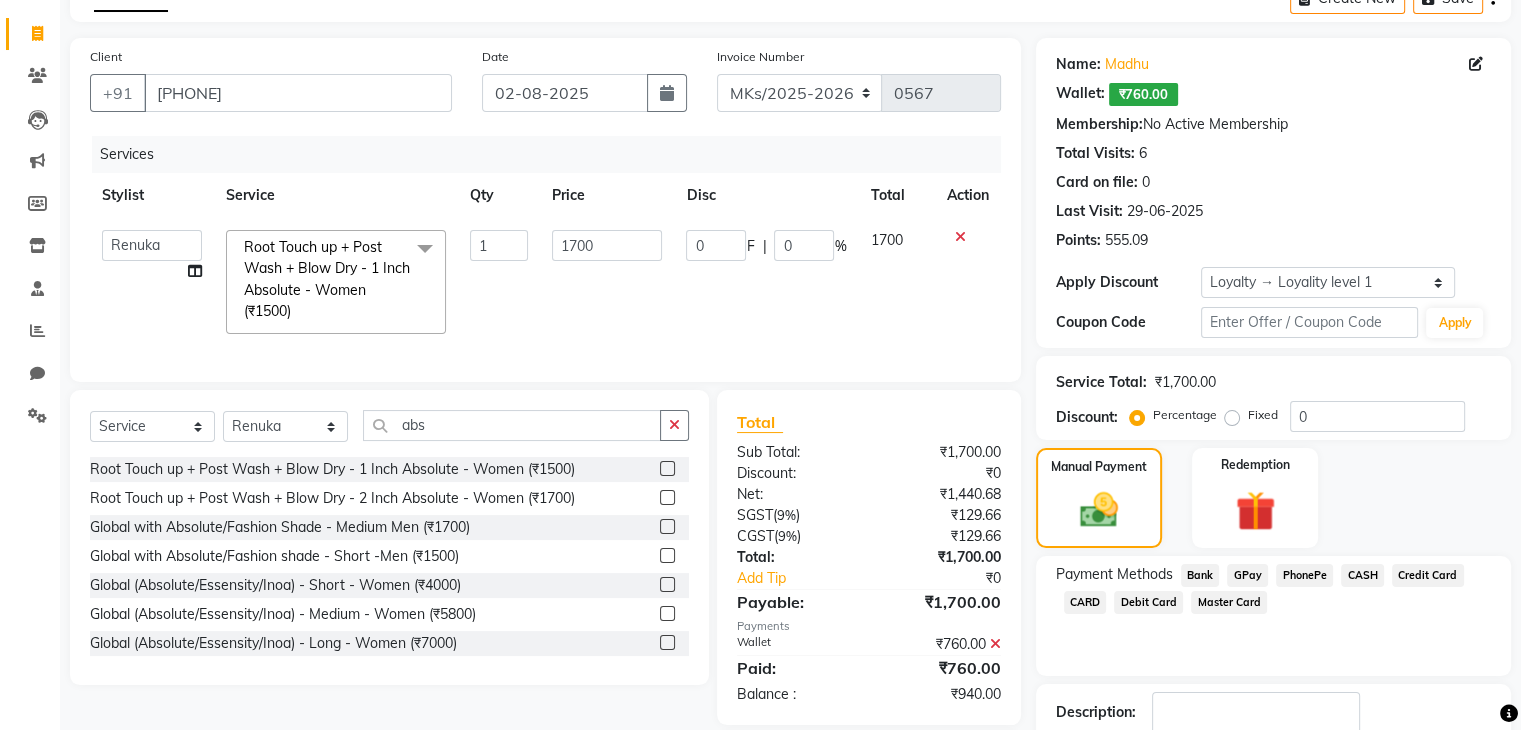 click on "GPay" 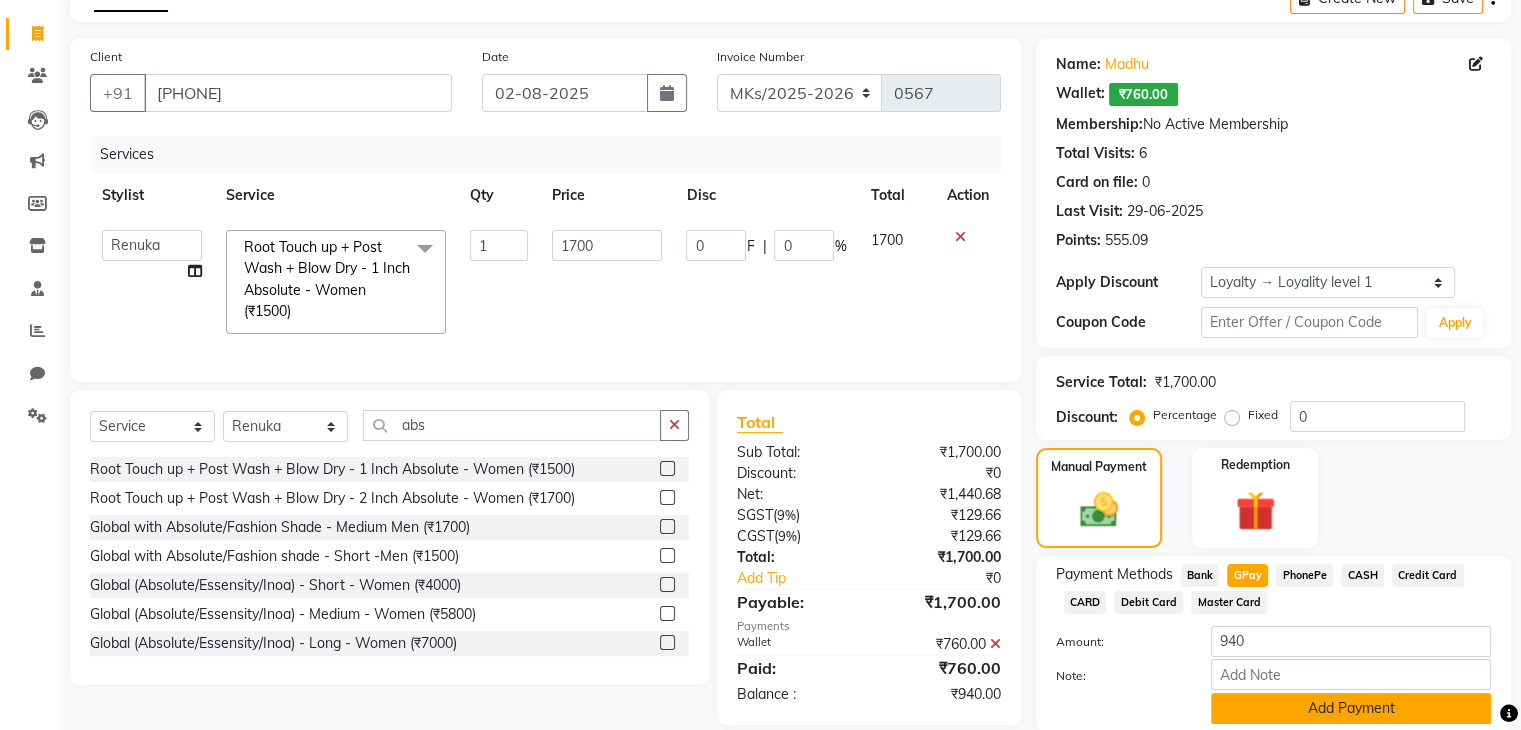 click on "Add Payment" 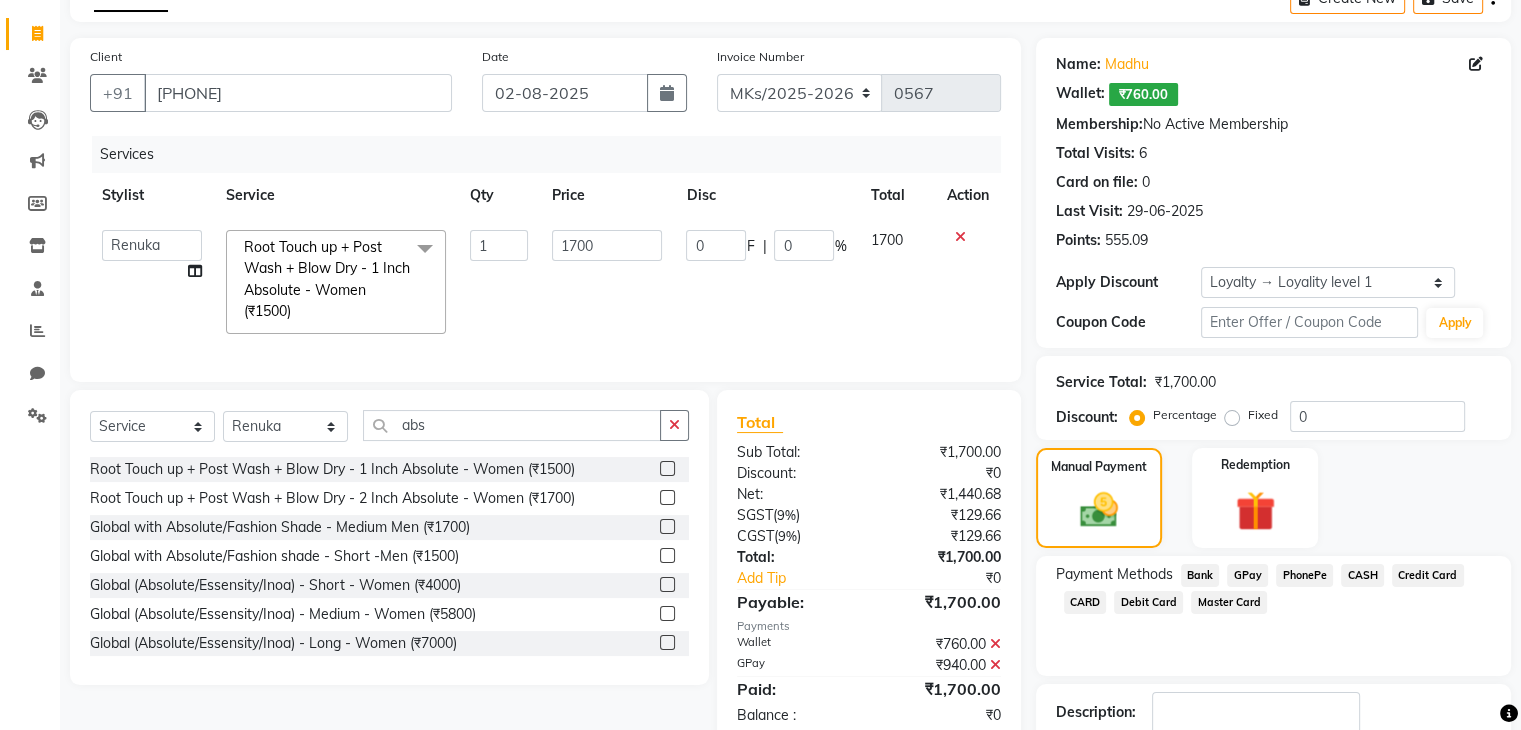scroll, scrollTop: 274, scrollLeft: 0, axis: vertical 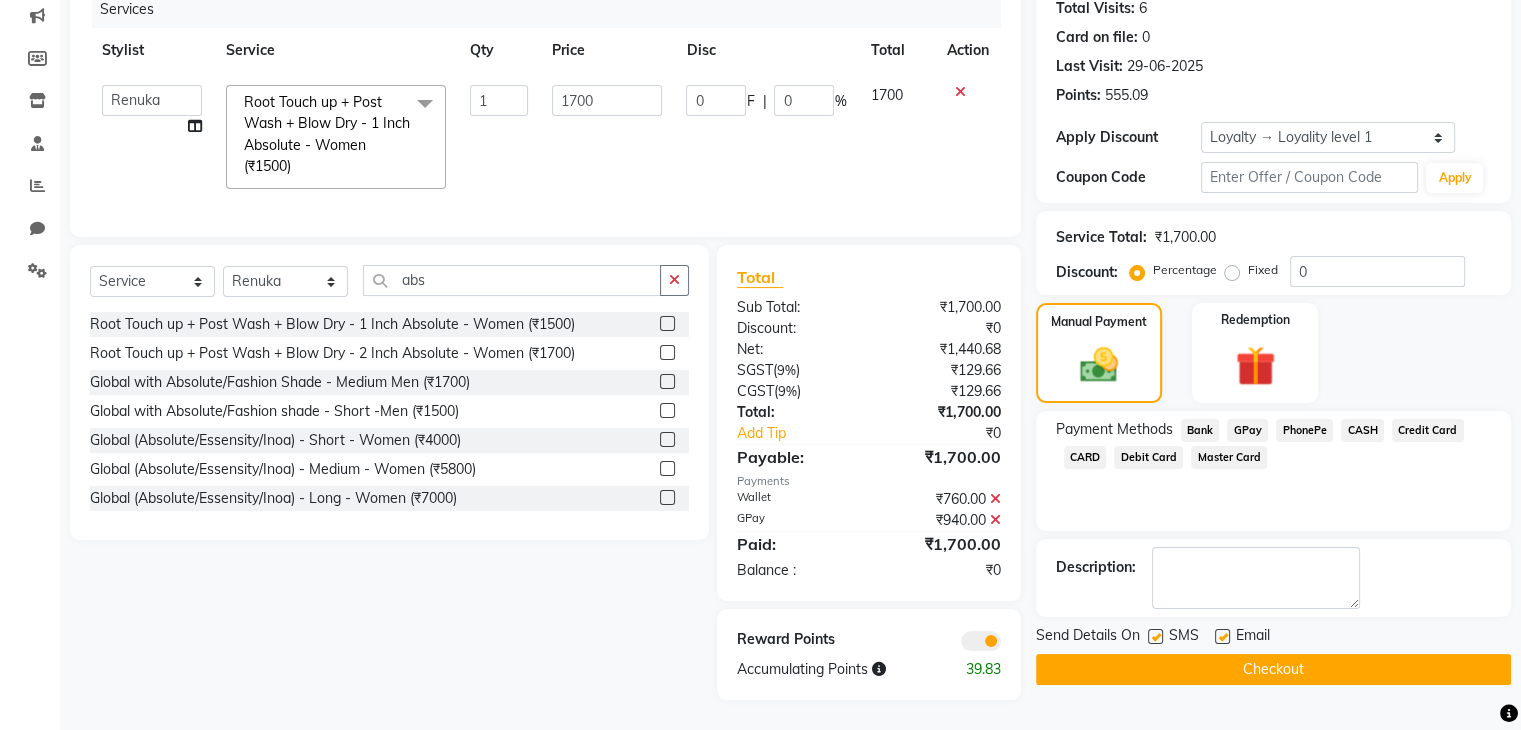 click on "Checkout" 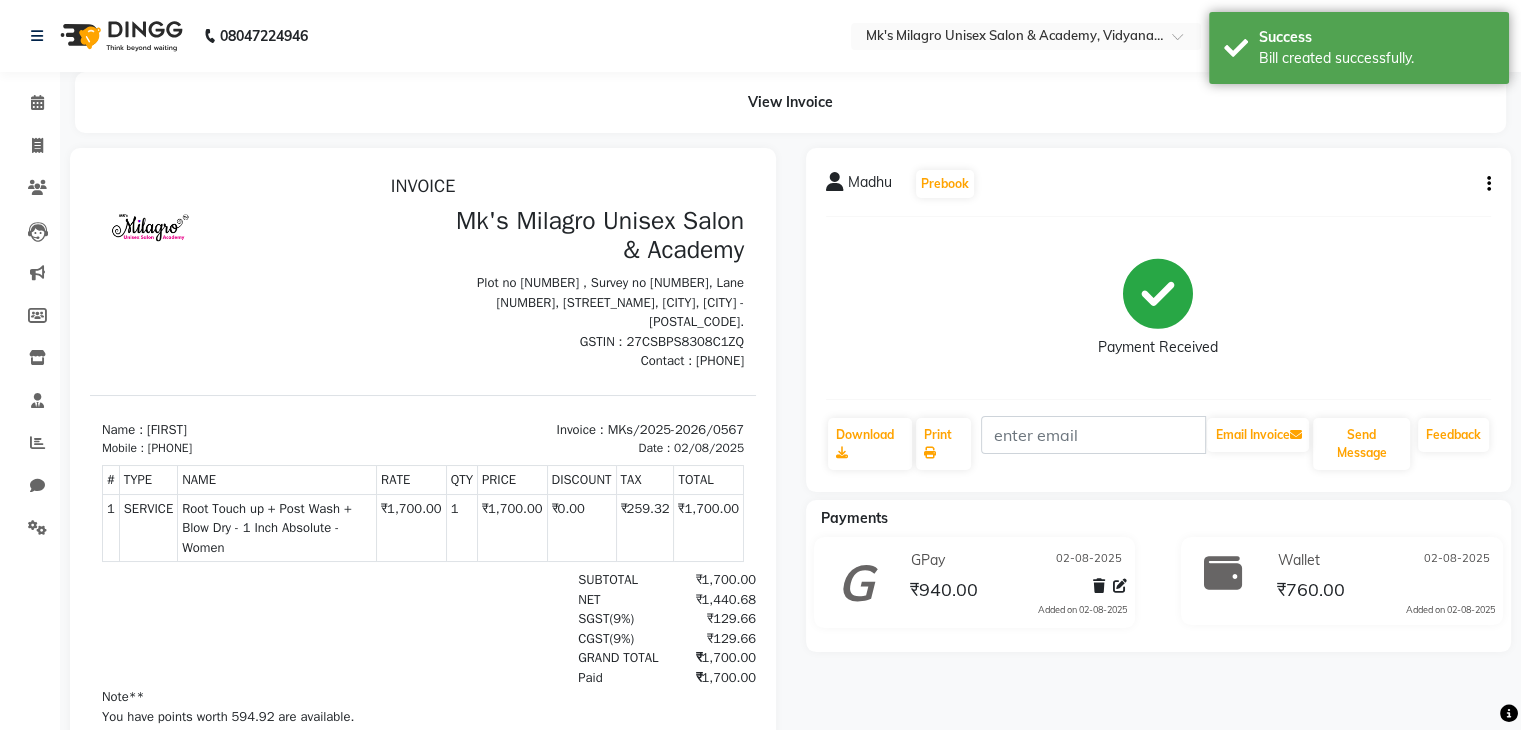 scroll, scrollTop: 0, scrollLeft: 0, axis: both 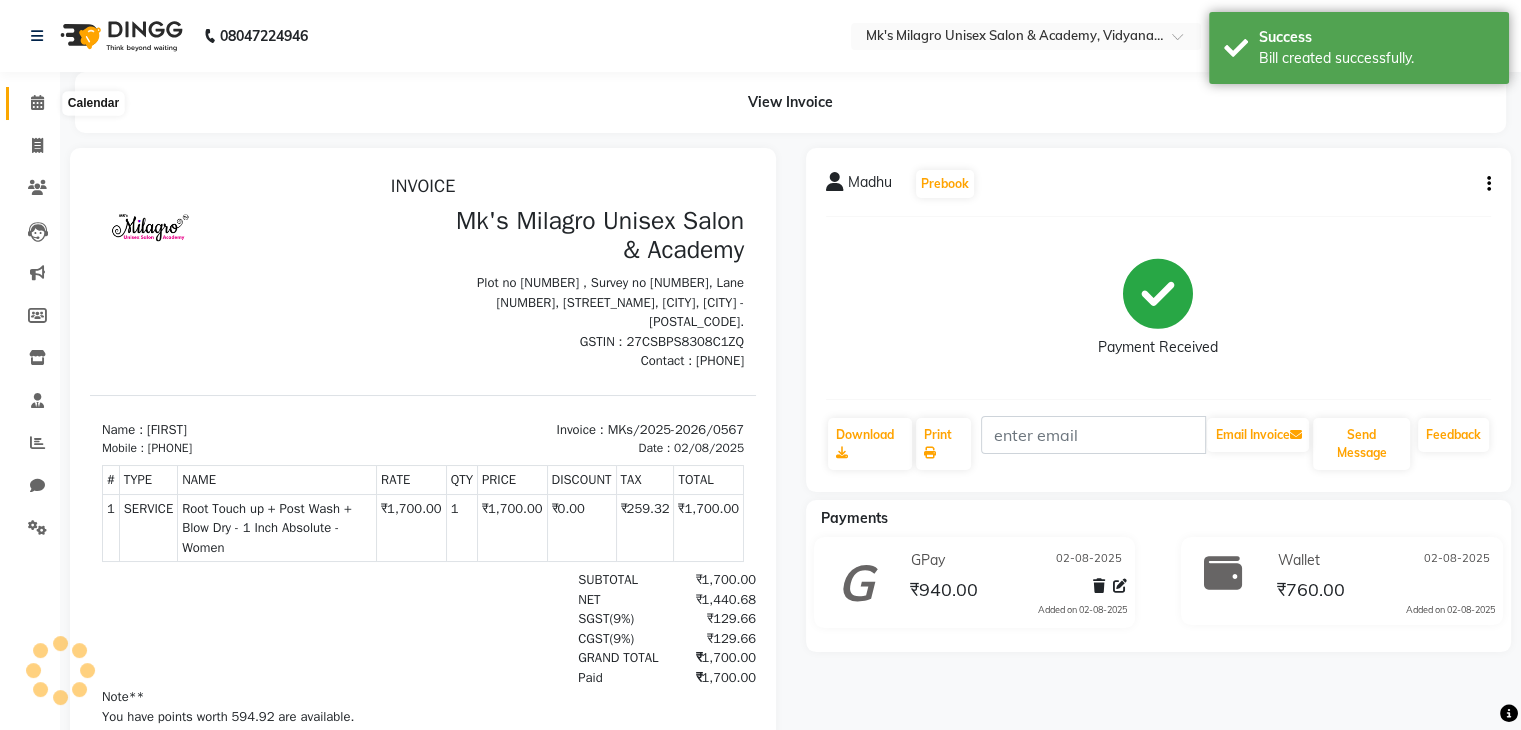 click 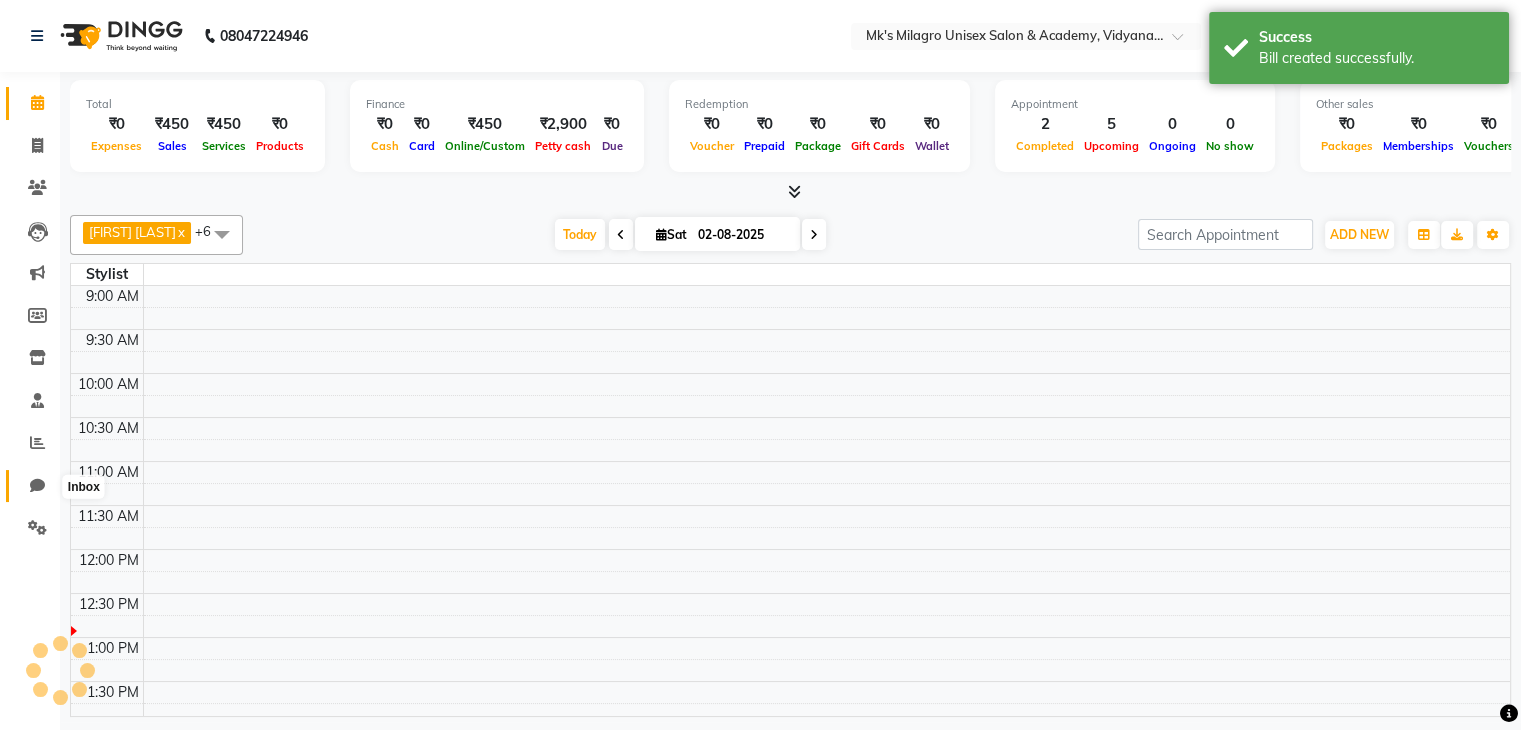 scroll, scrollTop: 0, scrollLeft: 0, axis: both 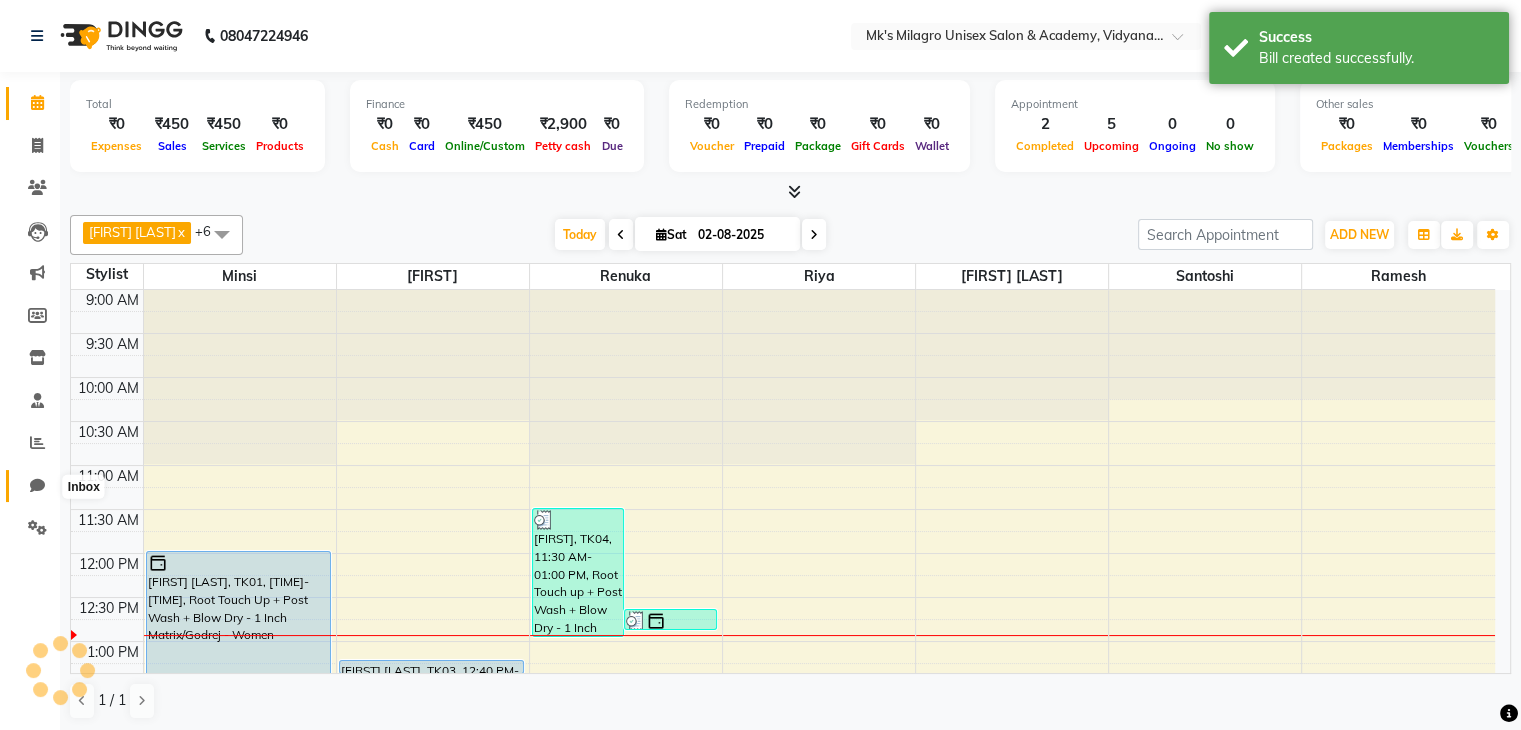 click 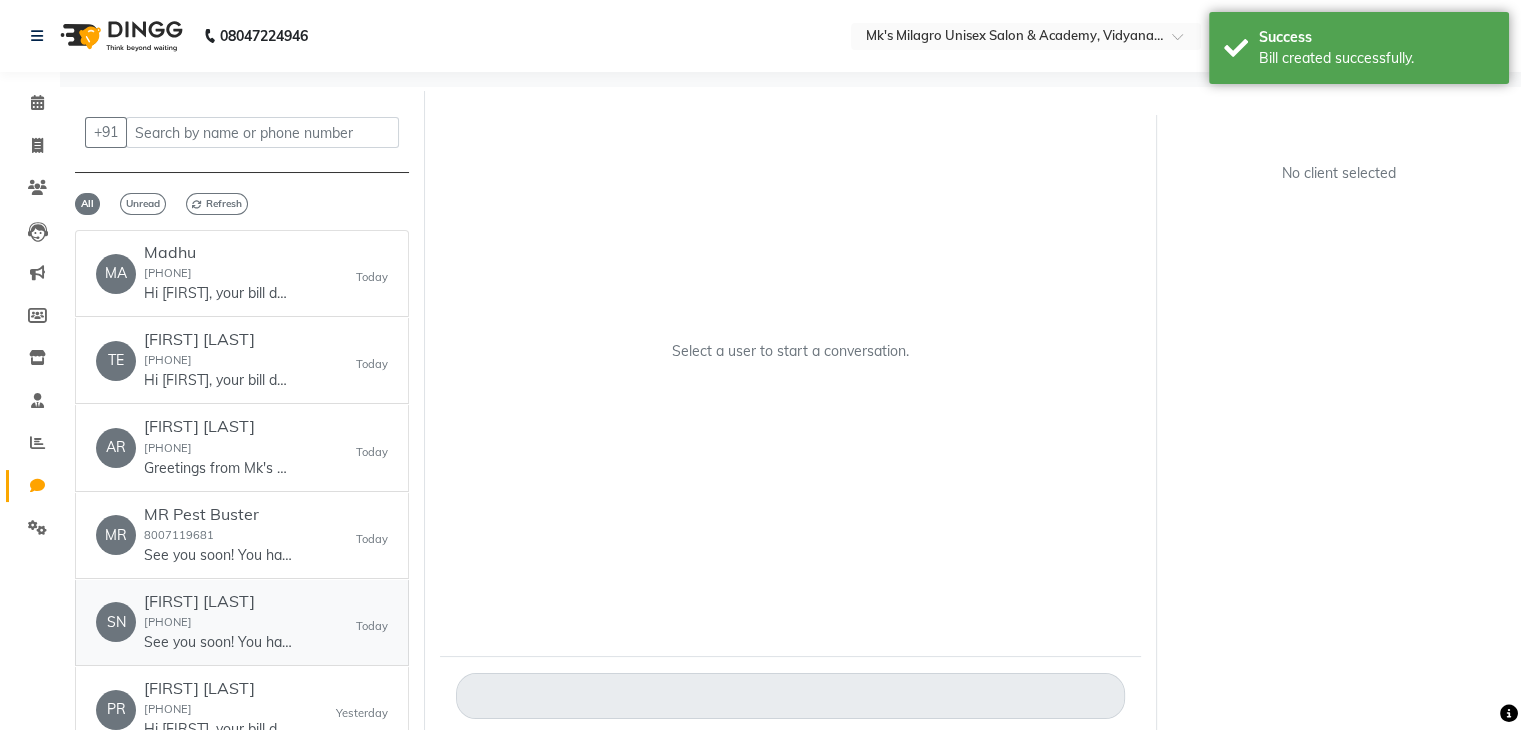 click on "[FIRST] [LAST]" 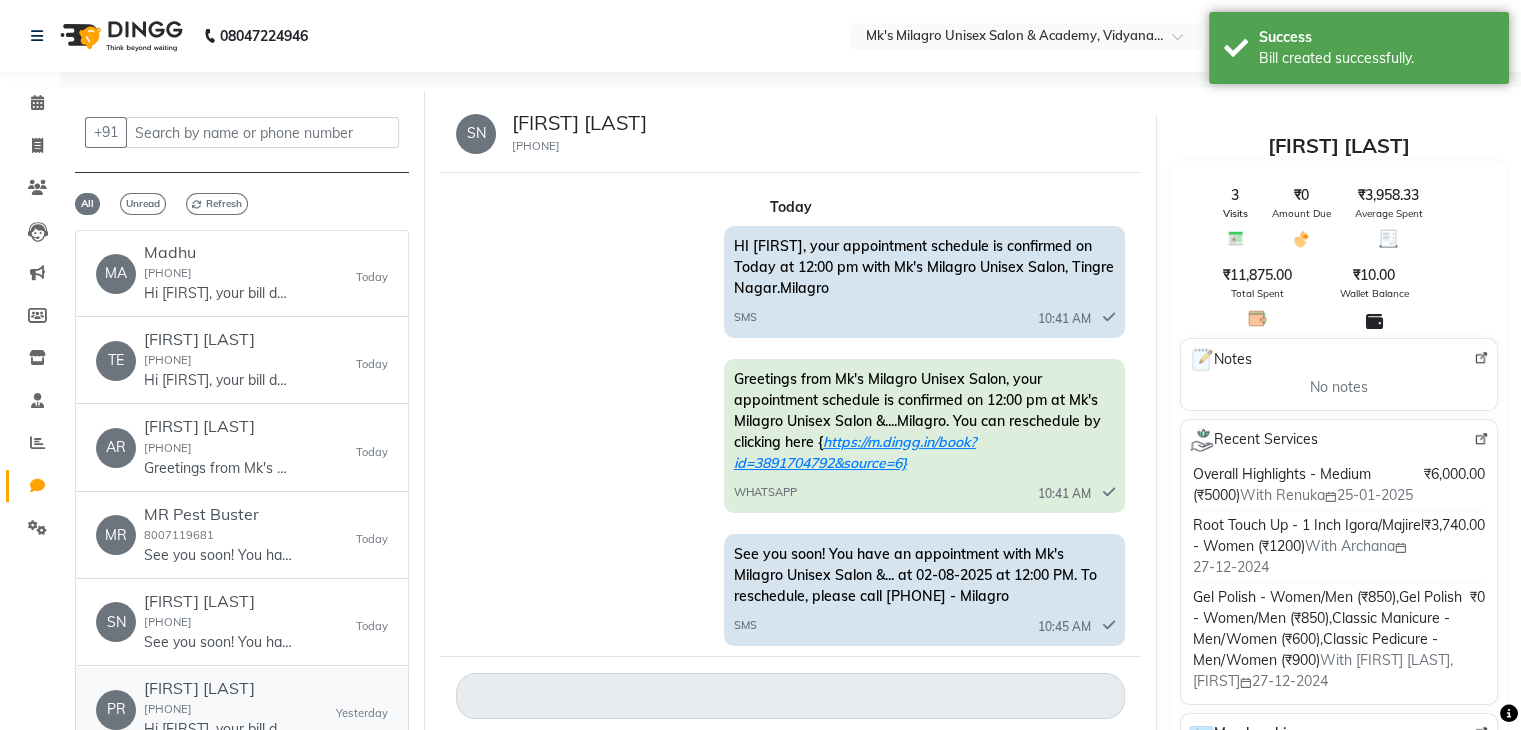 click on "[FIRST] [LAST]" 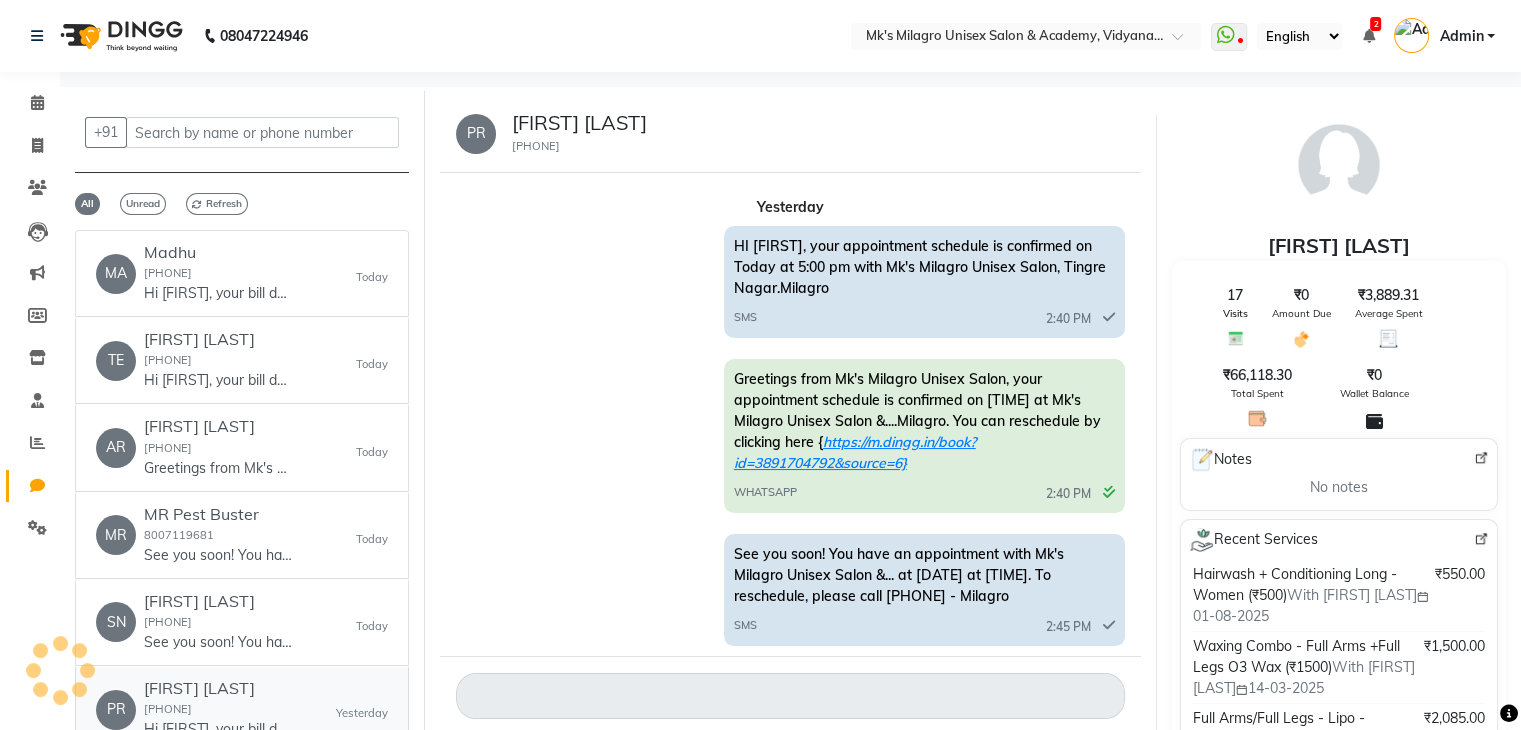 scroll, scrollTop: 281, scrollLeft: 0, axis: vertical 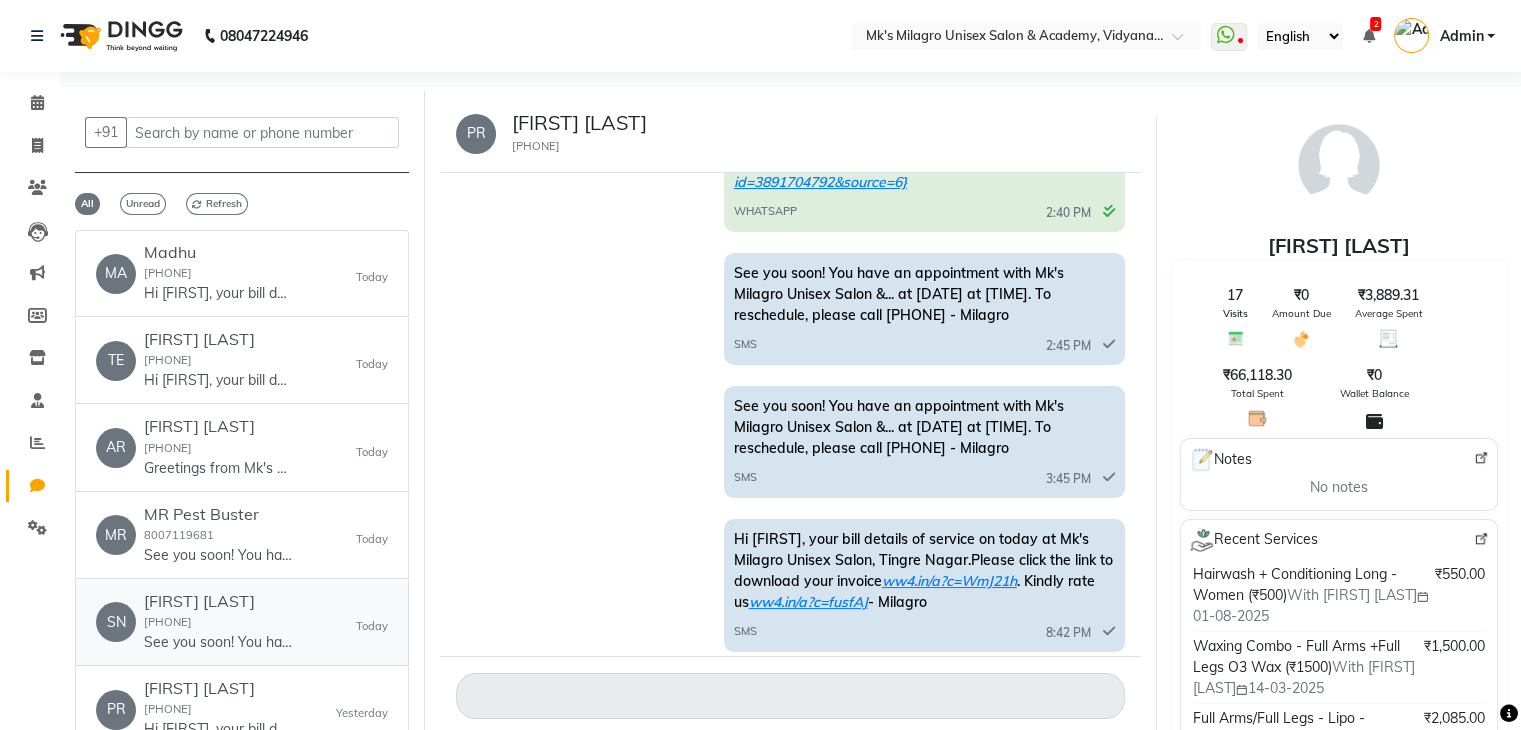 click on "[FIRST] [LAST] [PHONE]  See you soon! You have an appointment with Mk's Milagro Unisex Salon &... at 02-08-2025 at 12:00 PM. To reschedule, please call [PHONE] - Milagro" 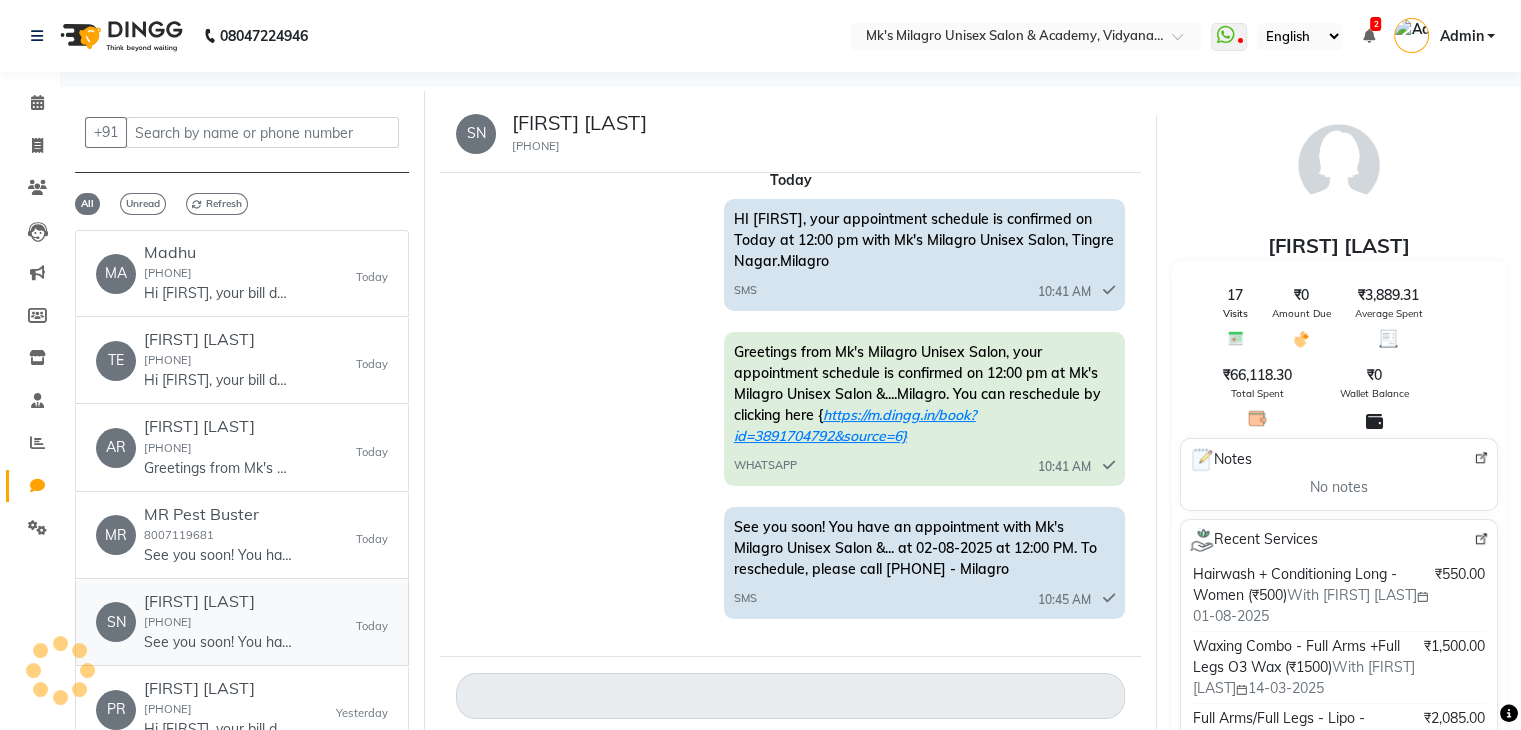 scroll, scrollTop: 27, scrollLeft: 0, axis: vertical 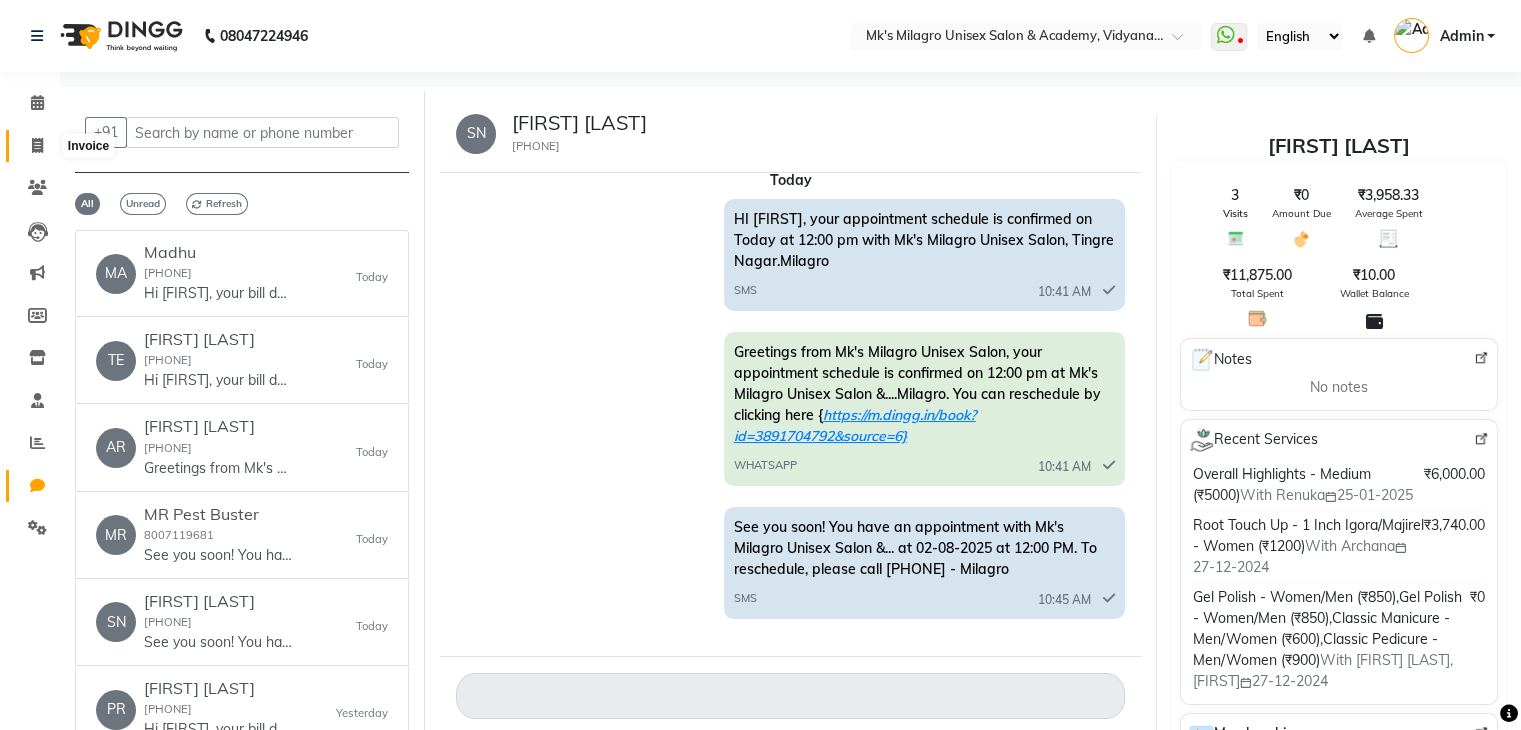 click 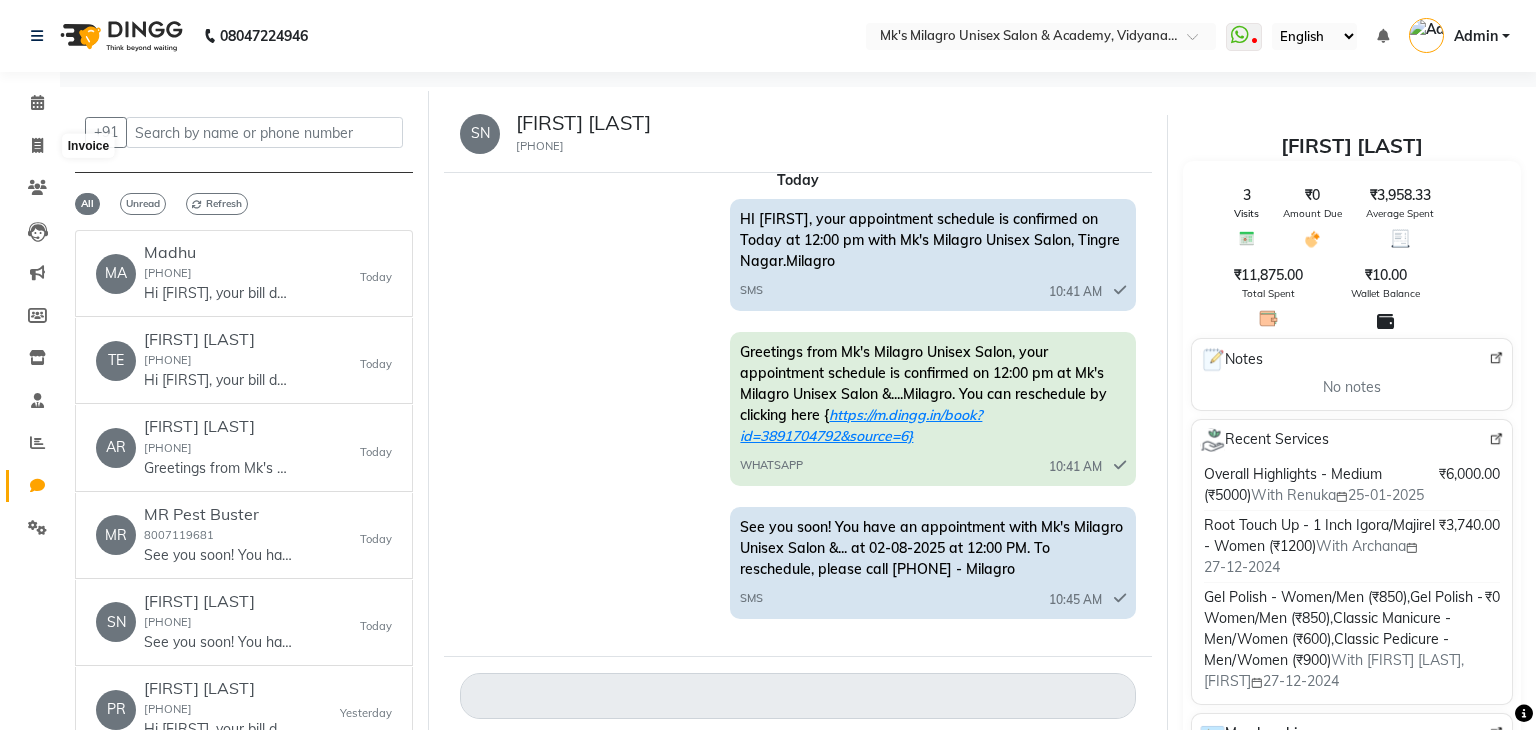 select on "service" 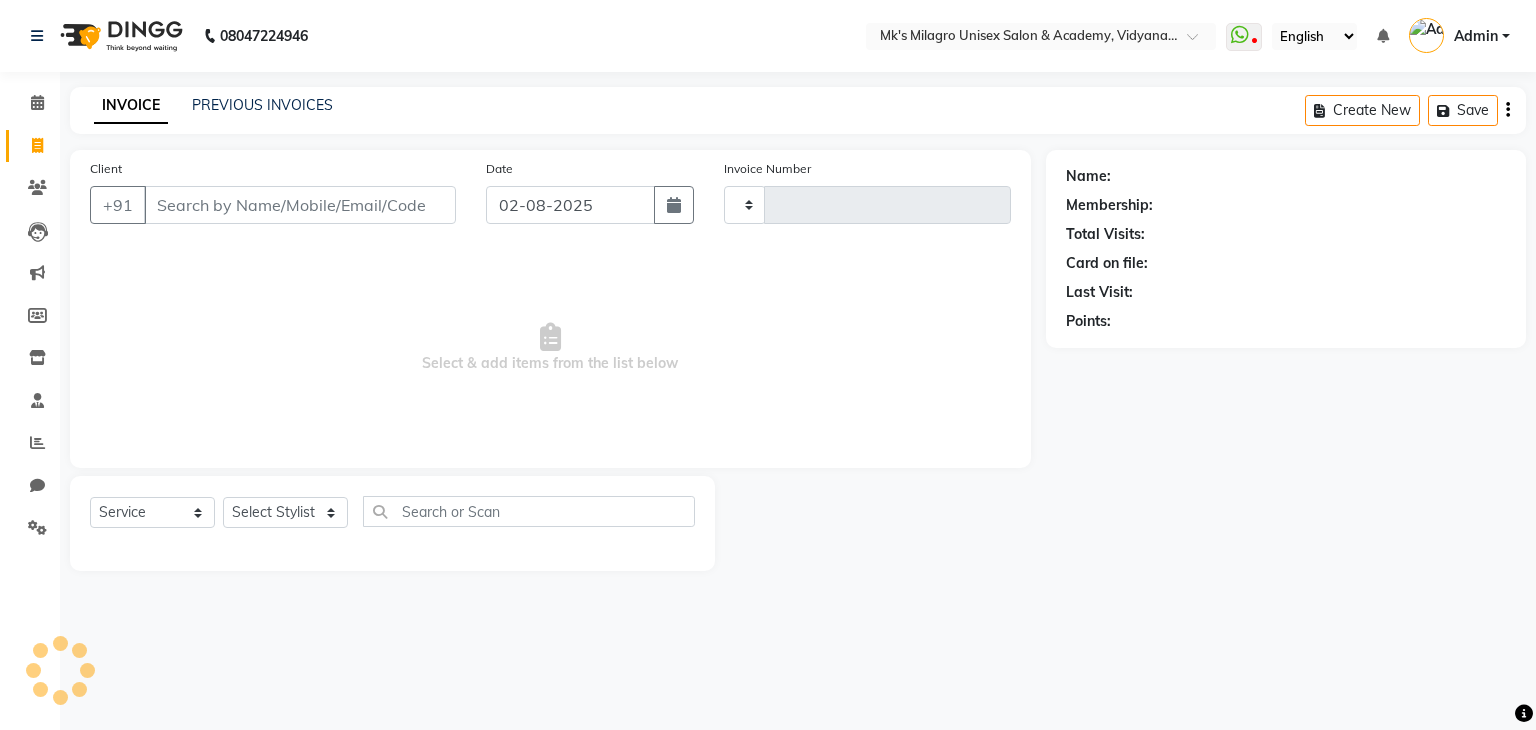 type on "0568" 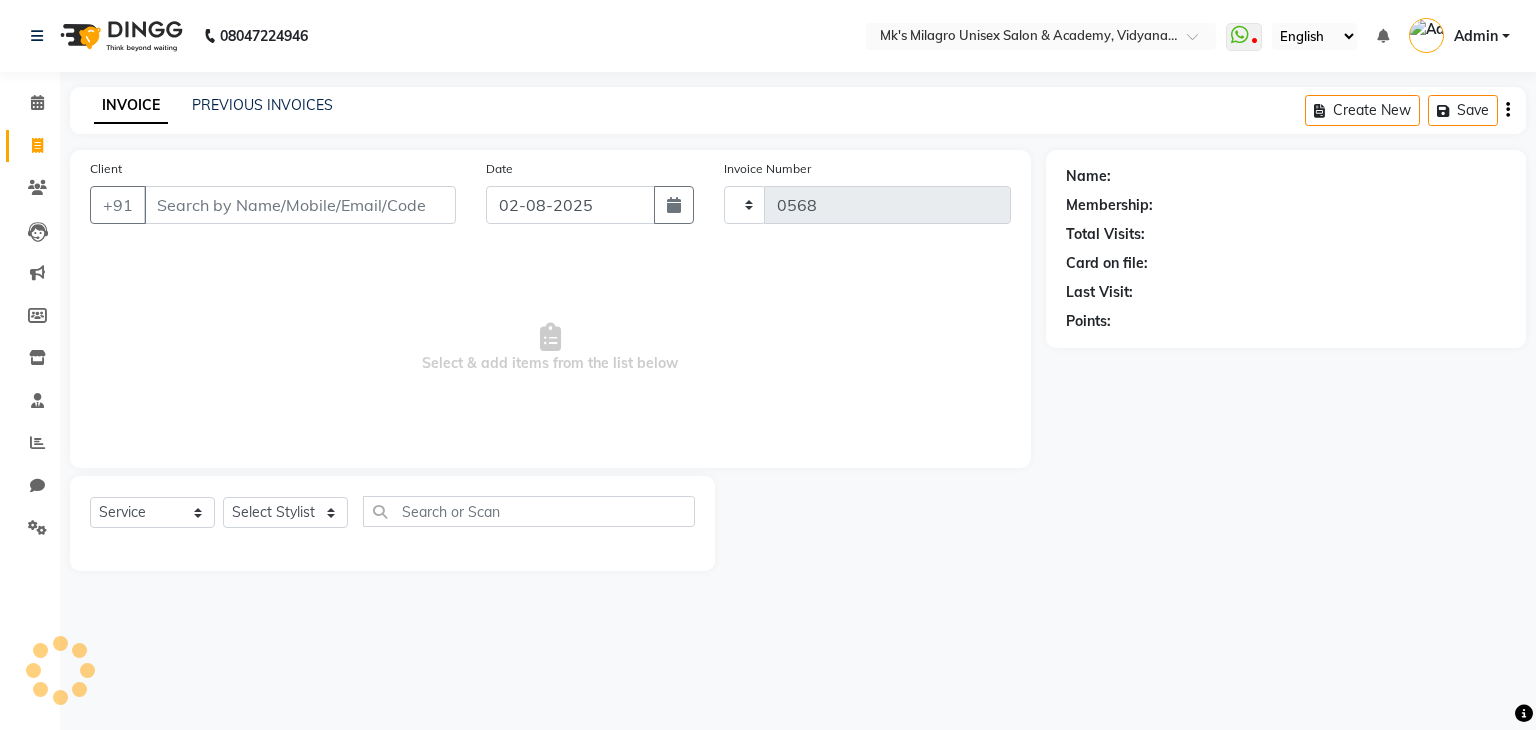 select on "6031" 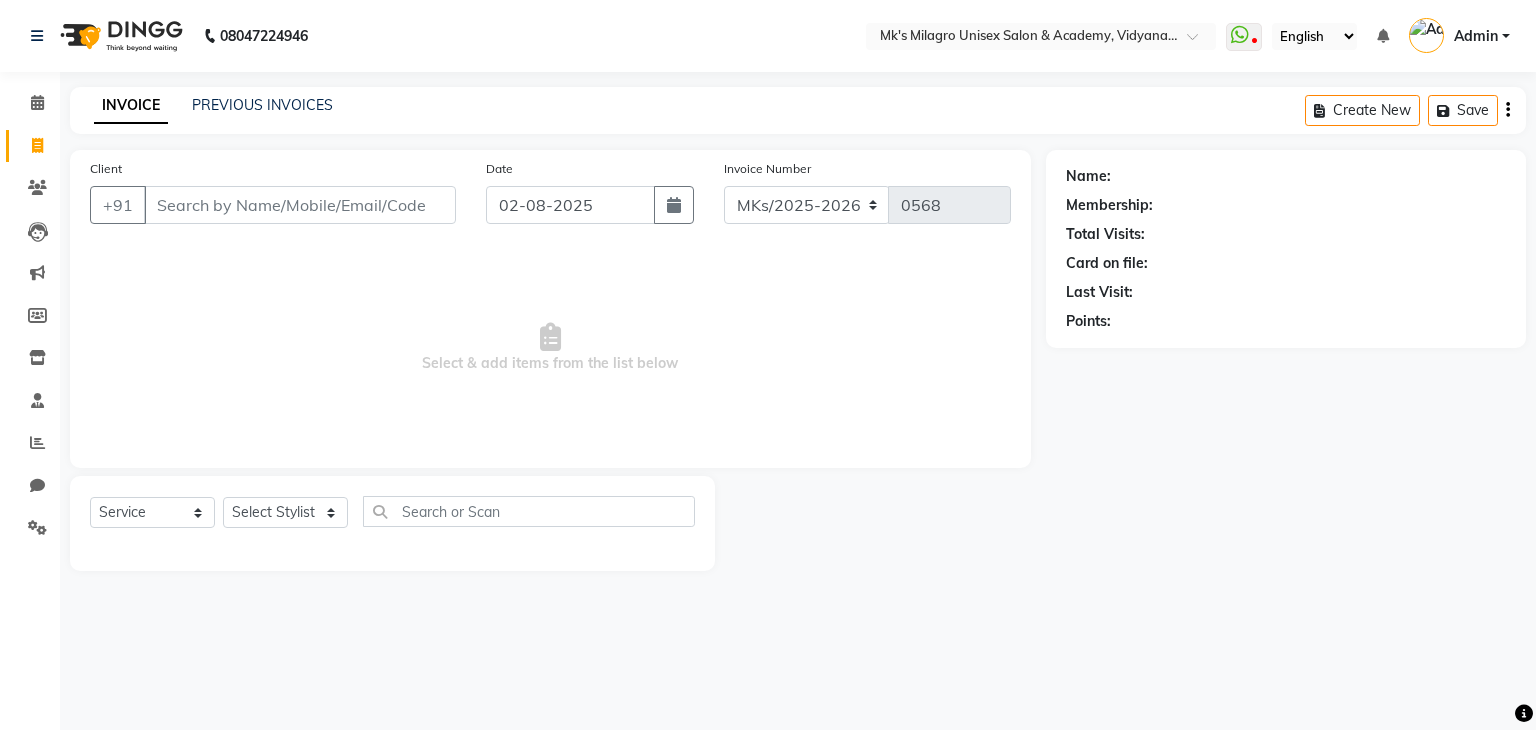 click on "Client" at bounding box center (300, 205) 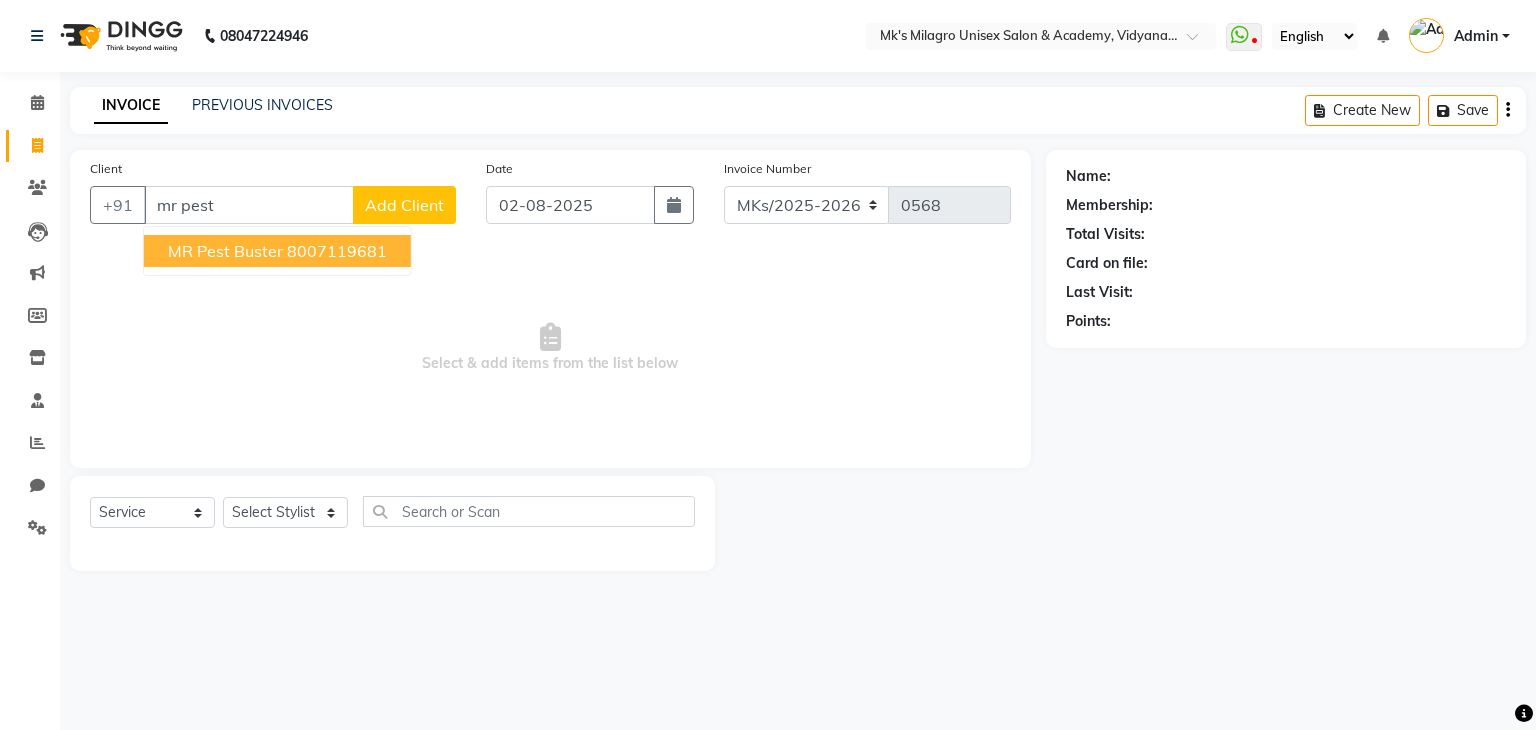 click on "8007119681" at bounding box center [337, 251] 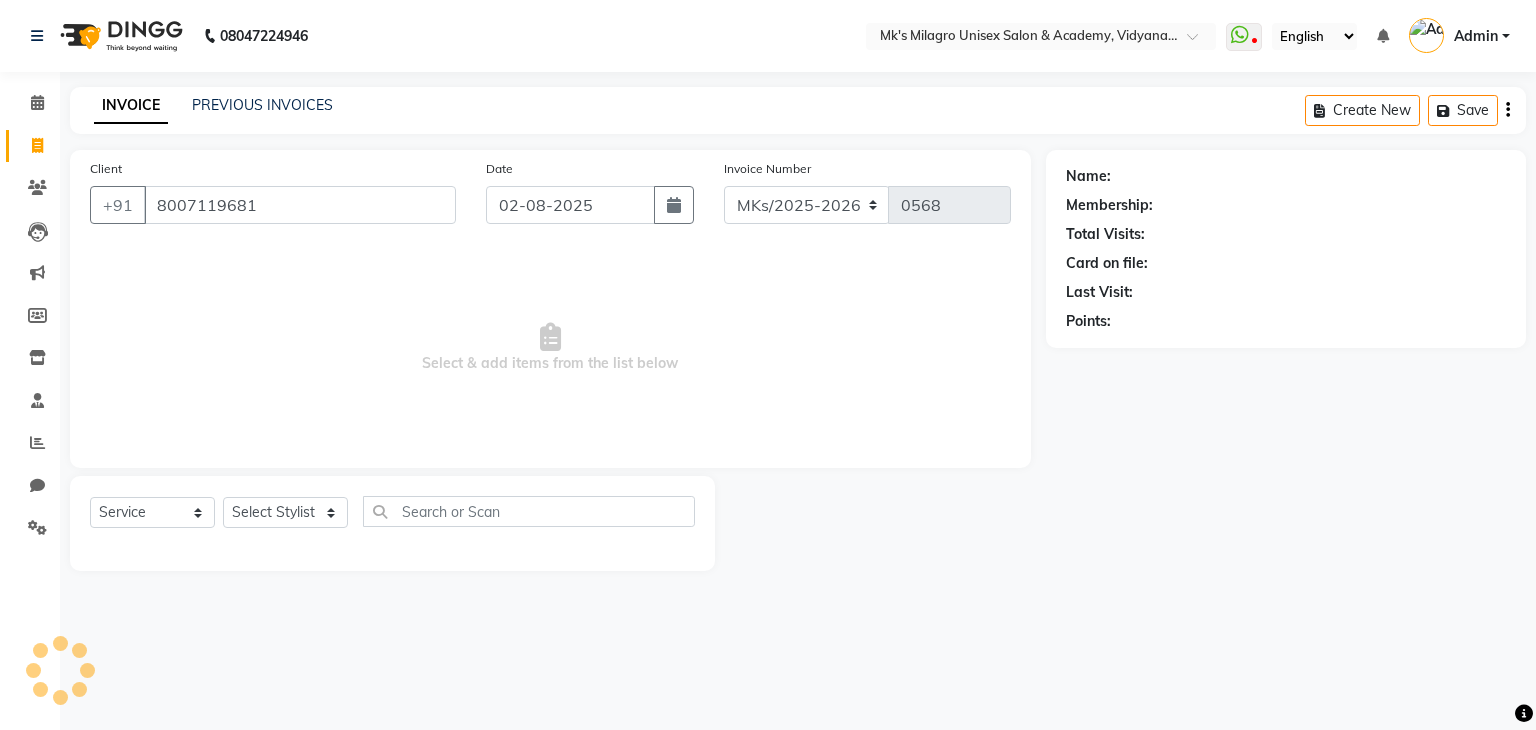 type on "8007119681" 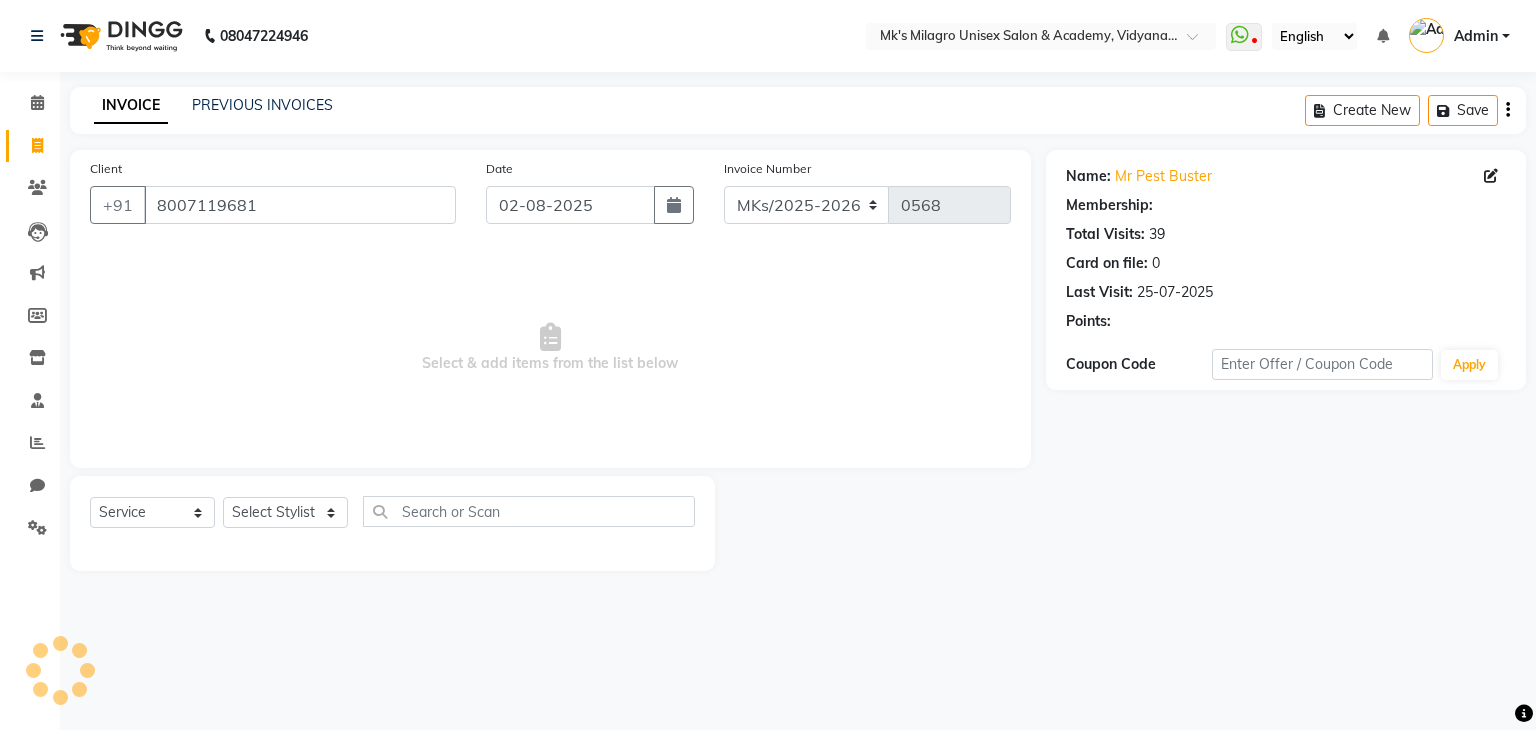select on "1: Object" 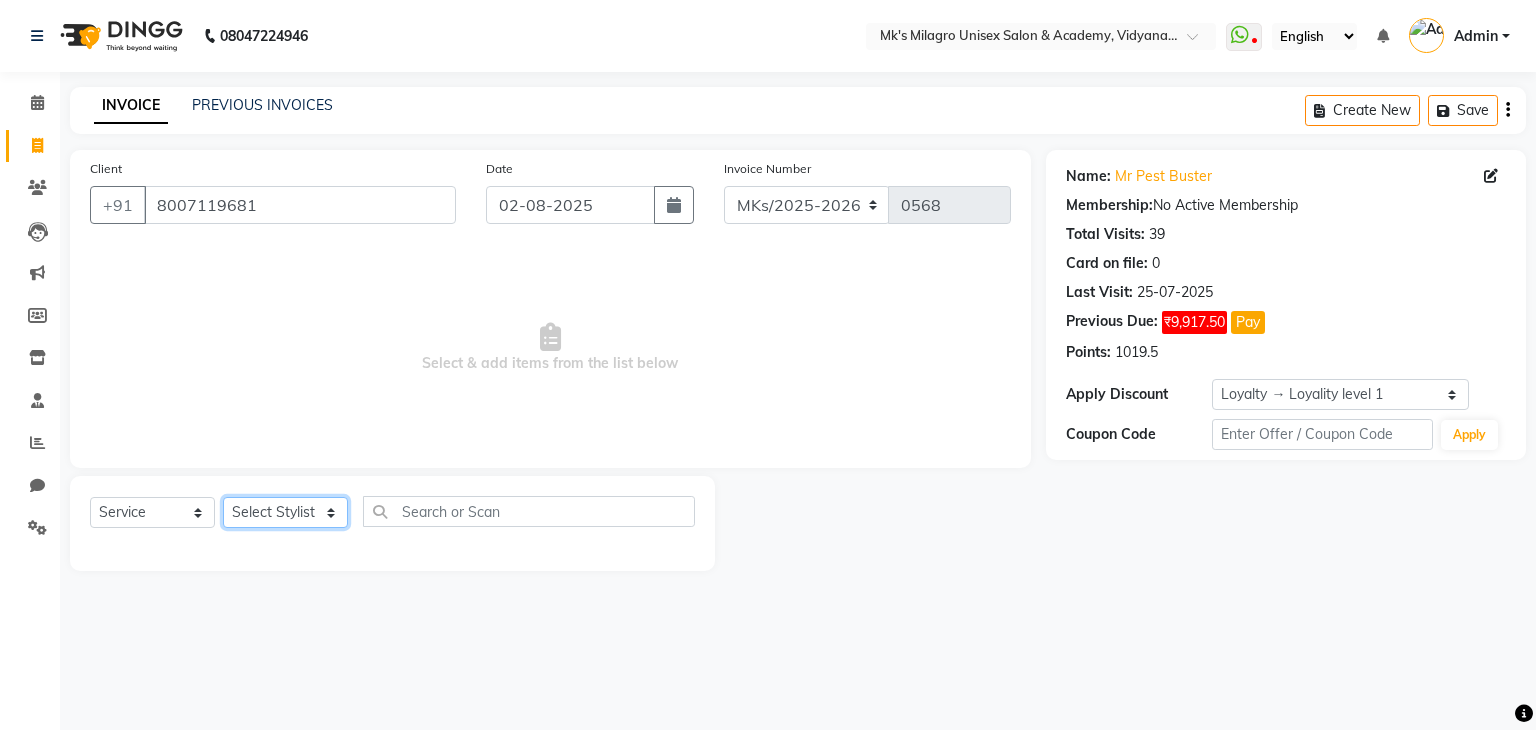 click on "Select Stylist Madhuri Jadhav Minsi Ramesh Renuka Riya Sandhaya Santoshi" 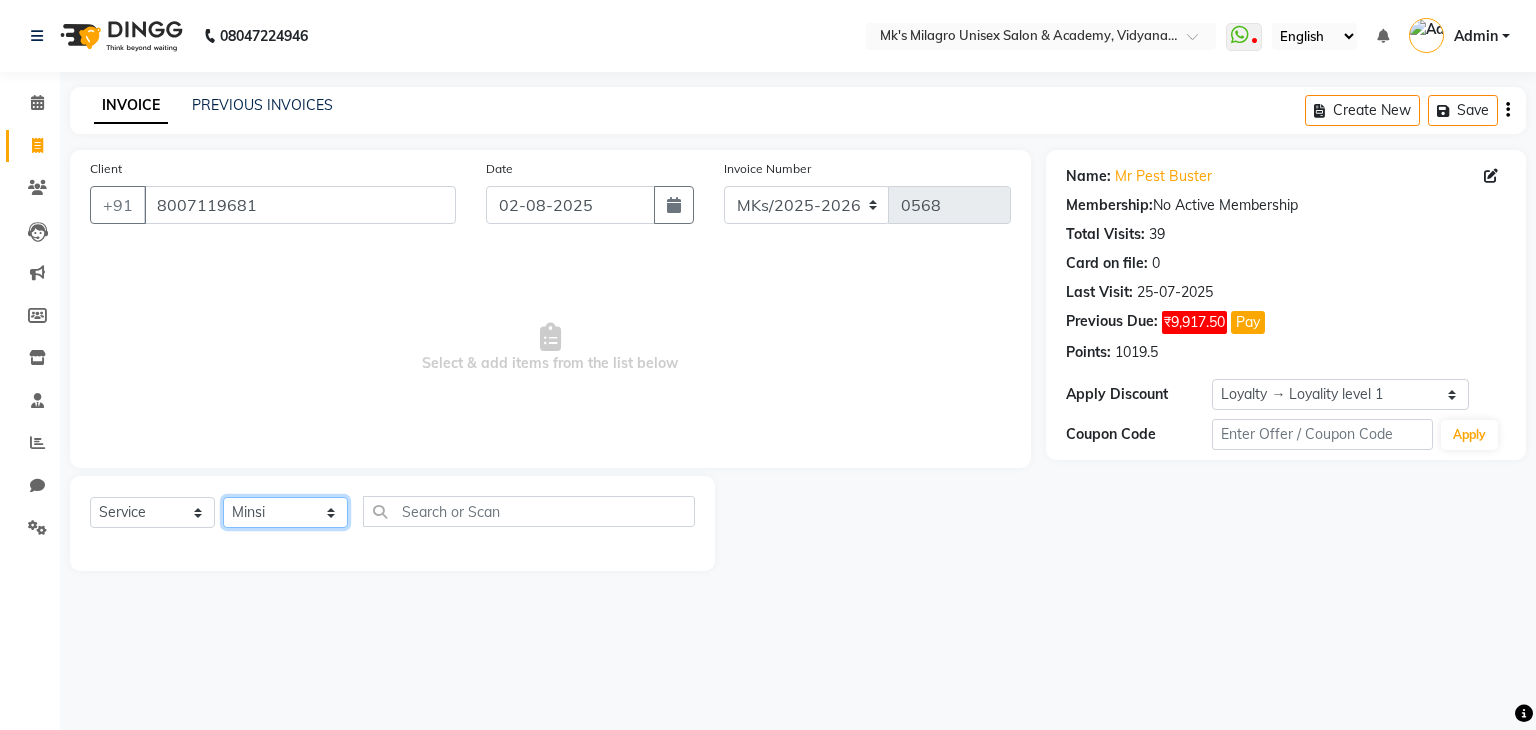 click on "Select Stylist Madhuri Jadhav Minsi Ramesh Renuka Riya Sandhaya Santoshi" 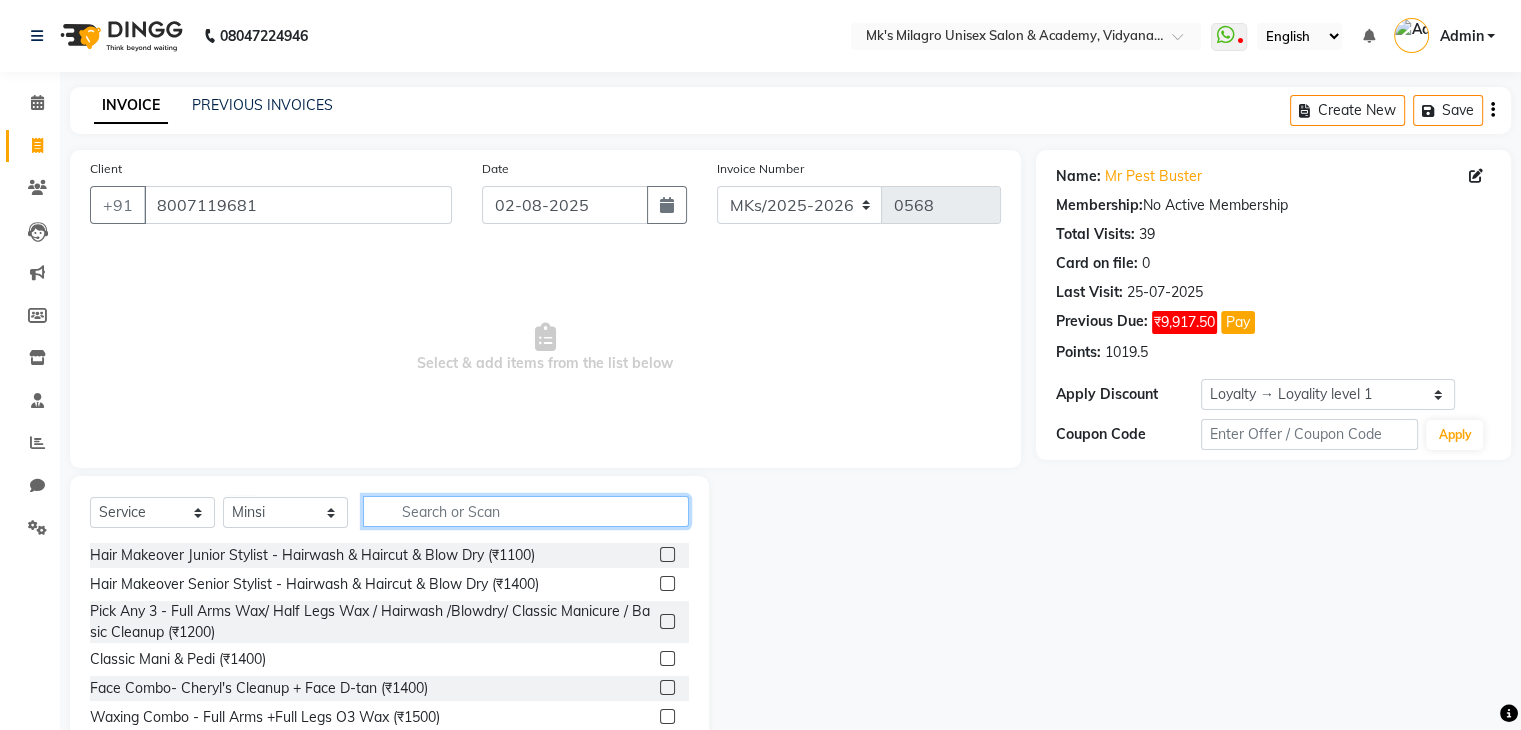 click 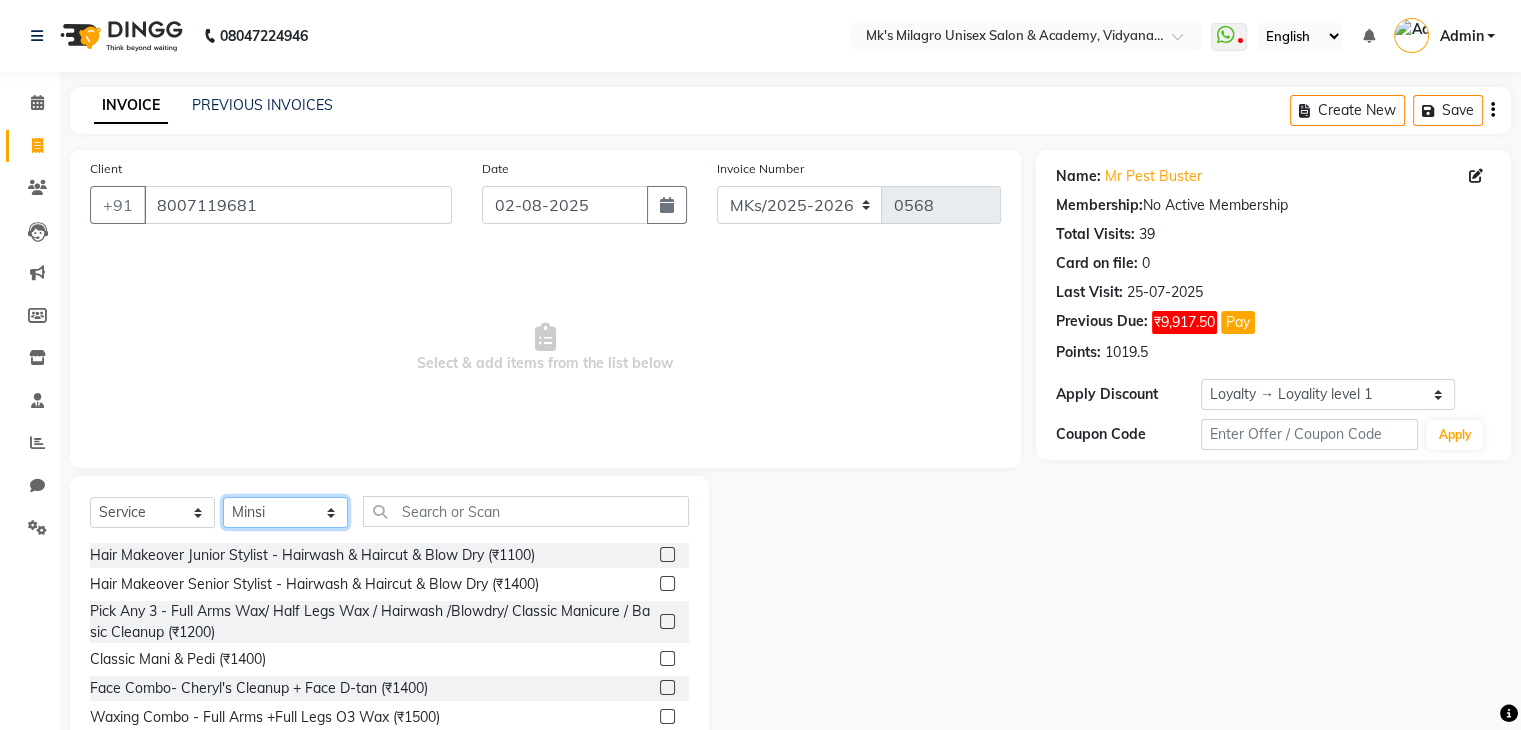 click on "Select Stylist Madhuri Jadhav Minsi Ramesh Renuka Riya Sandhaya Santoshi" 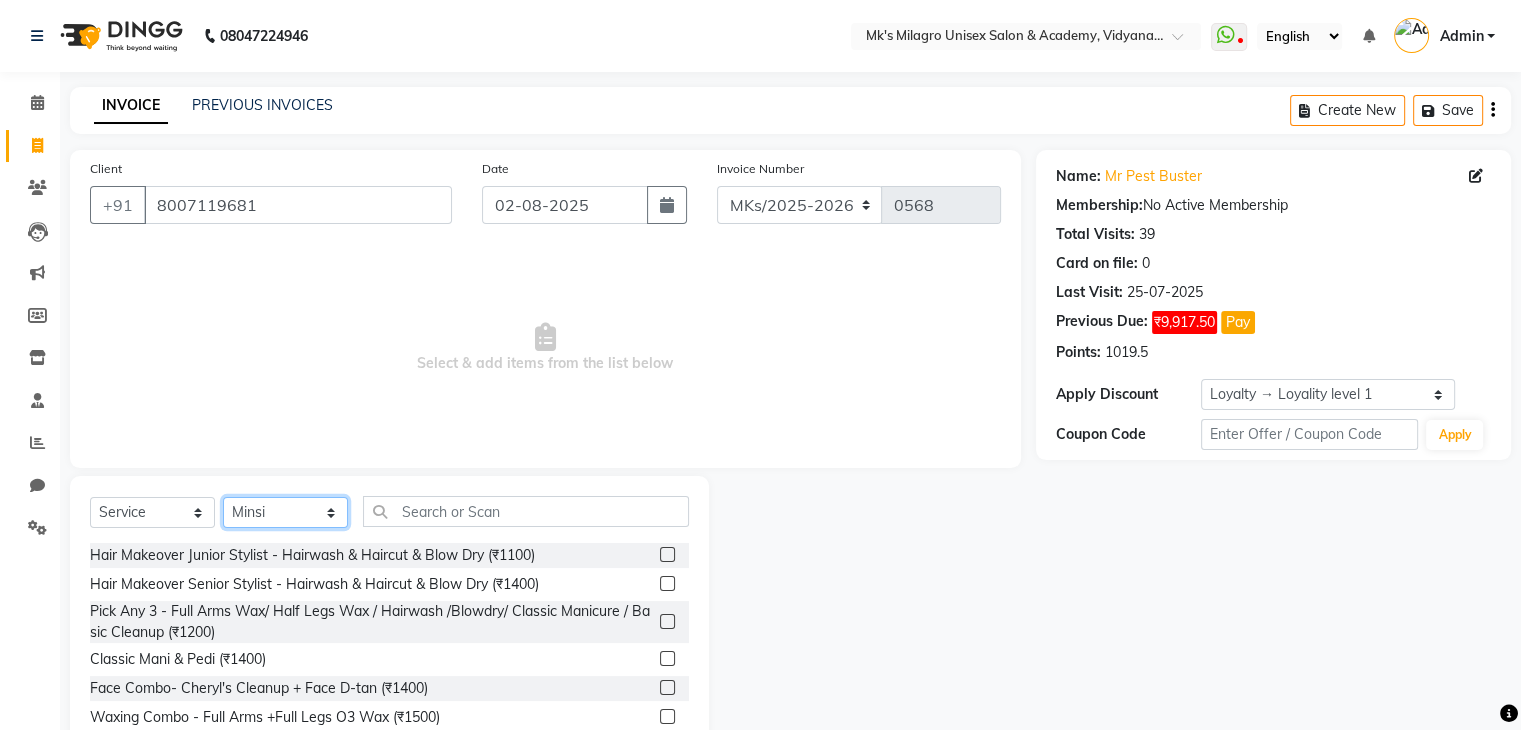 select on "21741" 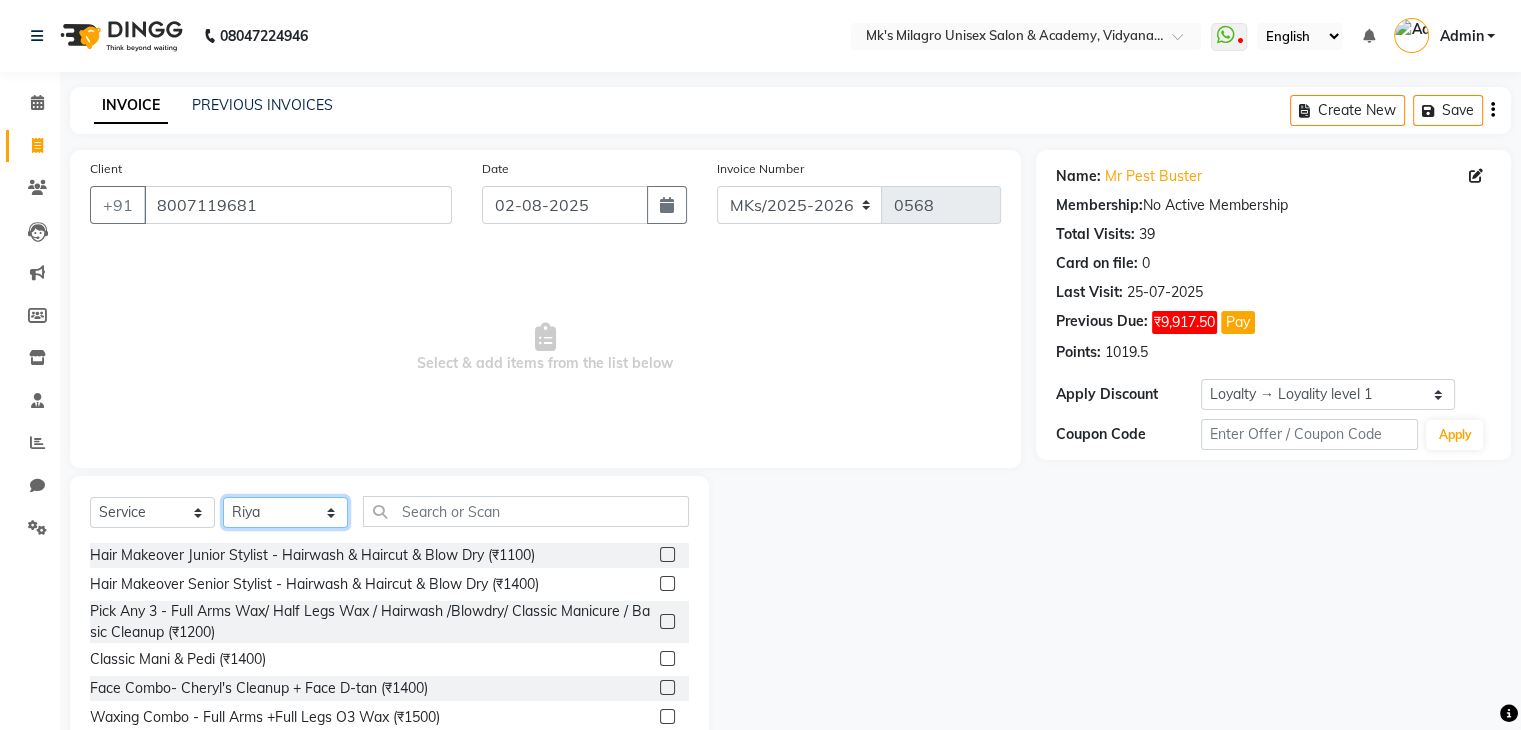 click on "Select Stylist Madhuri Jadhav Minsi Ramesh Renuka Riya Sandhaya Santoshi" 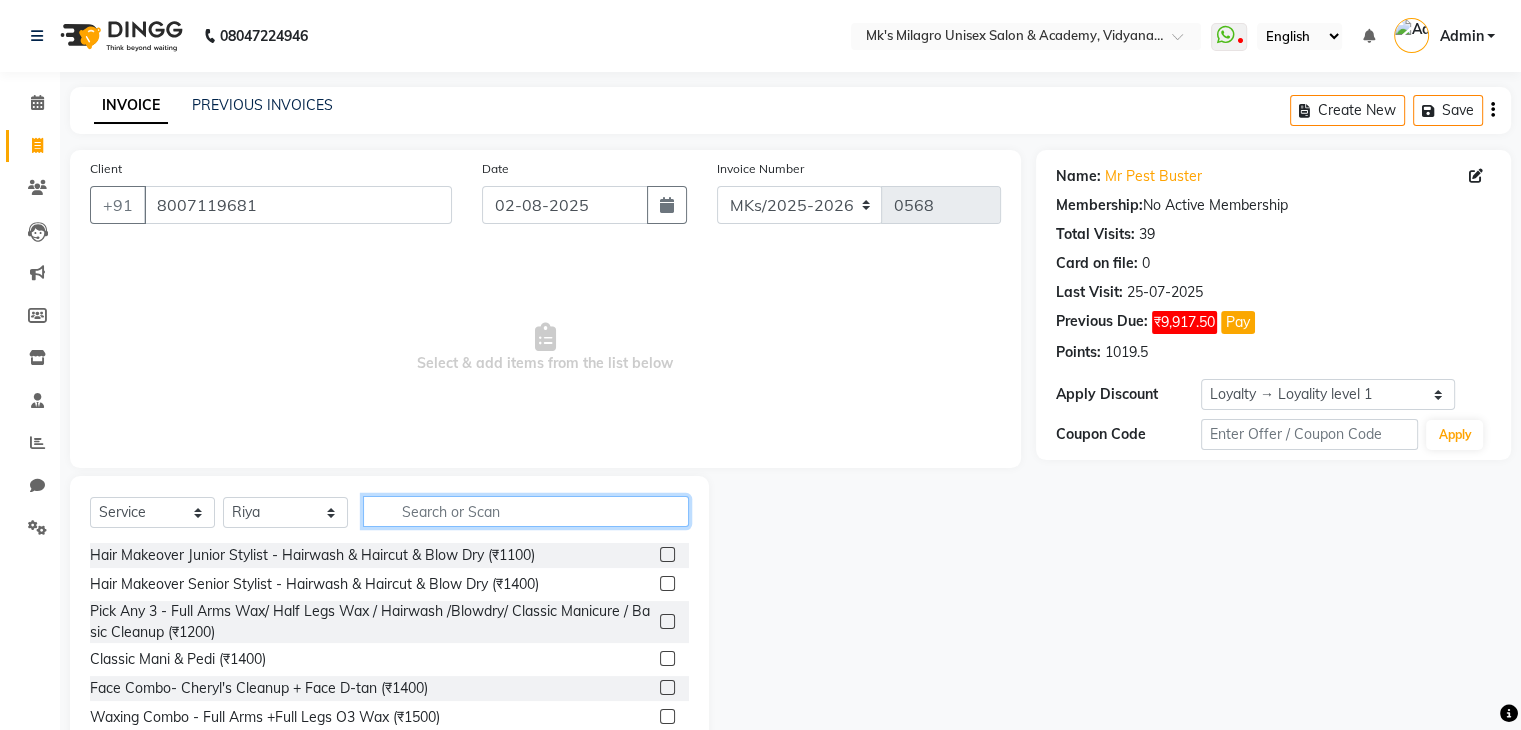 click 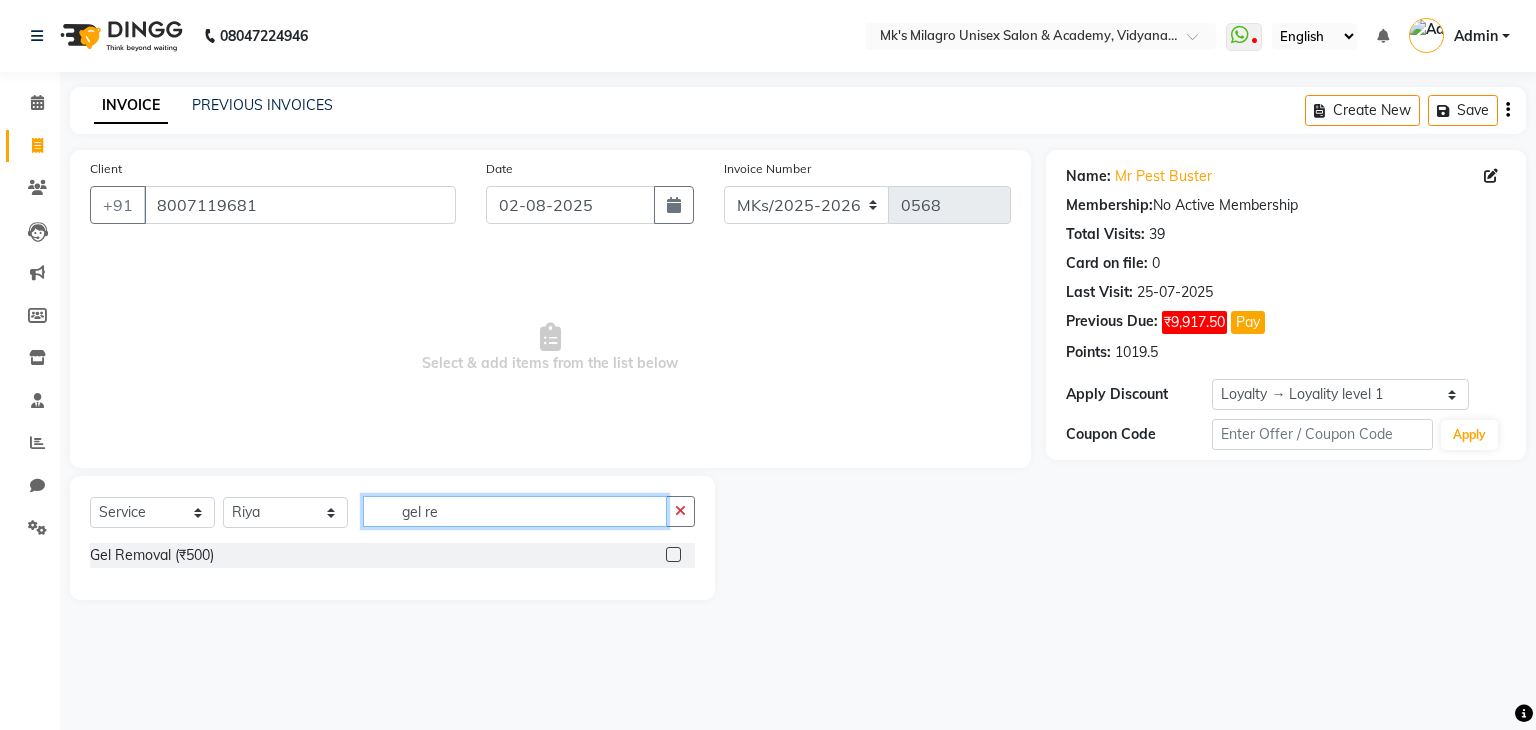 type on "gel re" 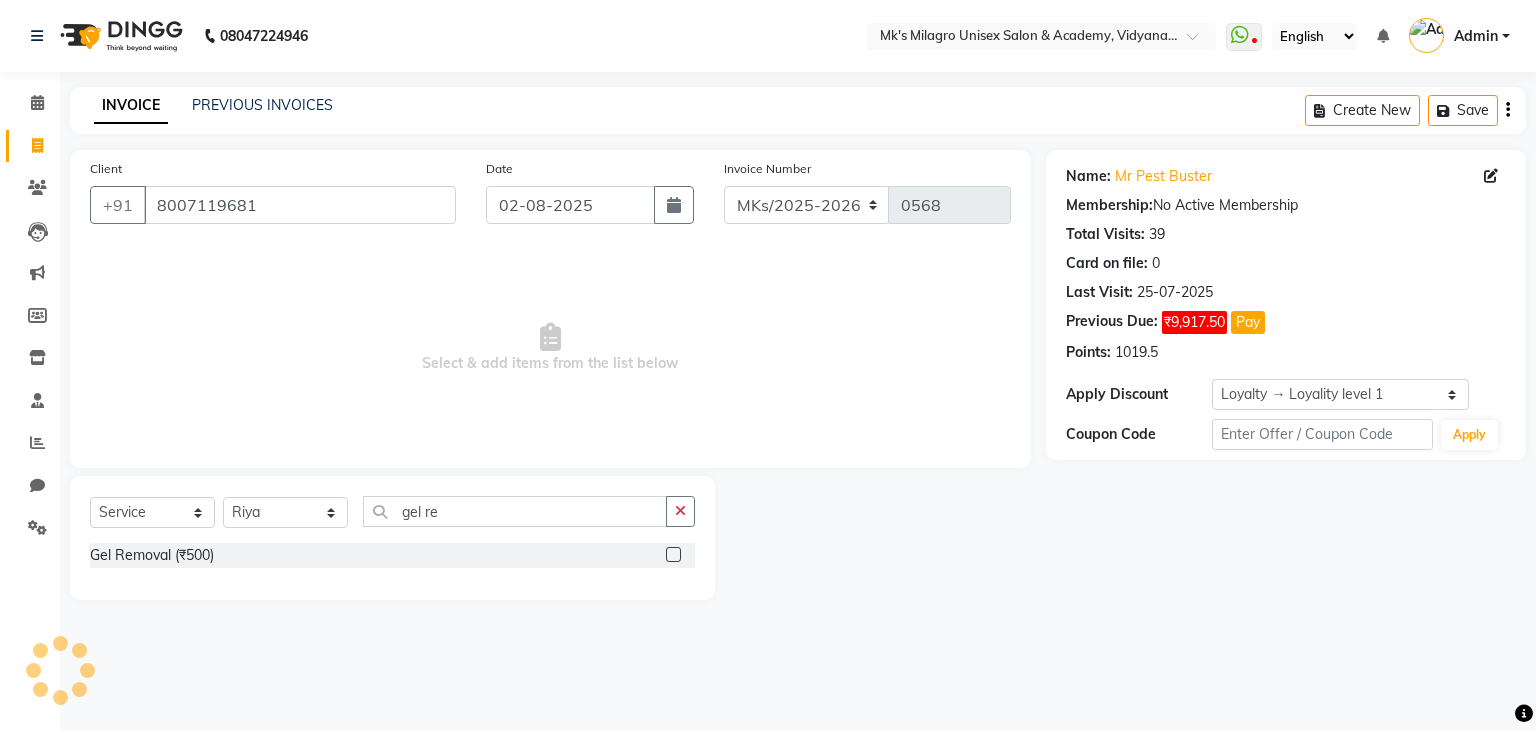 click 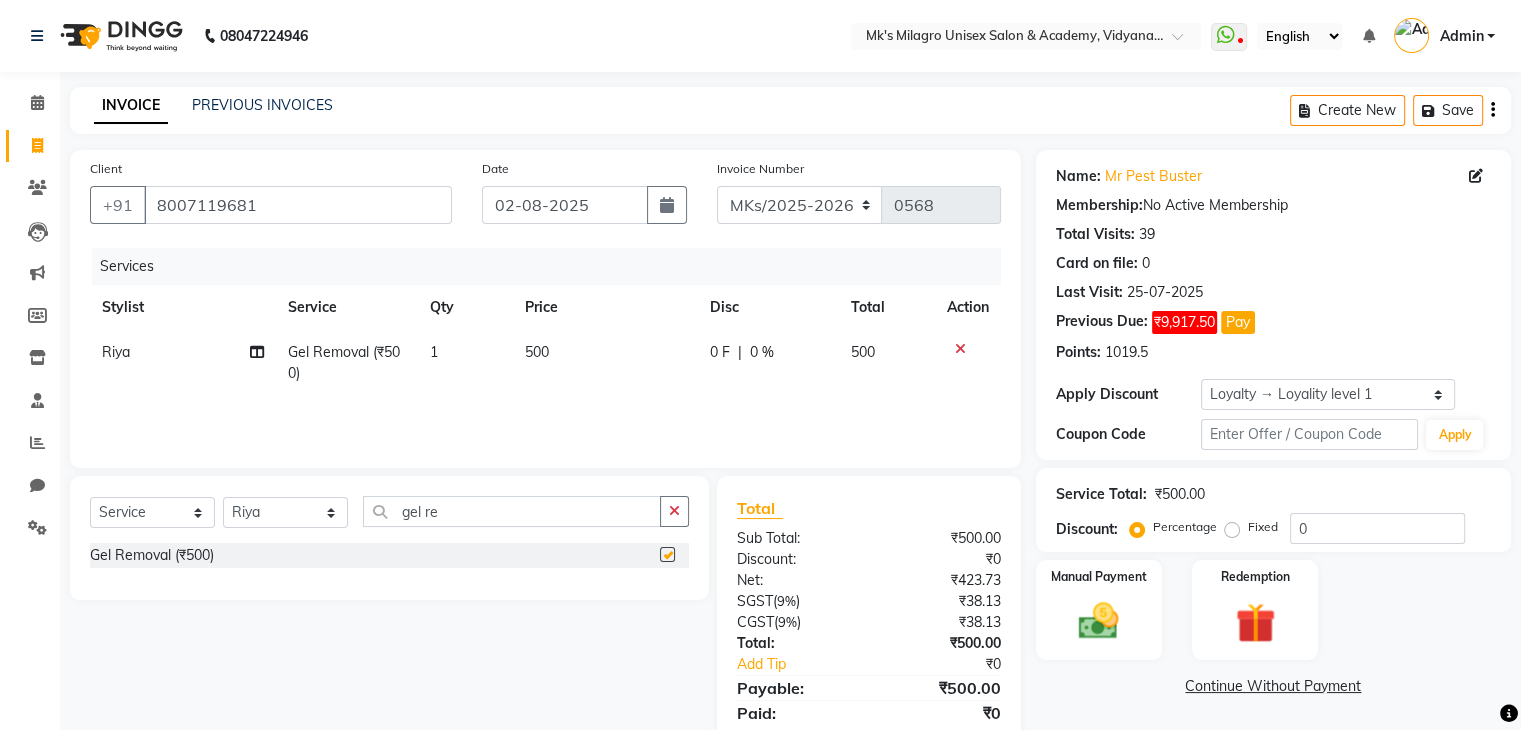 checkbox on "false" 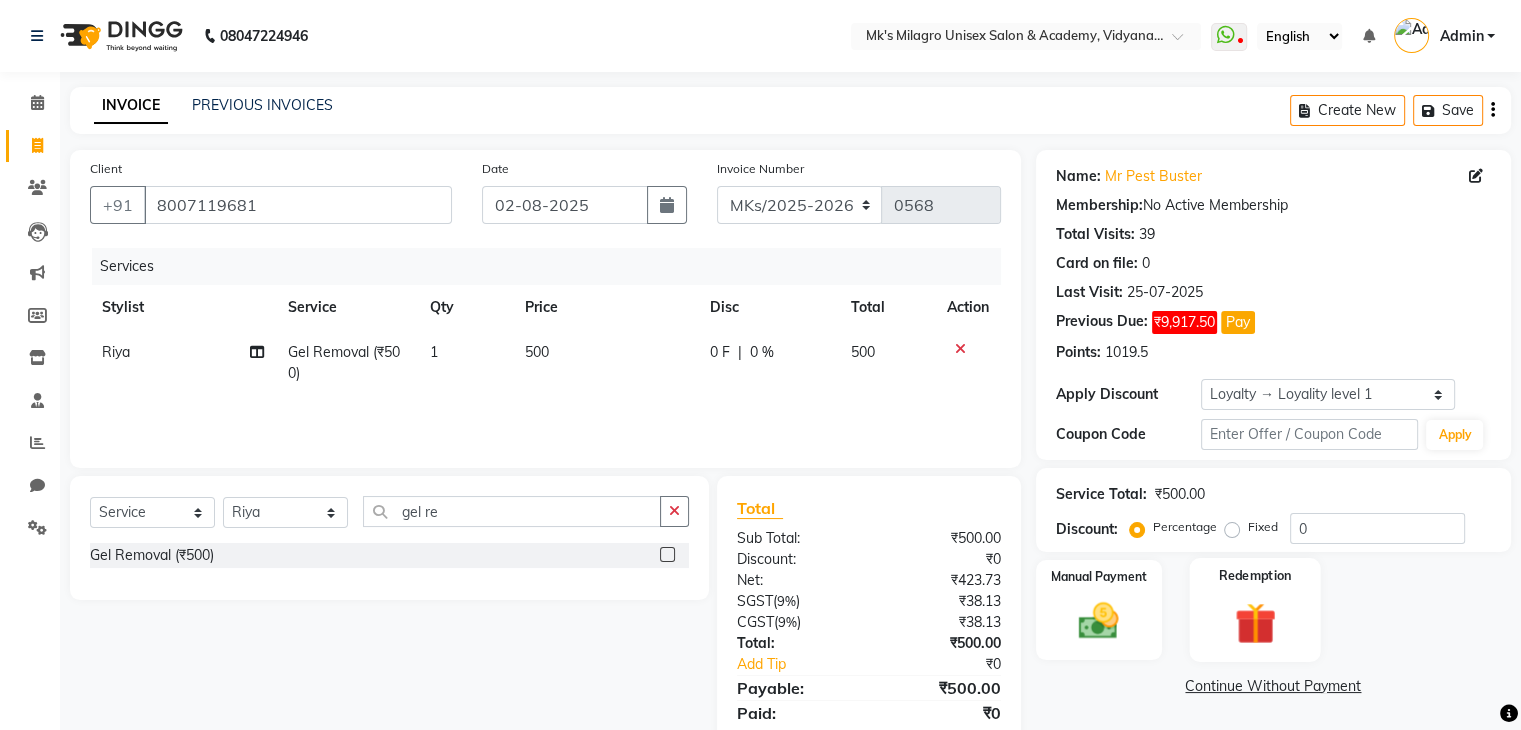 click on "Redemption" 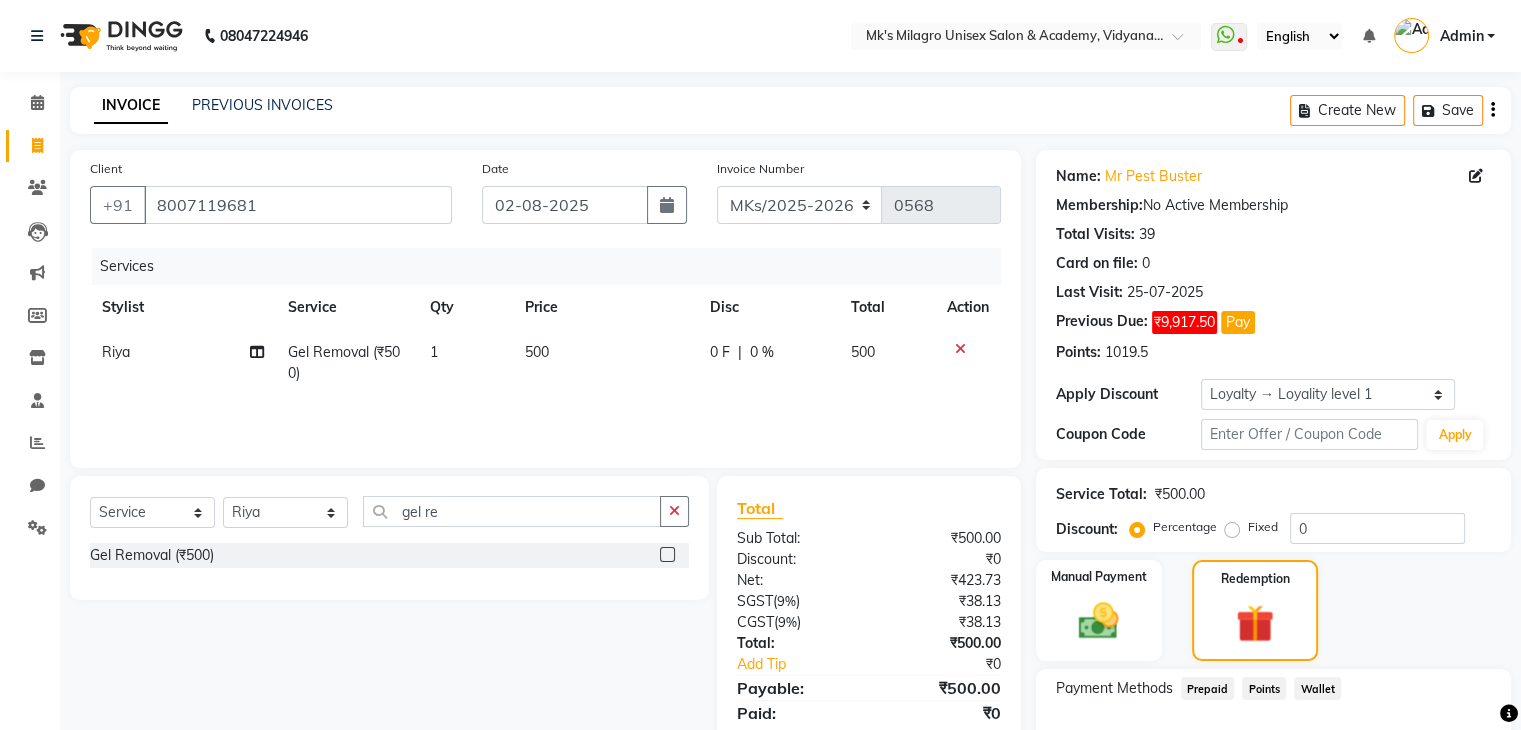 click on "Points" 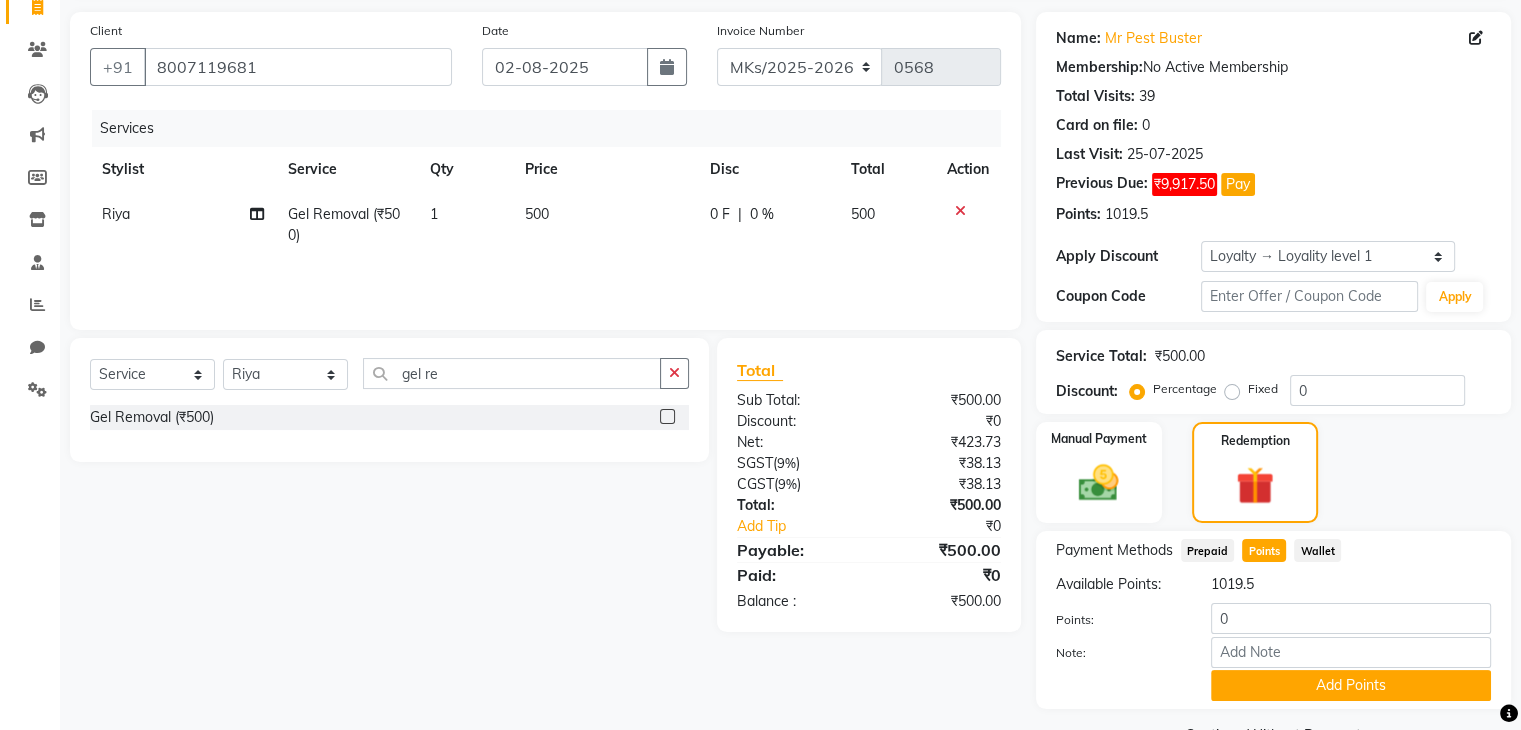 scroll, scrollTop: 190, scrollLeft: 0, axis: vertical 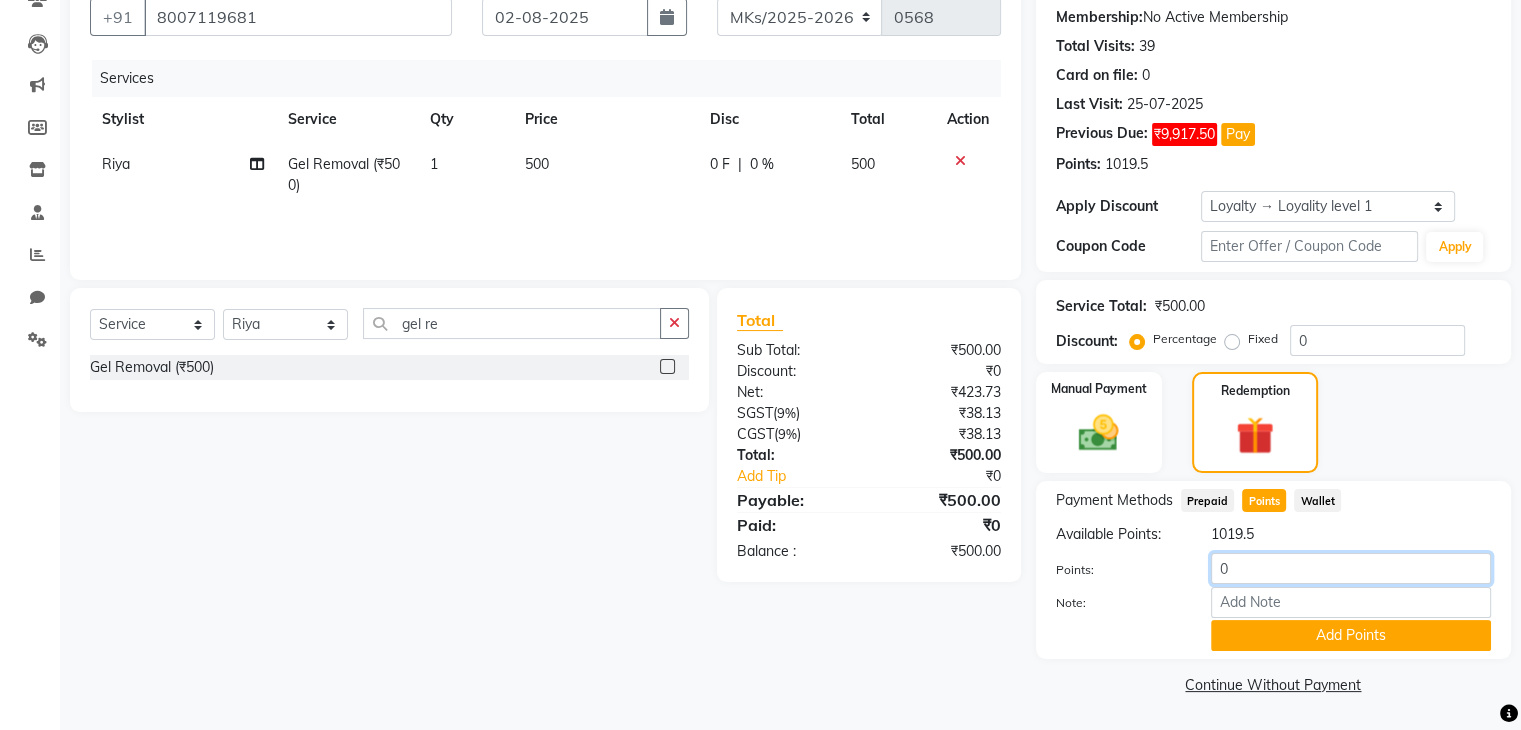 click on "0" 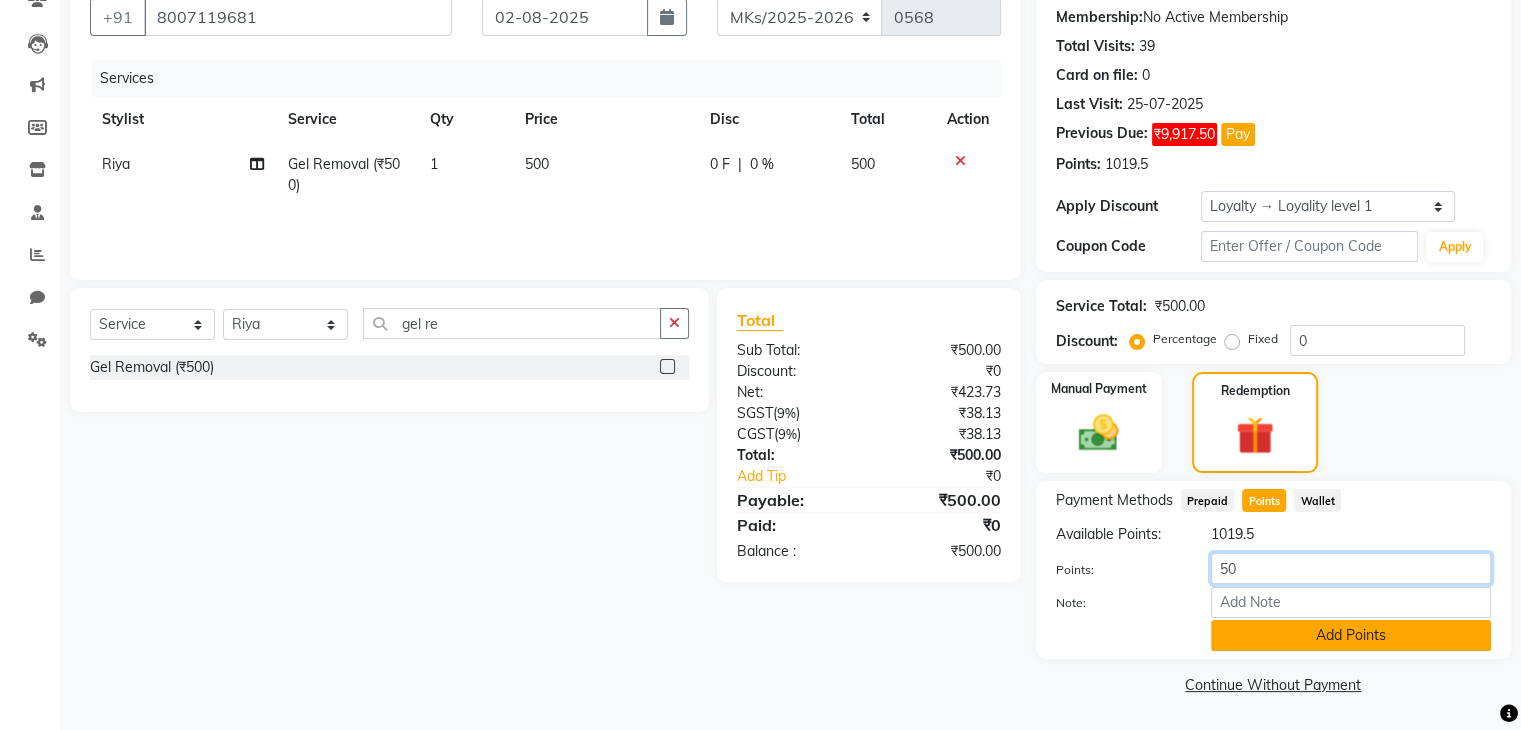 type on "50" 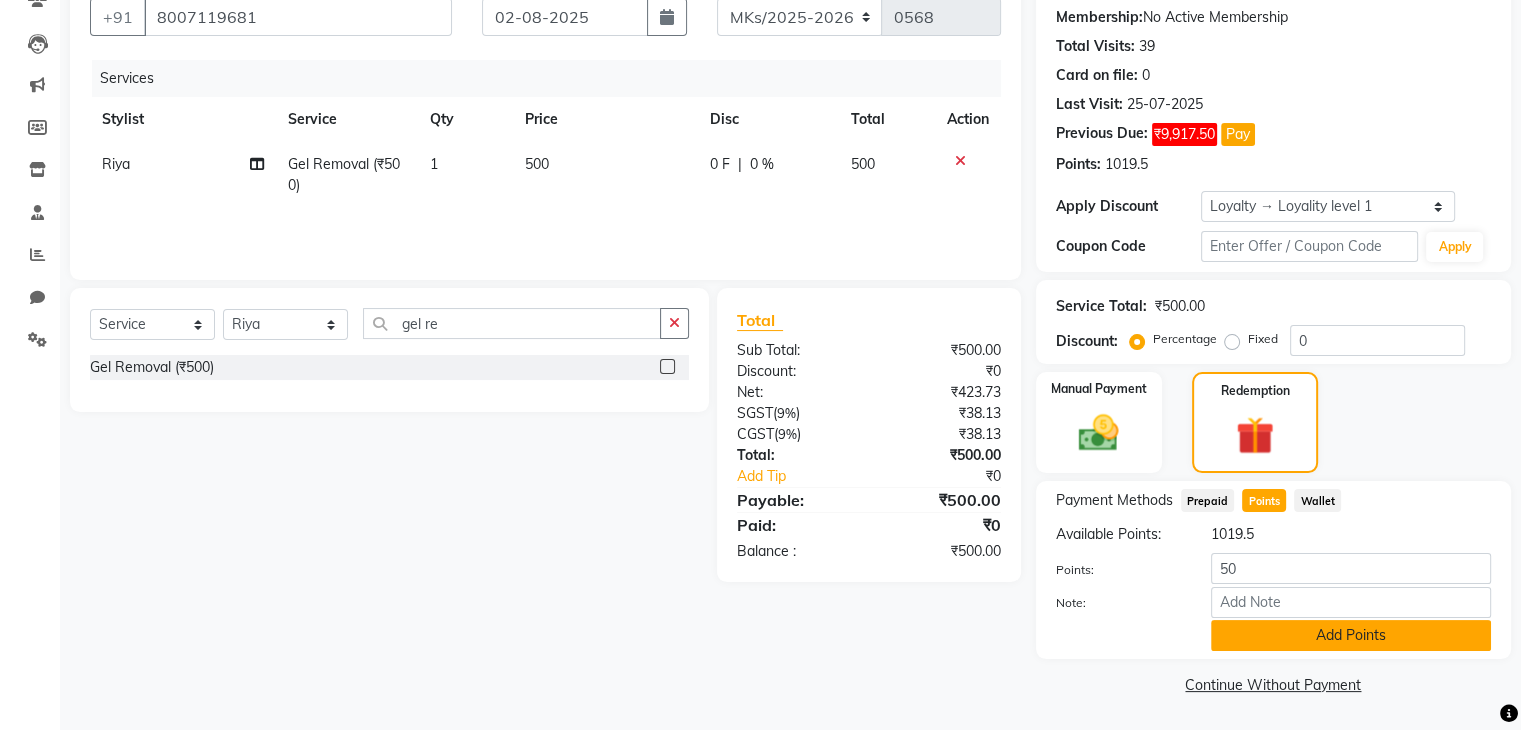 click on "Add Points" 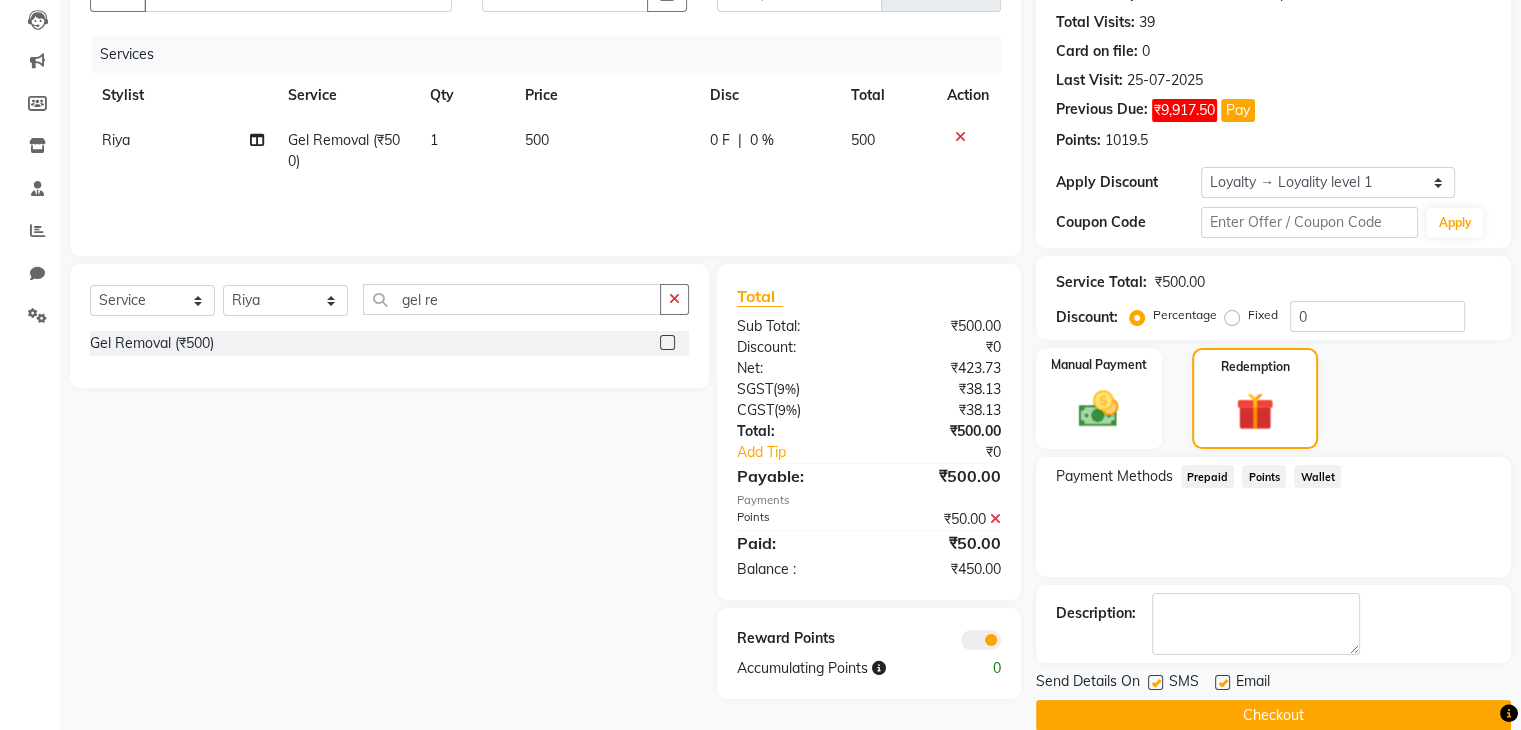 scroll, scrollTop: 230, scrollLeft: 0, axis: vertical 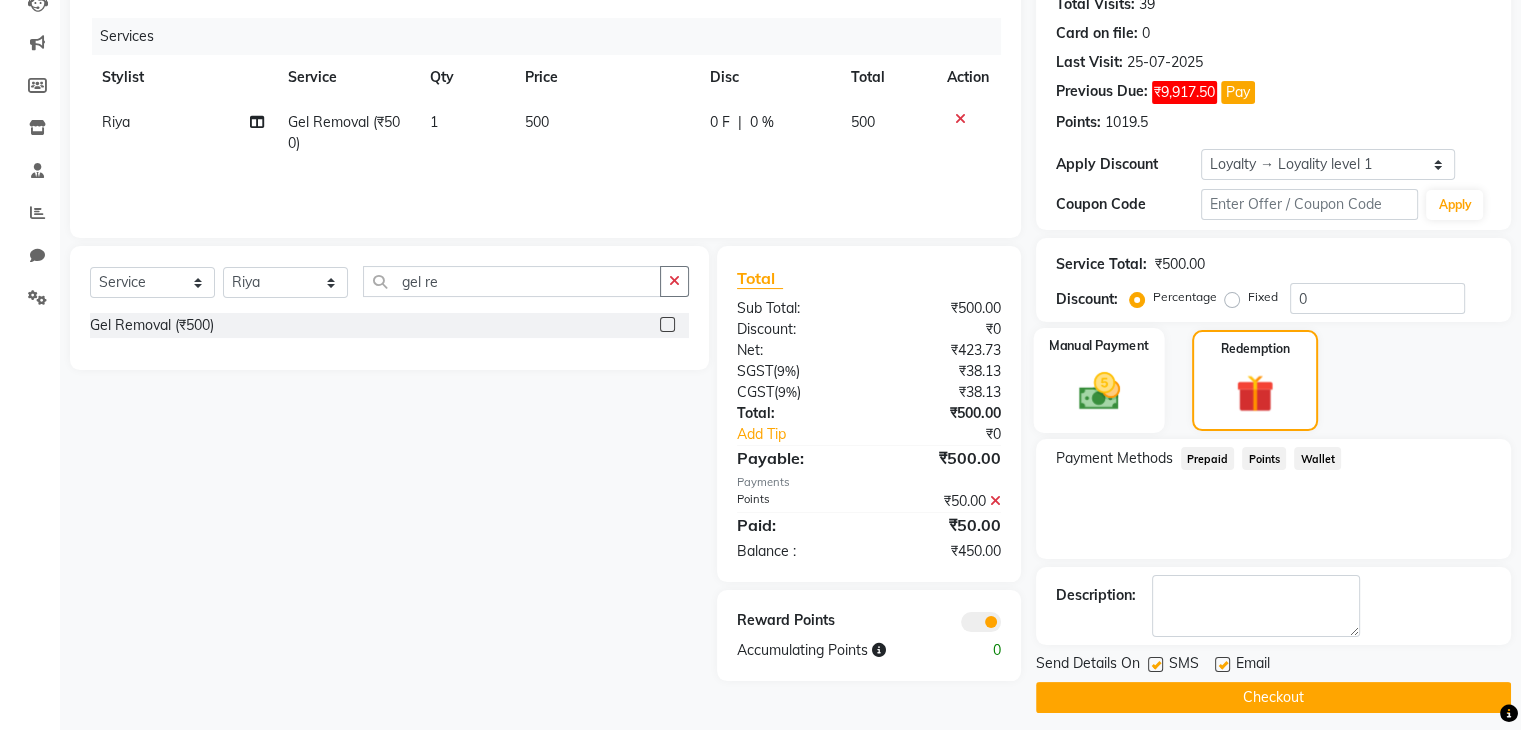 click 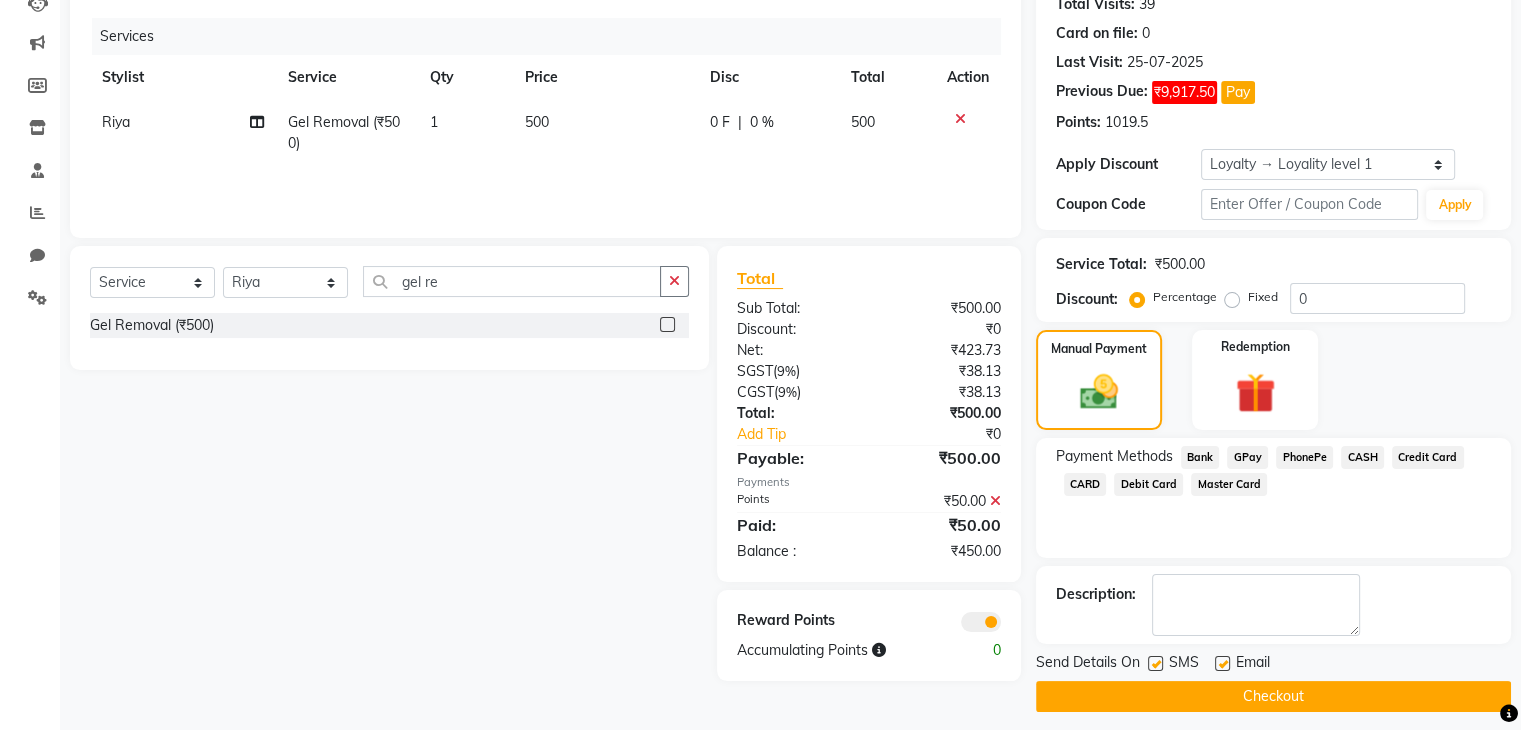 click on "GPay" 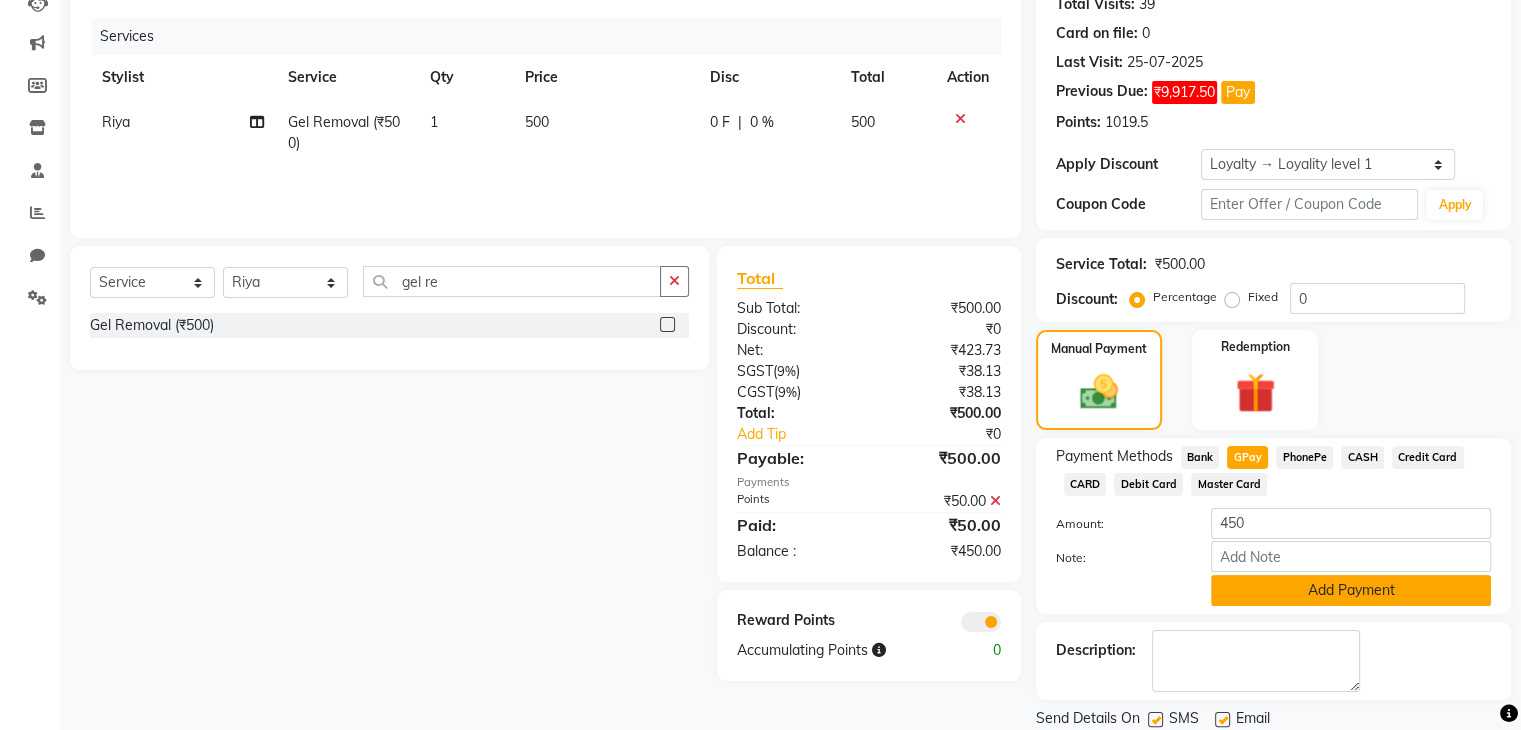 click on "Add Payment" 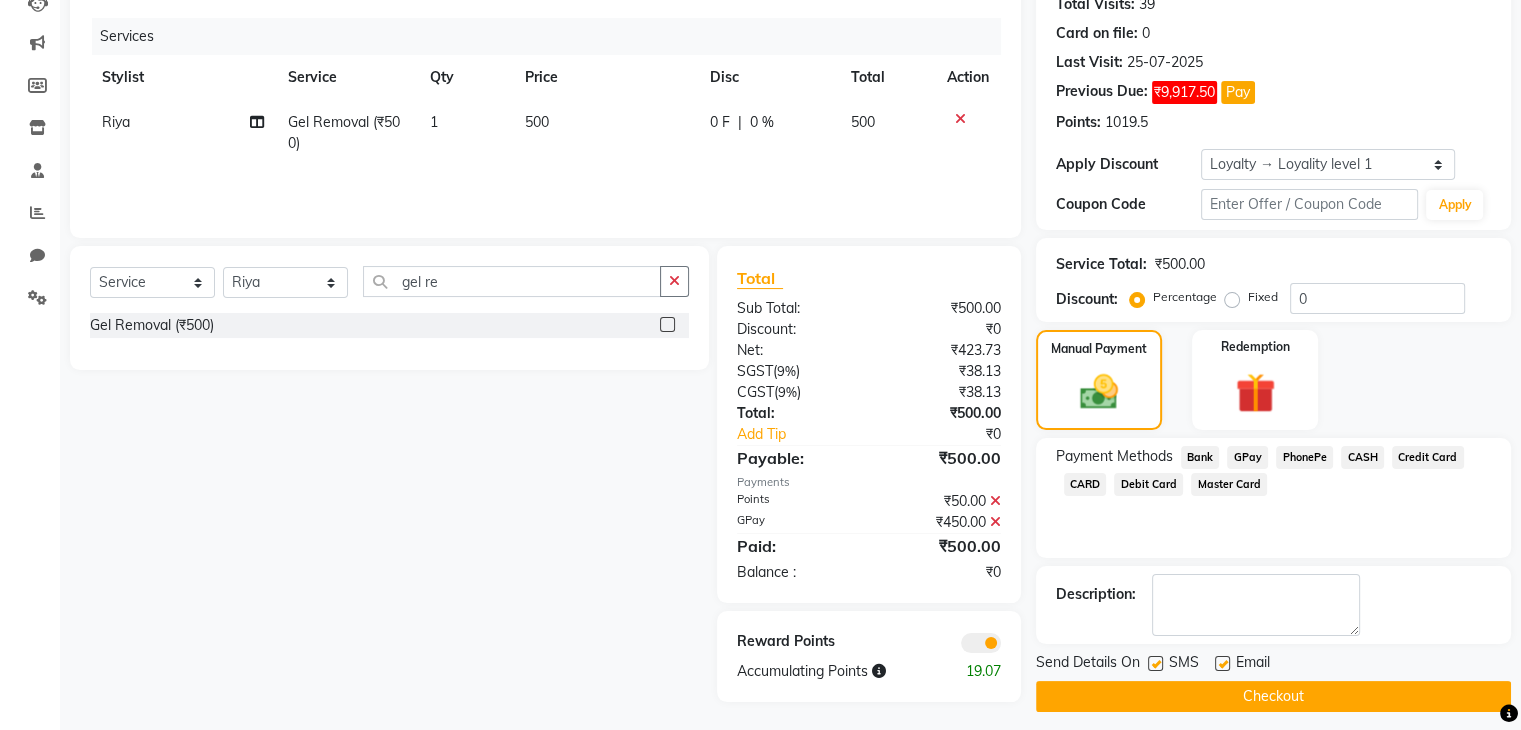 click on "Checkout" 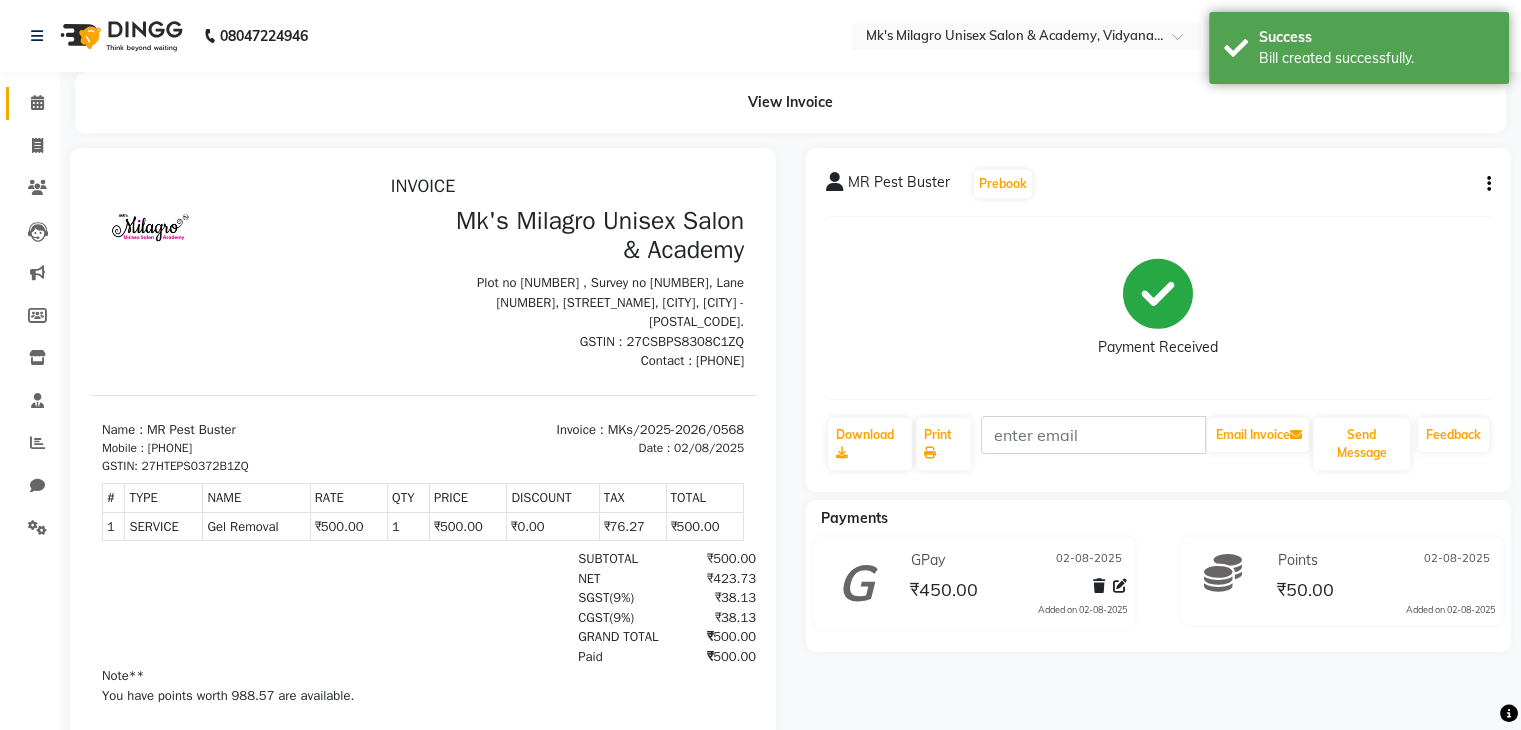 scroll, scrollTop: 0, scrollLeft: 0, axis: both 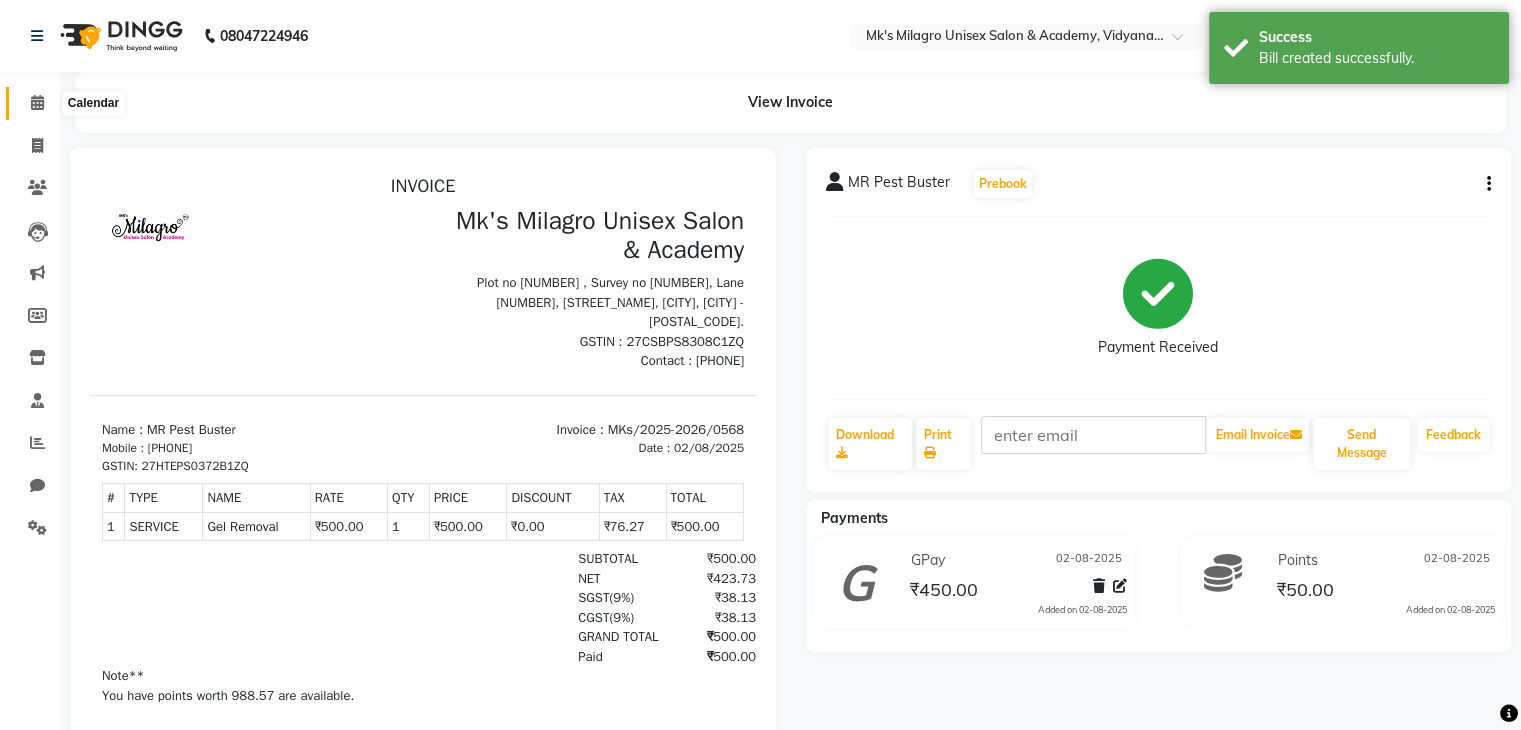 click 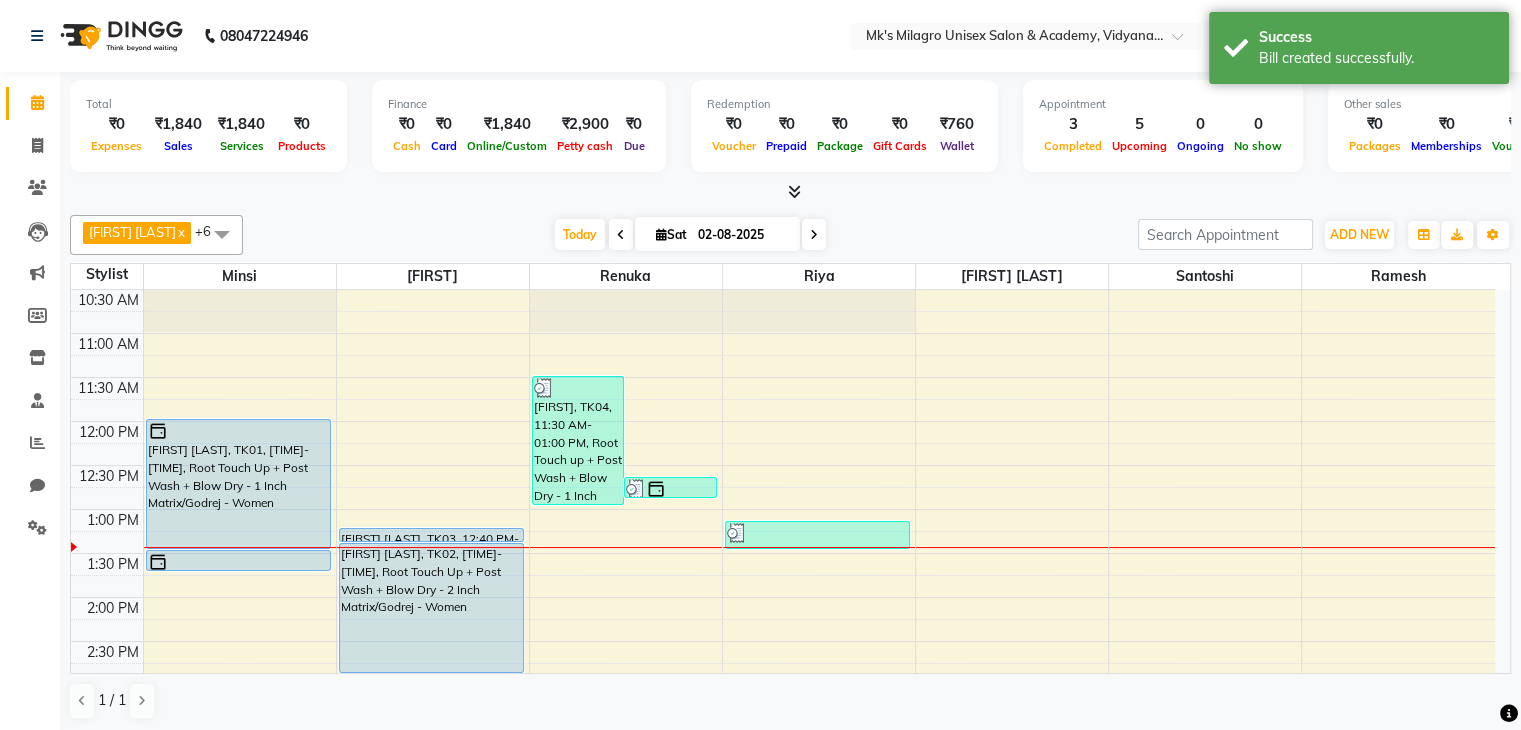 scroll, scrollTop: 144, scrollLeft: 0, axis: vertical 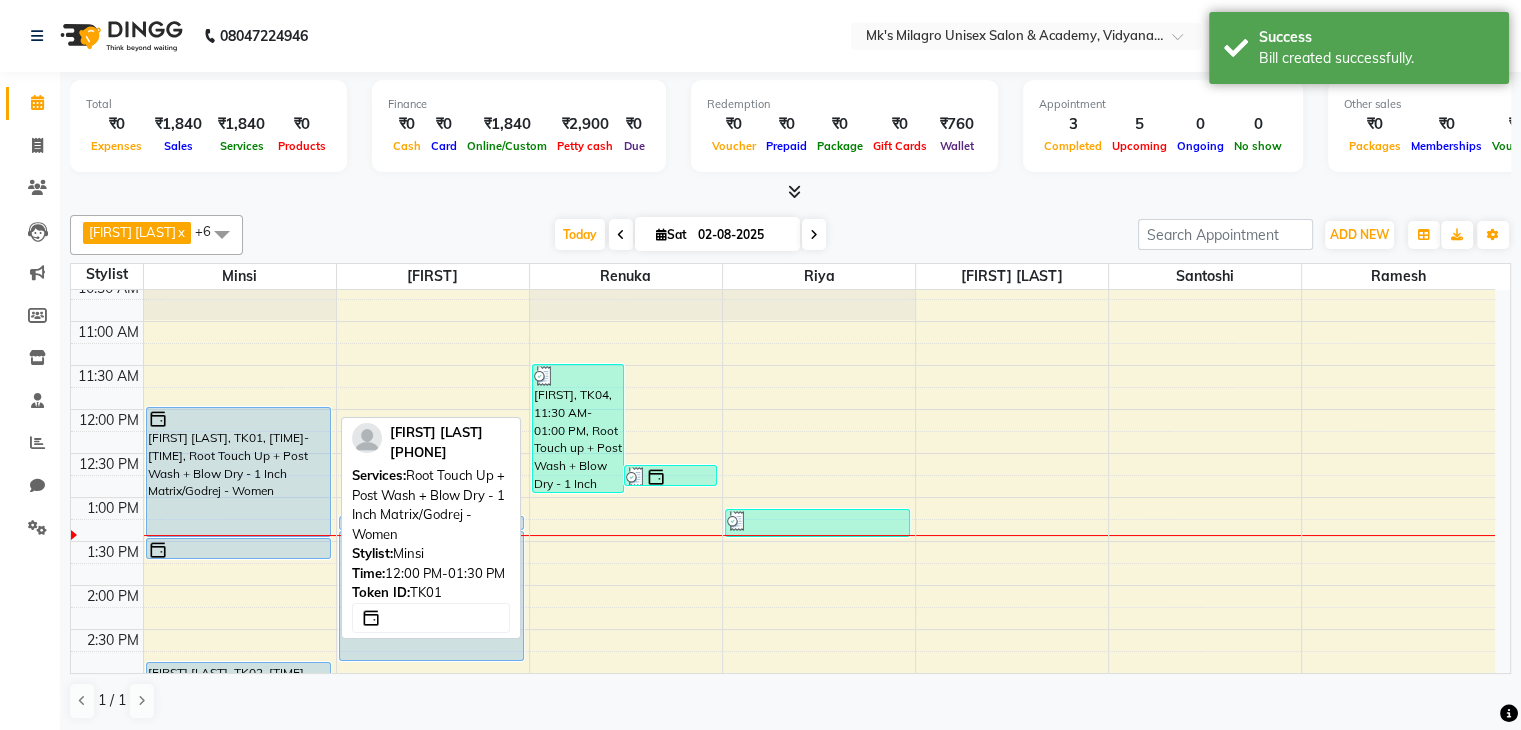 click on "[FIRST] [LAST], TK01, [TIME]-[TIME], Root Touch Up + Post Wash + Blow Dry - 1 Inch Matrix/Godrej - Women" at bounding box center [238, 472] 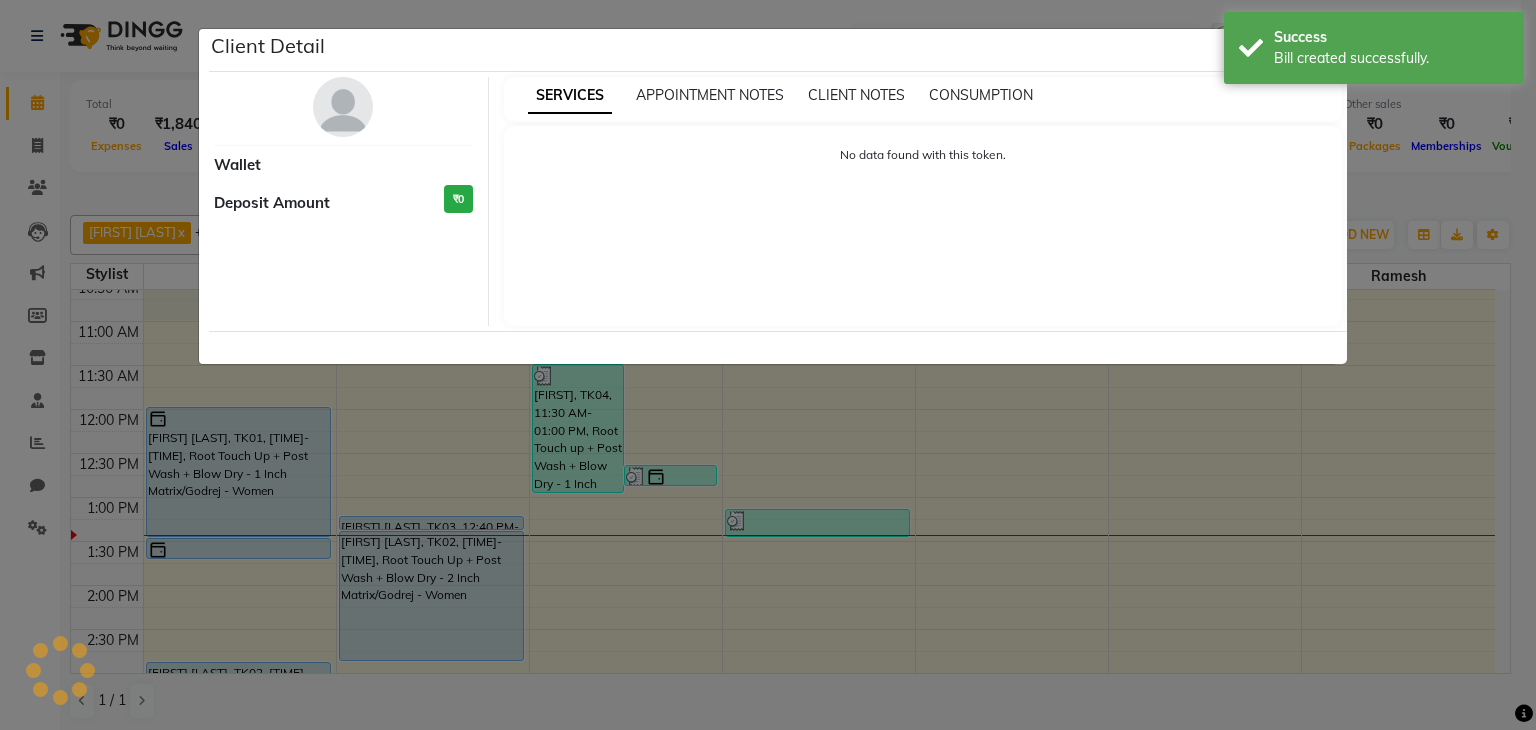 select on "5" 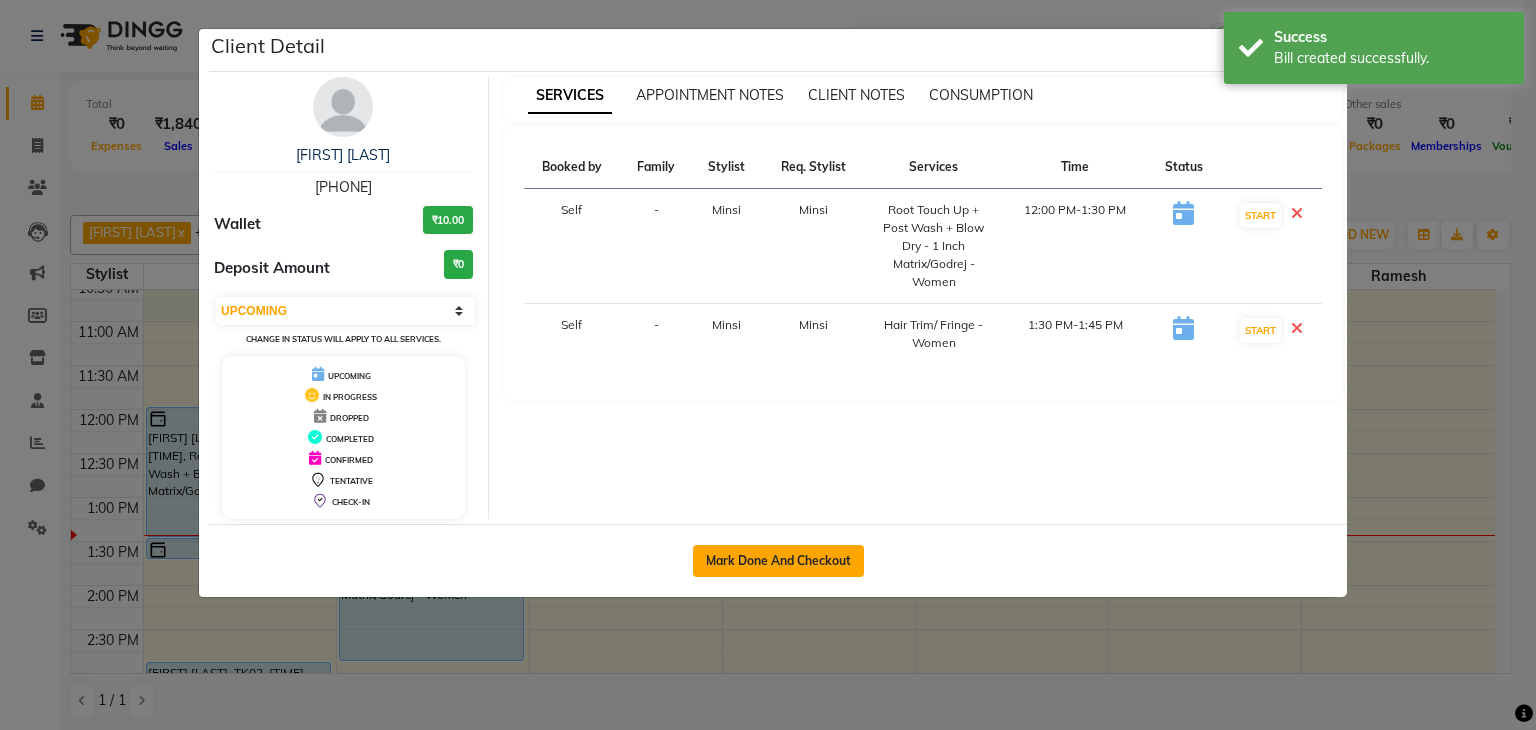 click on "Mark Done And Checkout" 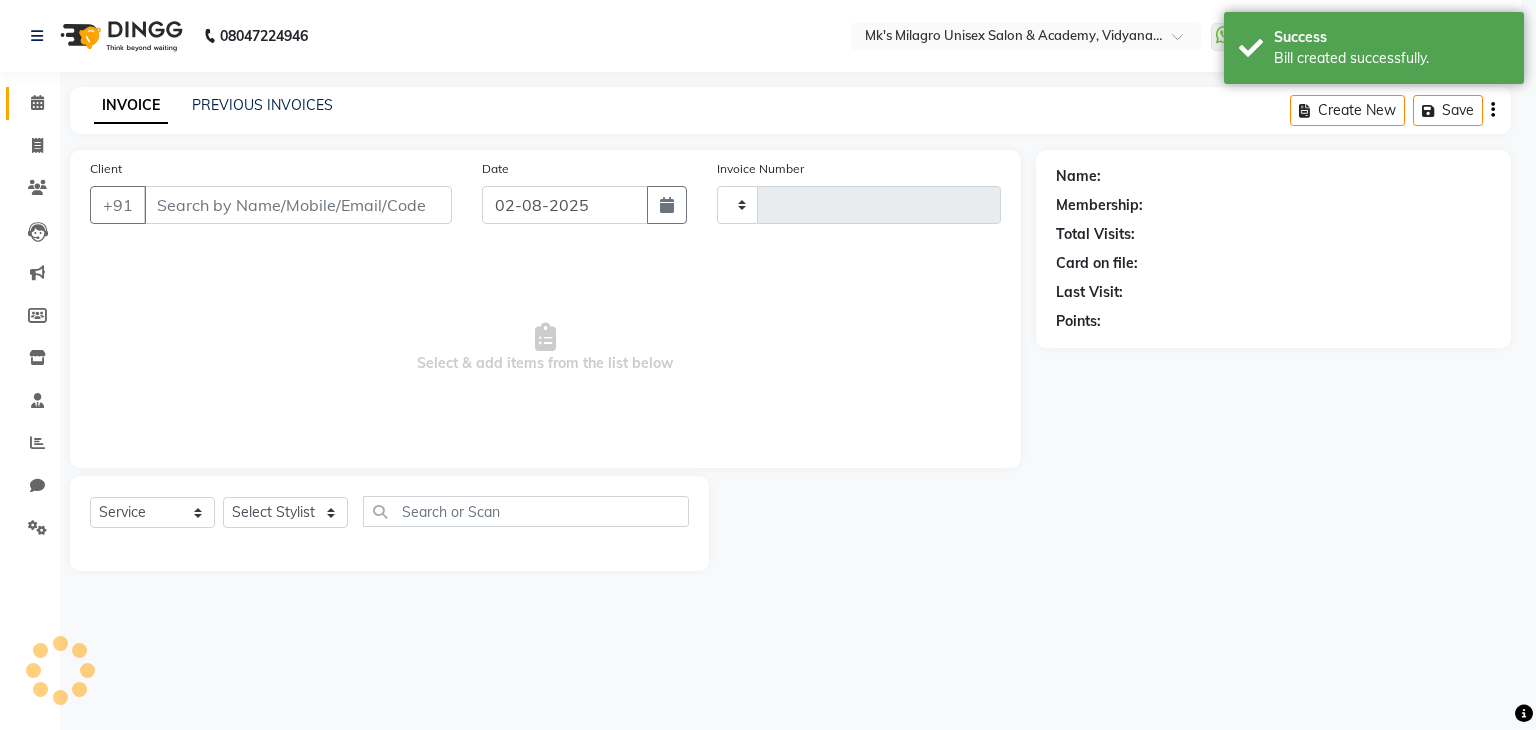 type on "0569" 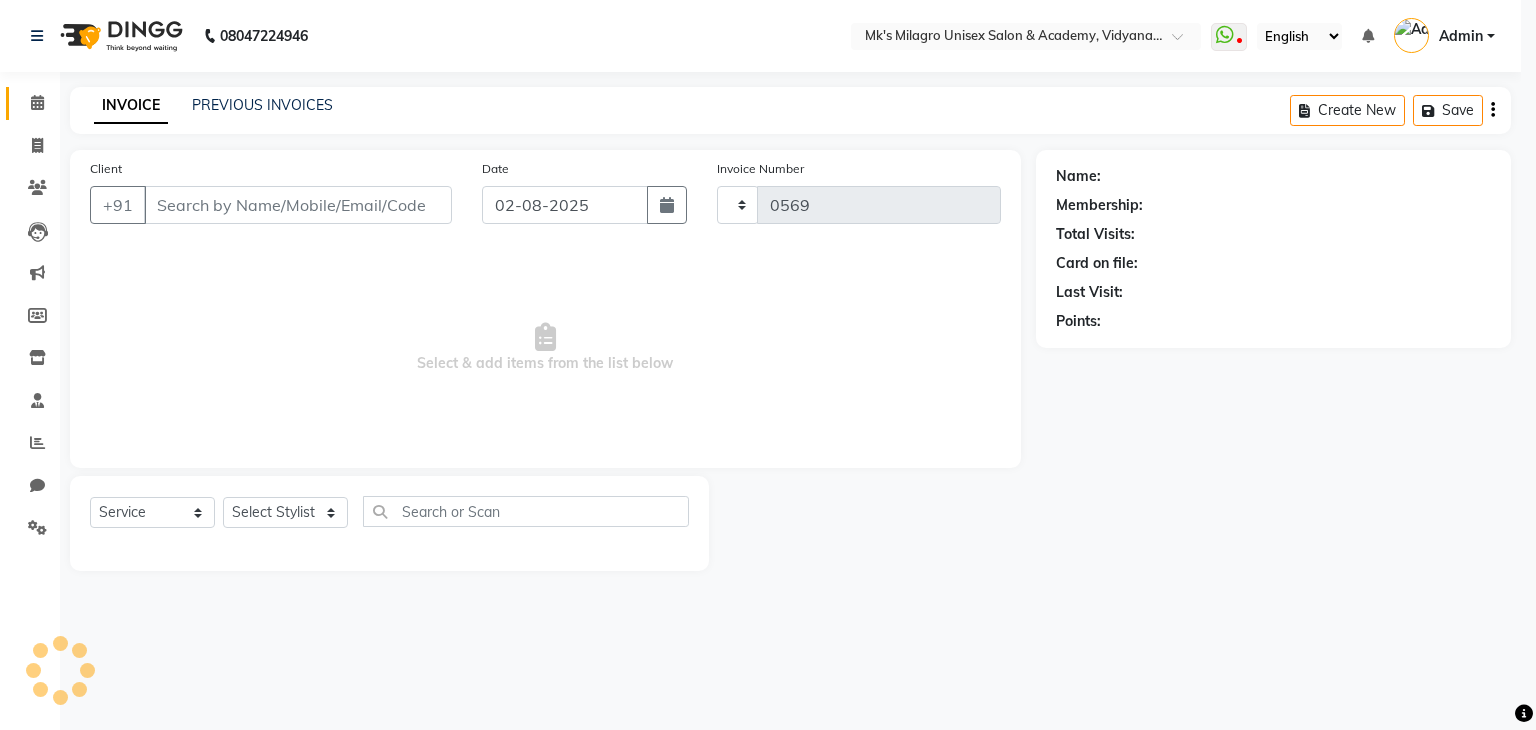 select on "6031" 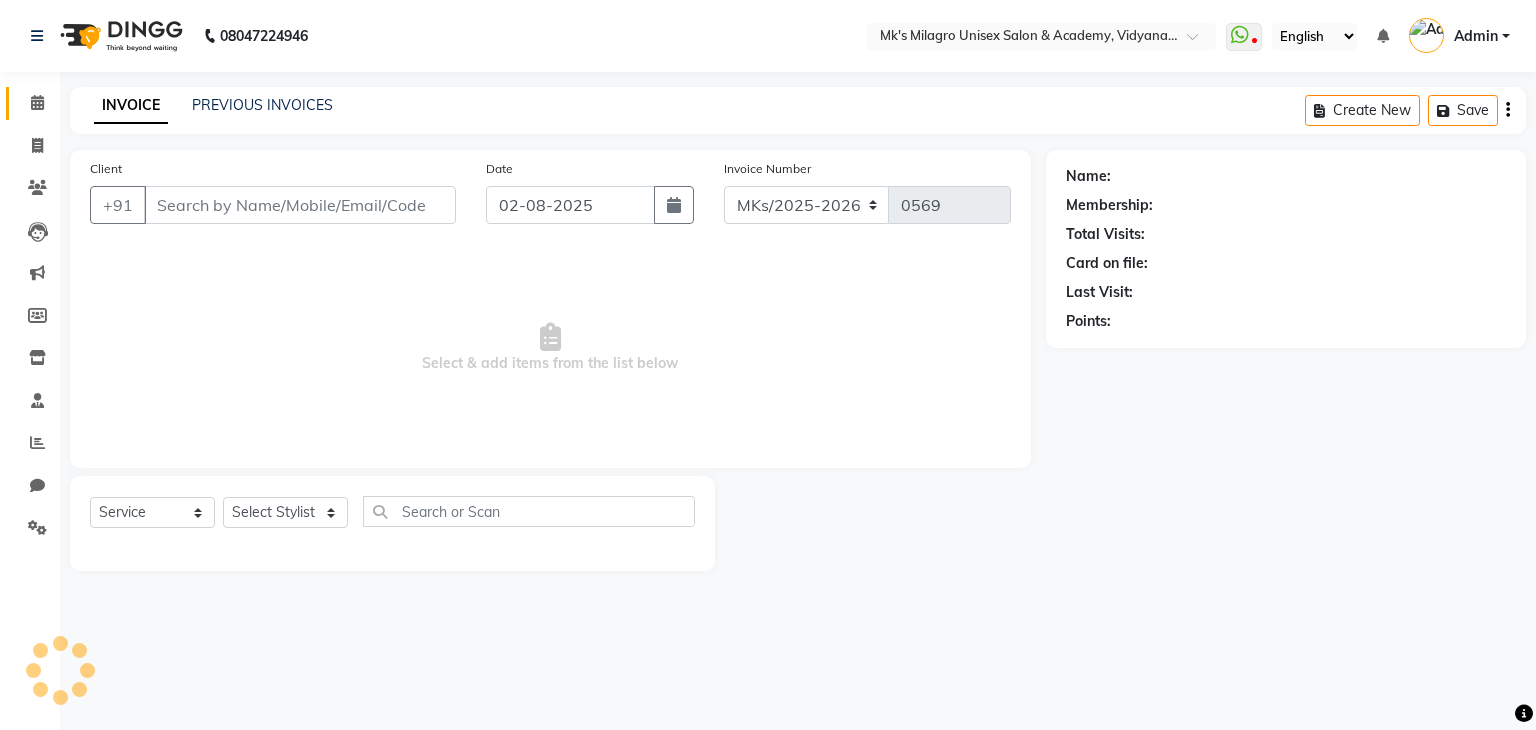 type on "[PHONE]" 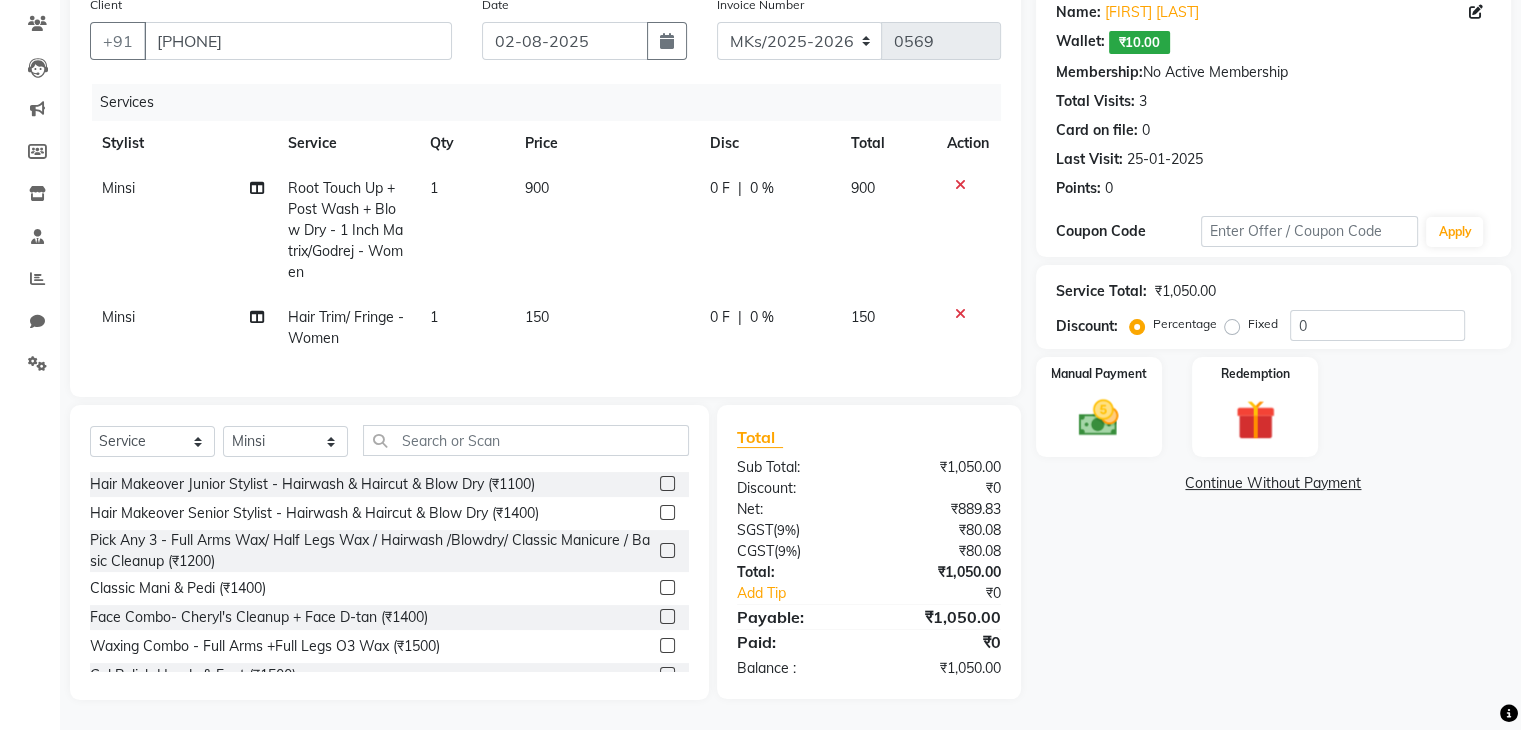 scroll, scrollTop: 0, scrollLeft: 0, axis: both 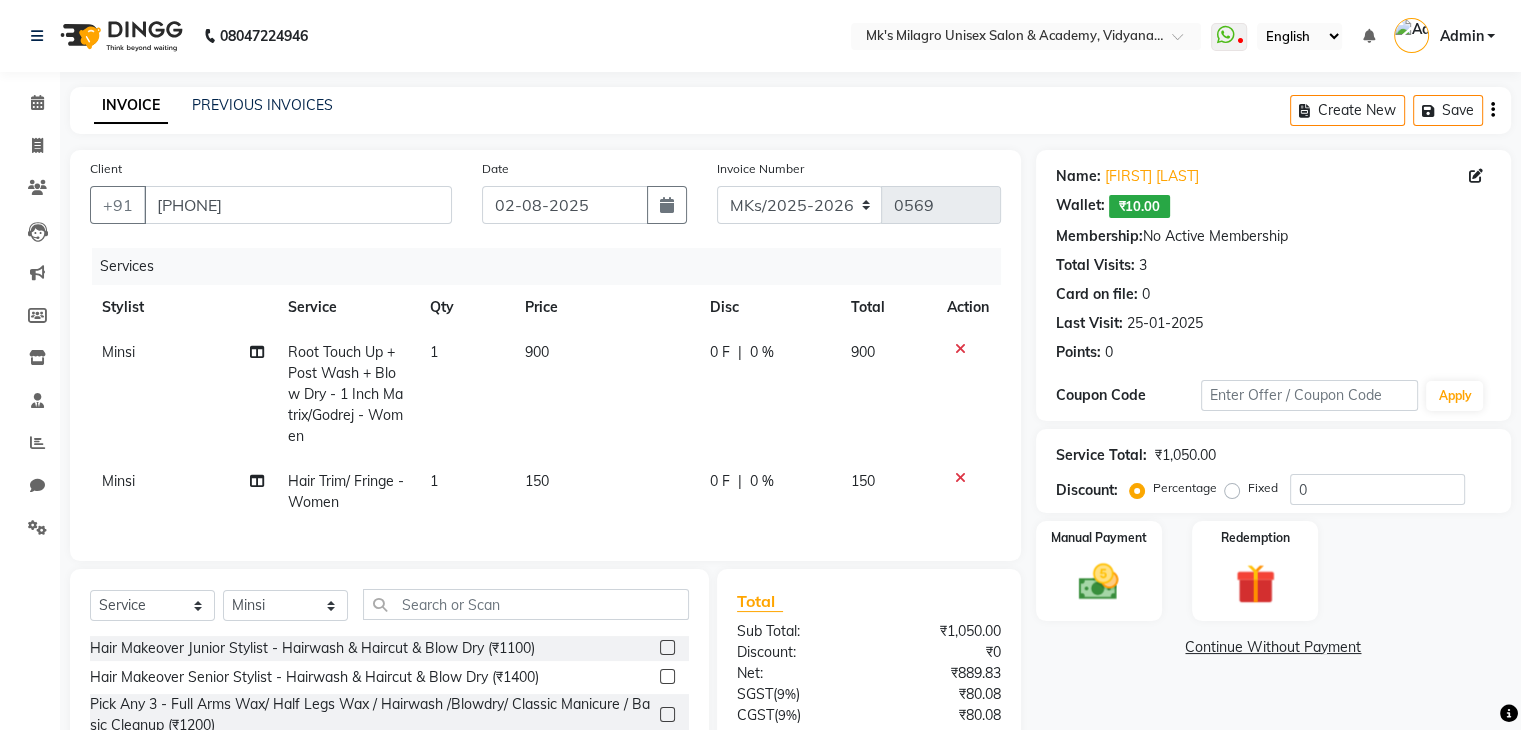 click on "Total" 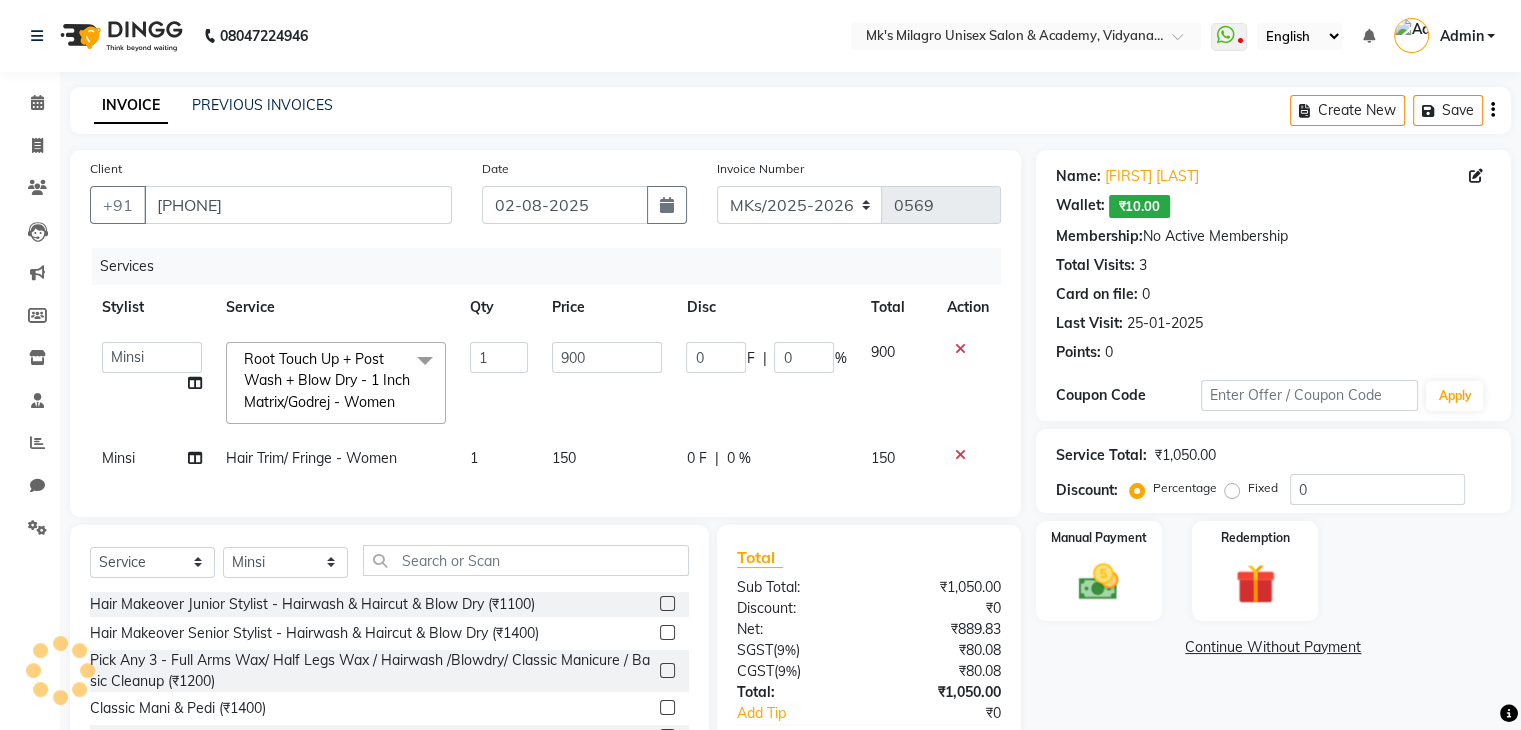 click on "Root Touch Up + Post Wash + Blow Dry - 1 Inch Matrix/Godrej - Women" 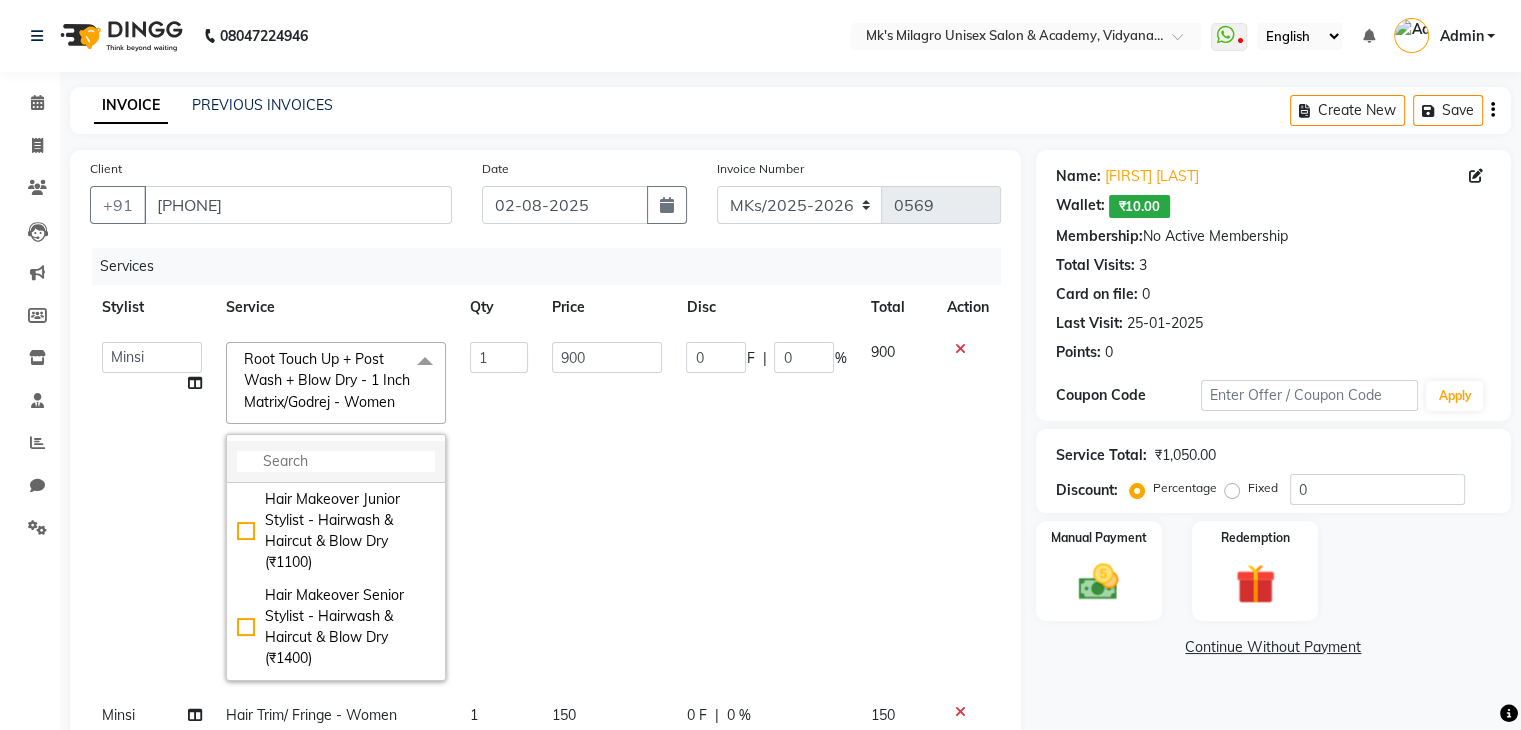 click 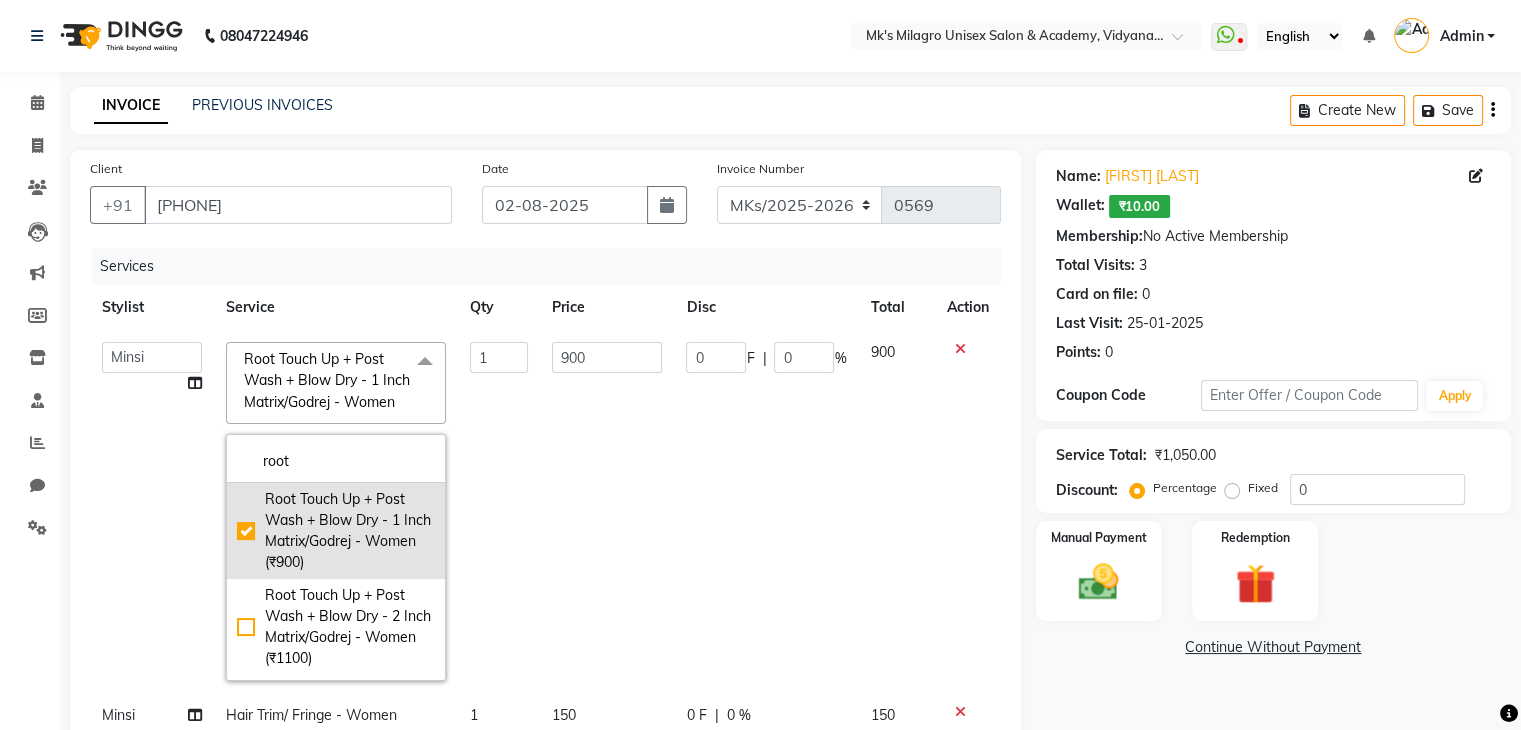 type on "root" 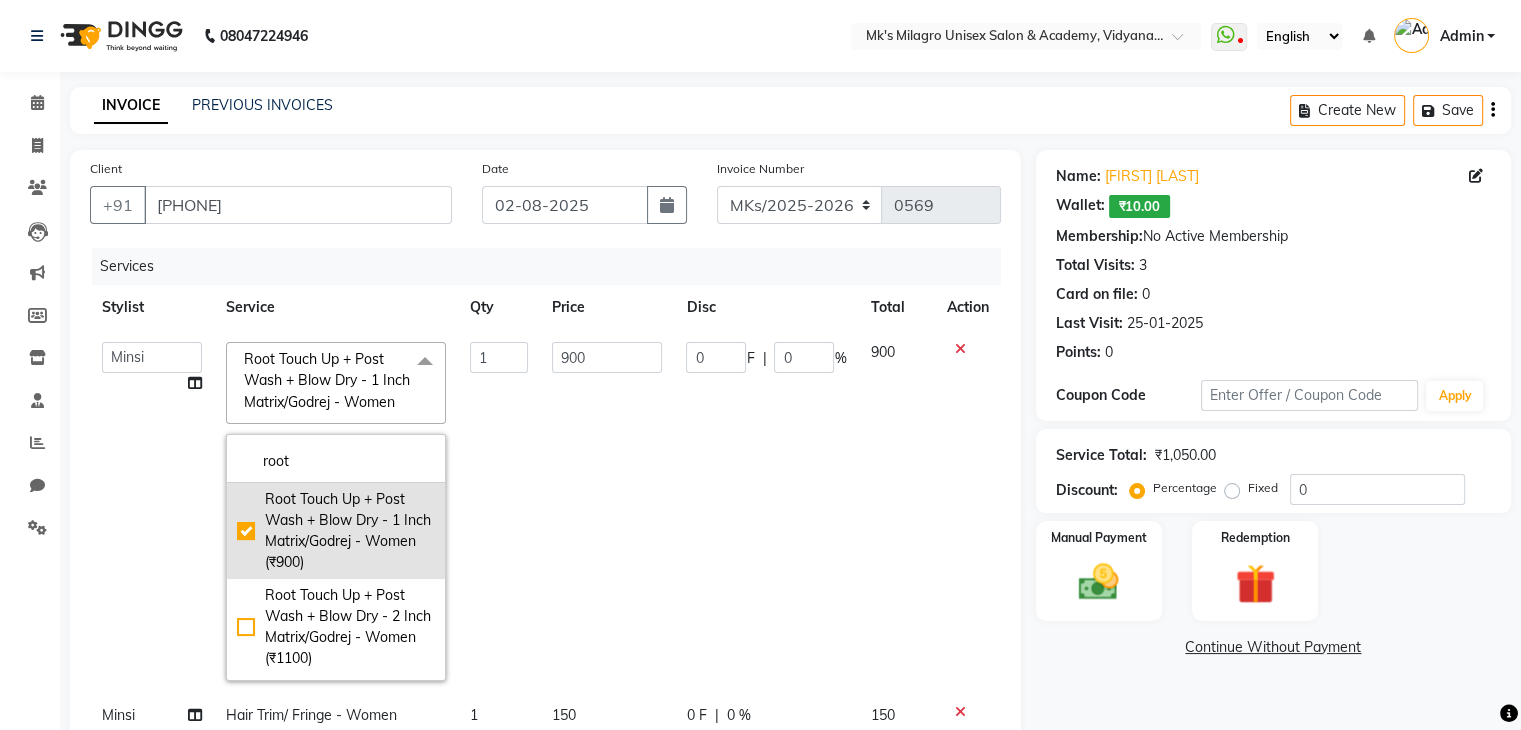 click on "Root Touch Up + Post Wash + Blow Dry - 1 Inch Matrix/Godrej - Women (₹900)" 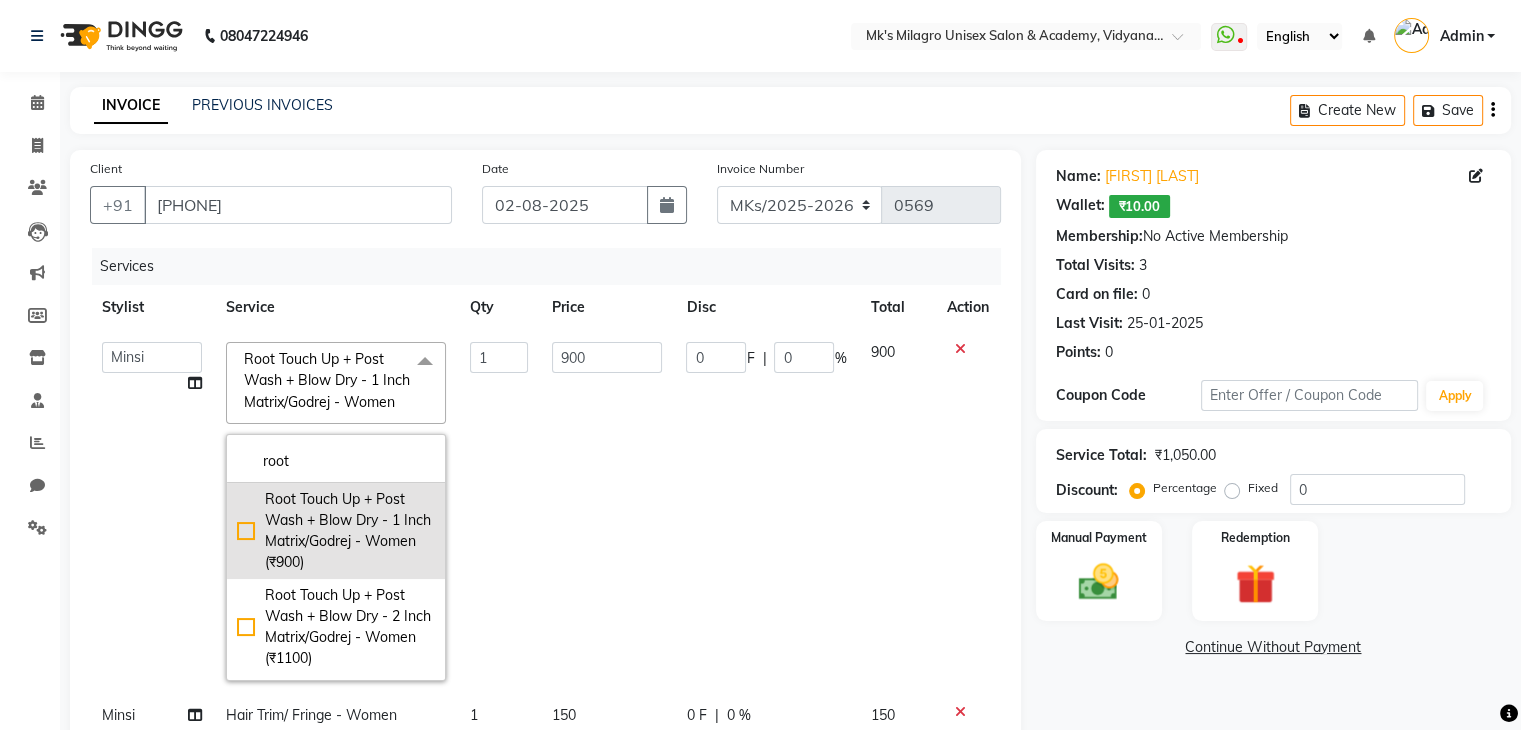 checkbox on "false" 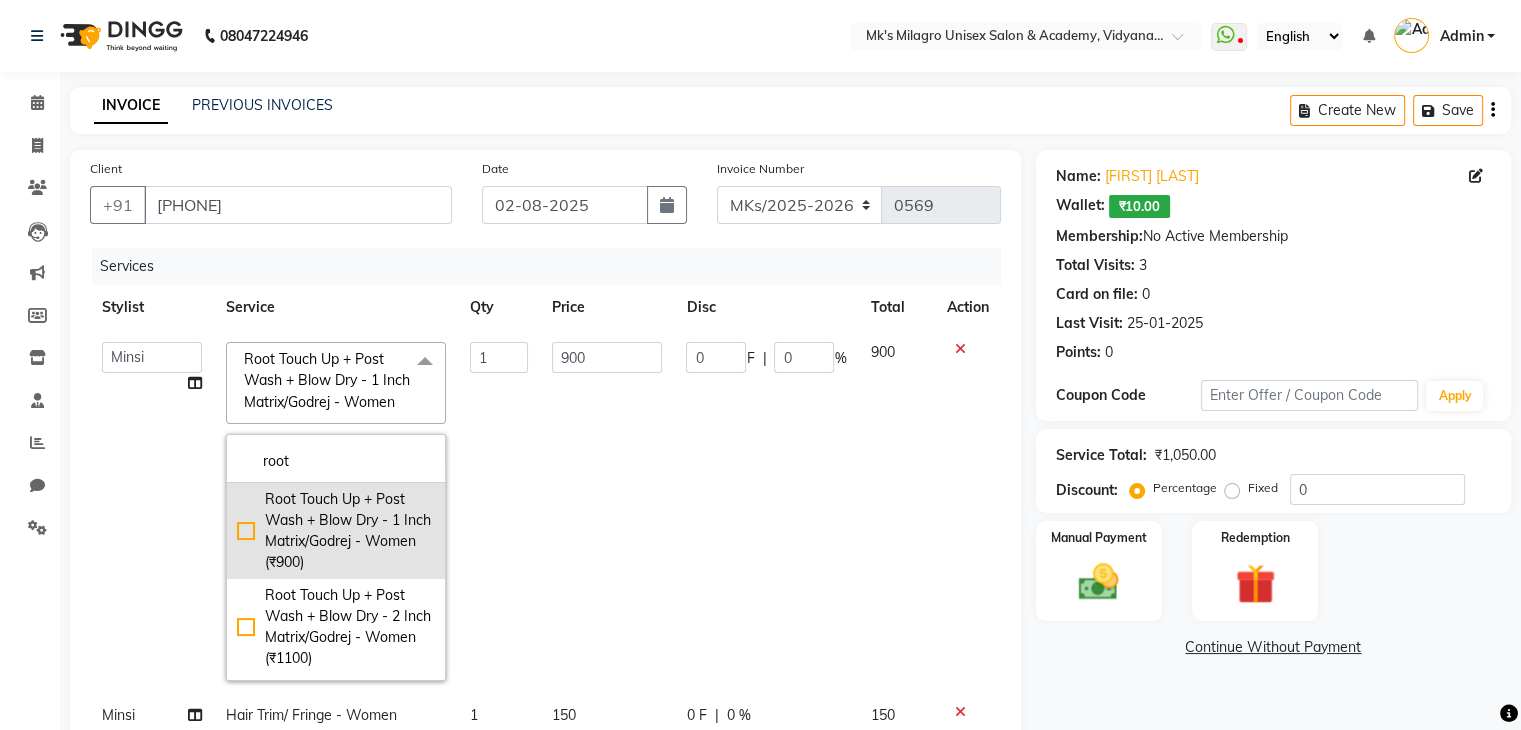 type on "0" 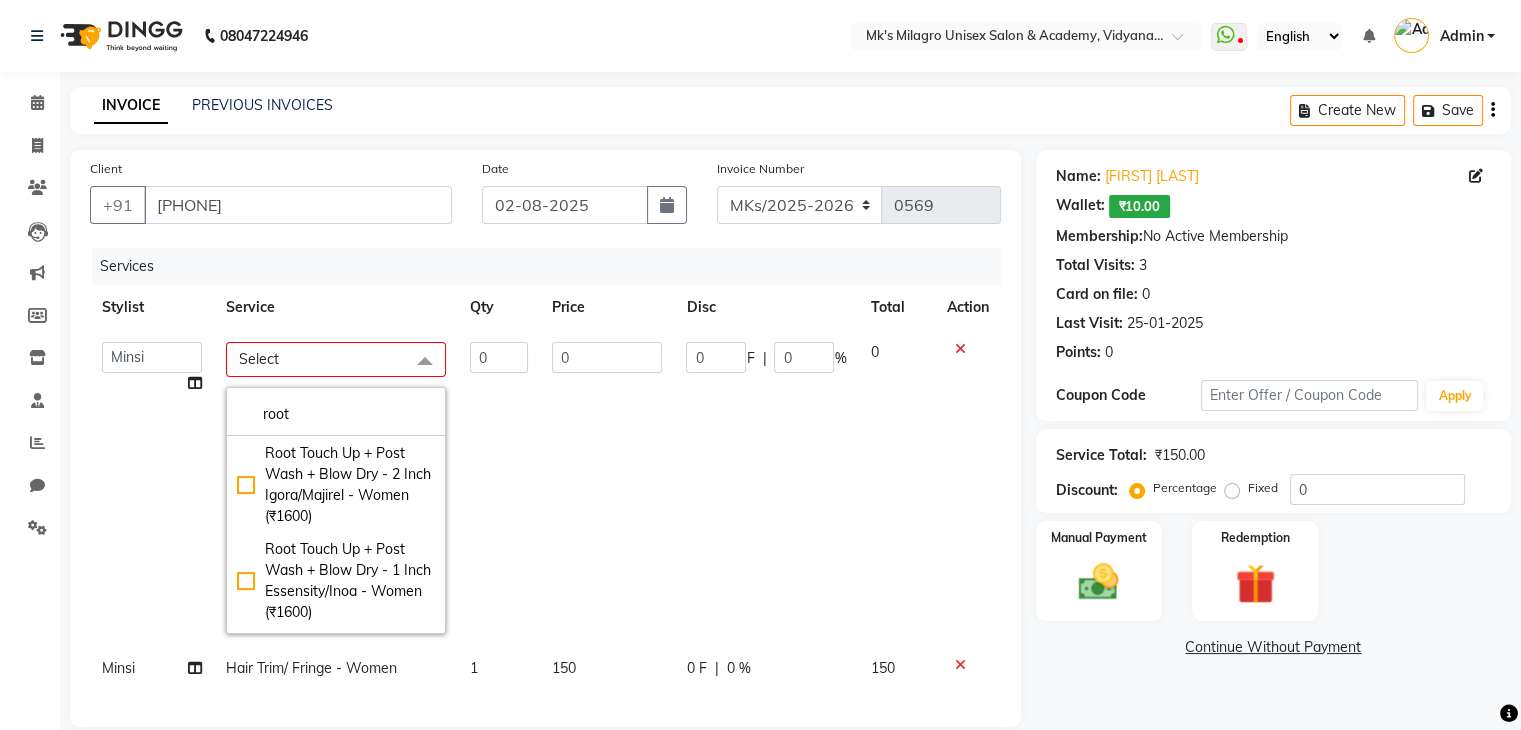 scroll, scrollTop: 301, scrollLeft: 0, axis: vertical 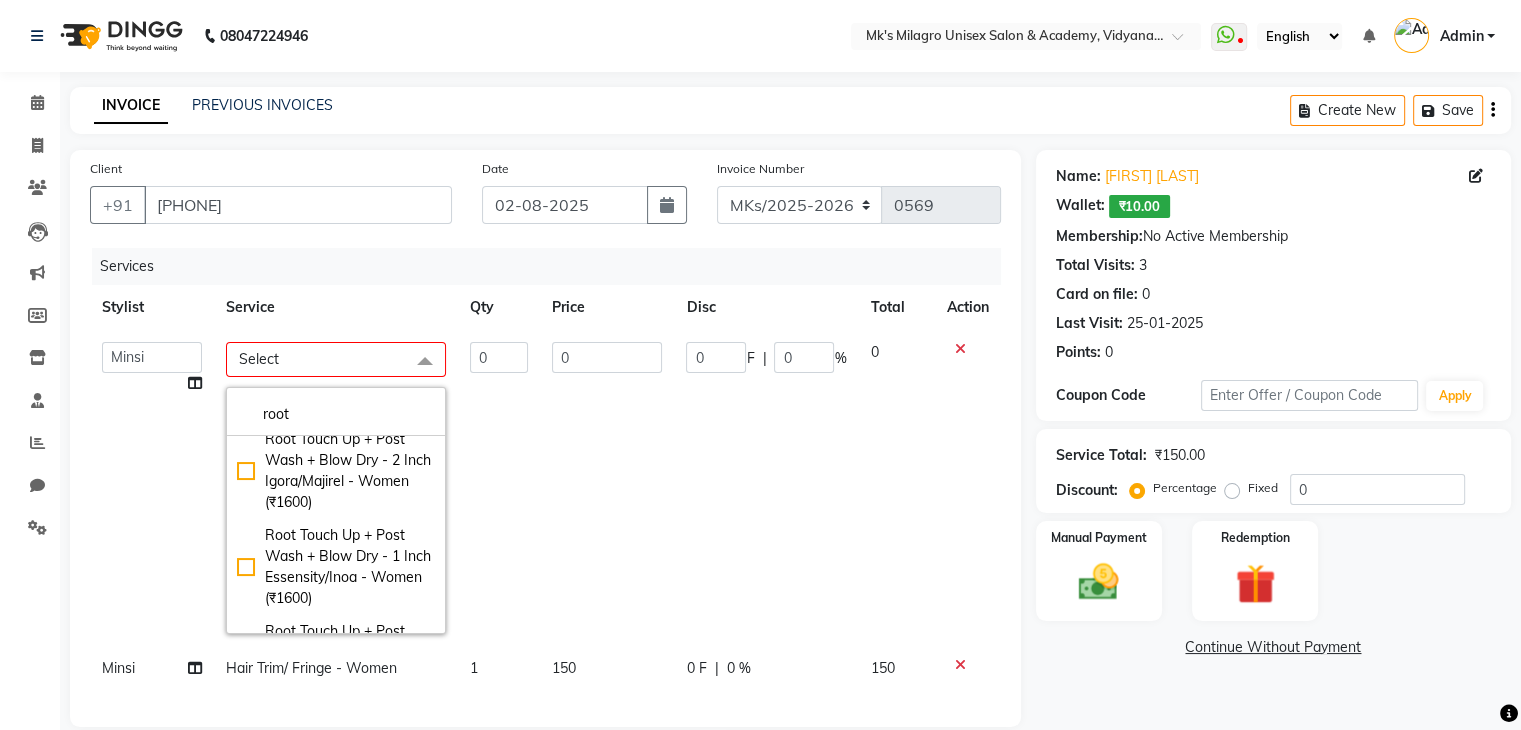 click on "Select" 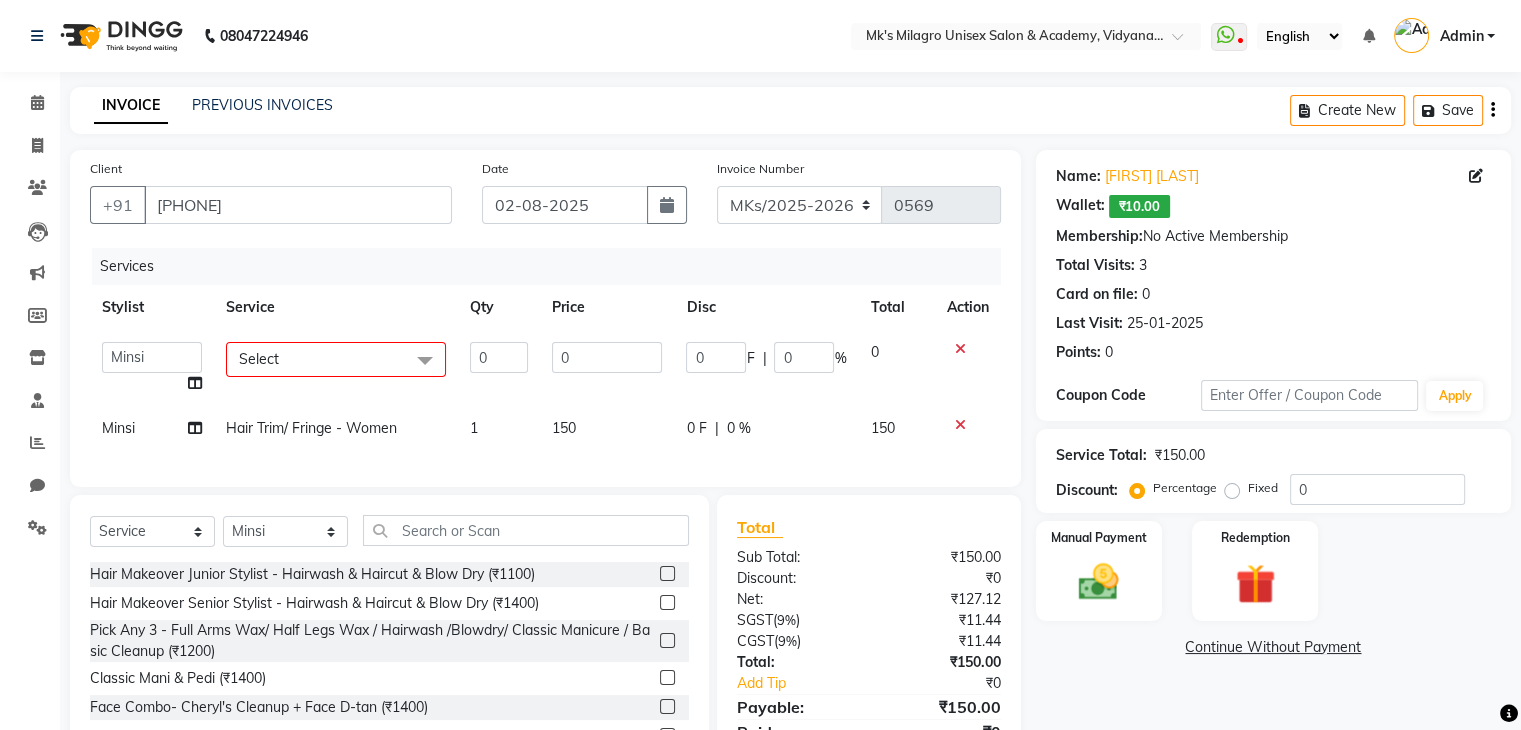 click on "Select" 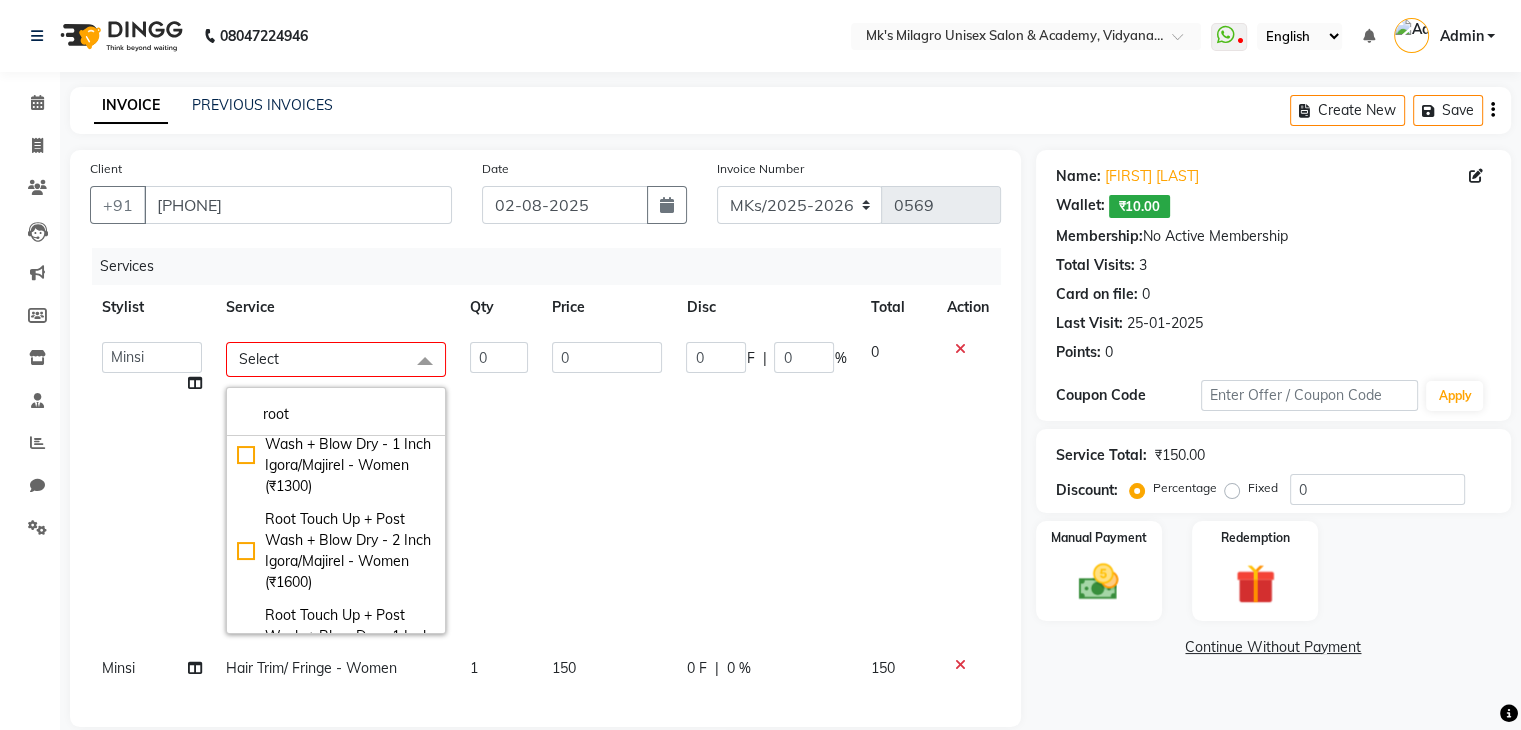 scroll, scrollTop: 181, scrollLeft: 0, axis: vertical 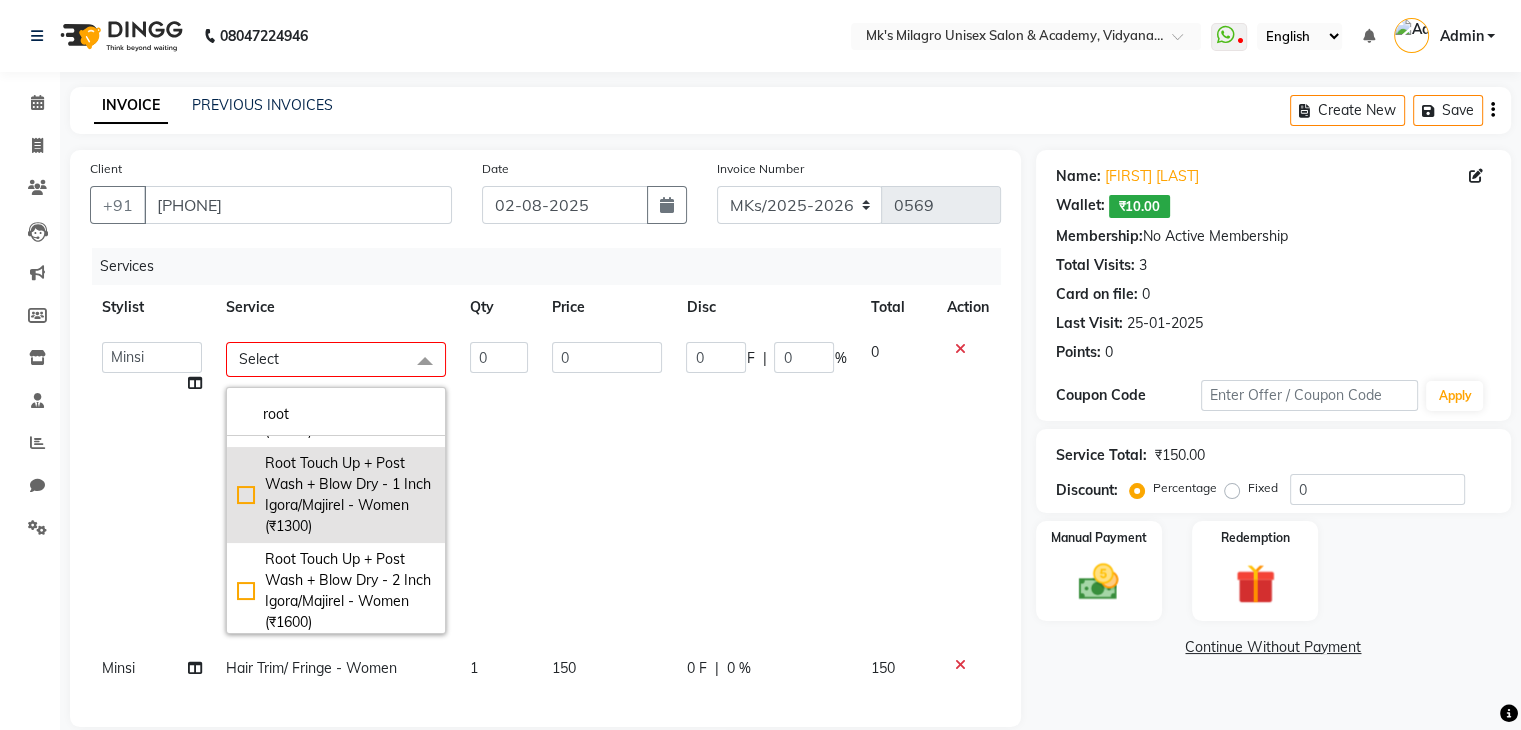 click on "Root Touch Up + Post Wash + Blow Dry - 1 Inch Igora/Majirel  - Women (₹1300)" 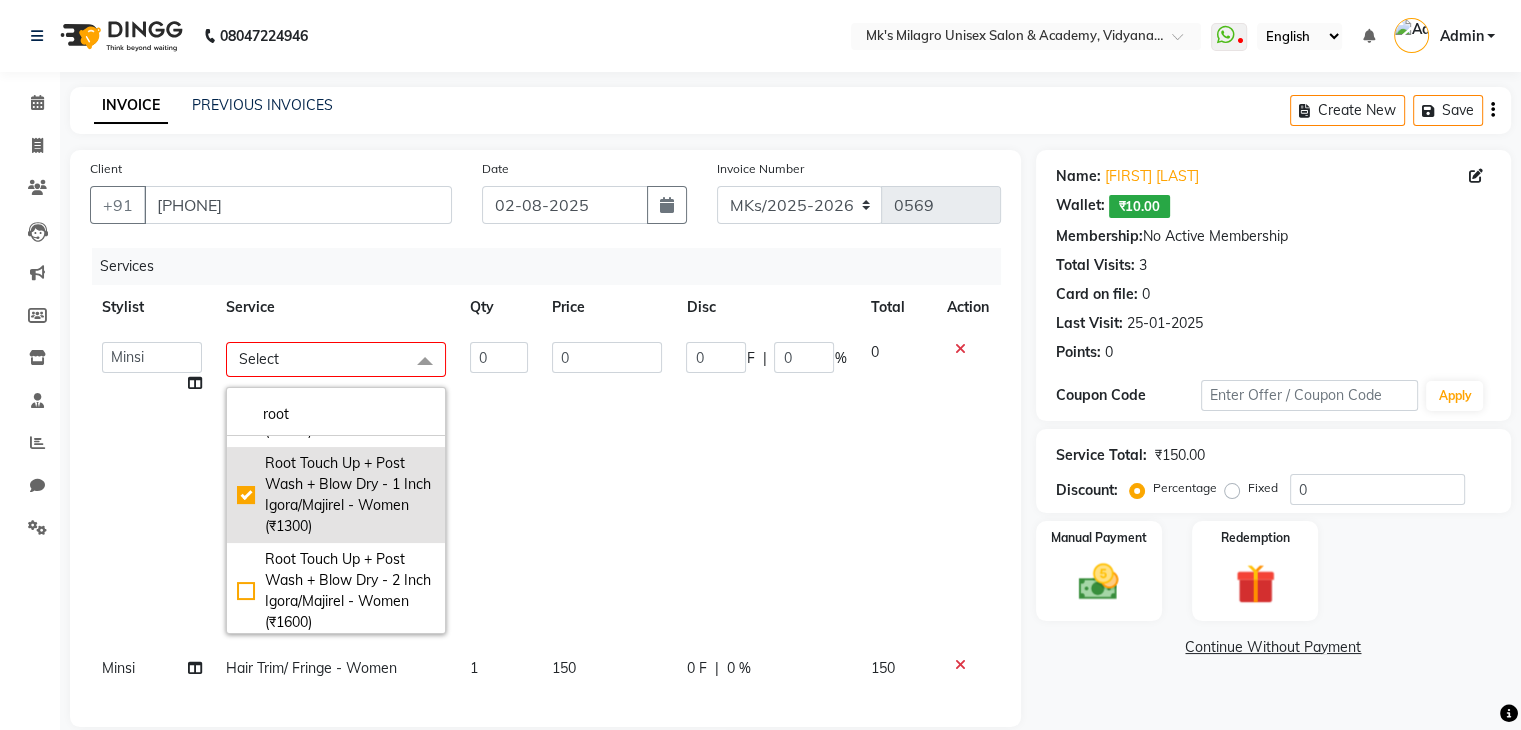 checkbox on "true" 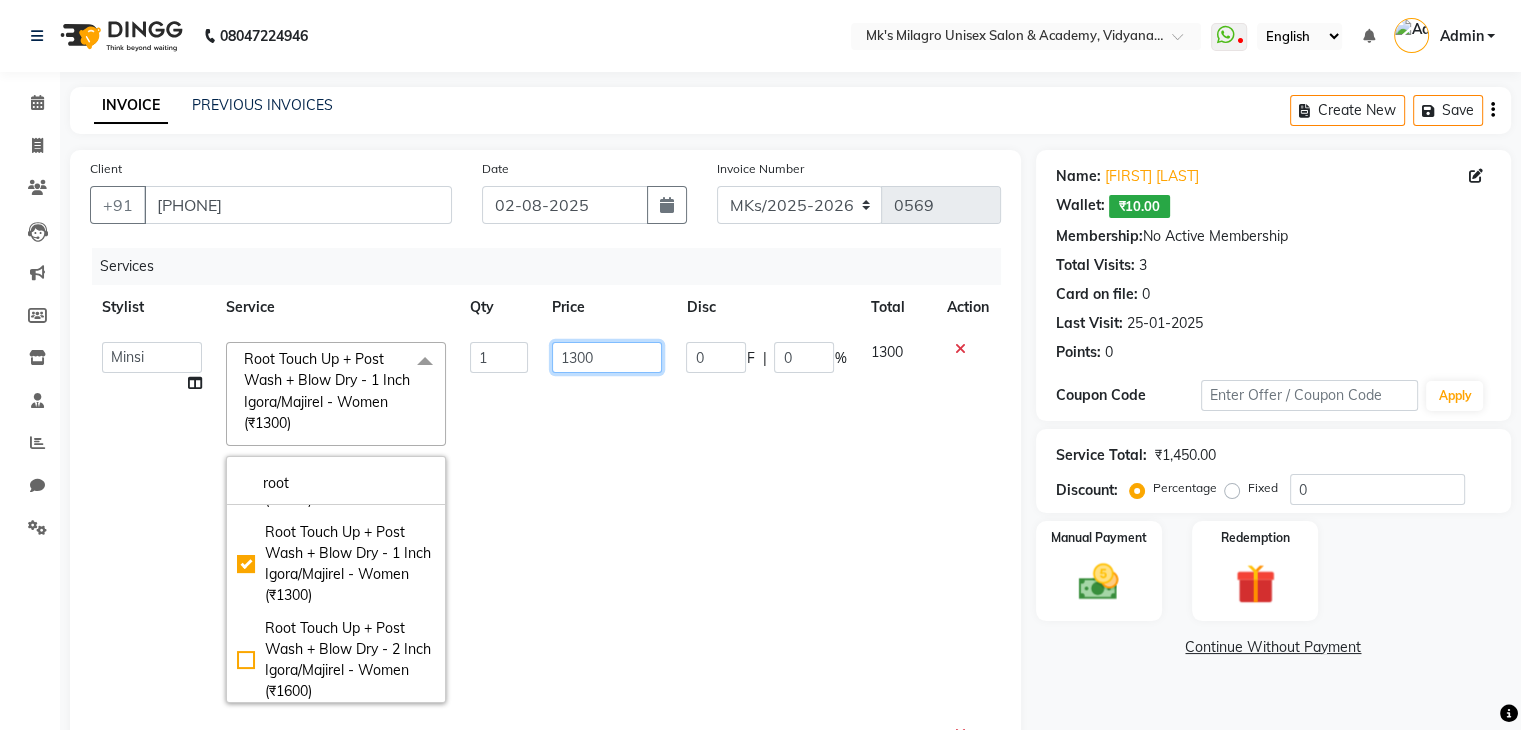 click on "1300" 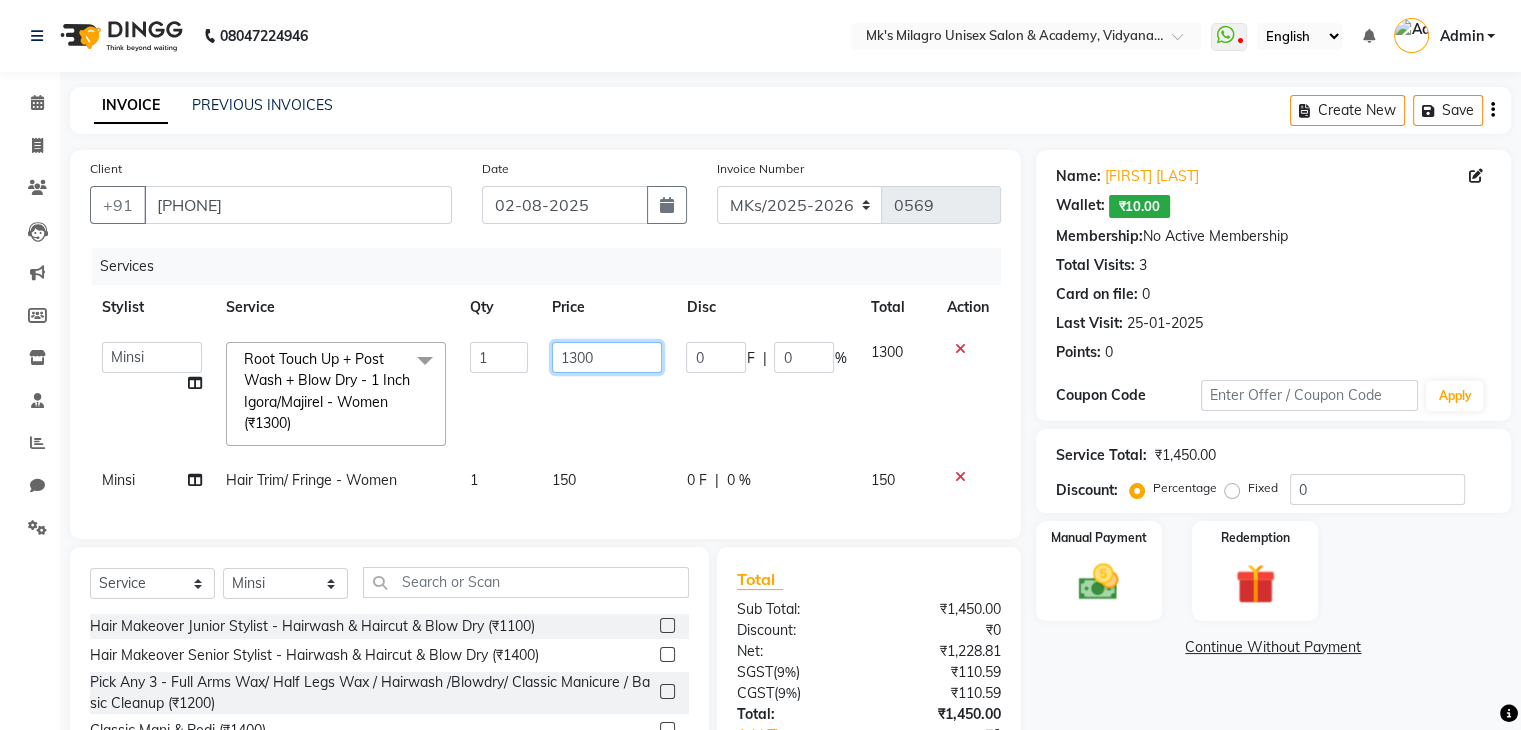click on "1300" 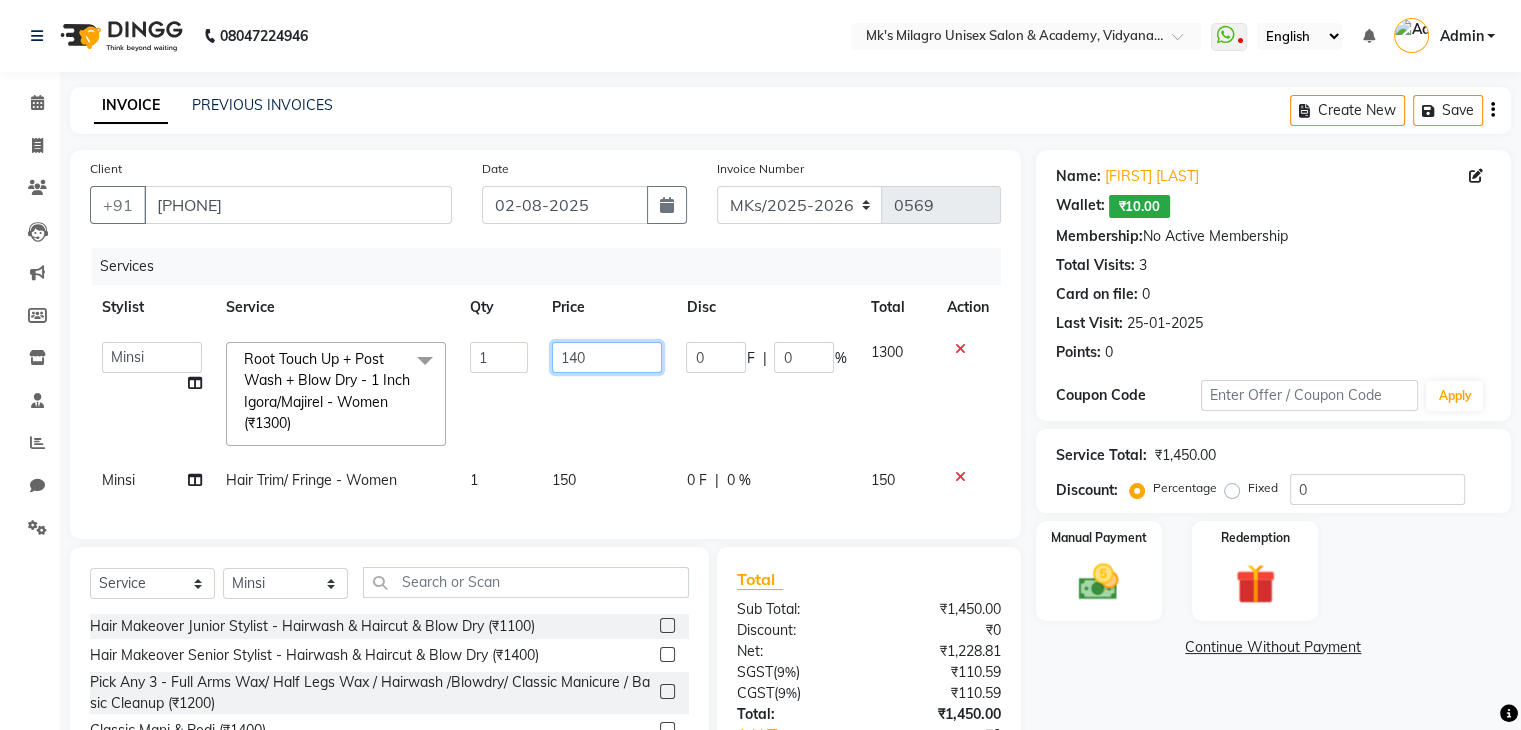 type on "1400" 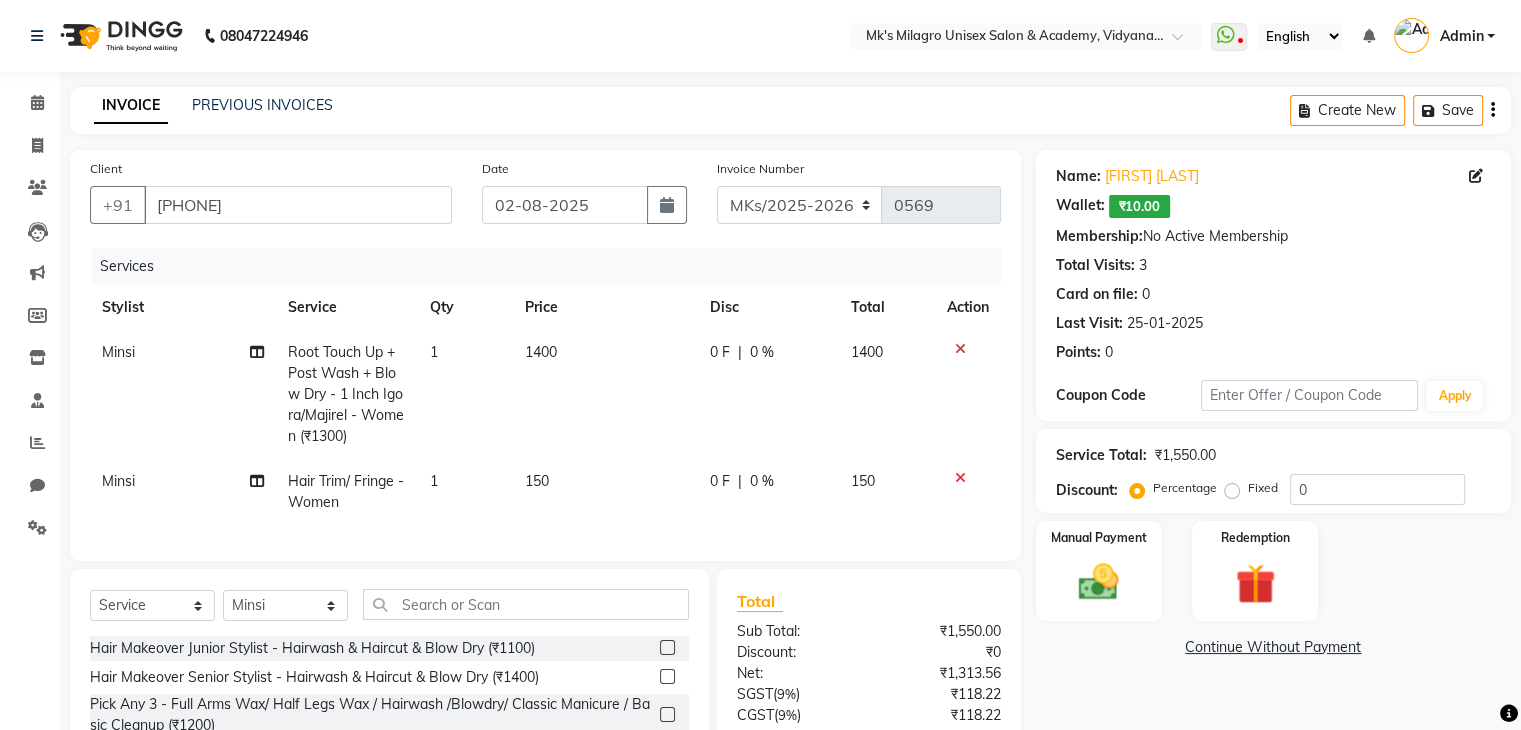 click on "Minsi" 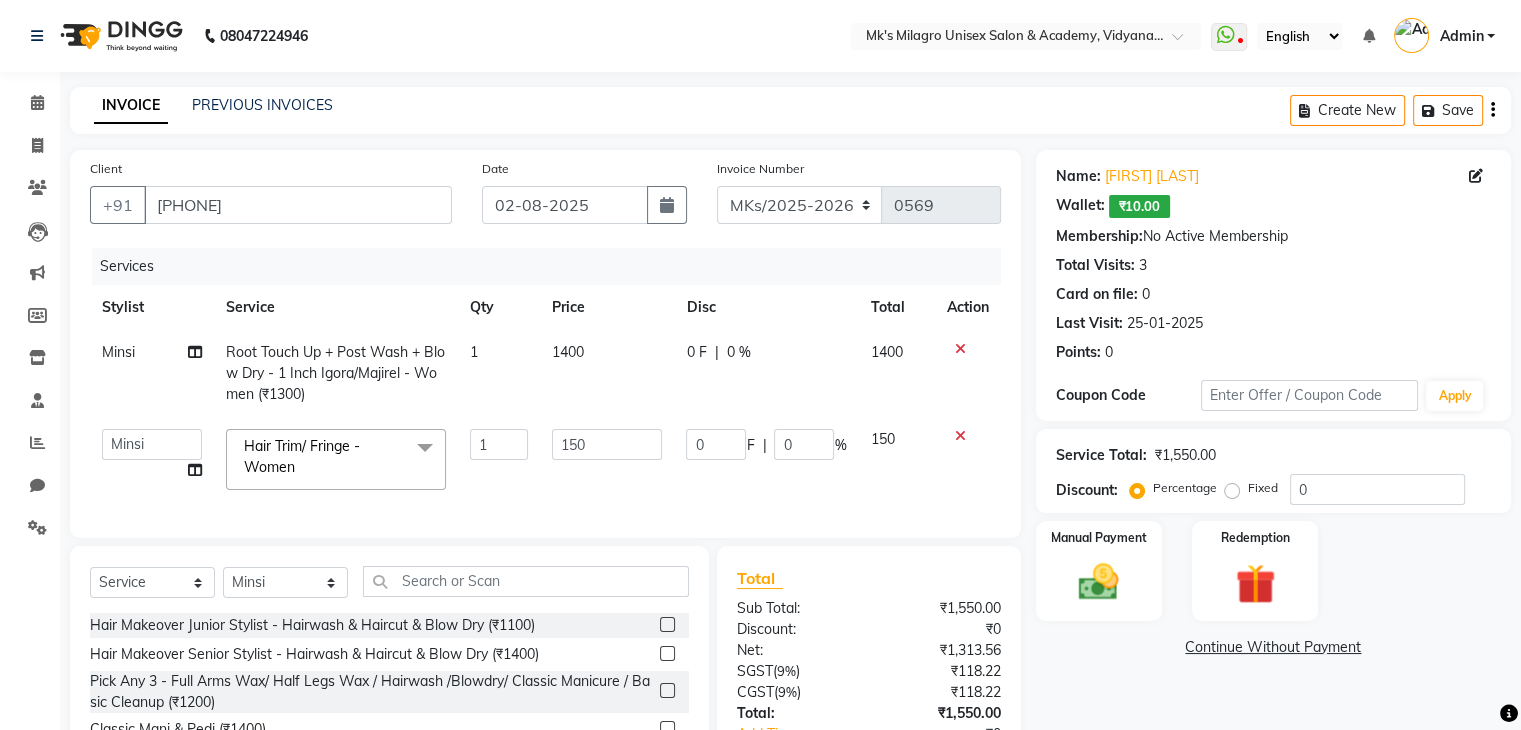 click on "Minsi" 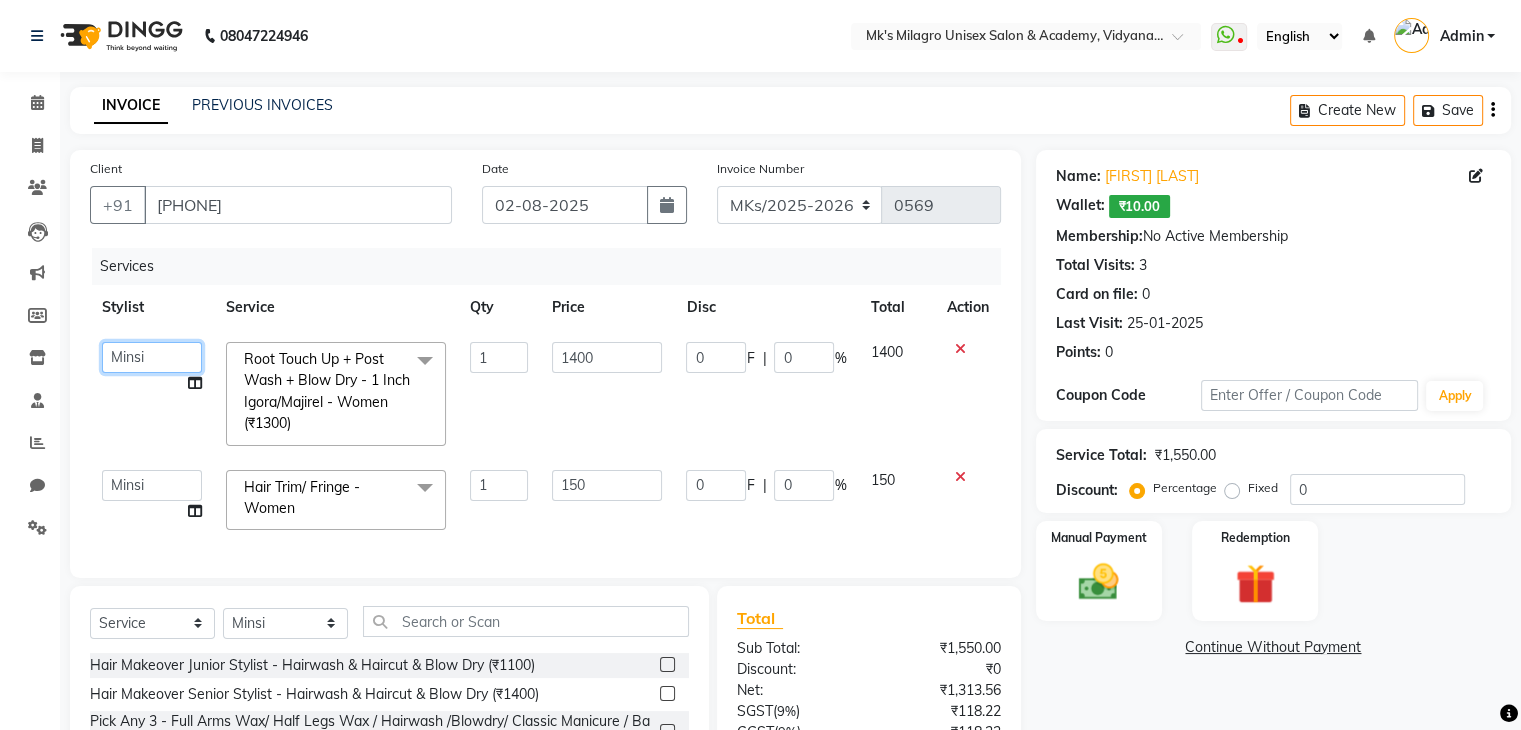 click on "Madhuri Jadhav   Minsi   Ramesh   Renuka   Riya   Sandhaya   Santoshi" 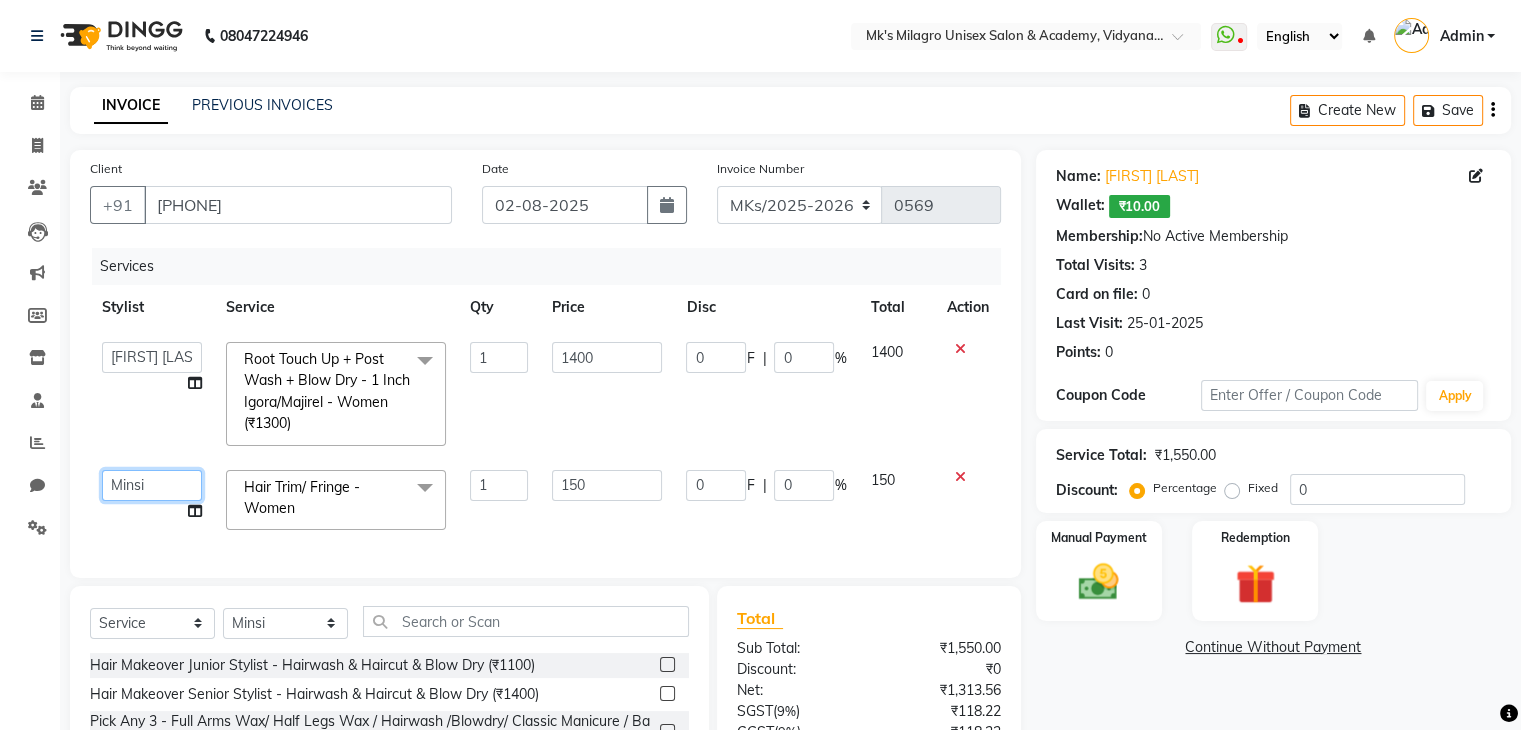 click on "Madhuri Jadhav   Minsi   Ramesh   Renuka   Riya   Sandhaya   Santoshi" 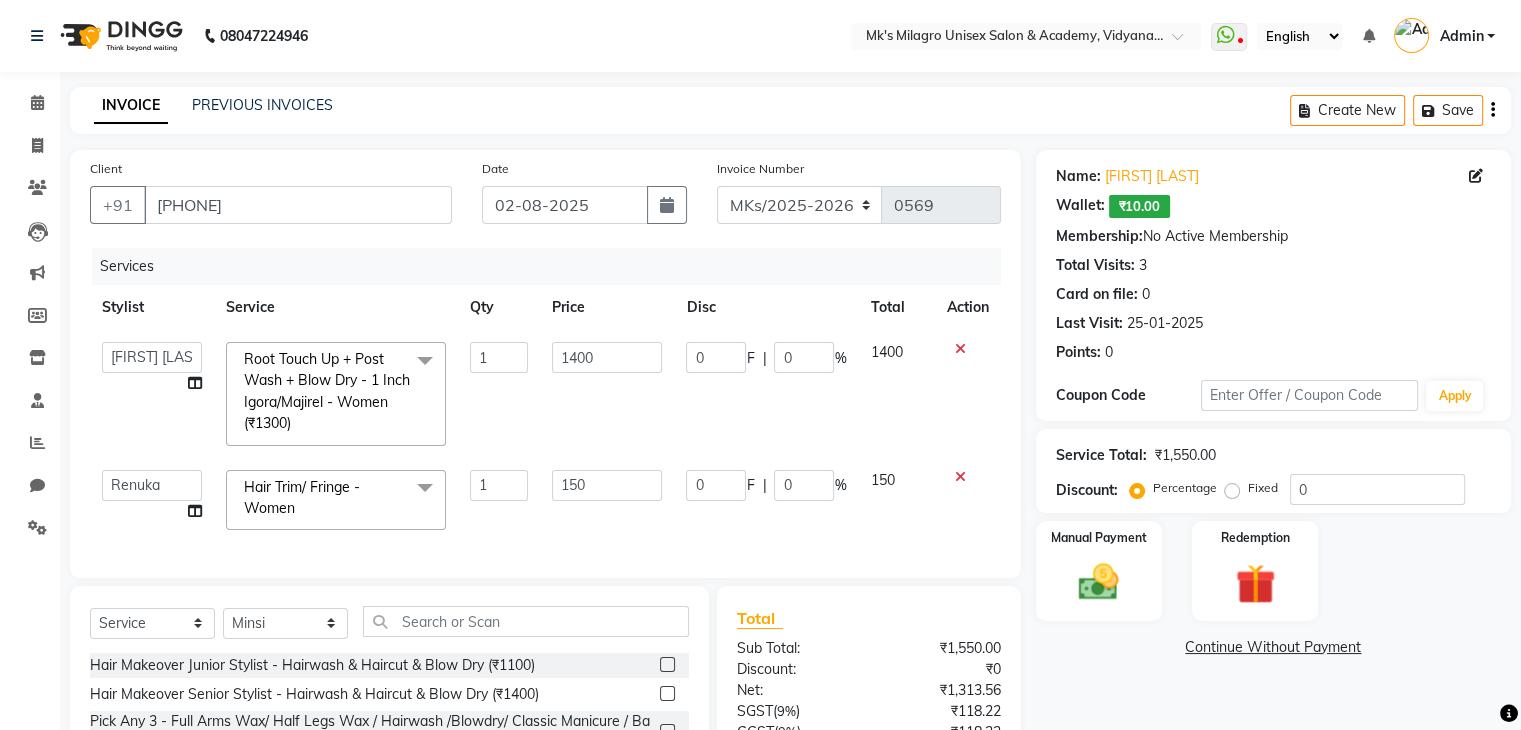select on "21738" 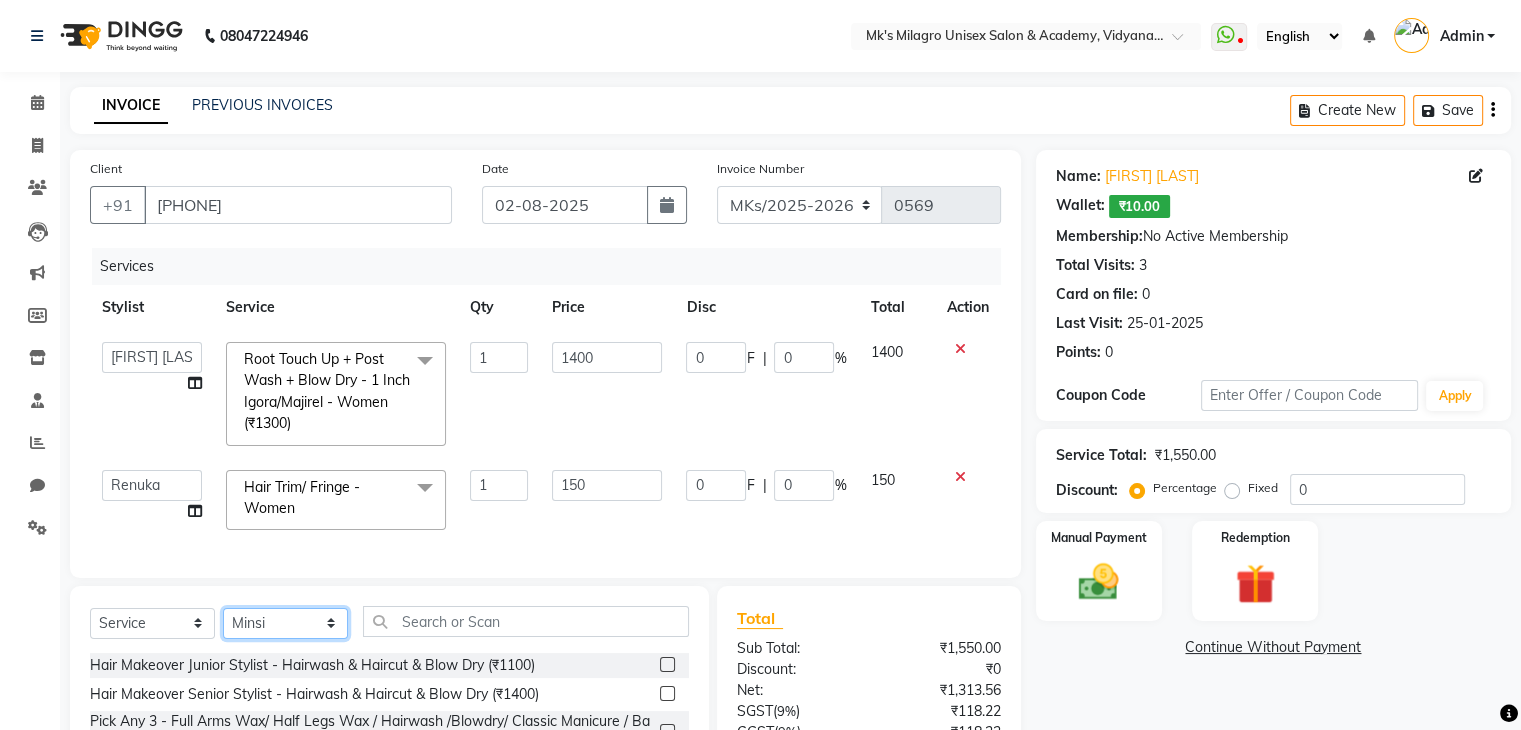 click on "Select Stylist Madhuri Jadhav Minsi Ramesh Renuka Riya Sandhaya Santoshi" 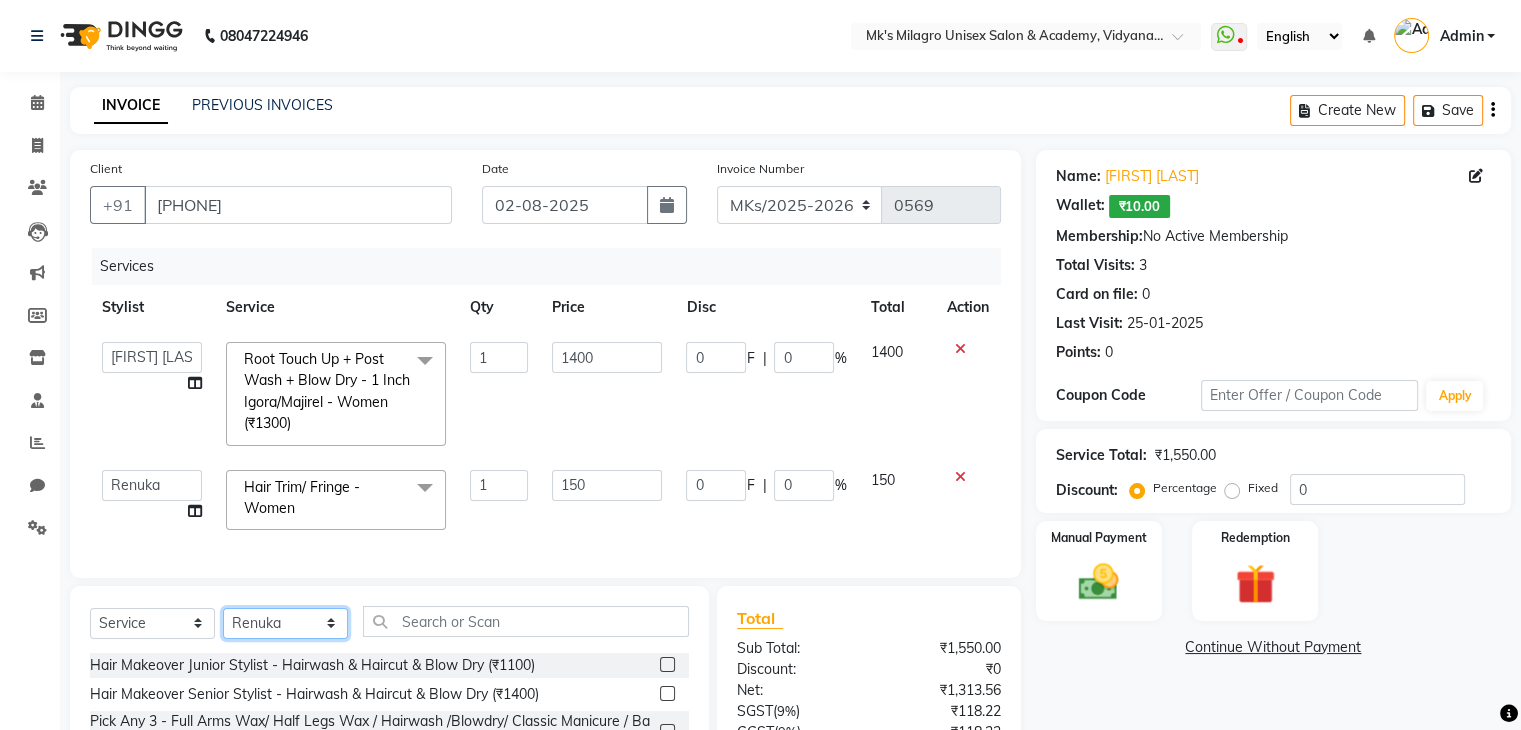 click on "Select Stylist Madhuri Jadhav Minsi Ramesh Renuka Riya Sandhaya Santoshi" 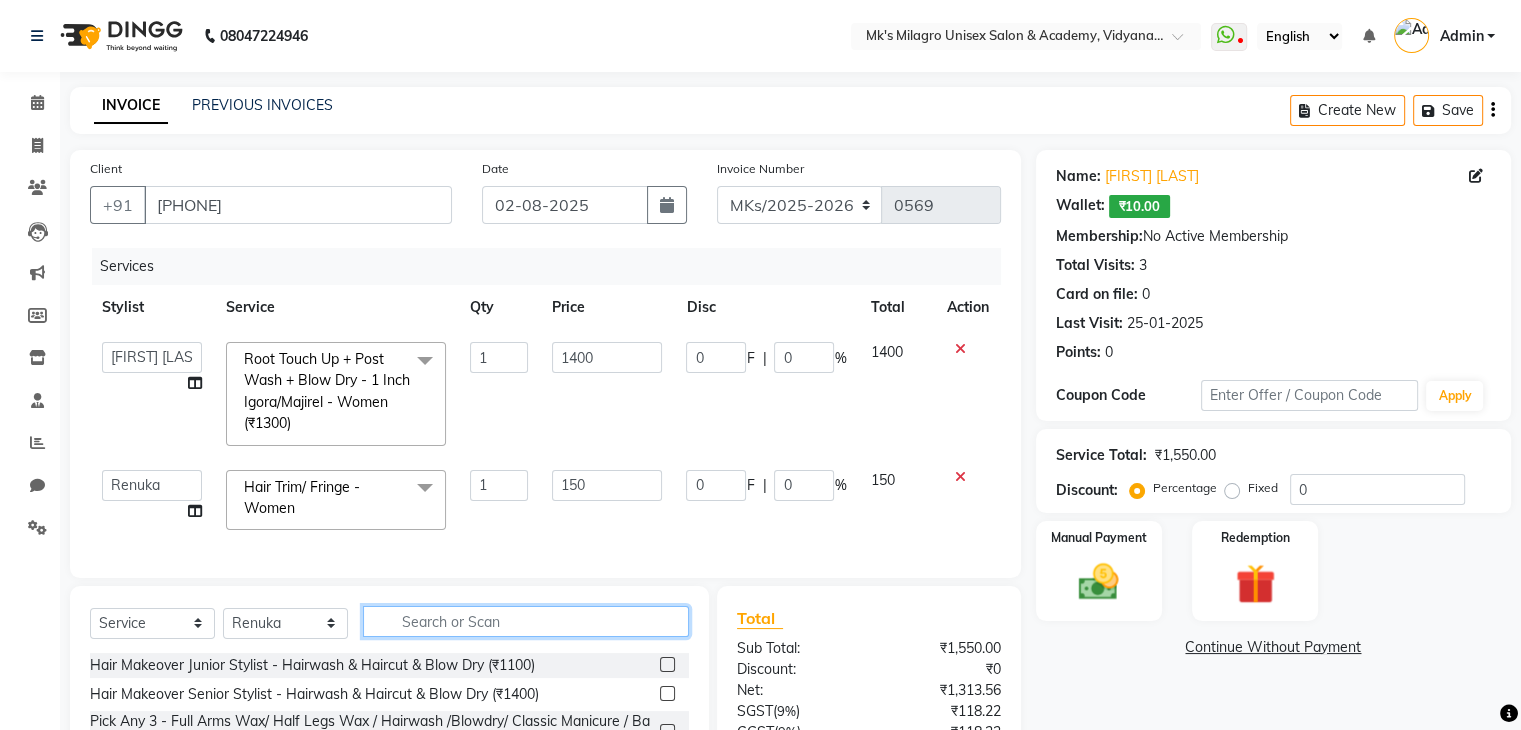 click 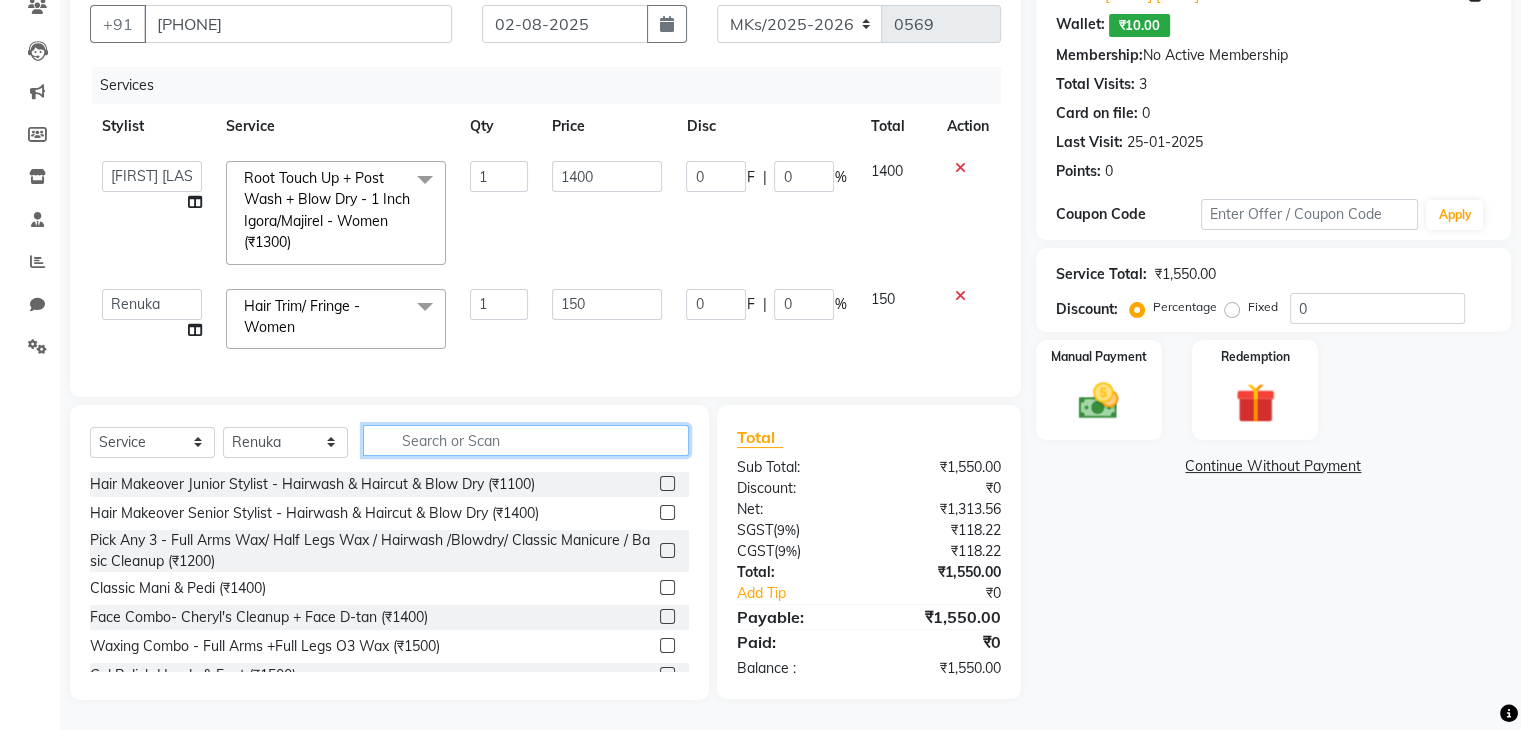 click 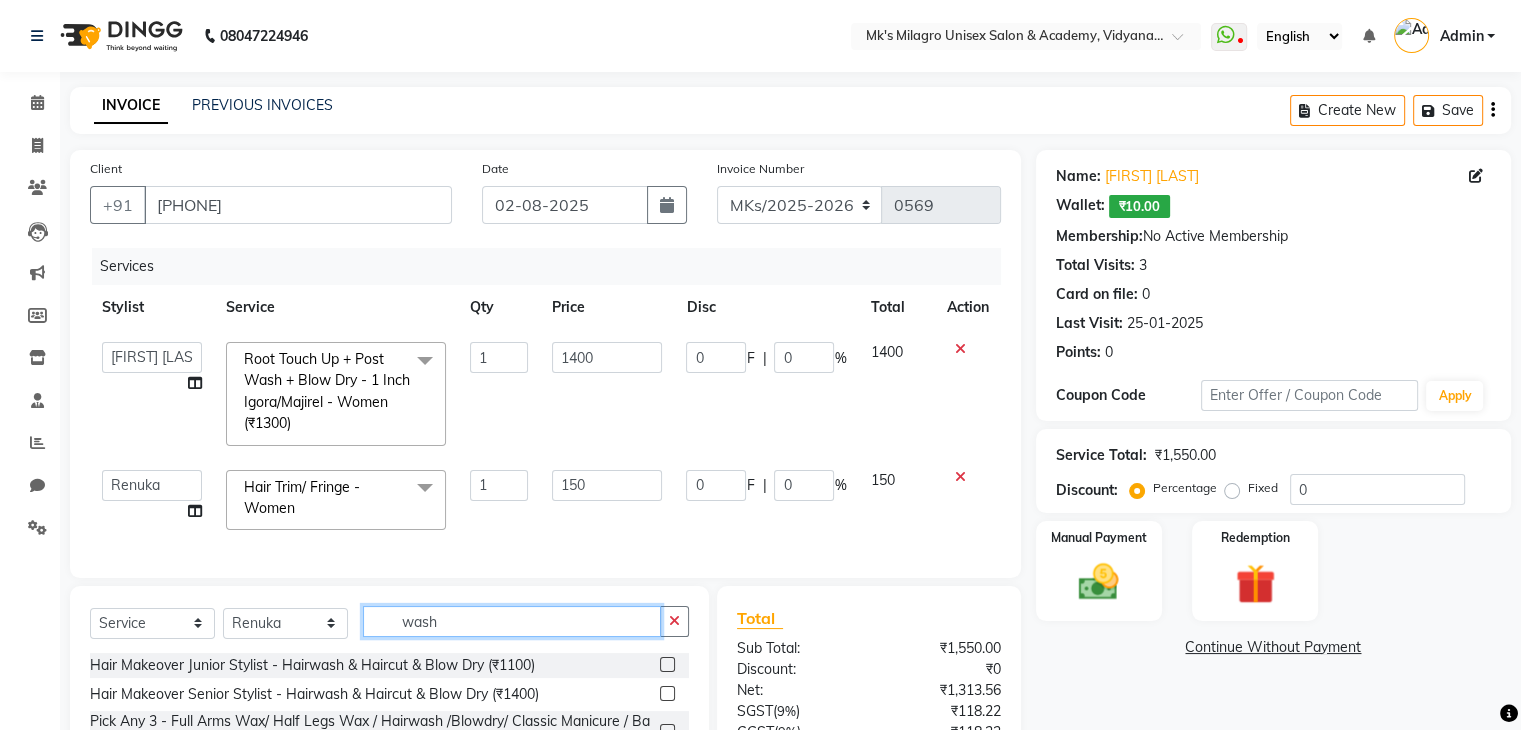 scroll, scrollTop: 196, scrollLeft: 0, axis: vertical 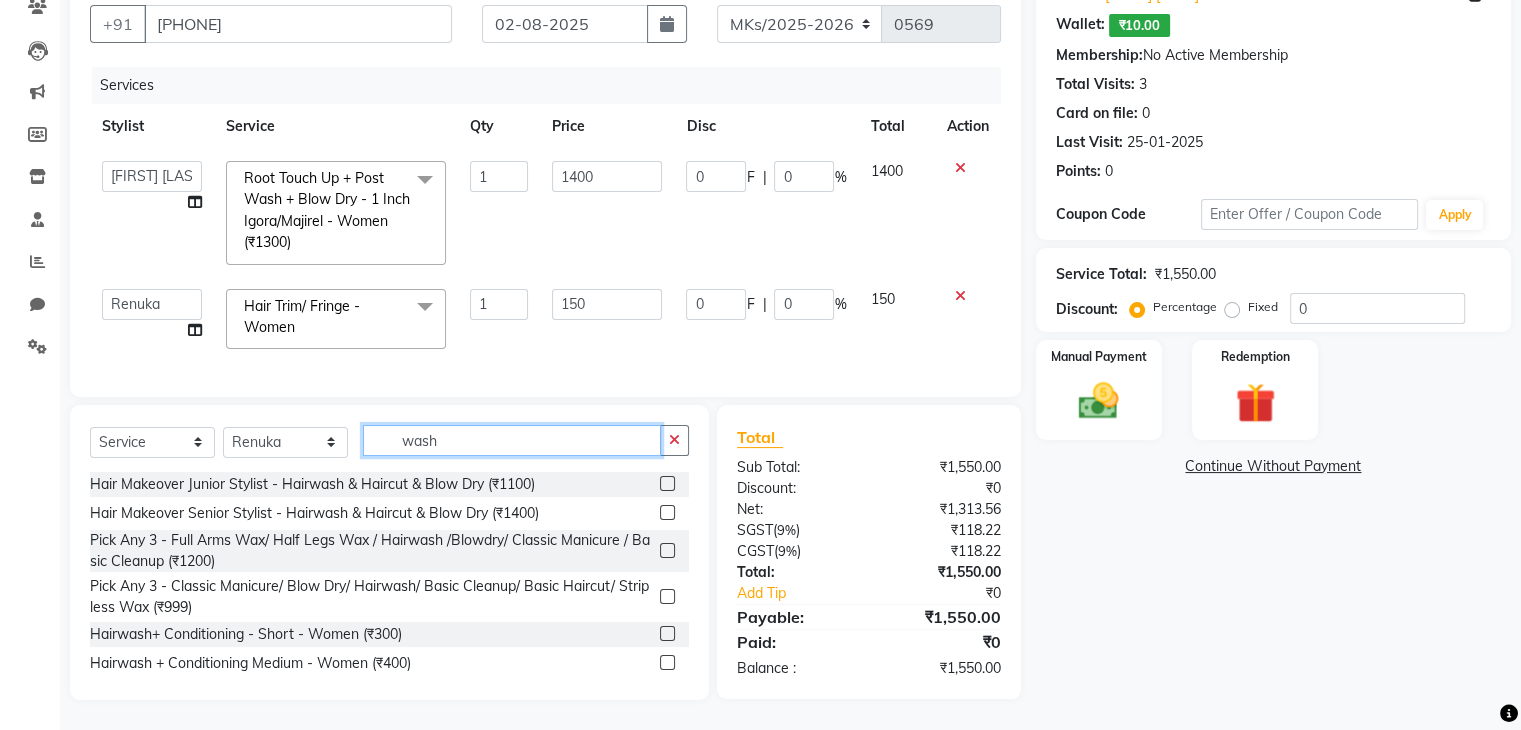 click on "wash" 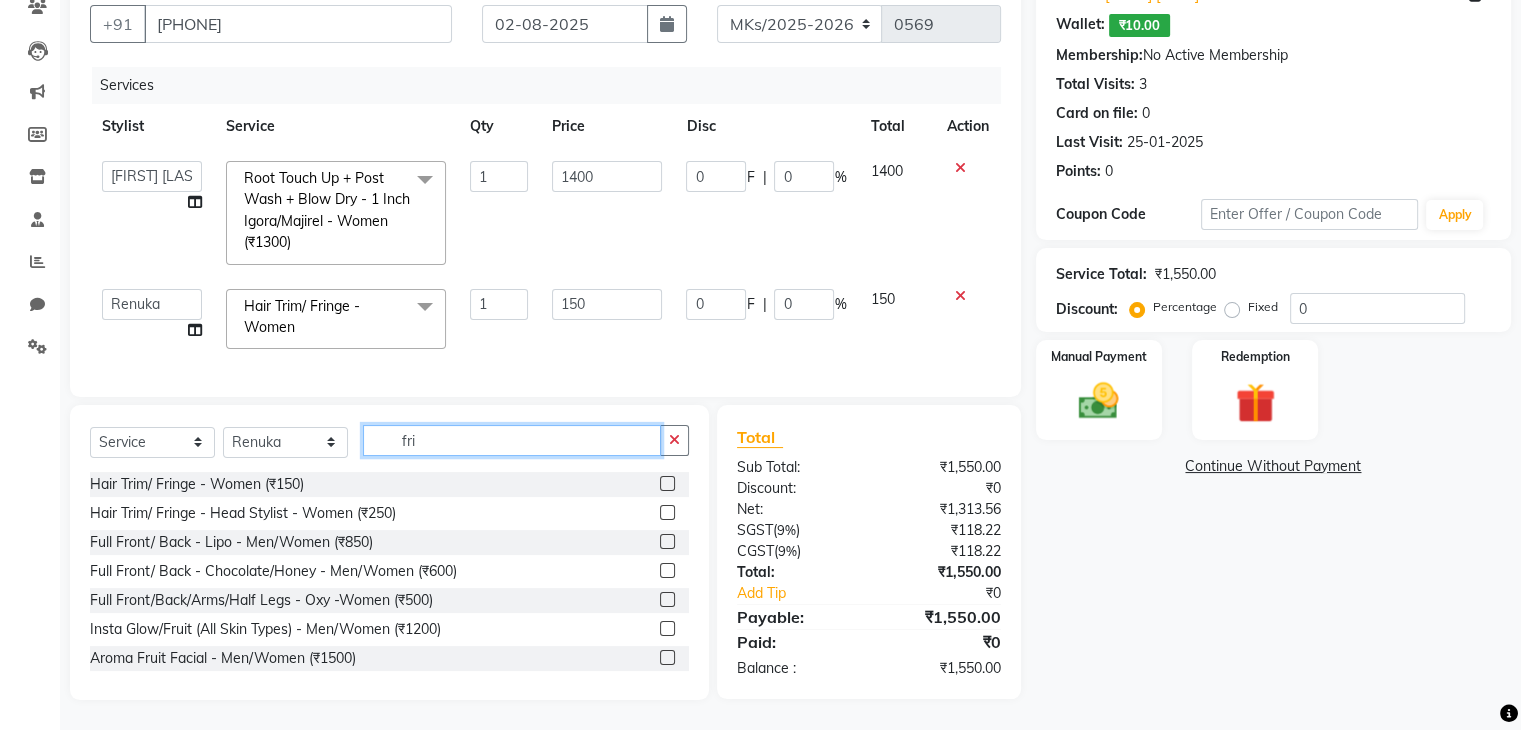 scroll, scrollTop: 196, scrollLeft: 0, axis: vertical 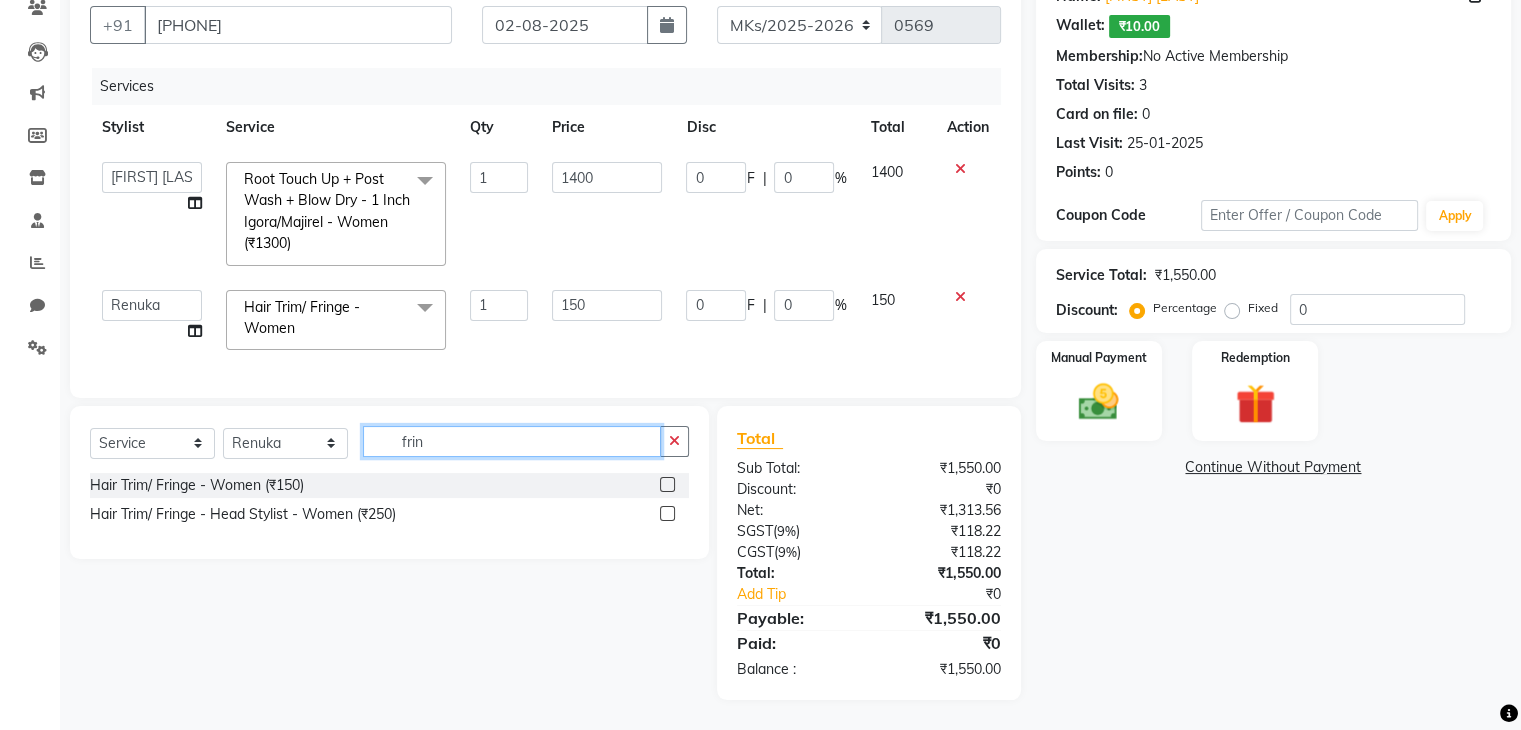 type on "frin" 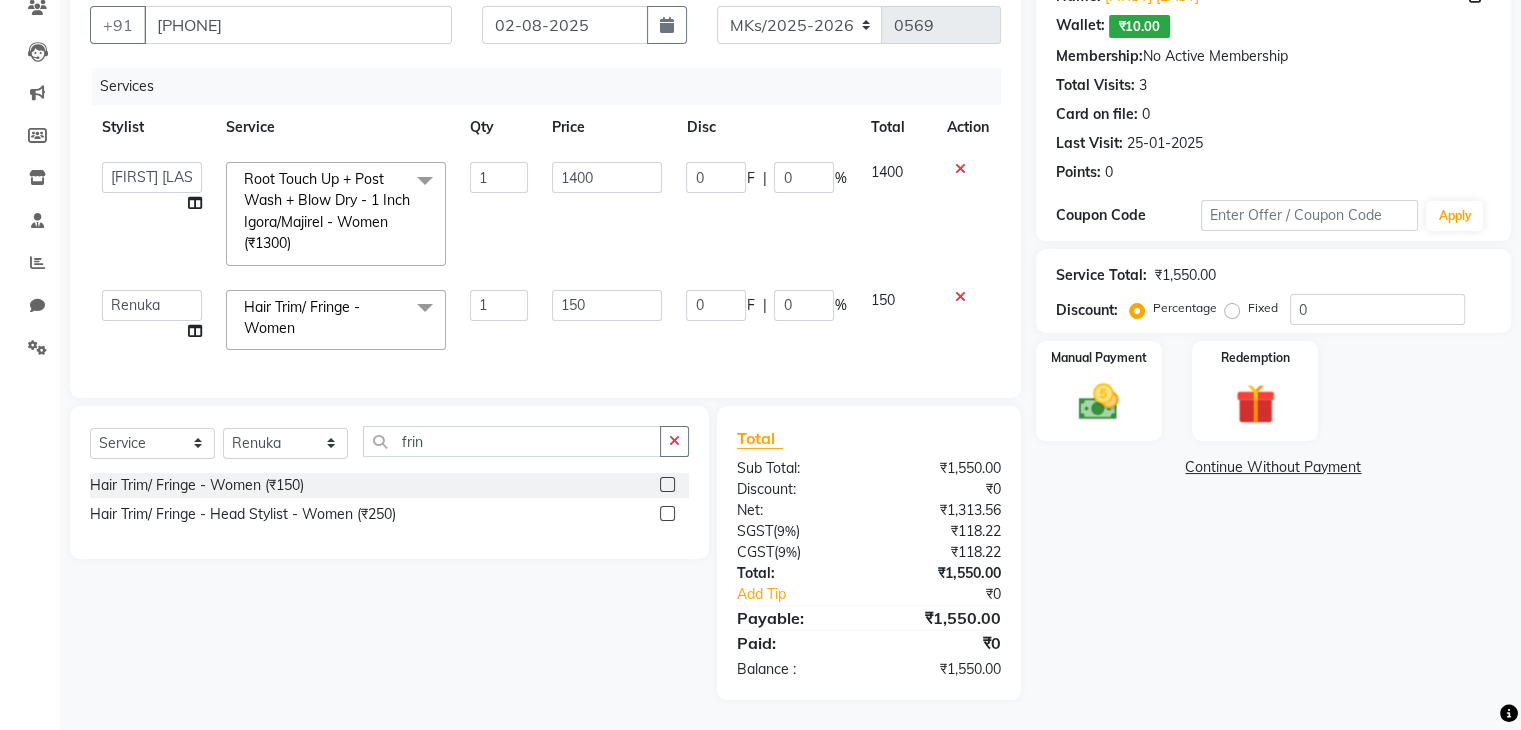 click 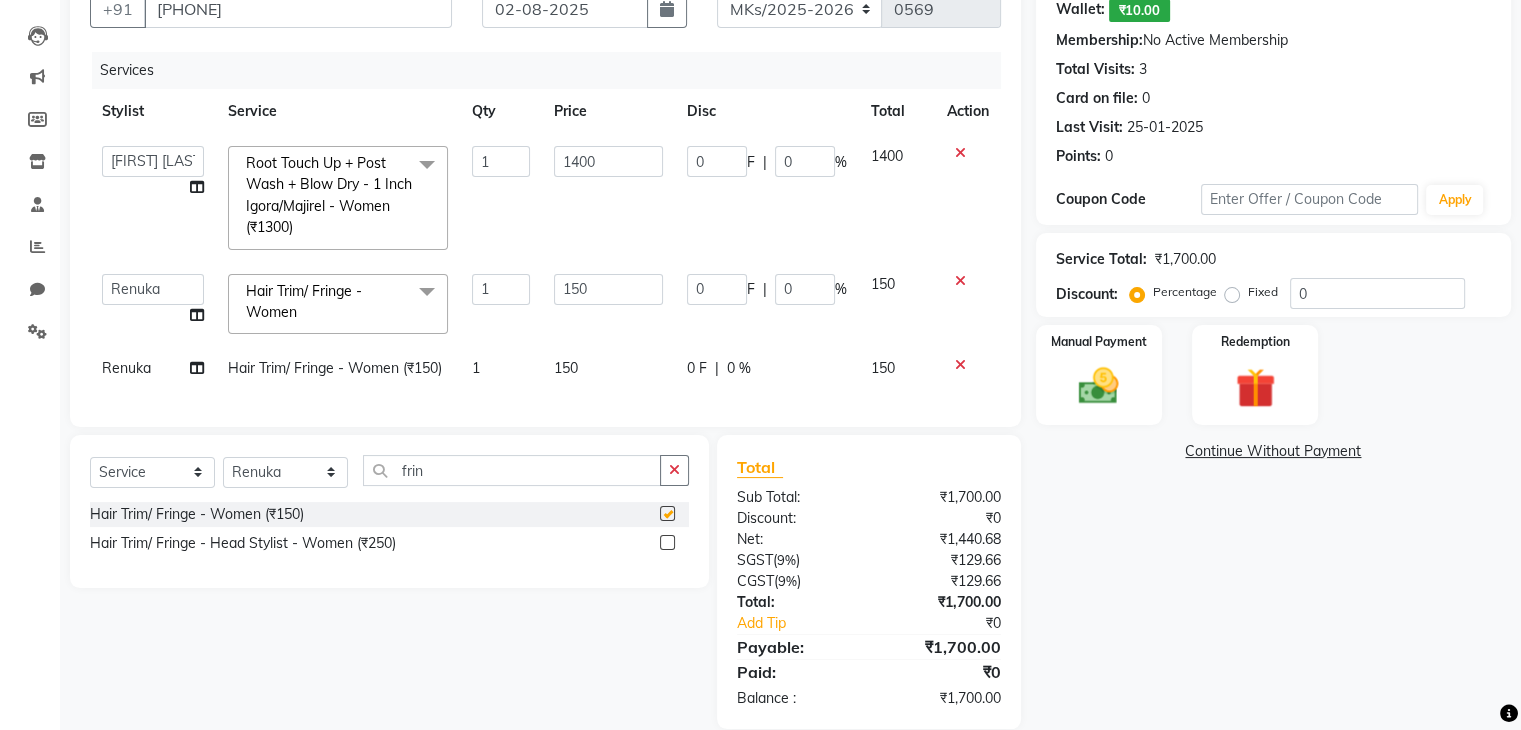 checkbox on "false" 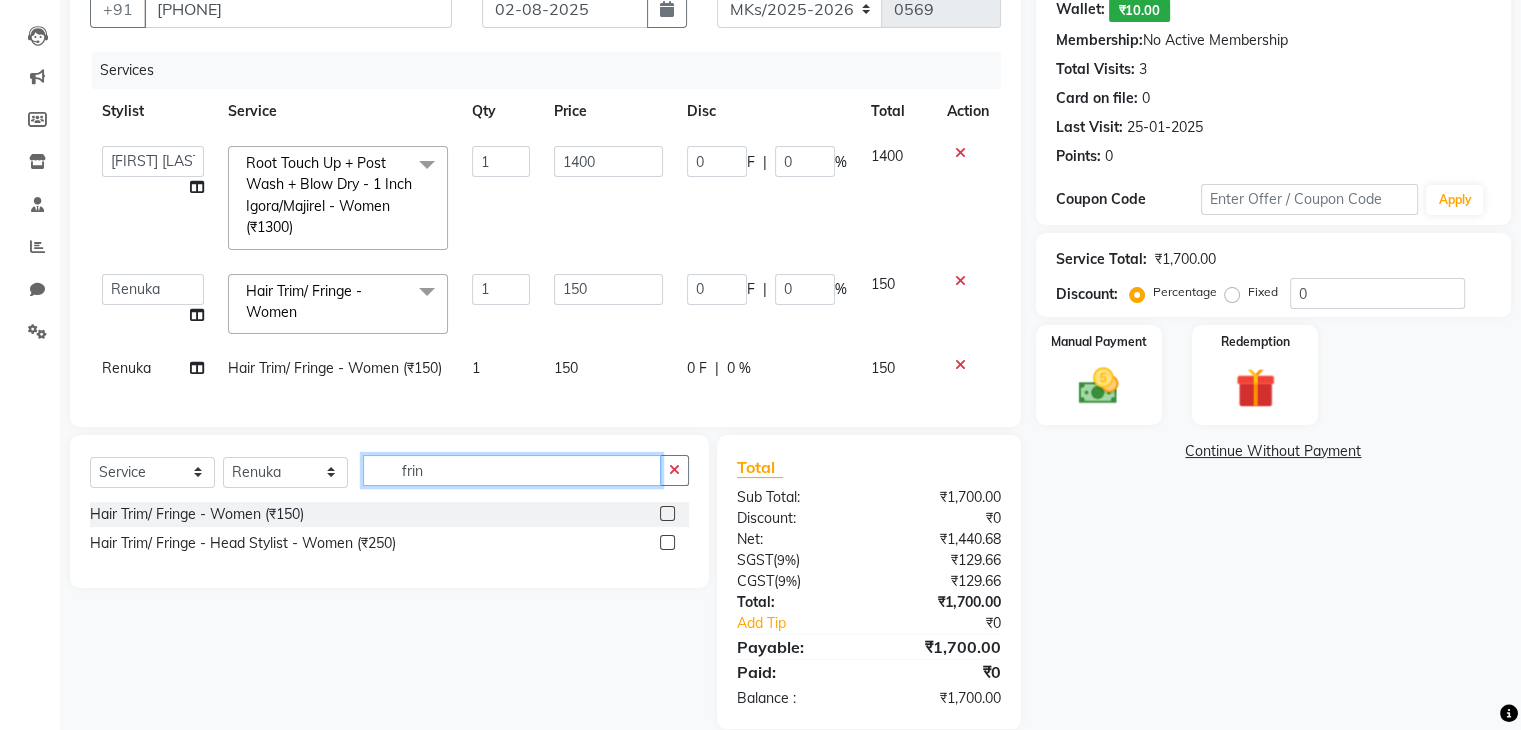 click on "frin" 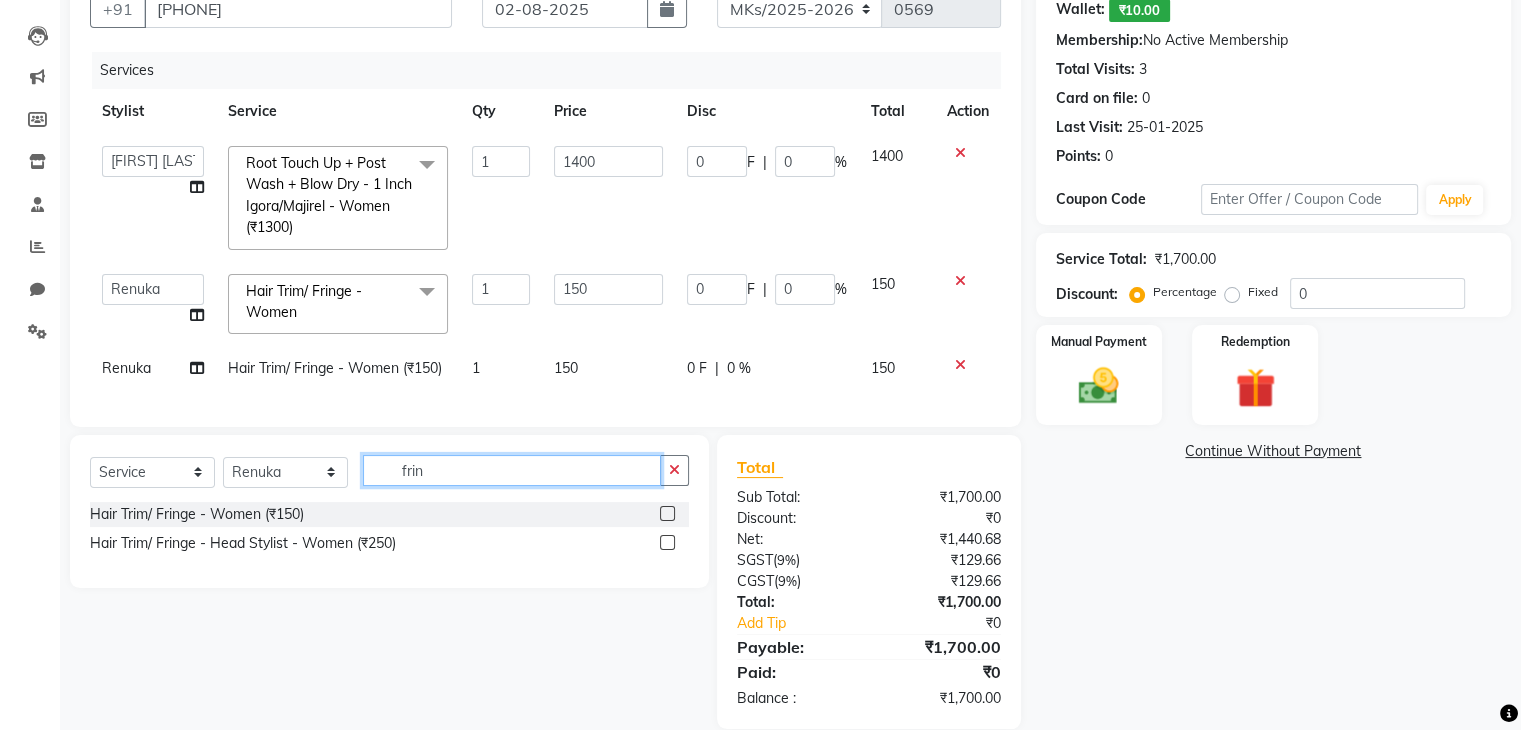 click on "frin" 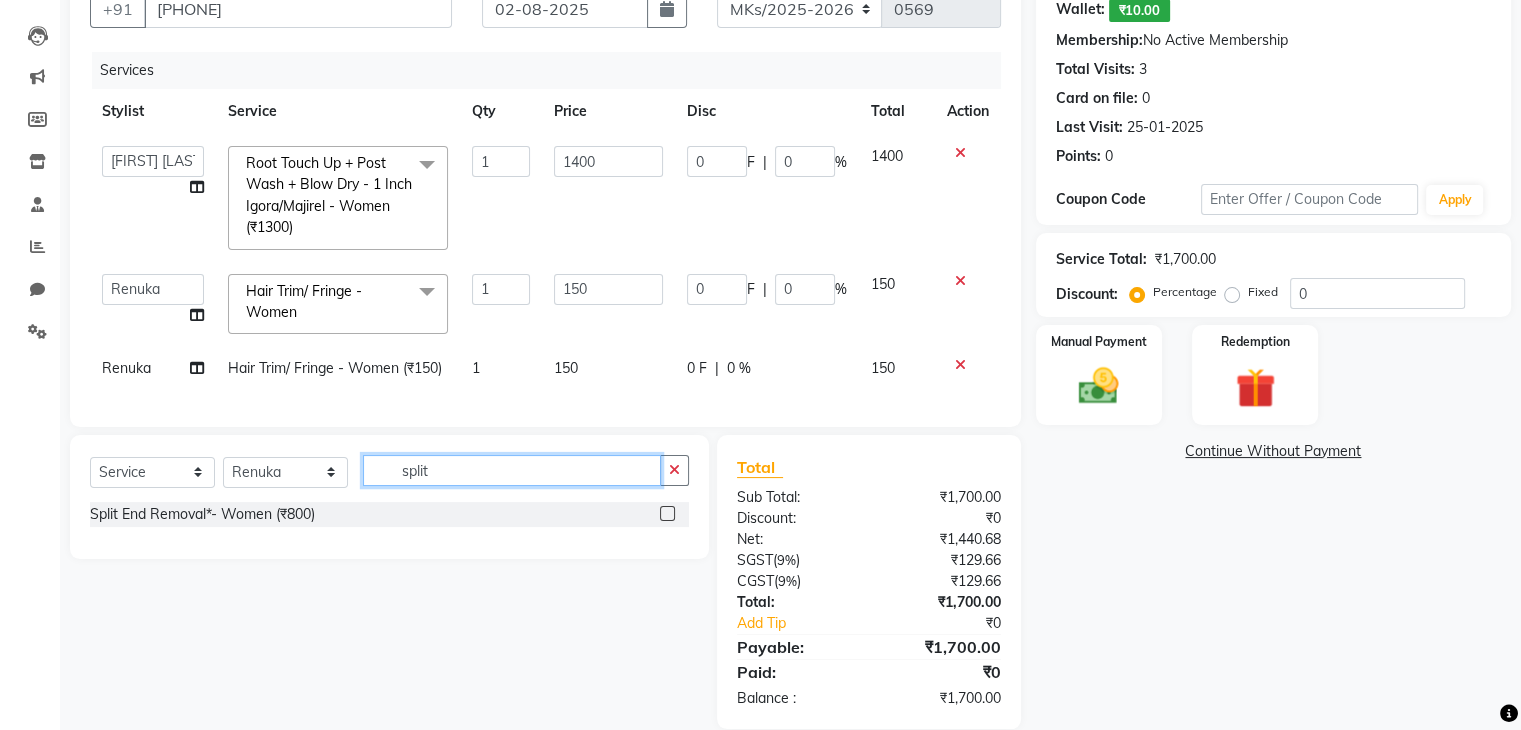 type on "split" 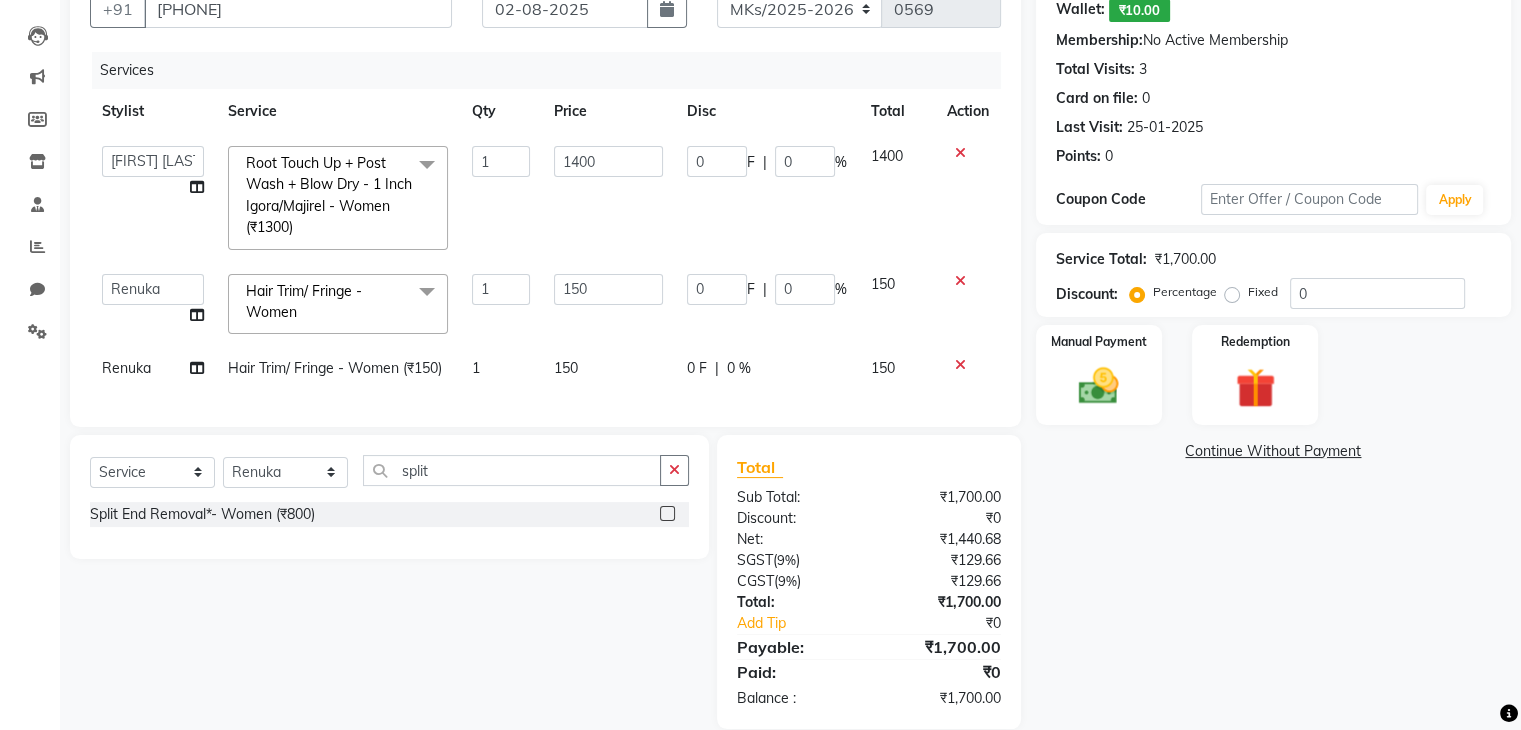 click 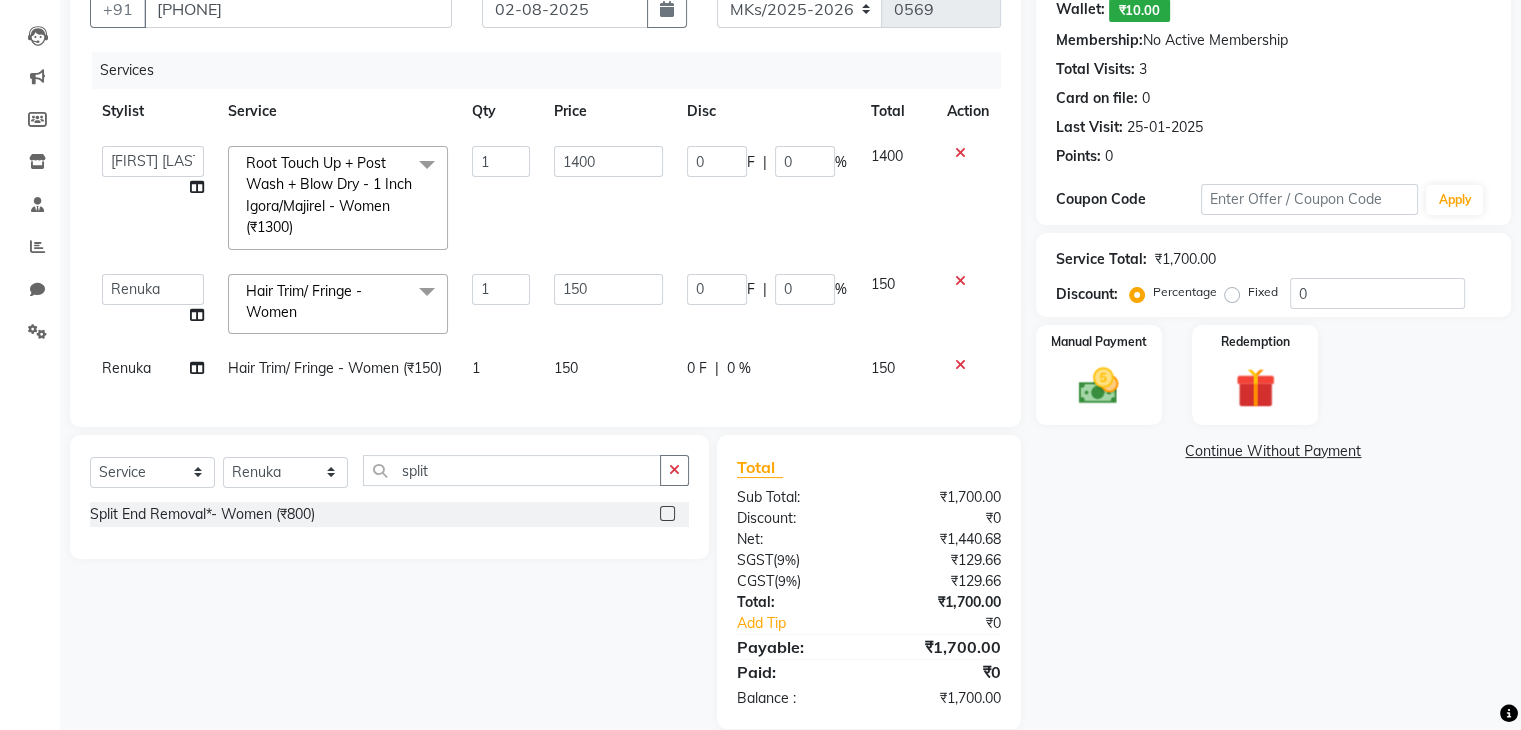 click at bounding box center [666, 514] 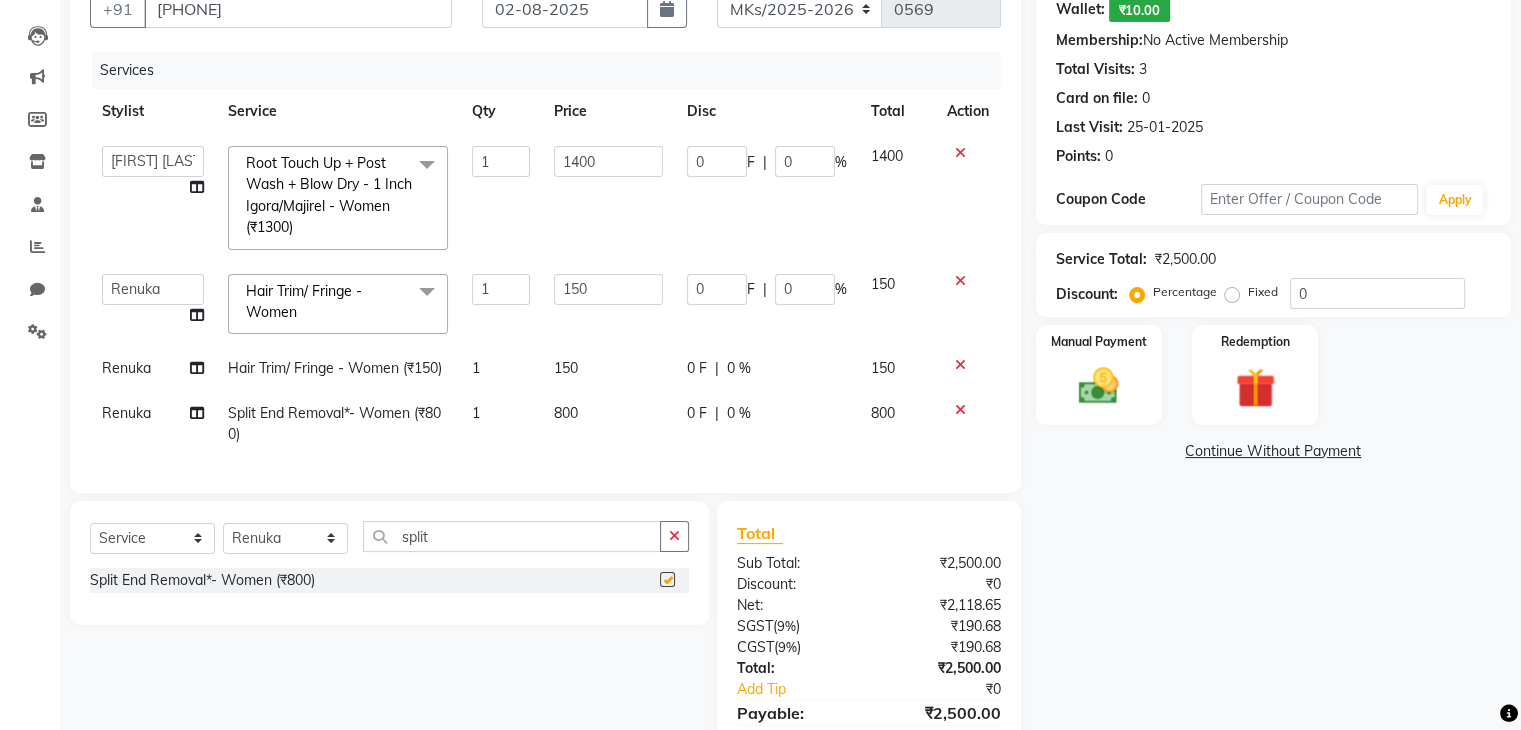 checkbox on "false" 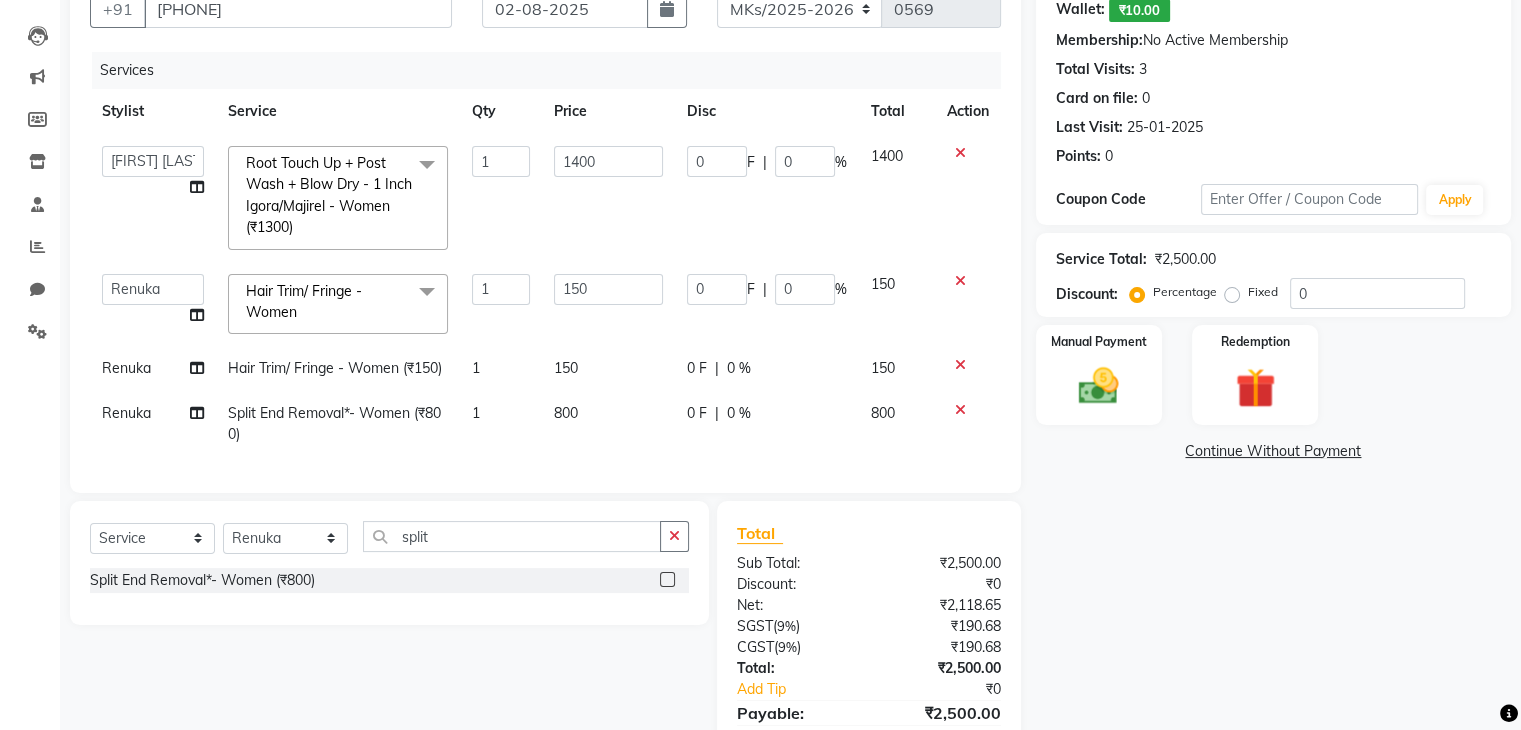 click on "800" 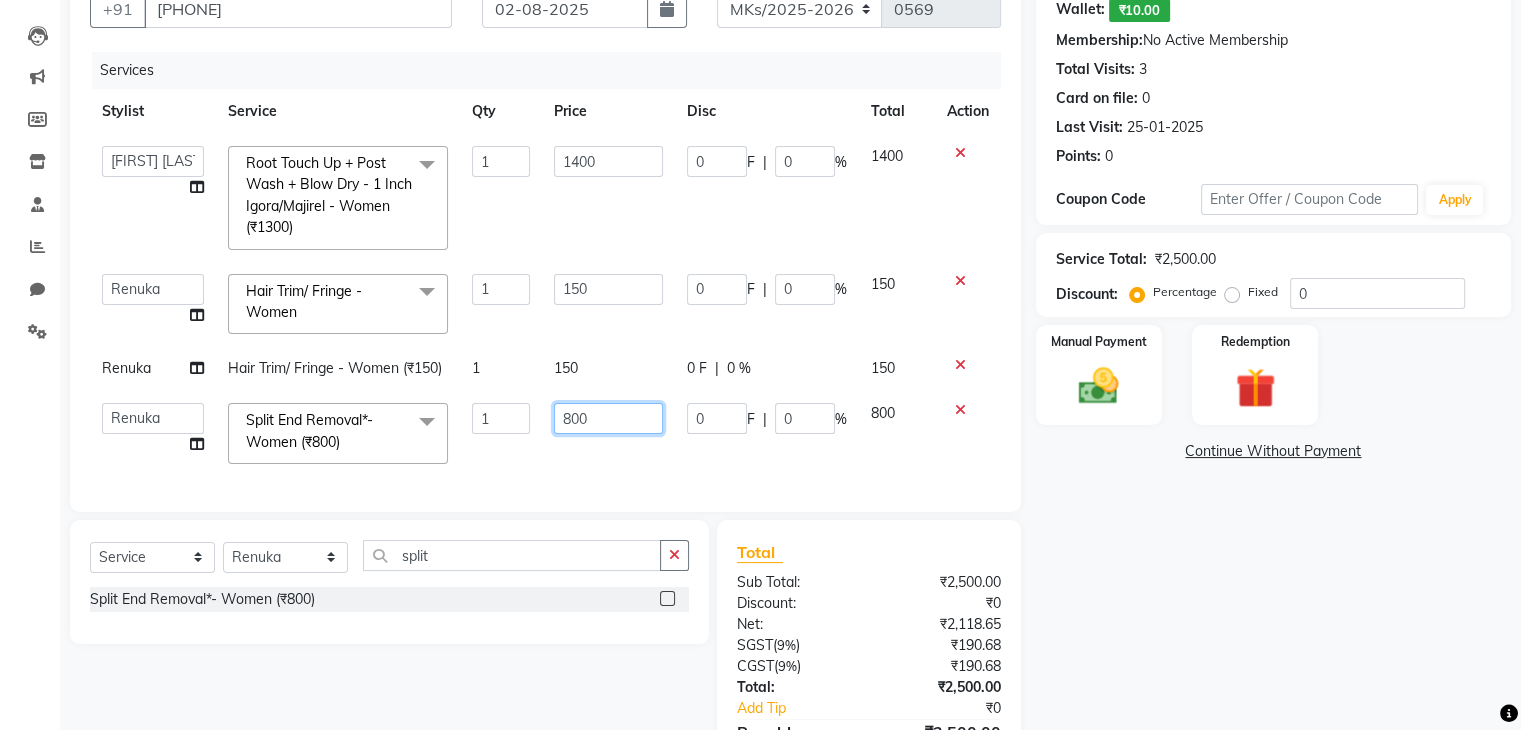 click on "800" 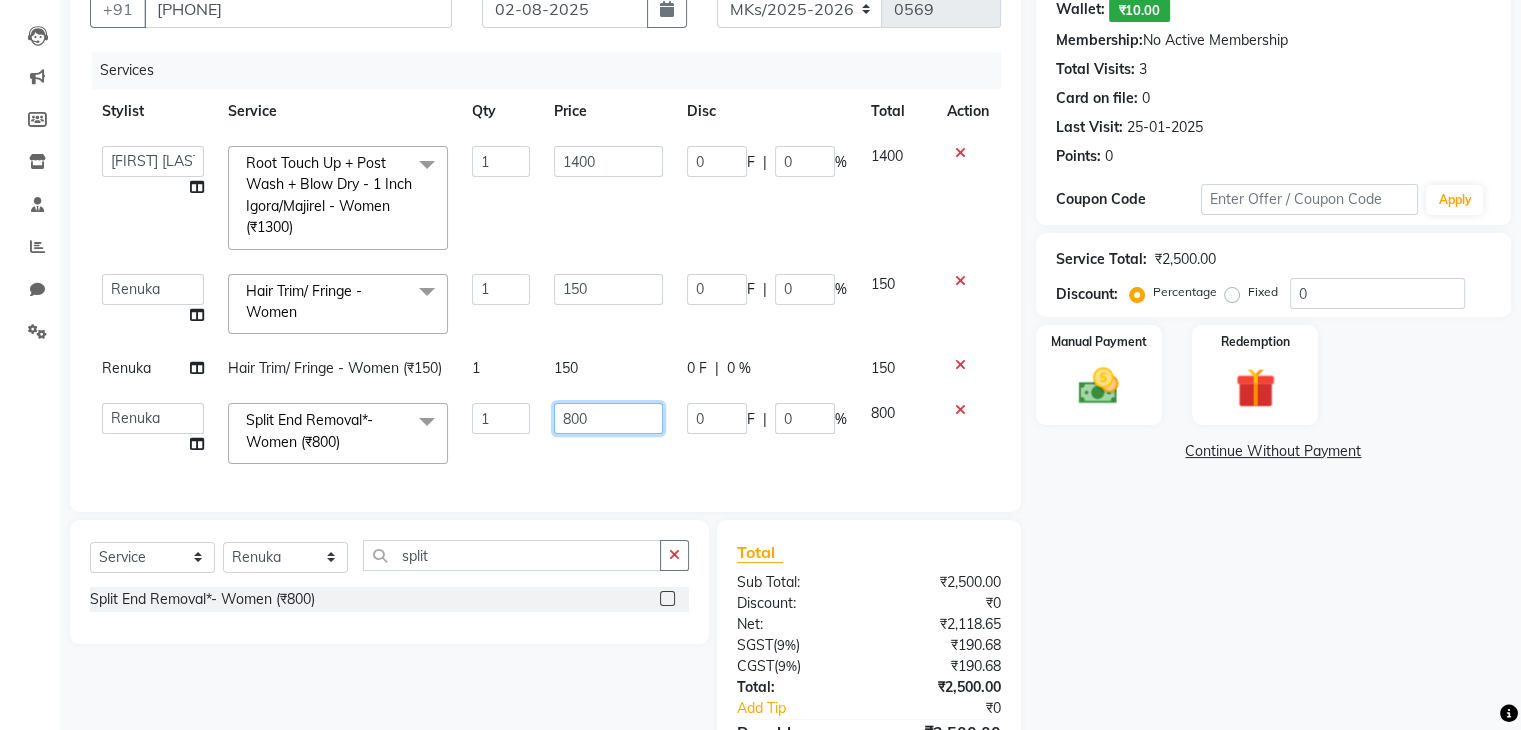 click on "800" 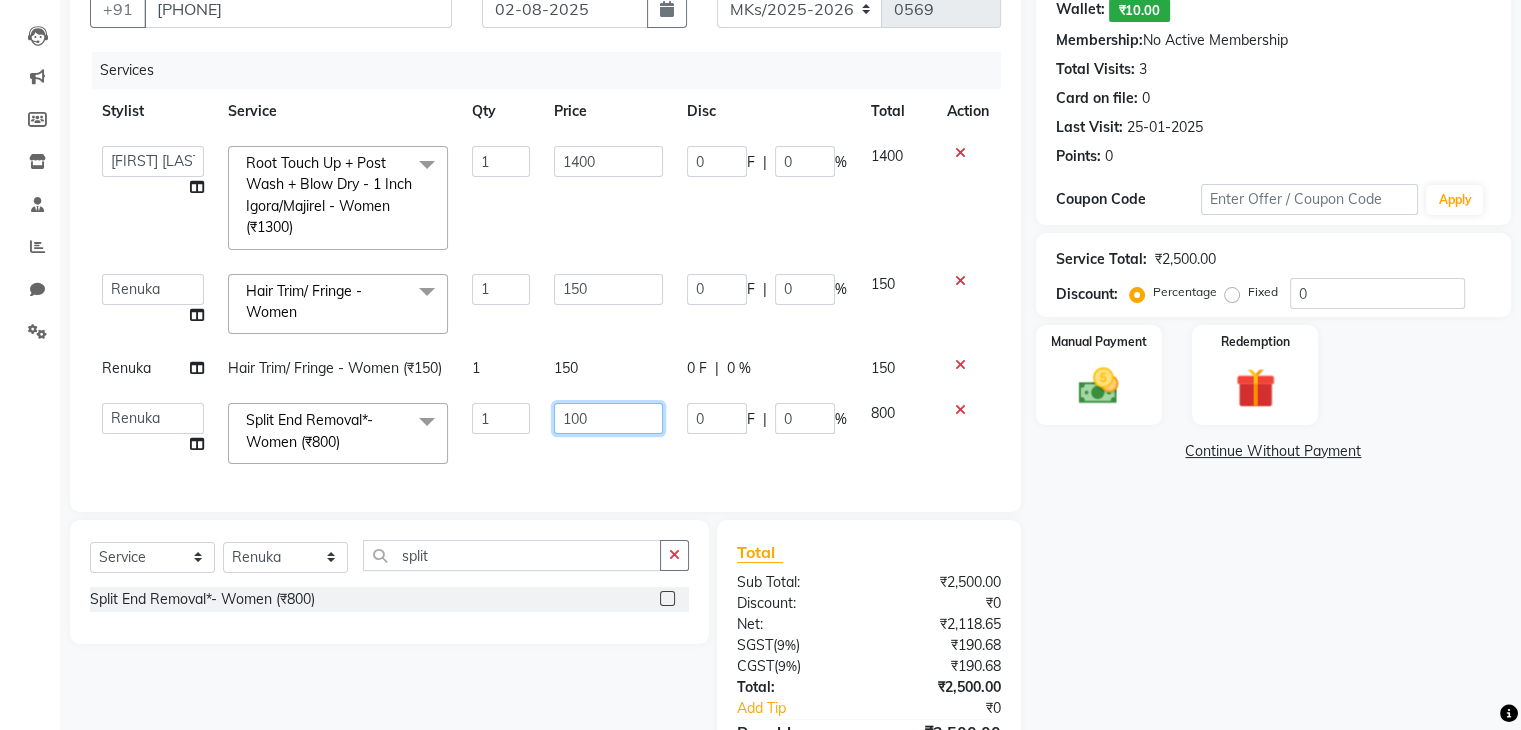 type on "1000" 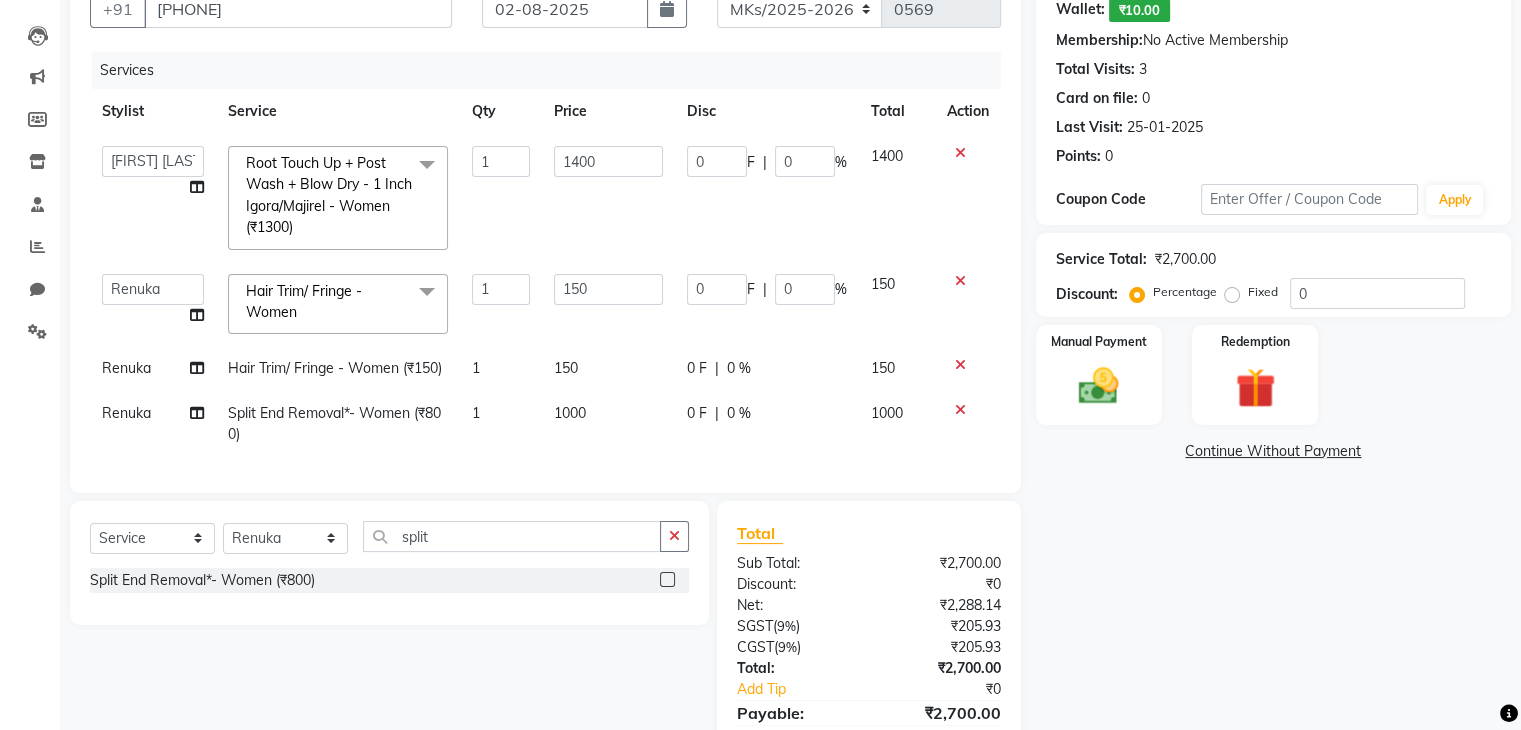 click on "1000" 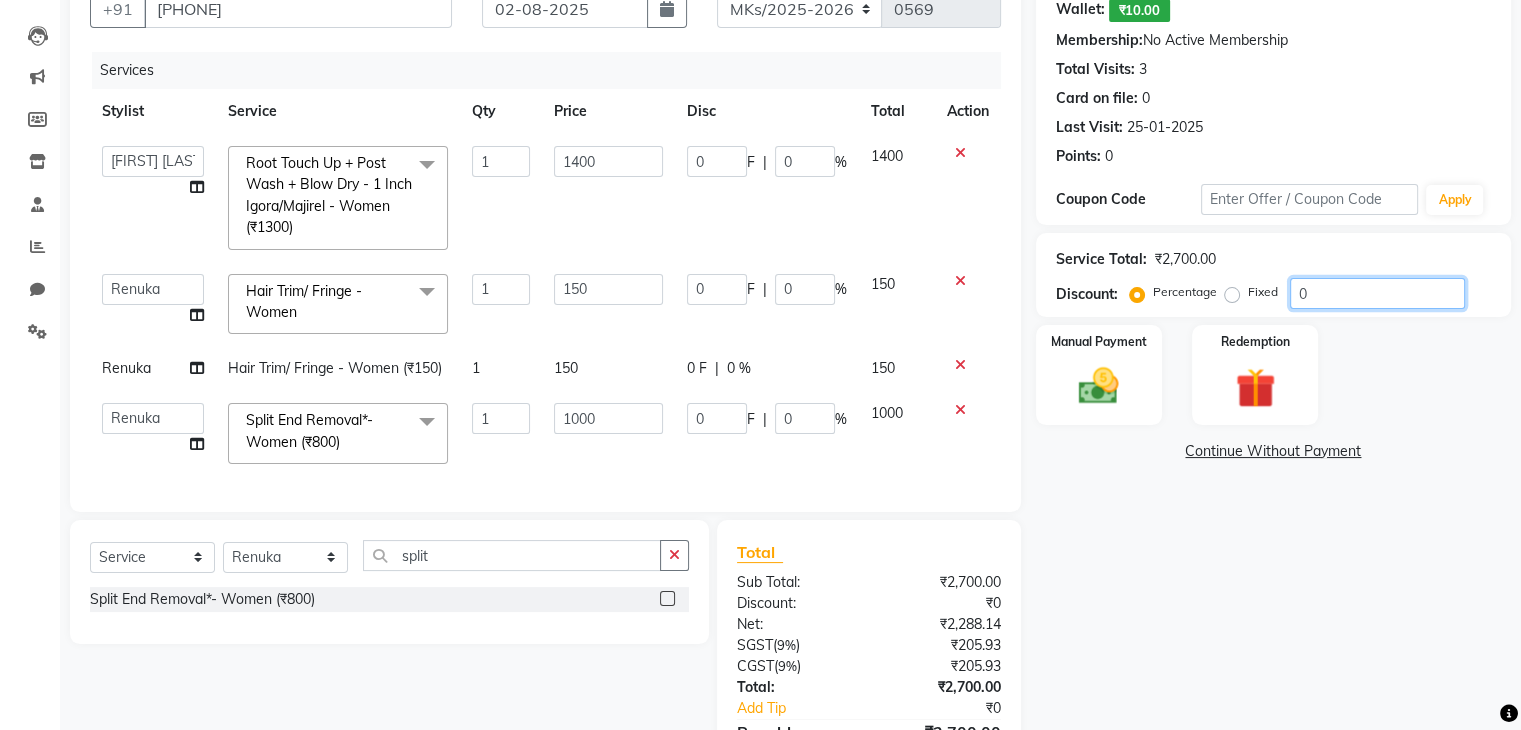 click on "0" 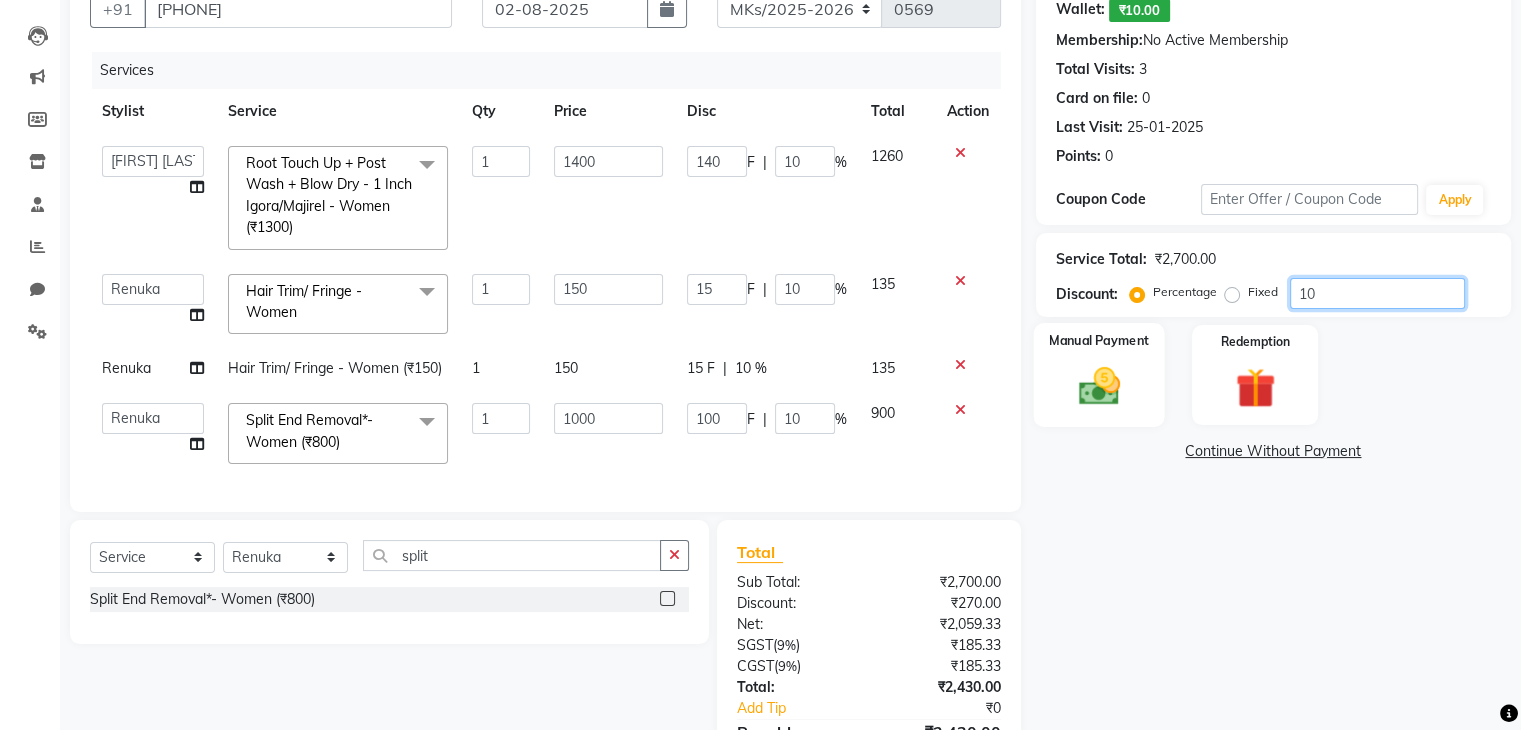 type on "10" 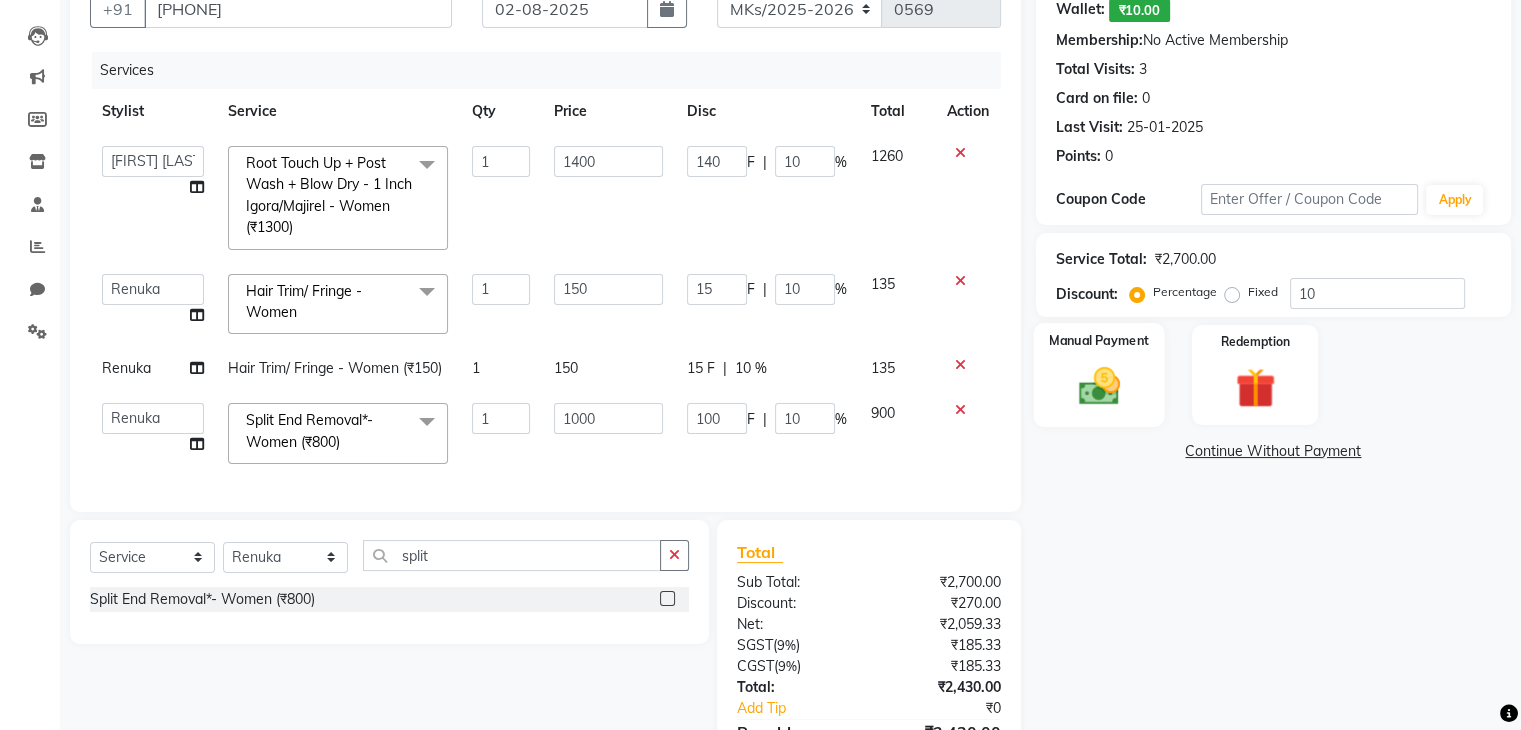click on "Manual Payment" 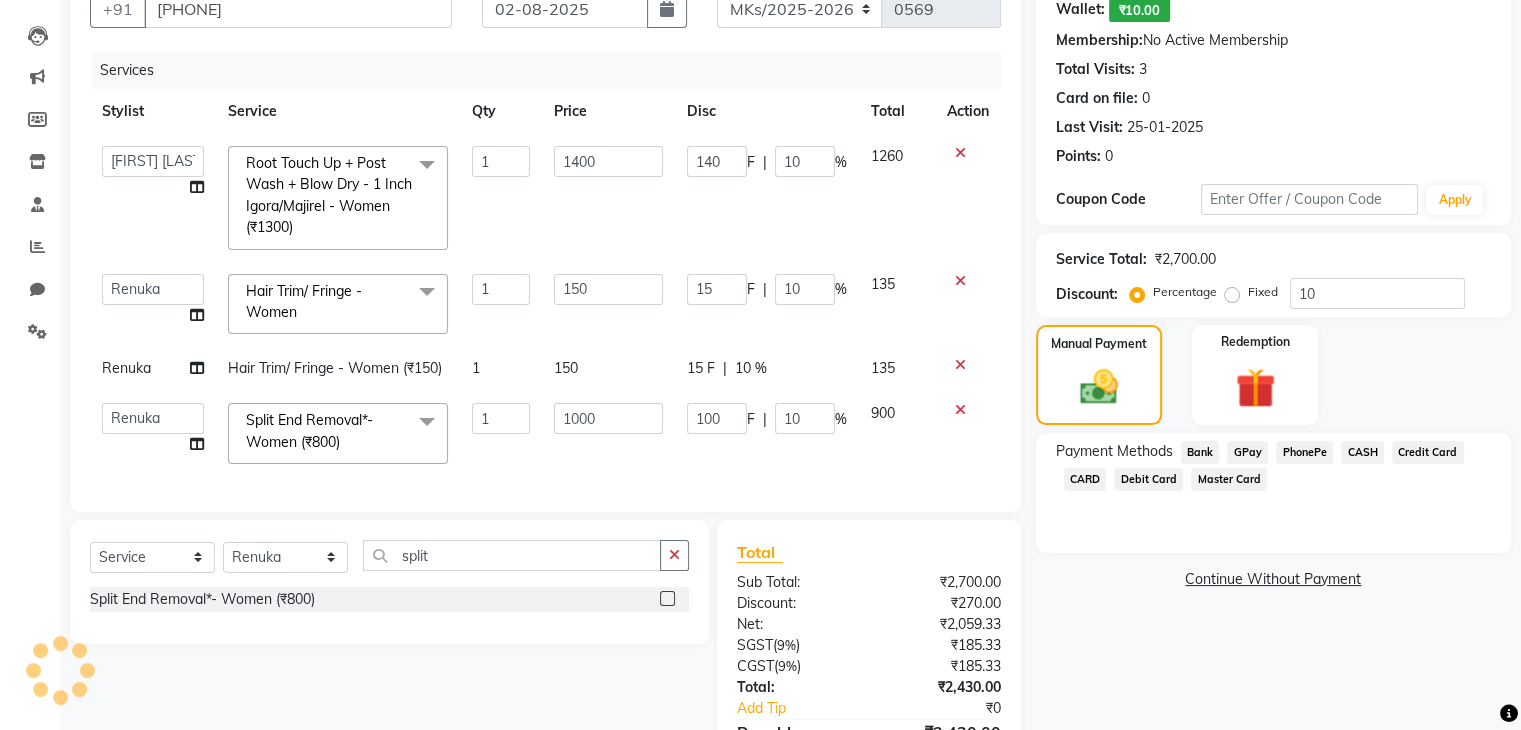 click on "GPay" 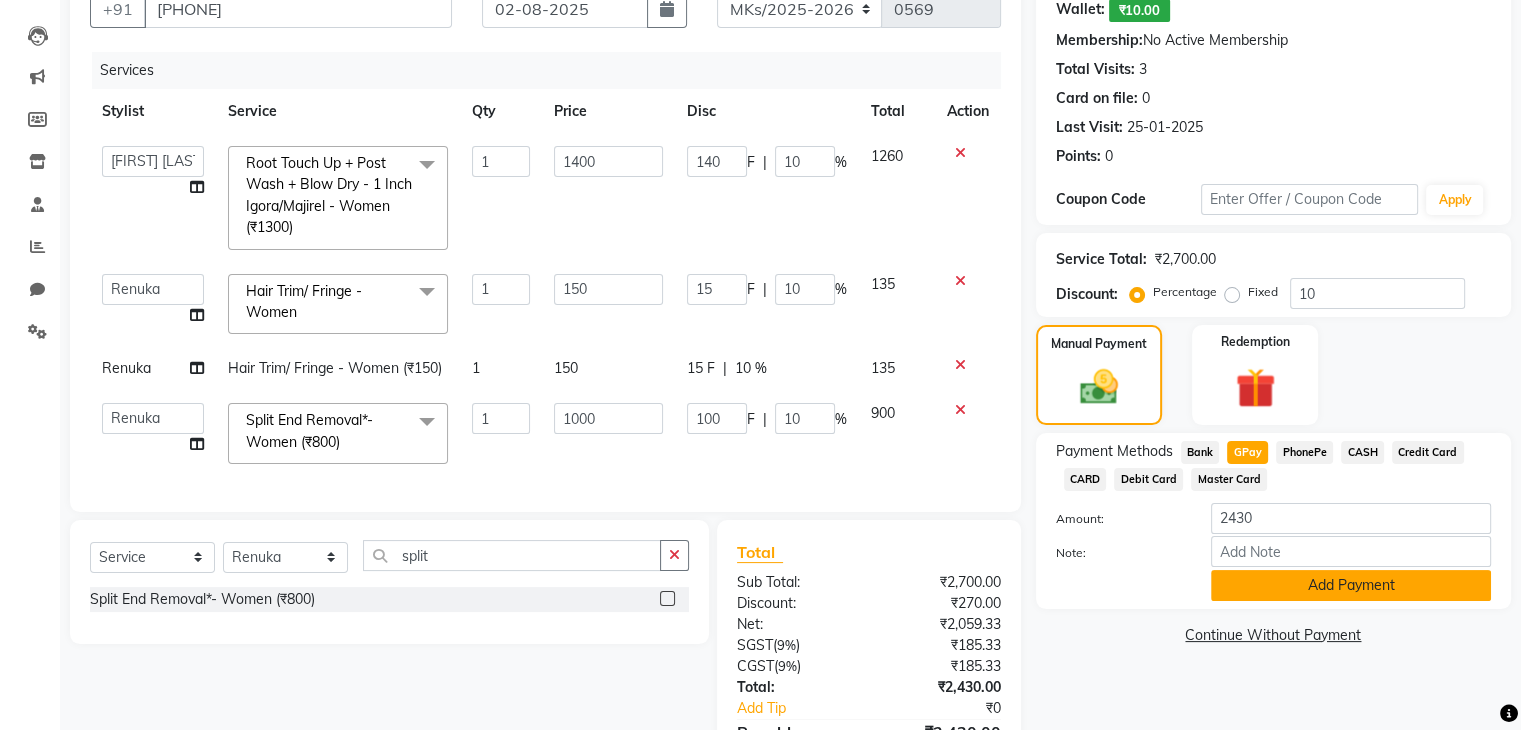 click on "Add Payment" 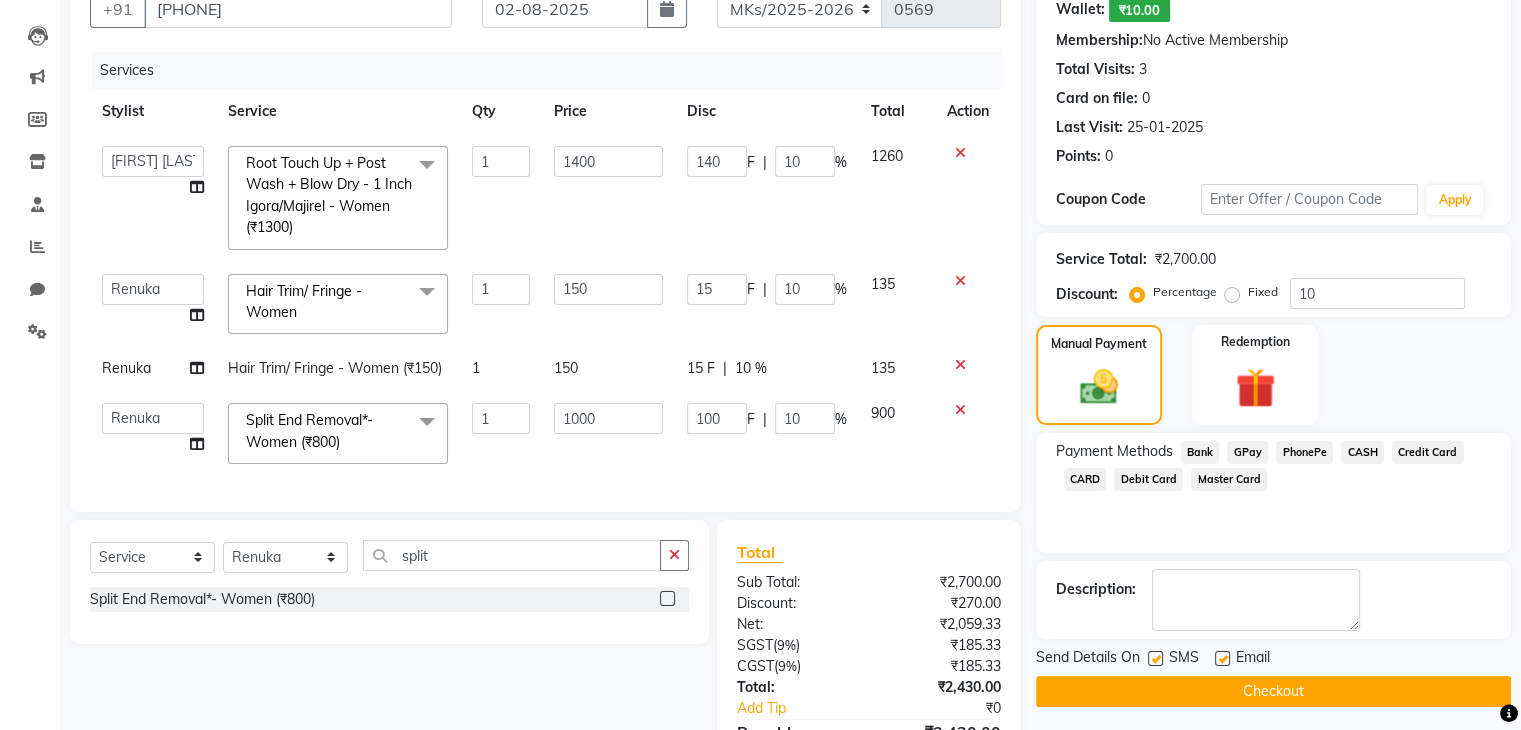click on "Checkout" 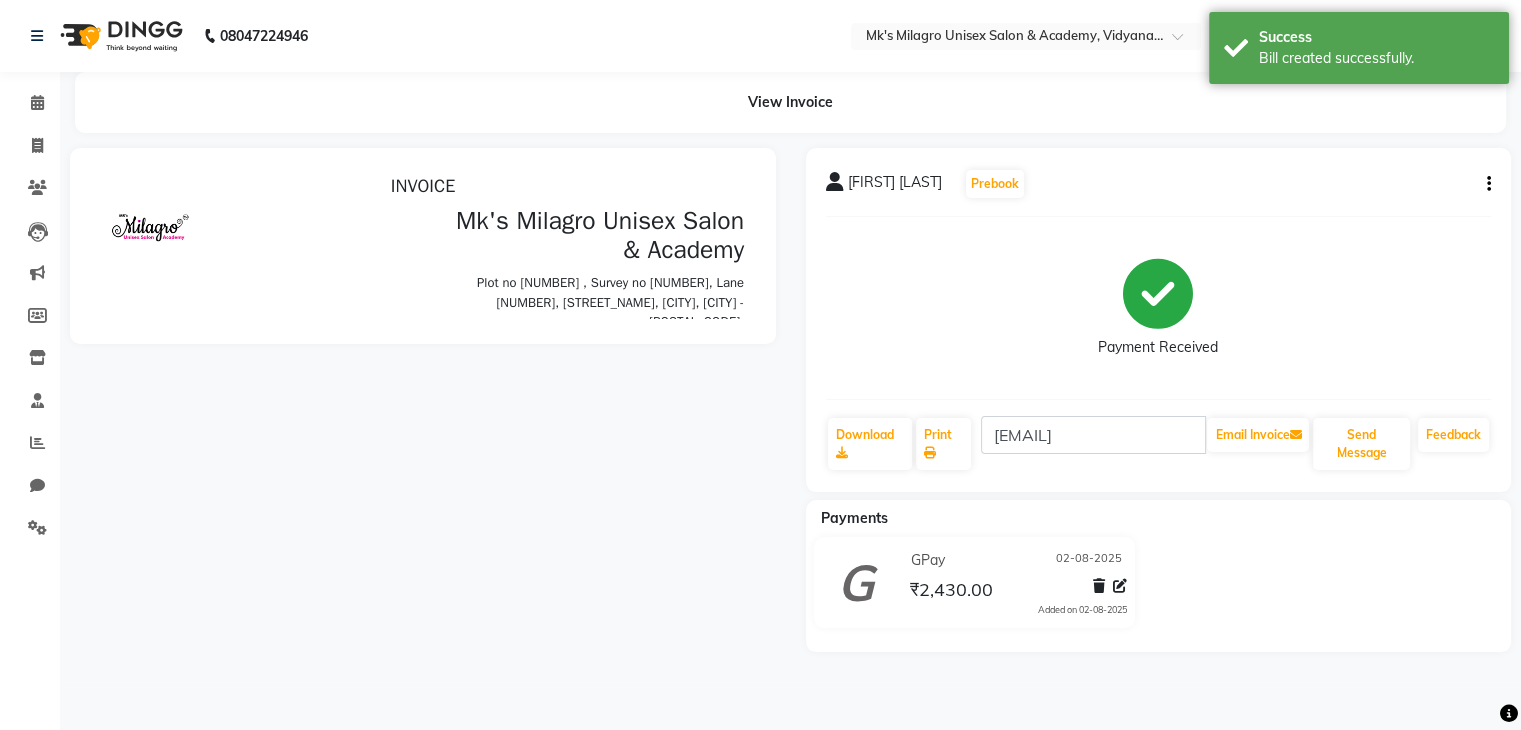 scroll, scrollTop: 0, scrollLeft: 0, axis: both 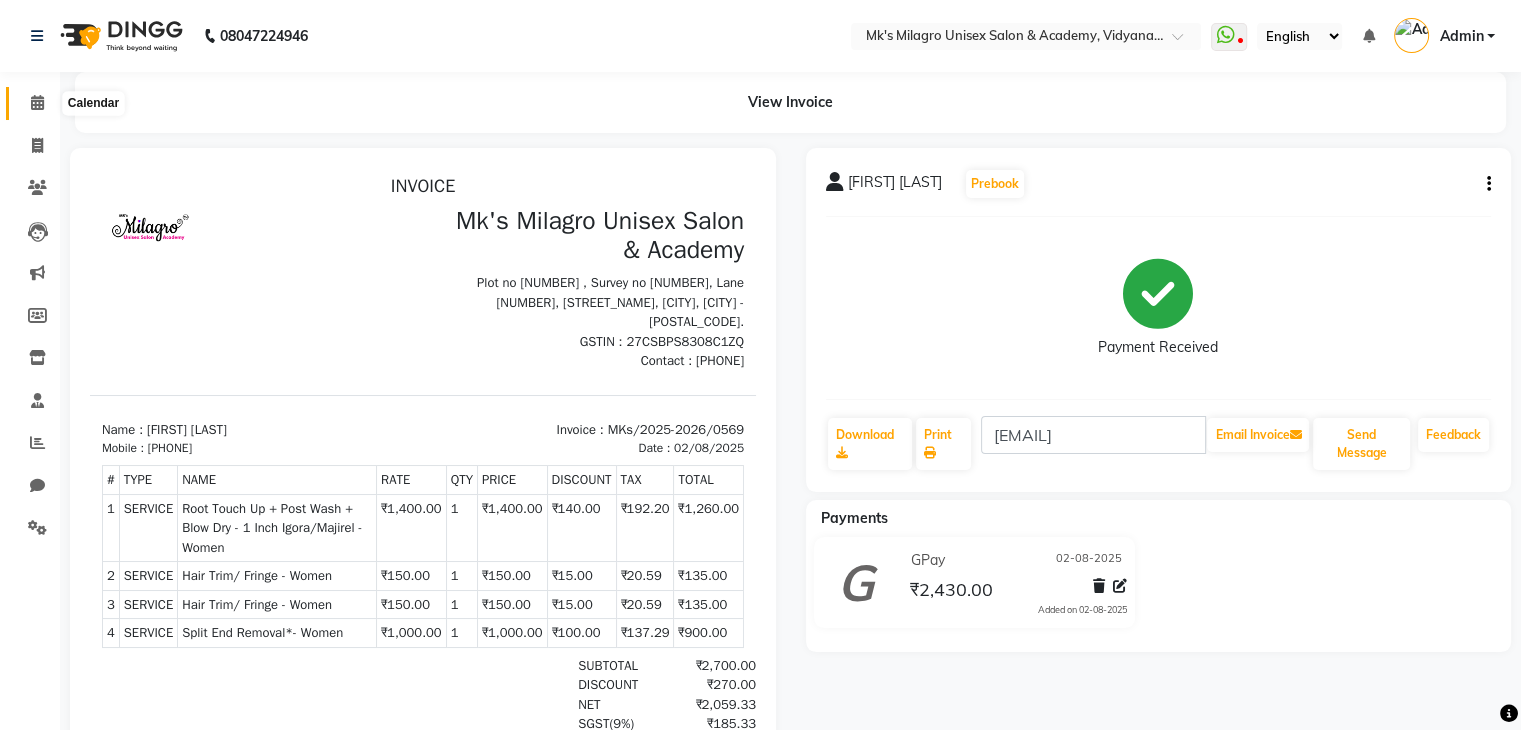 click 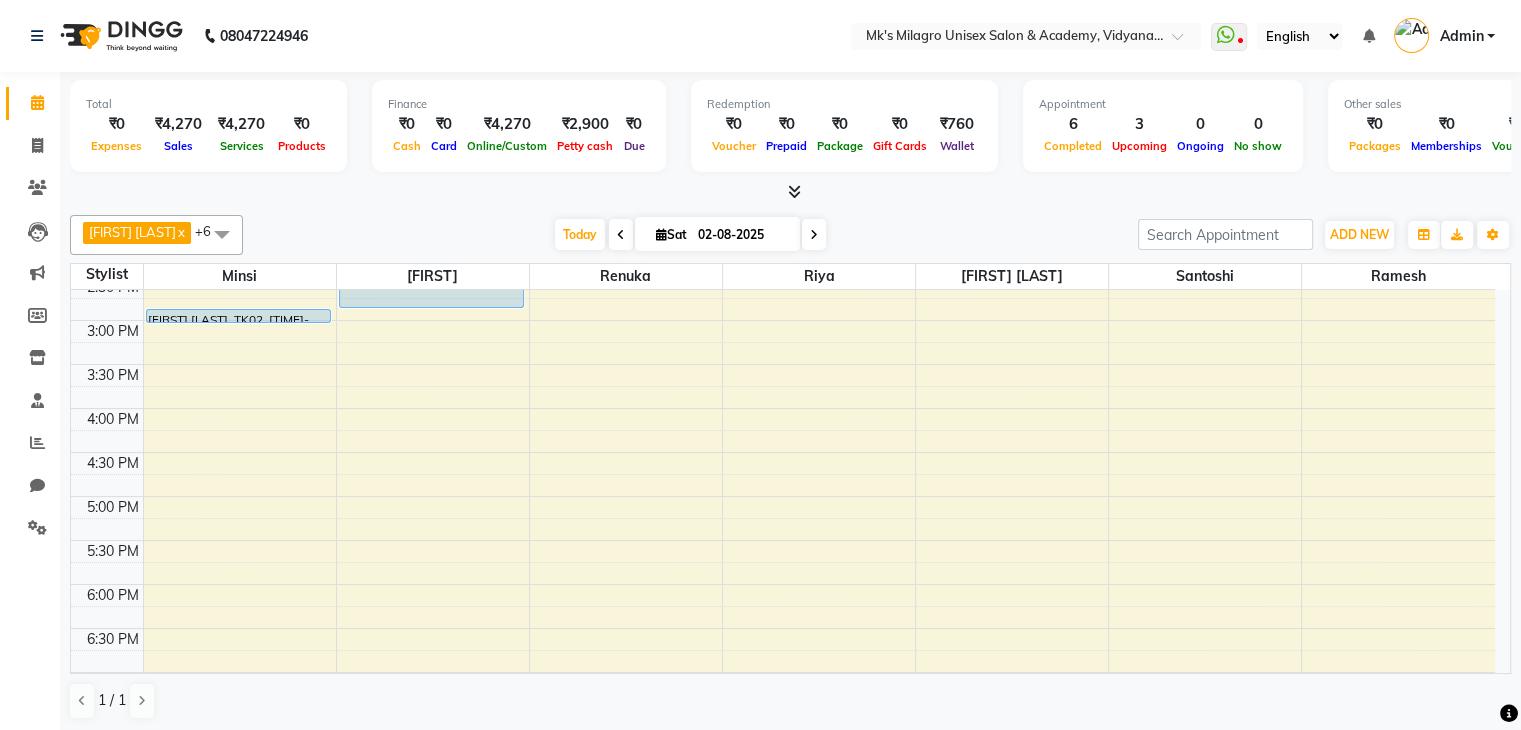 scroll, scrollTop: 0, scrollLeft: 0, axis: both 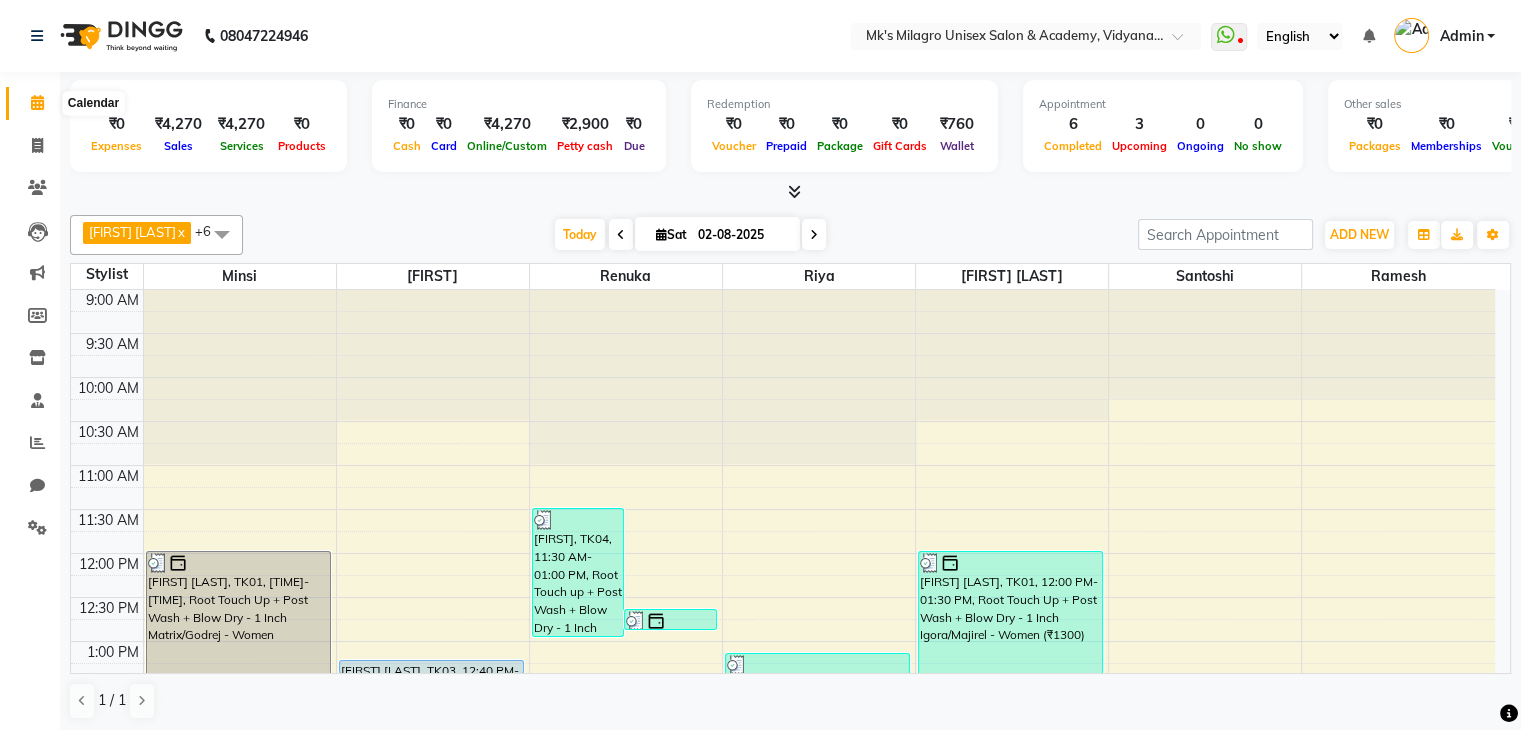 click 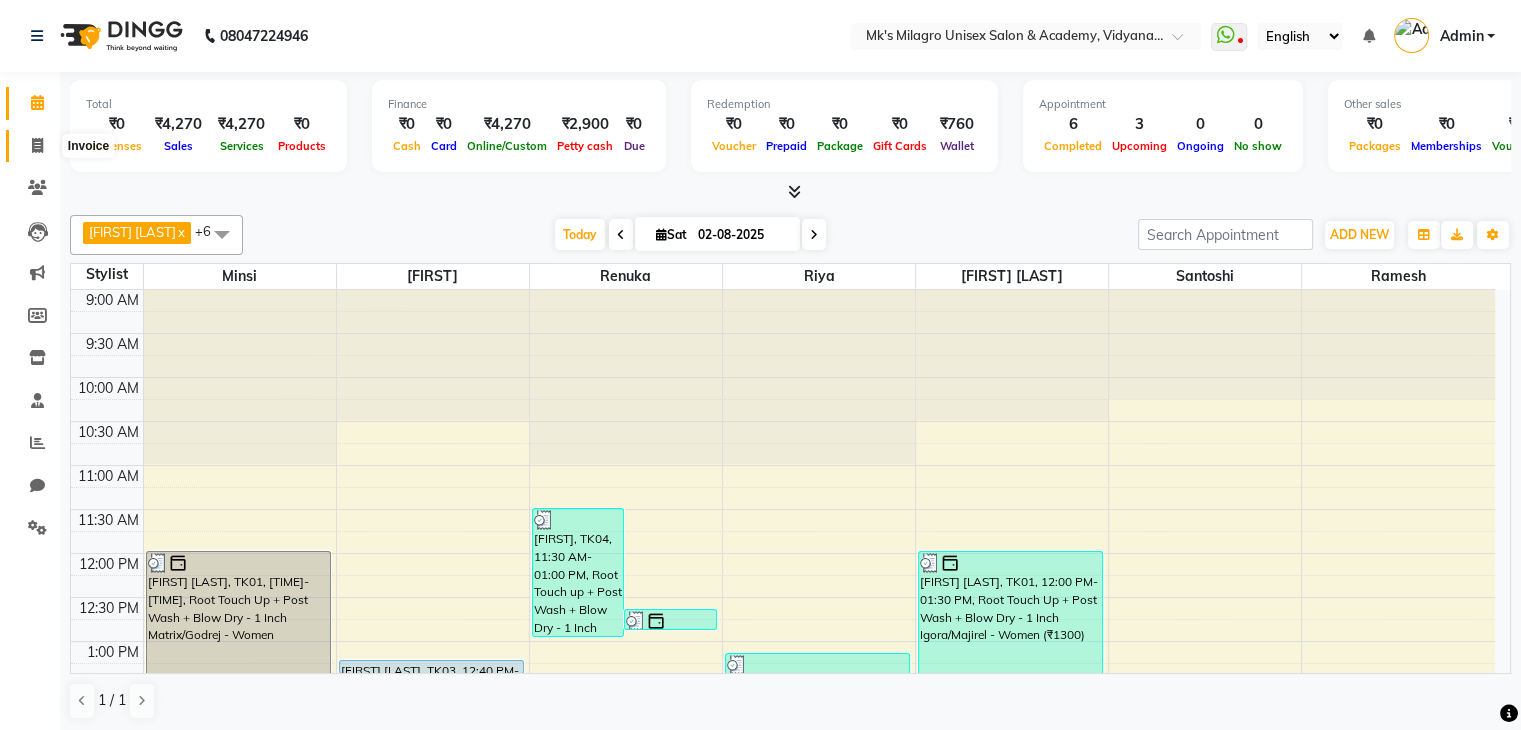 click 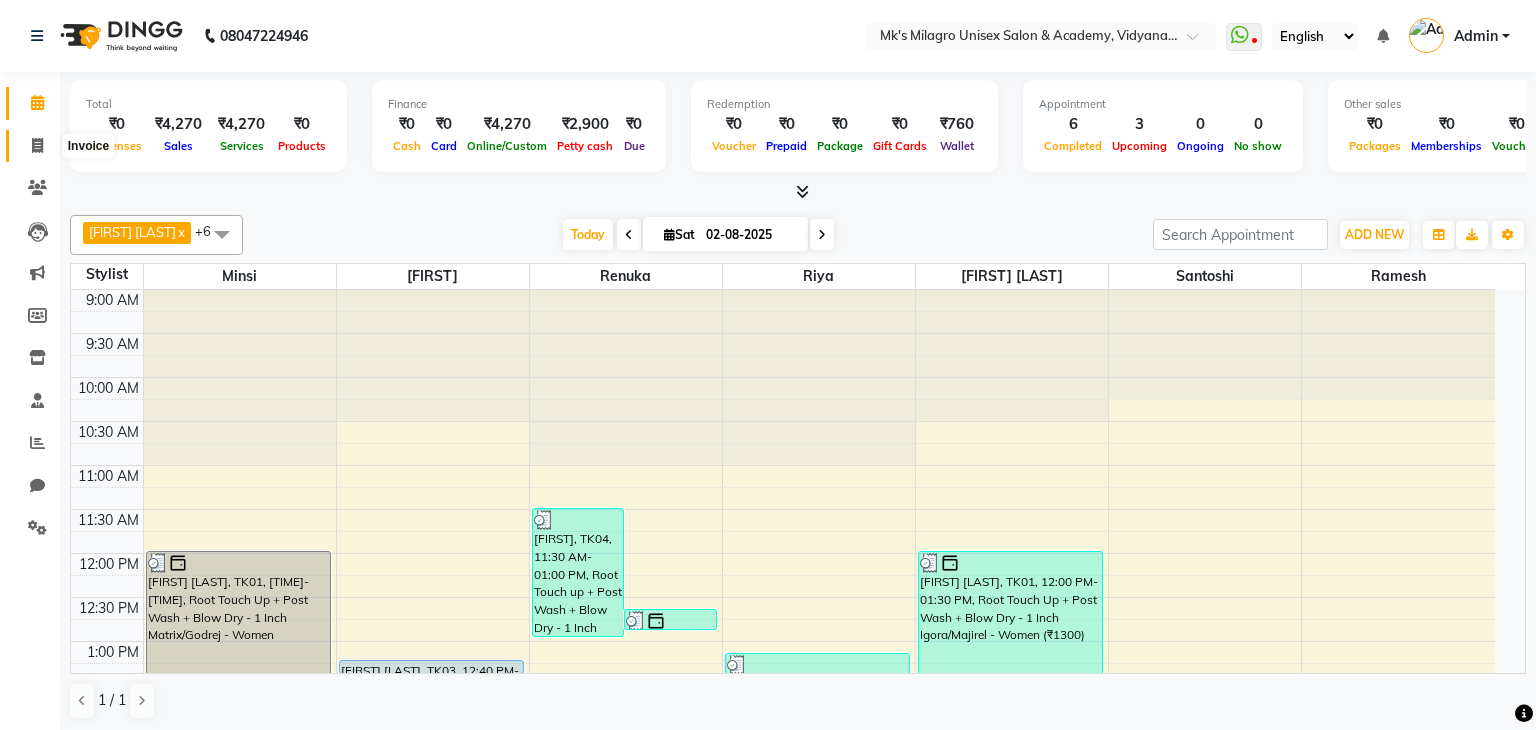 select on "service" 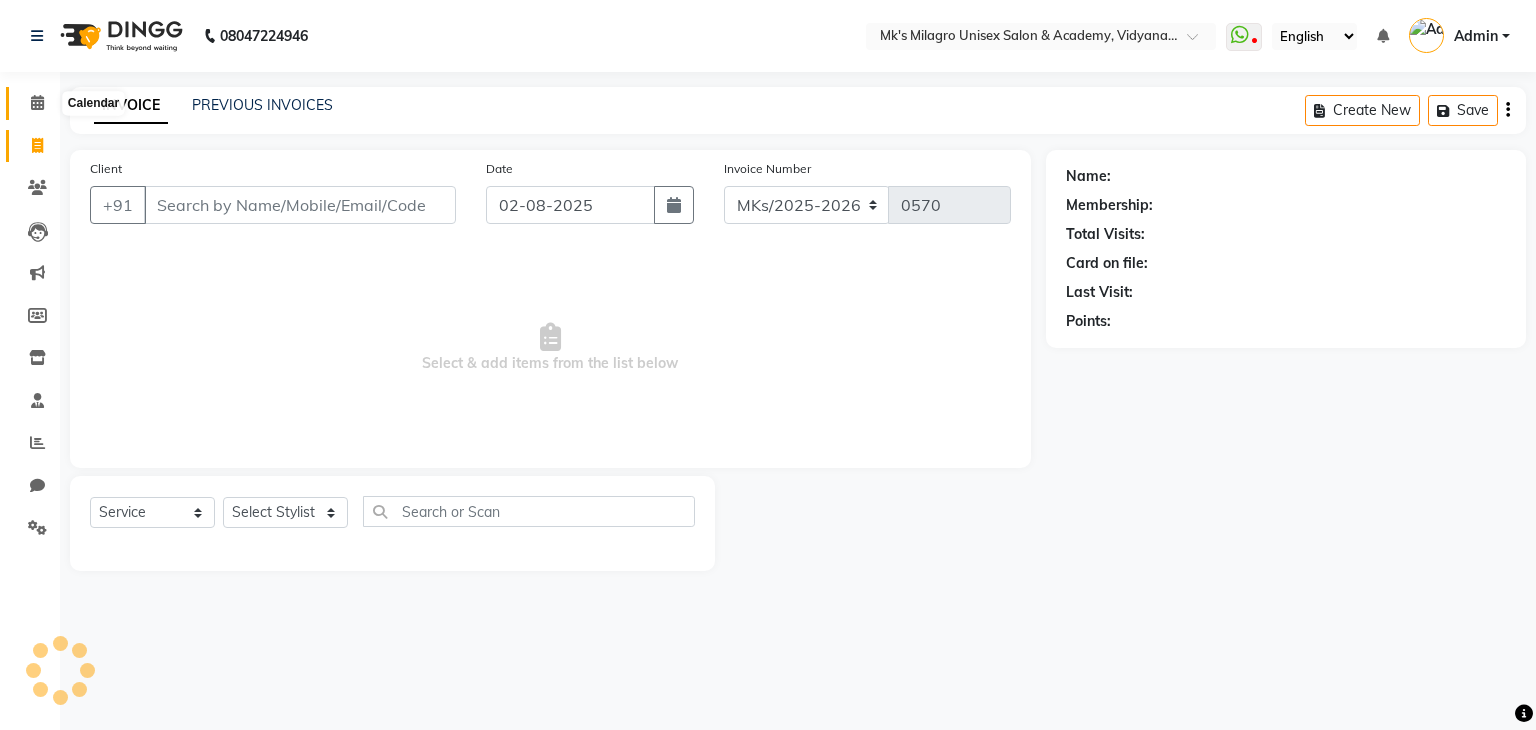 click 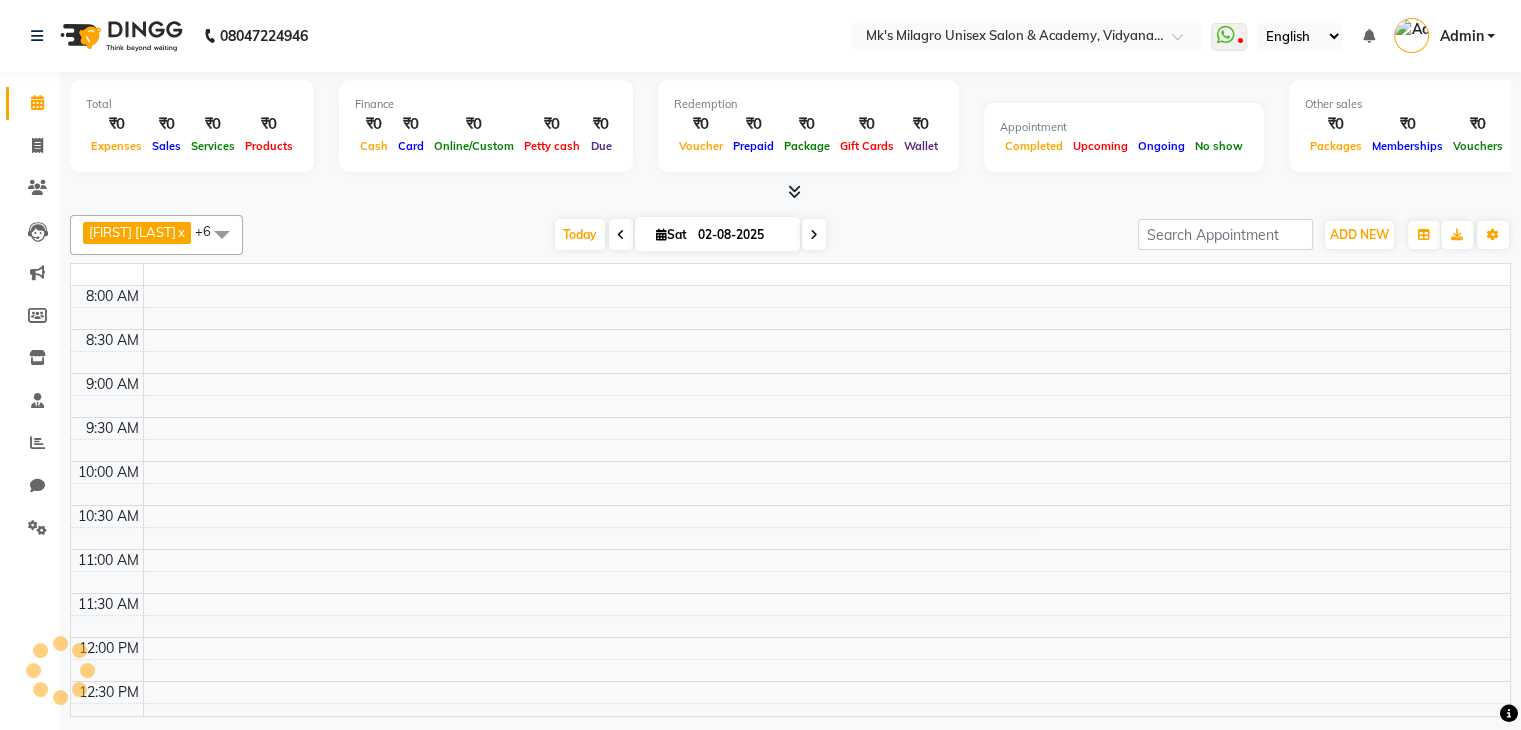 scroll, scrollTop: 0, scrollLeft: 0, axis: both 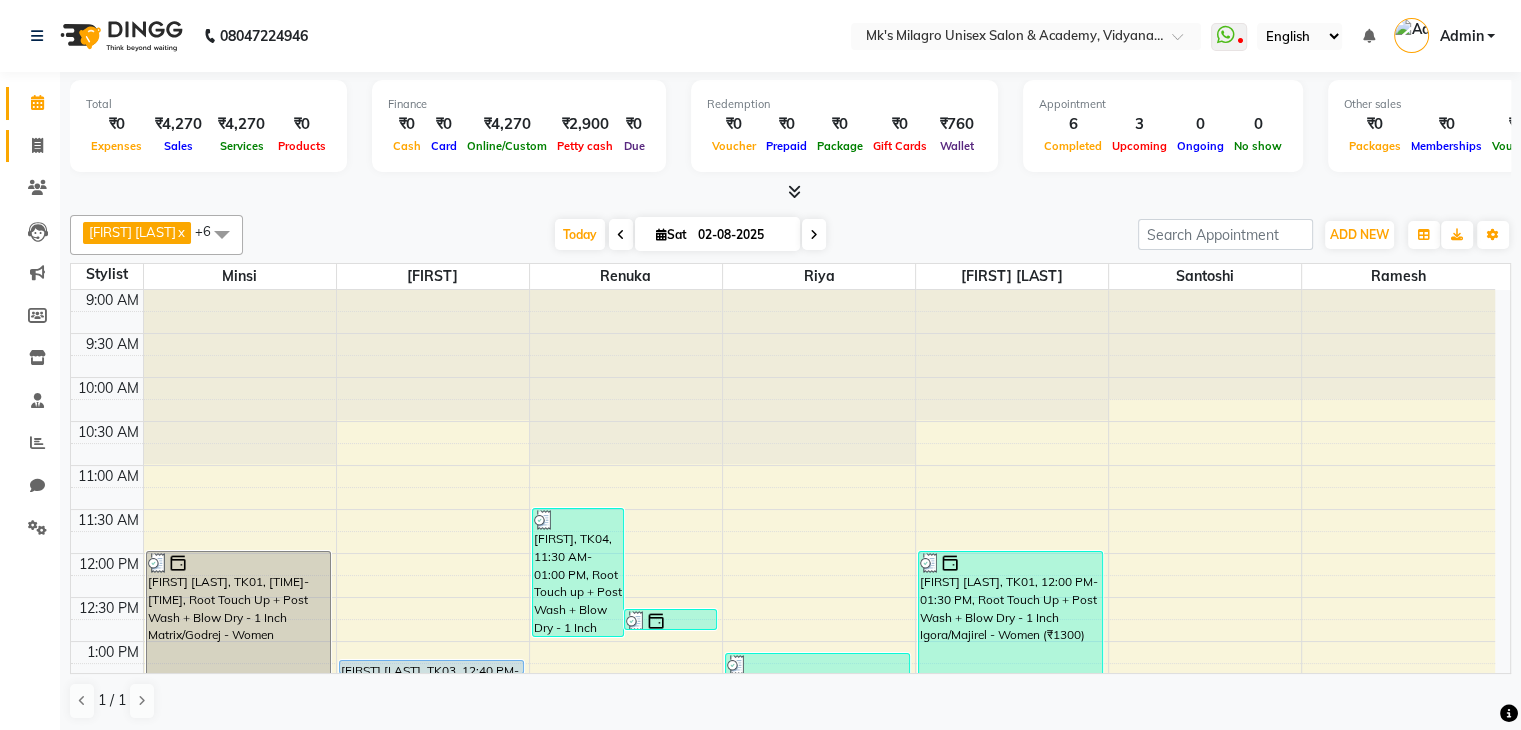 click on "Invoice" 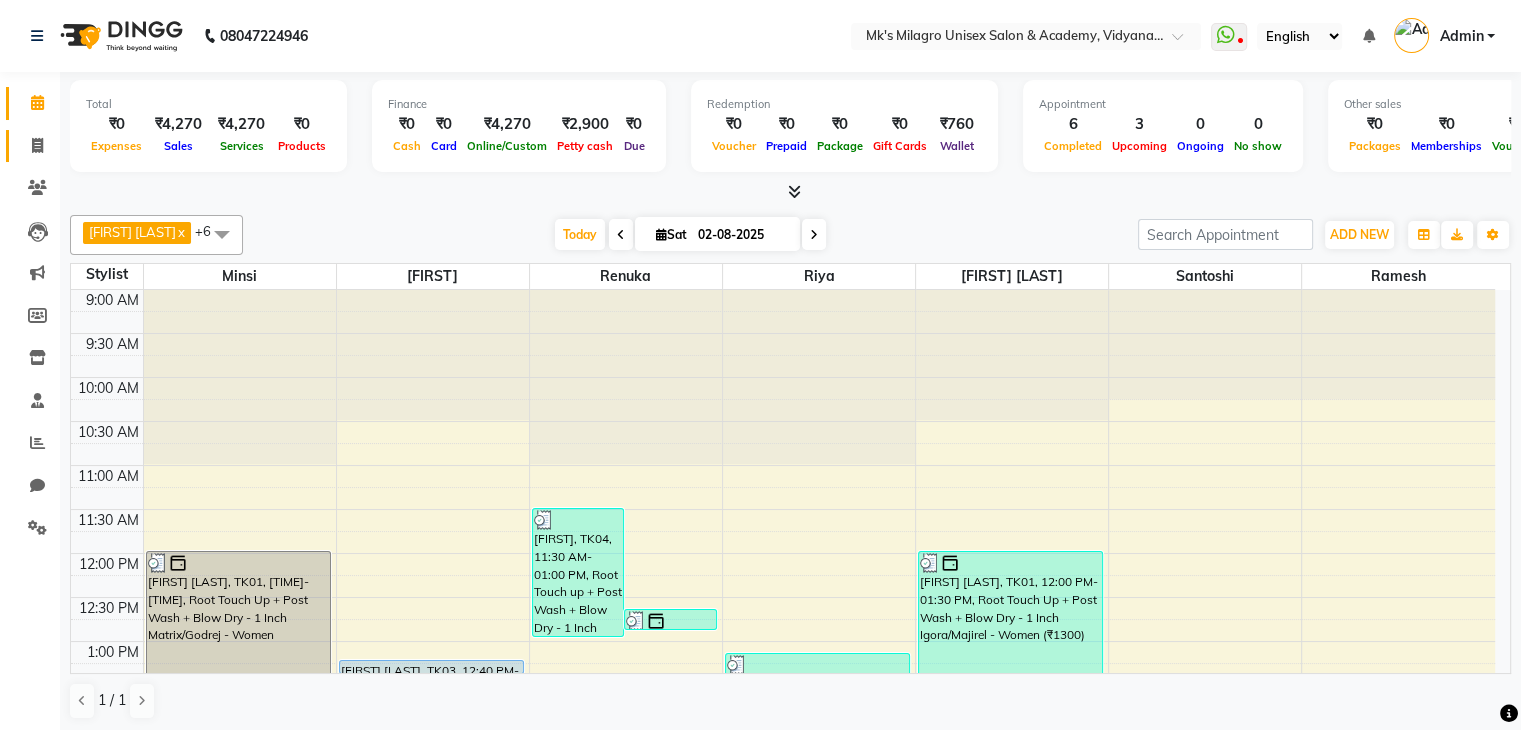 select on "service" 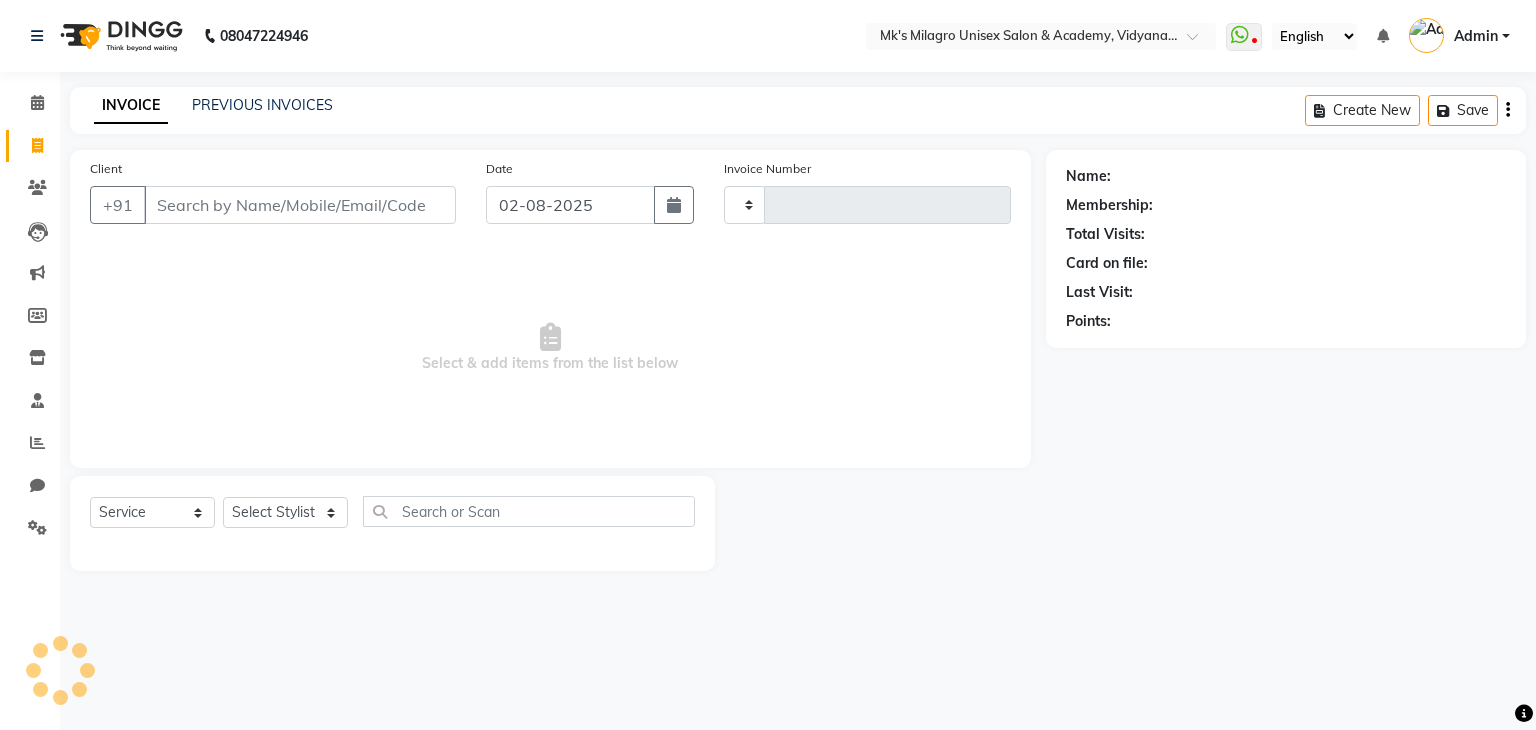 type on "0570" 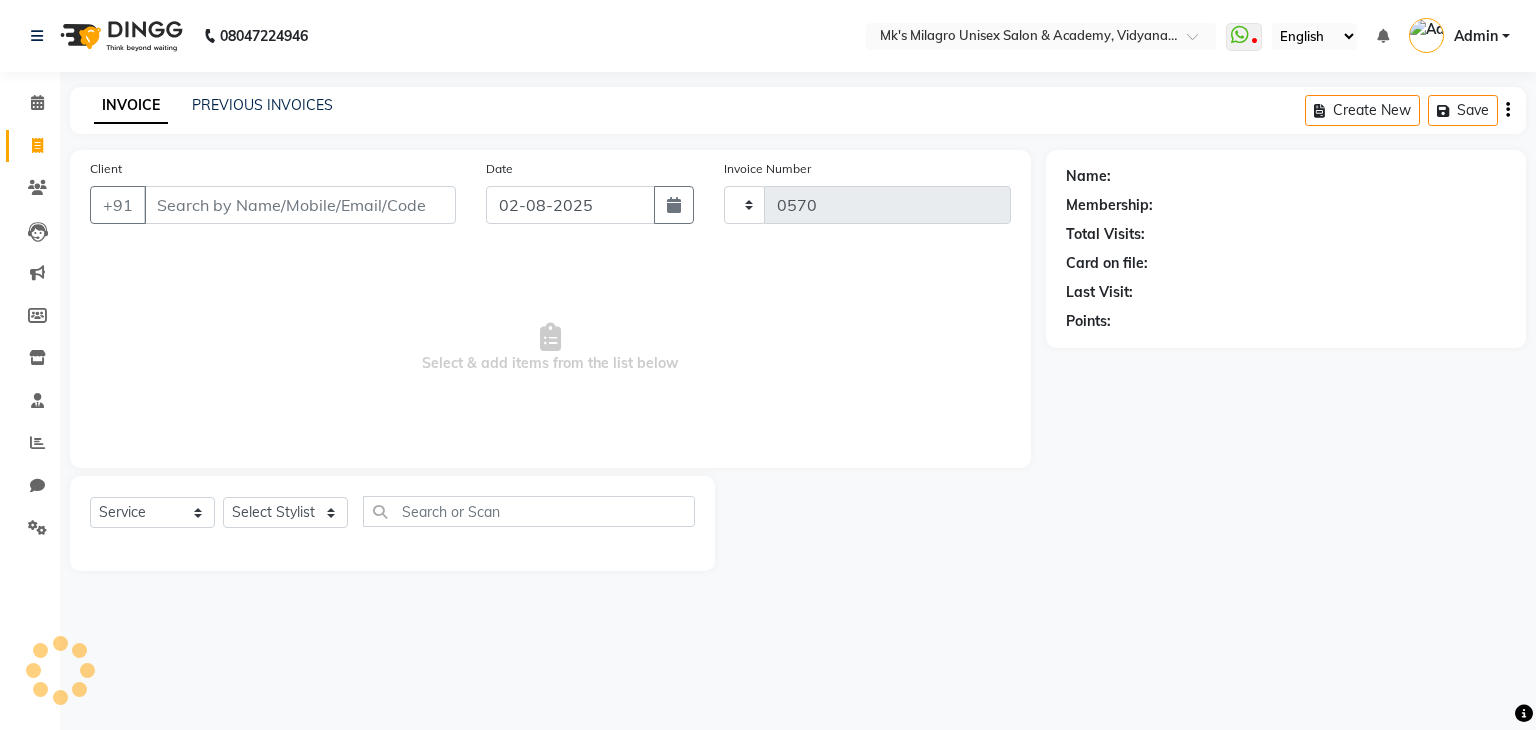 select on "6031" 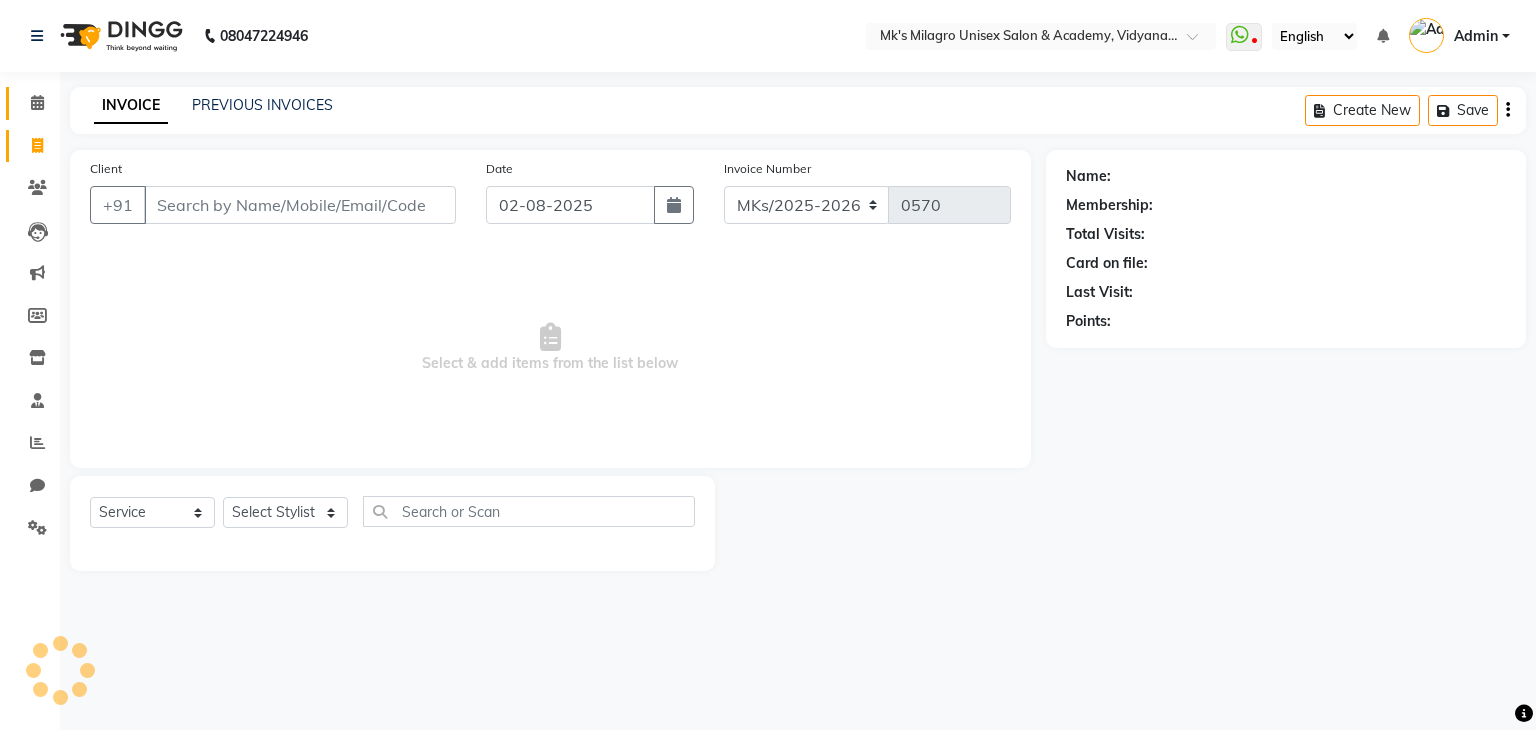 click on "Calendar" 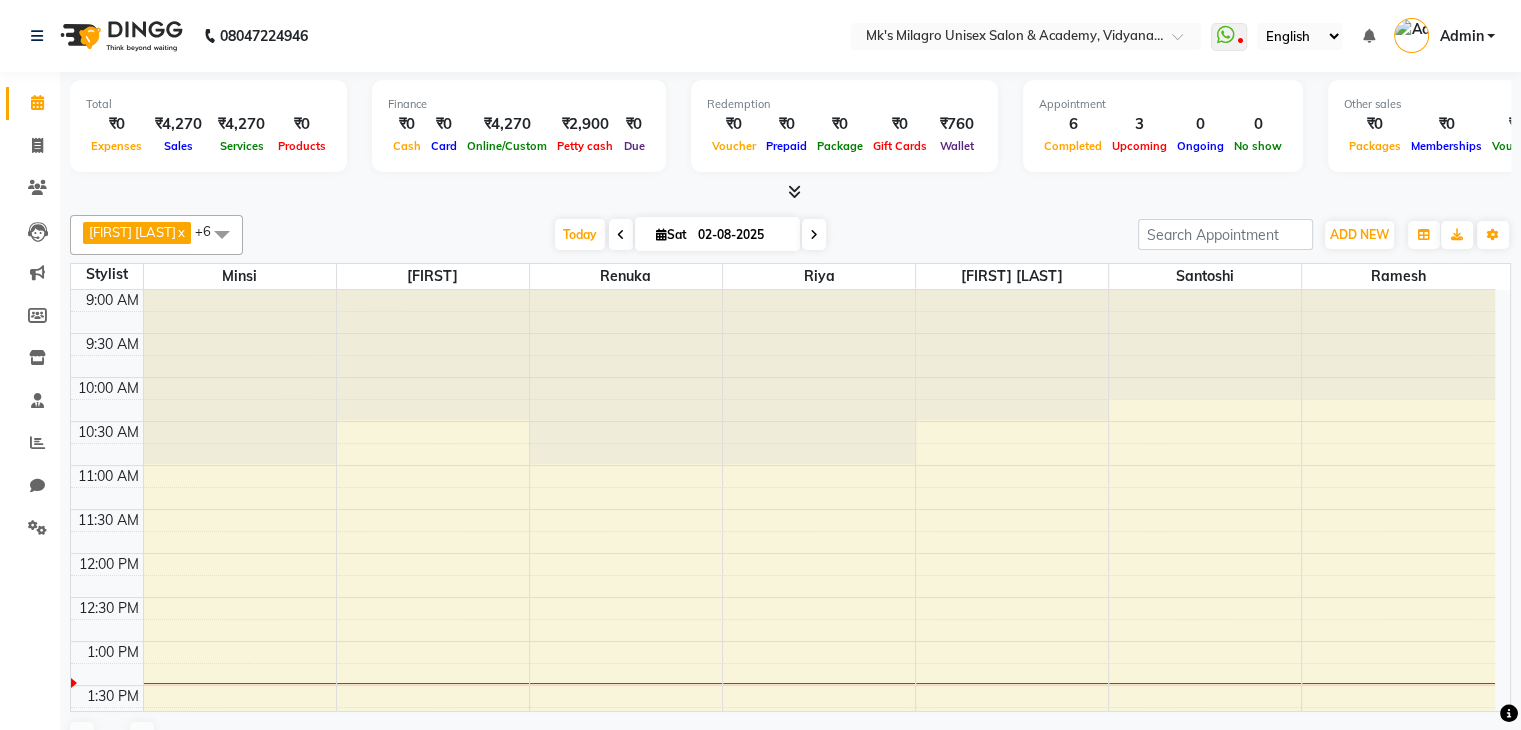 scroll, scrollTop: 0, scrollLeft: 0, axis: both 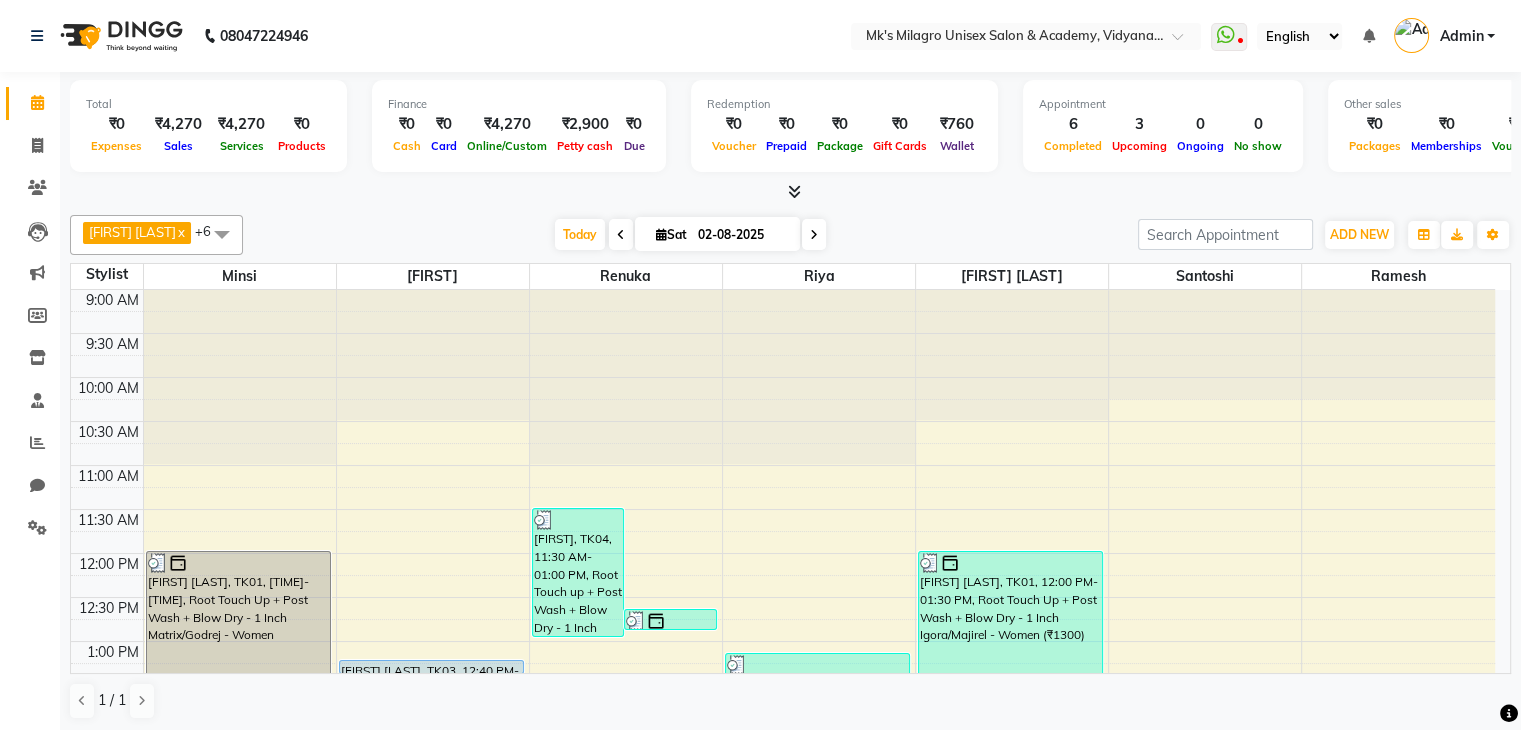 click on "[FIRST]  x [FIRST]  x [FIRST]  x [FIRST]  x [FIRST]  x [FIRST]  x [FIRST]  x +6 UnSelect All [FIRST] [LAST] [FIRST] [LAST] [FIRST] [LAST] [FIRST] [LAST] [FIRST] [LAST] [FIRST] [LAST] [FIRST] [LAST] Group By  Staff View   Room View  View as Vertical  Vertical - Week View  Horizontal  Horizontal - Week View  List  Toggle Dropdown Calendar Settings Manage Tags   Arrange Stylists   Reset Stylists  Full Screen  Show Available Stylist  Appointment Form Zoom 100% Staff/Room Display Count 7 Stylist [FIRST] [LAST] [FIRST] [LAST] [FIRST] [LAST] [FIRST] [LAST] [FIRST] [LAST] [FIRST] [LAST] [FIRST] [LAST] 9:00 AM 9:30 AM 10:00 AM 10:30 AM" 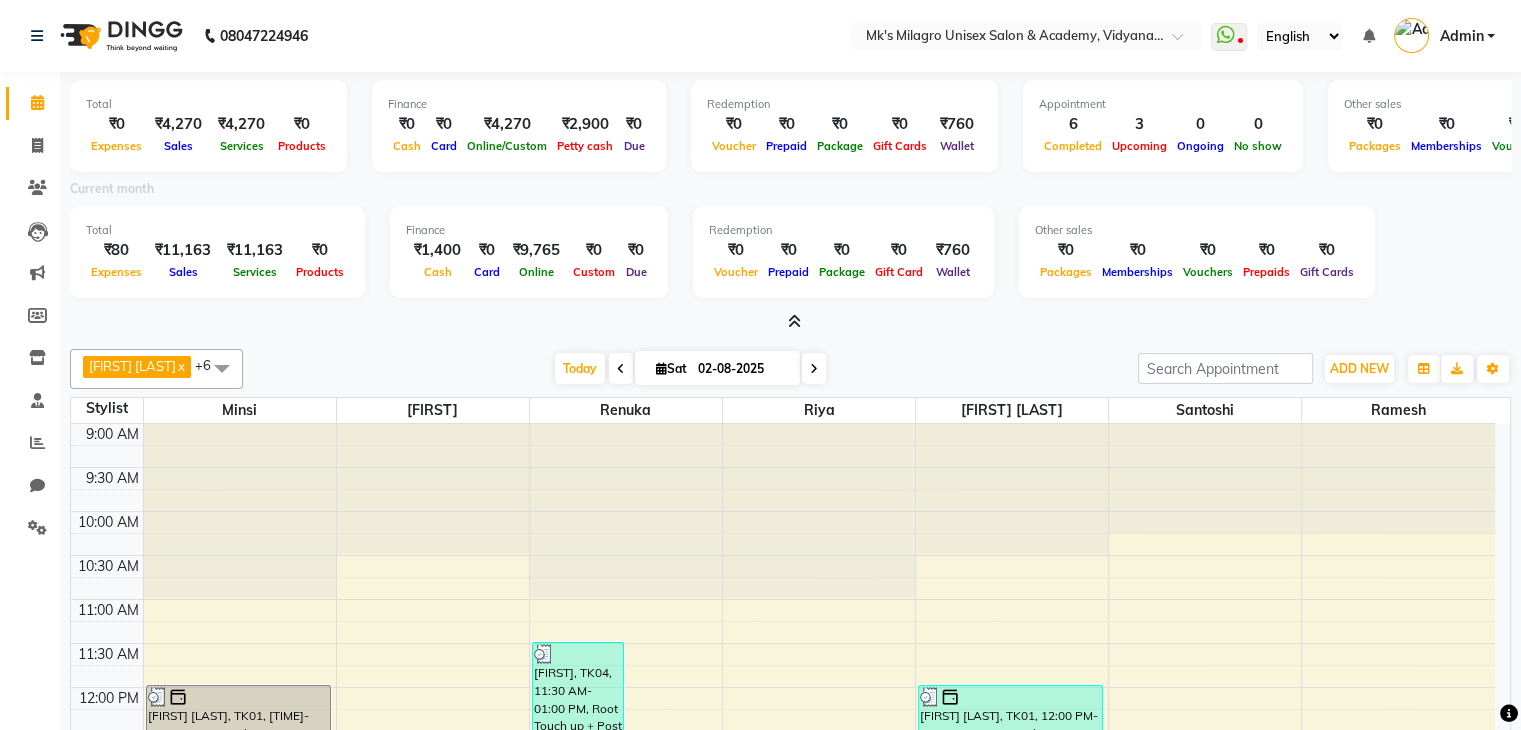 click at bounding box center (794, 321) 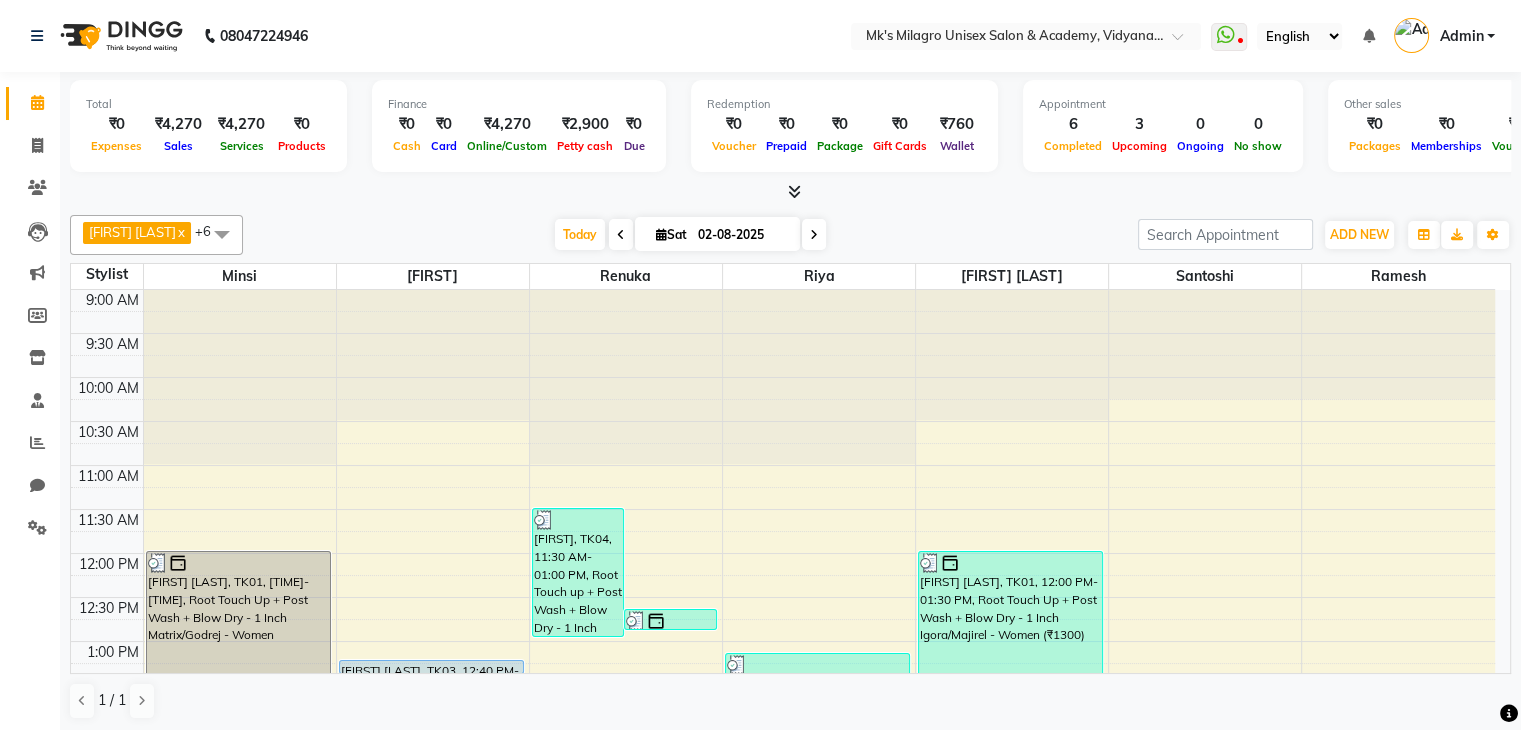click at bounding box center [794, 191] 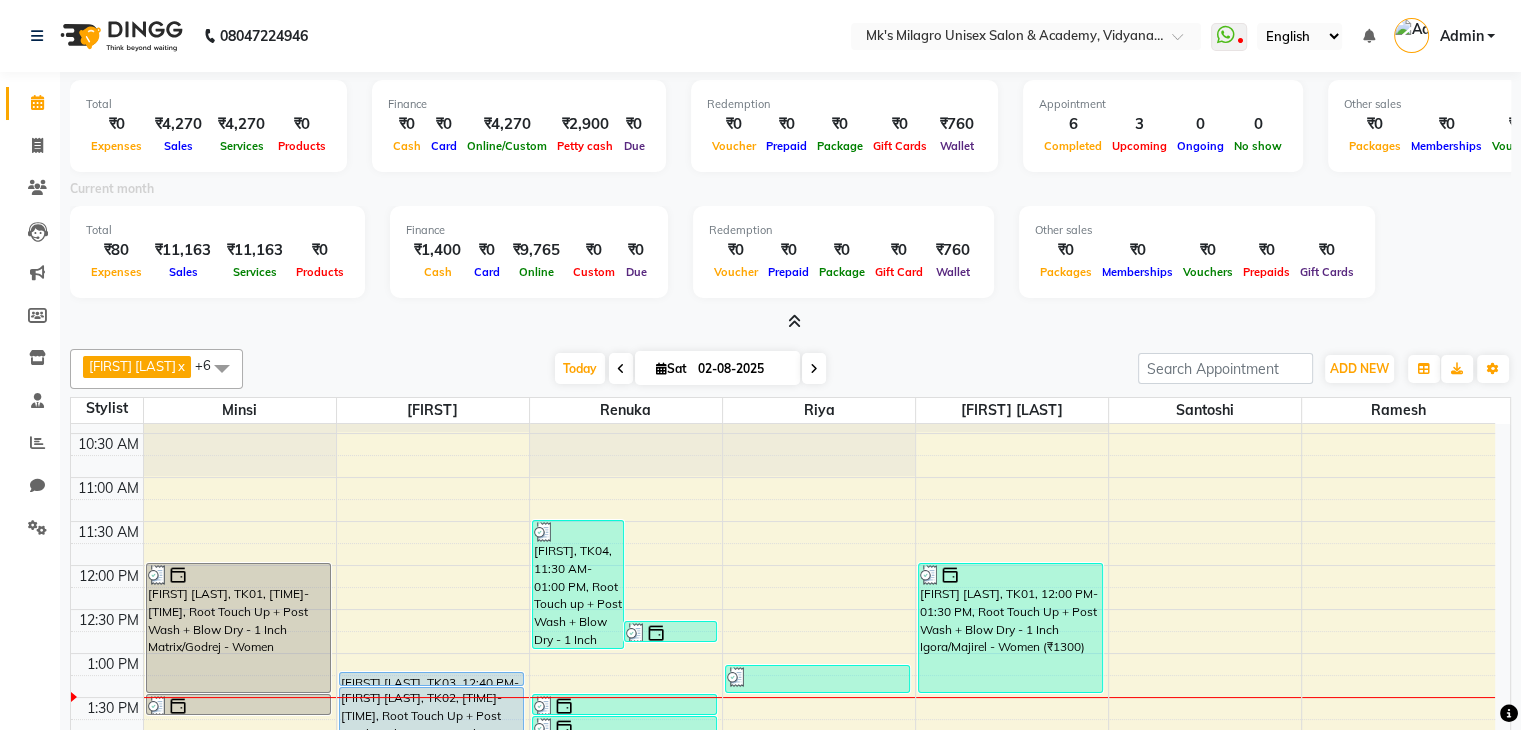 scroll, scrollTop: 0, scrollLeft: 0, axis: both 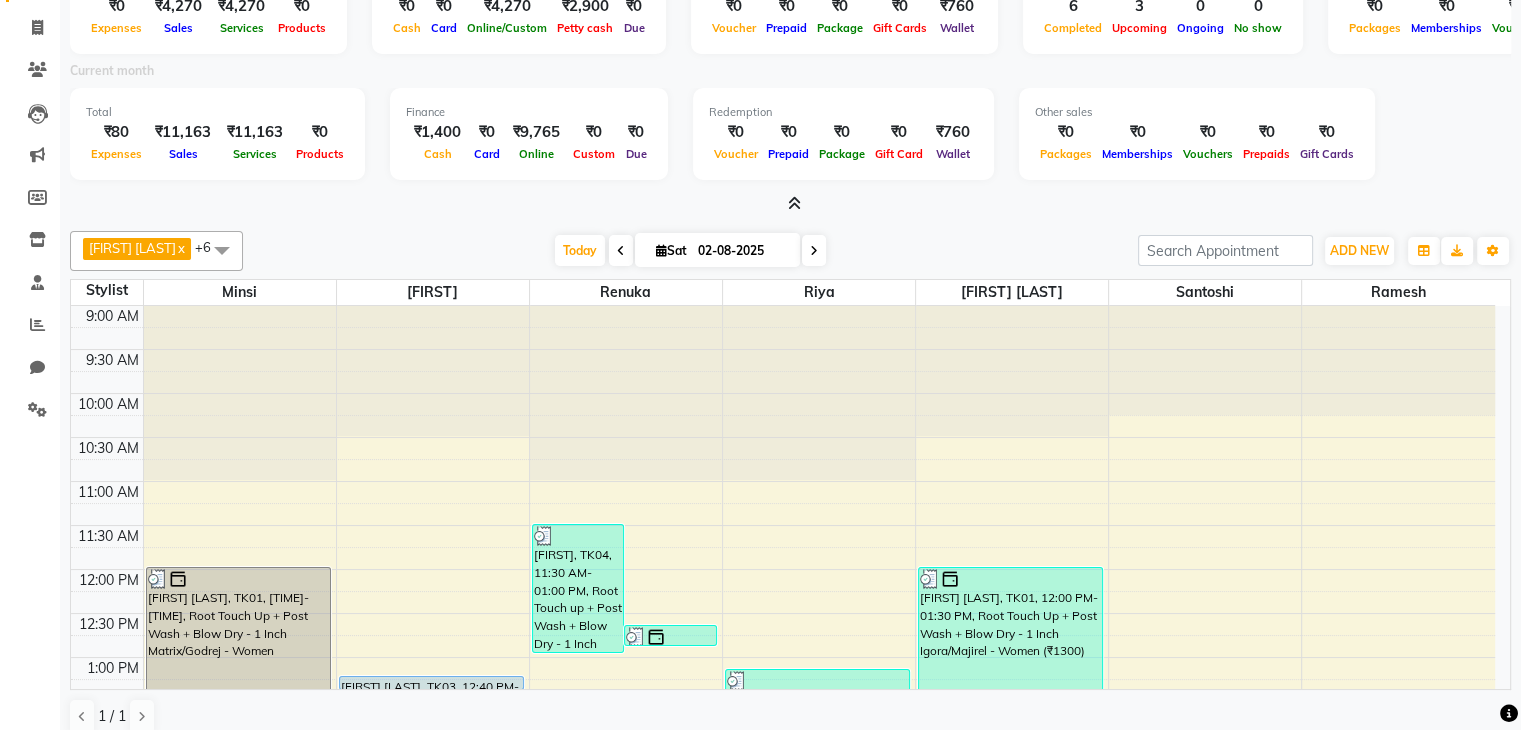 click at bounding box center (790, 204) 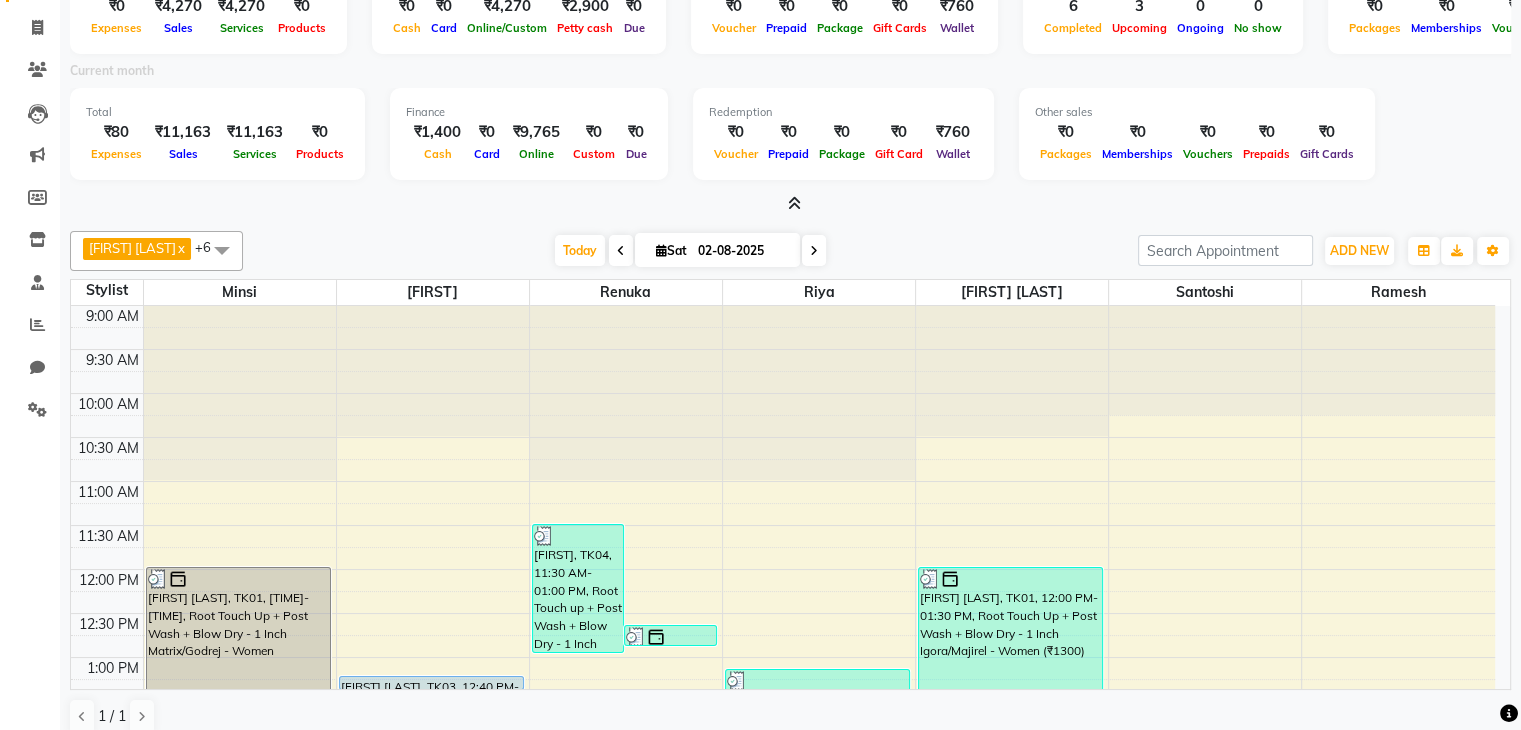 click on "₹0" at bounding box center [302, 6] 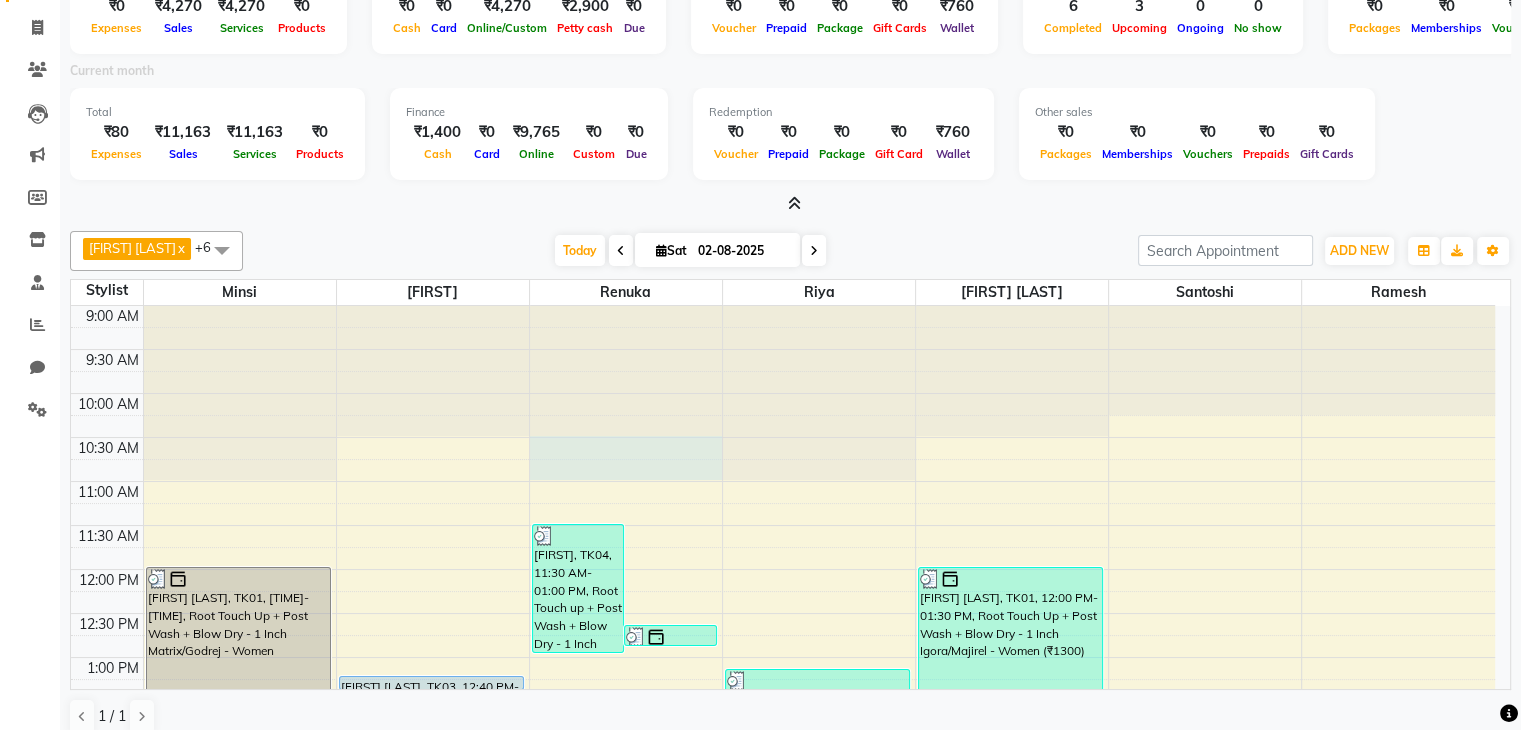 scroll, scrollTop: 1, scrollLeft: 0, axis: vertical 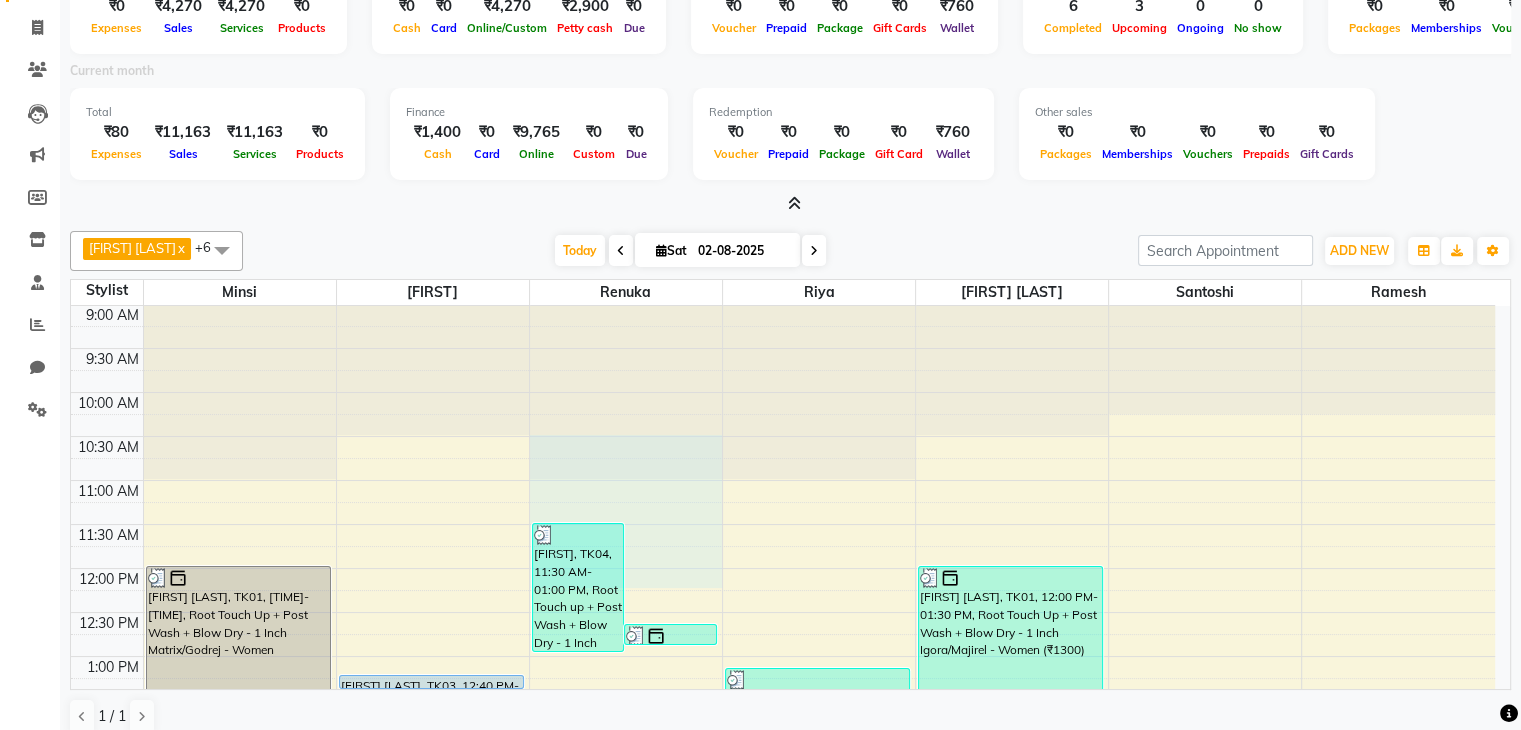 drag, startPoint x: 662, startPoint y: 644, endPoint x: 377, endPoint y: 776, distance: 314.08438 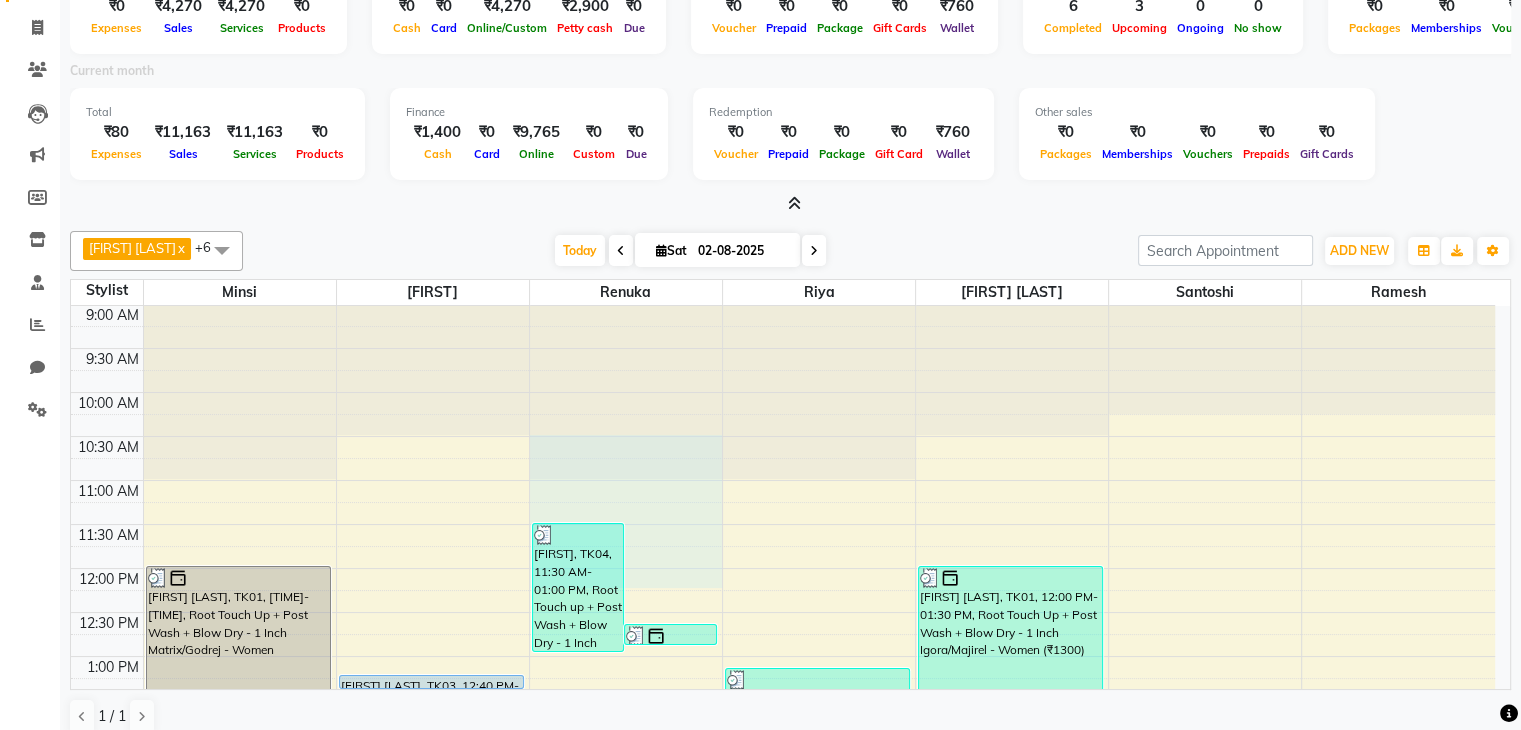 click on "08047224946 Select Location × Mk's Milagro Unisex Salon & Academy, Vidyanagar, Tingre Nagar  WhatsApp Status  ✕ Status:  Disconnected Most Recent Message: 29-06-2025     12:01 PM Recent Service Activity: 29-06-2025     01:03 PM  08047224946 Whatsapp Settings English ENGLISH Español العربية मराठी हिंदी ગુજરાતી தமிழ் 中文 Notifications  DINGG Alert   02-08-2025   [FIRST] booked an appointment on 02-08-2025 at 1:15 pm.   DINGG Alert   02-08-2025   [FIRST] booked an appointment on 02-08-2025 at 12:00 pm.   DINGG Alert   01-08-2025   [FIRST] booked an appointment on 01-08-2025 at 5:00 pm.   DINGG Alert   28-07-2025   [FIRST] booked an appointment on 28-07-2025 at 3:15 pm.   DINGG Alert   26-07-2025   [FIRST] booked an appointment on 27-07-2025 at 11:00 am.   DINGG Alert   26-07-2025   [FIRST] booked an appointment on 26-07-2025 at 3:30 pm.   DINGG Alert   25-07-2025   [FIRST] booked an appointment on 25-07-2025 at 3:00 pm.   DINGG Alert  Admin 6" at bounding box center [760, 247] 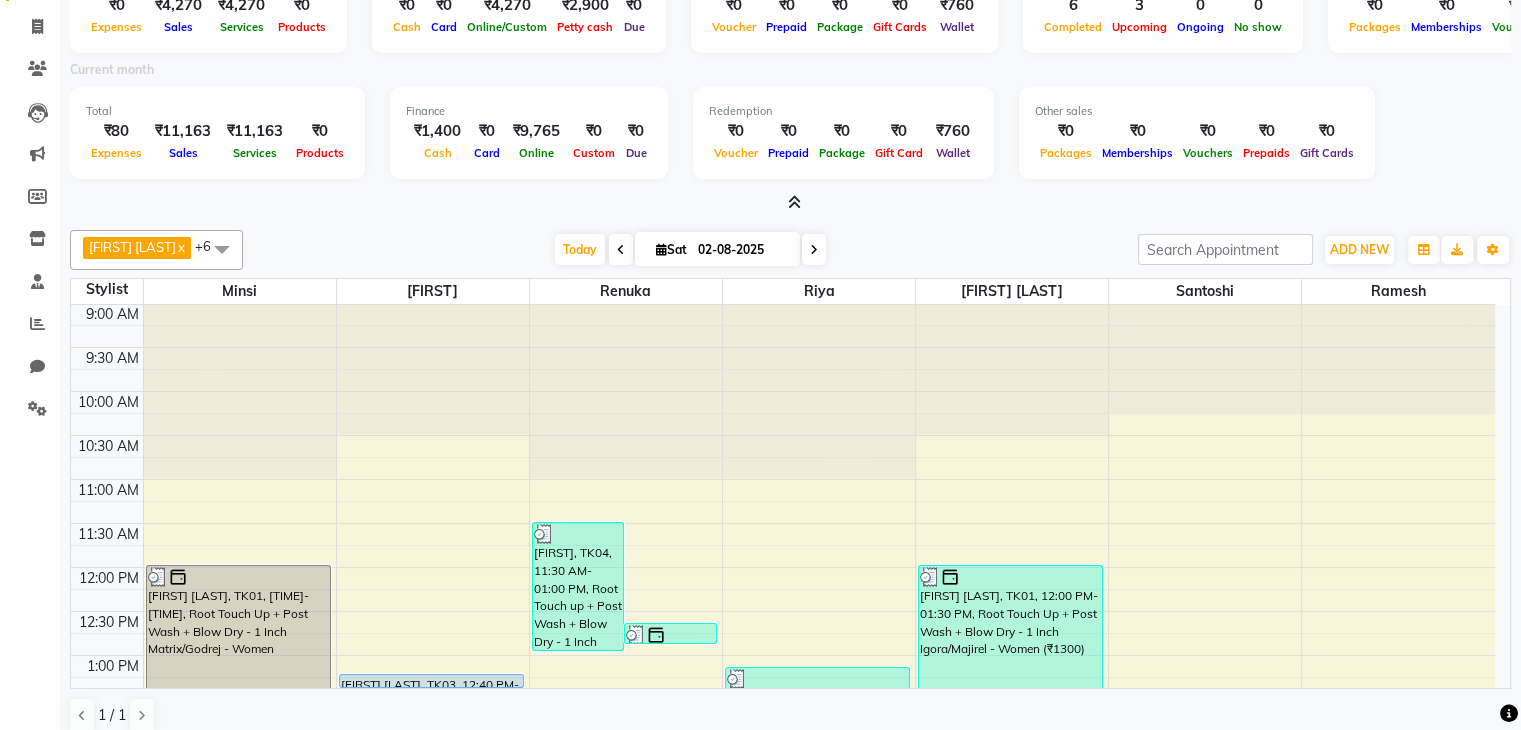 scroll, scrollTop: 0, scrollLeft: 0, axis: both 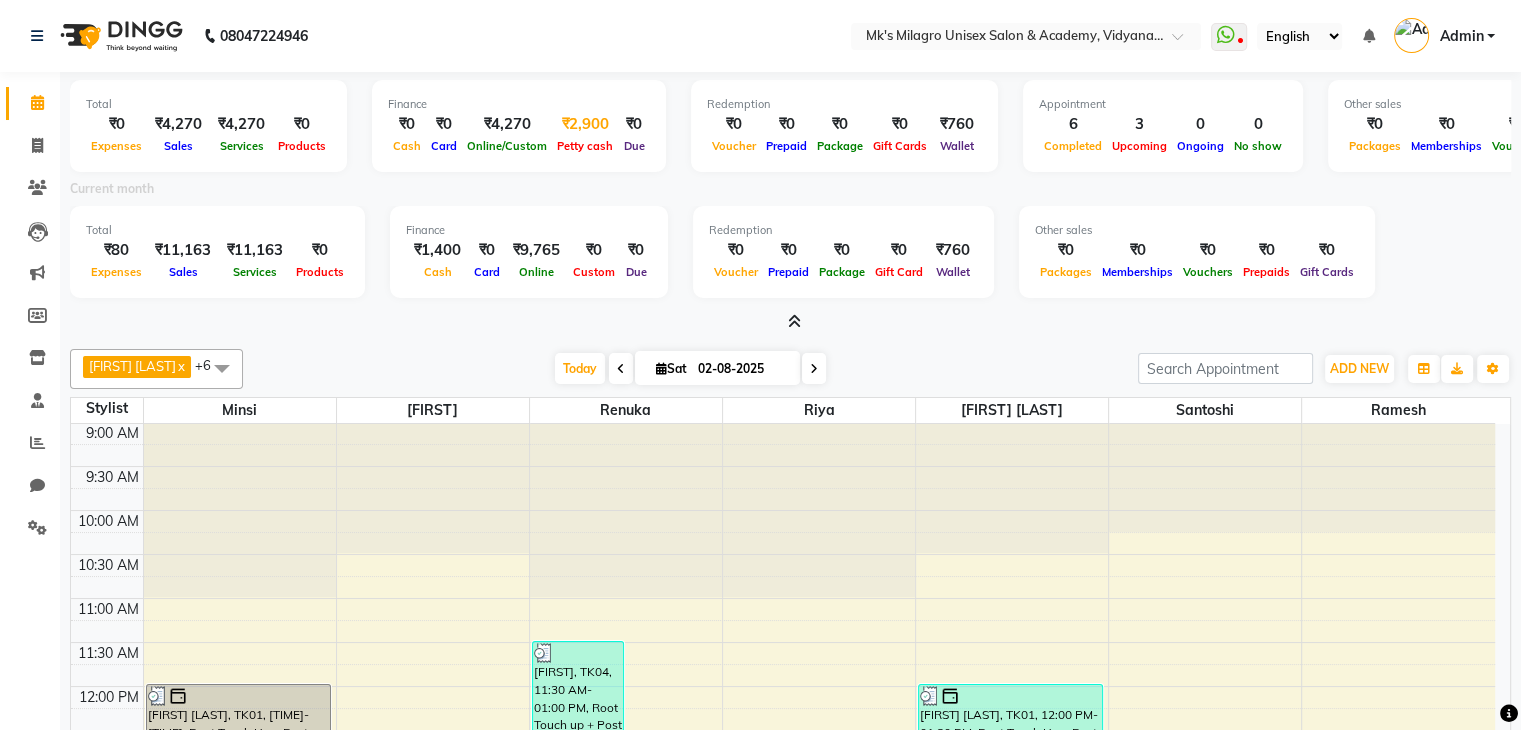 click on "Petty cash" at bounding box center (585, 146) 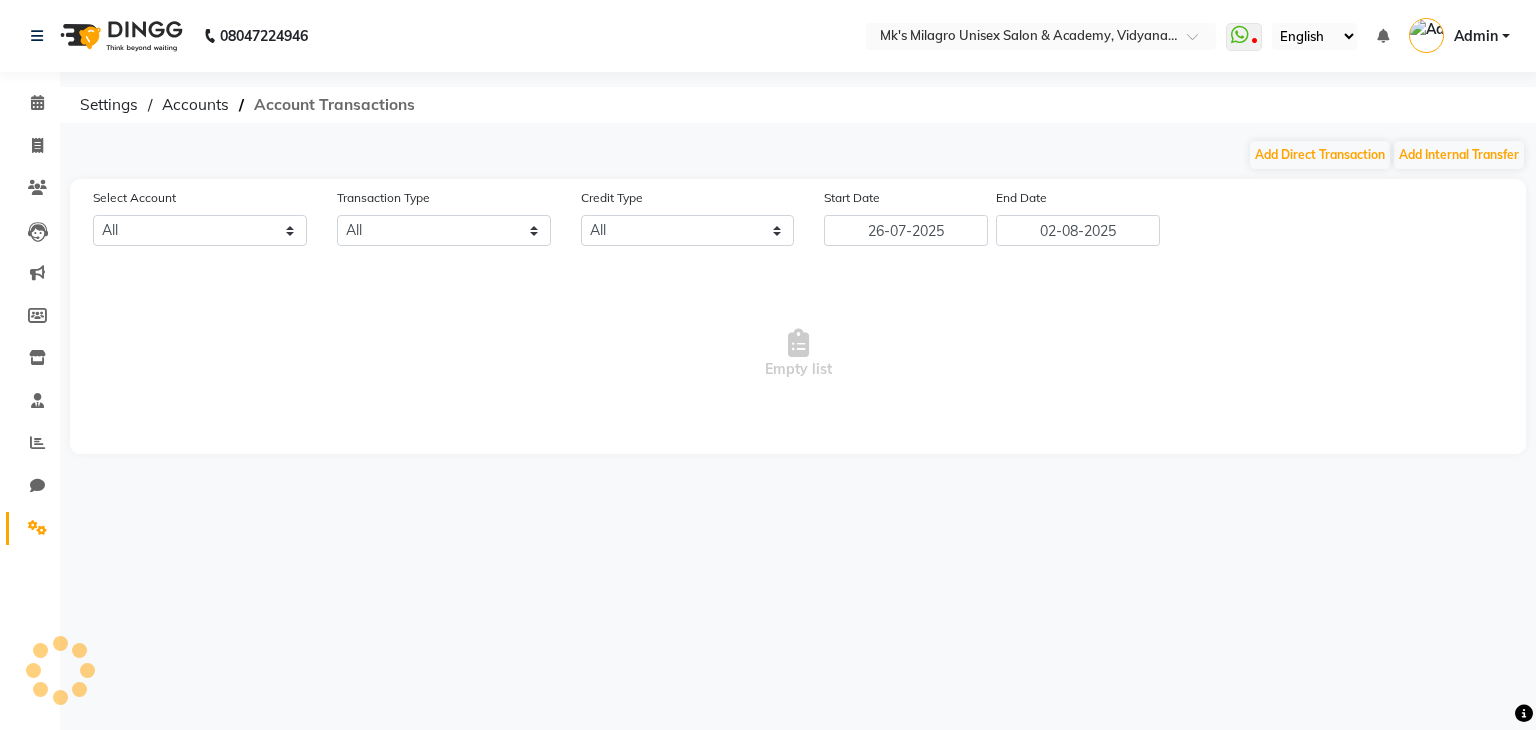 select on "2951" 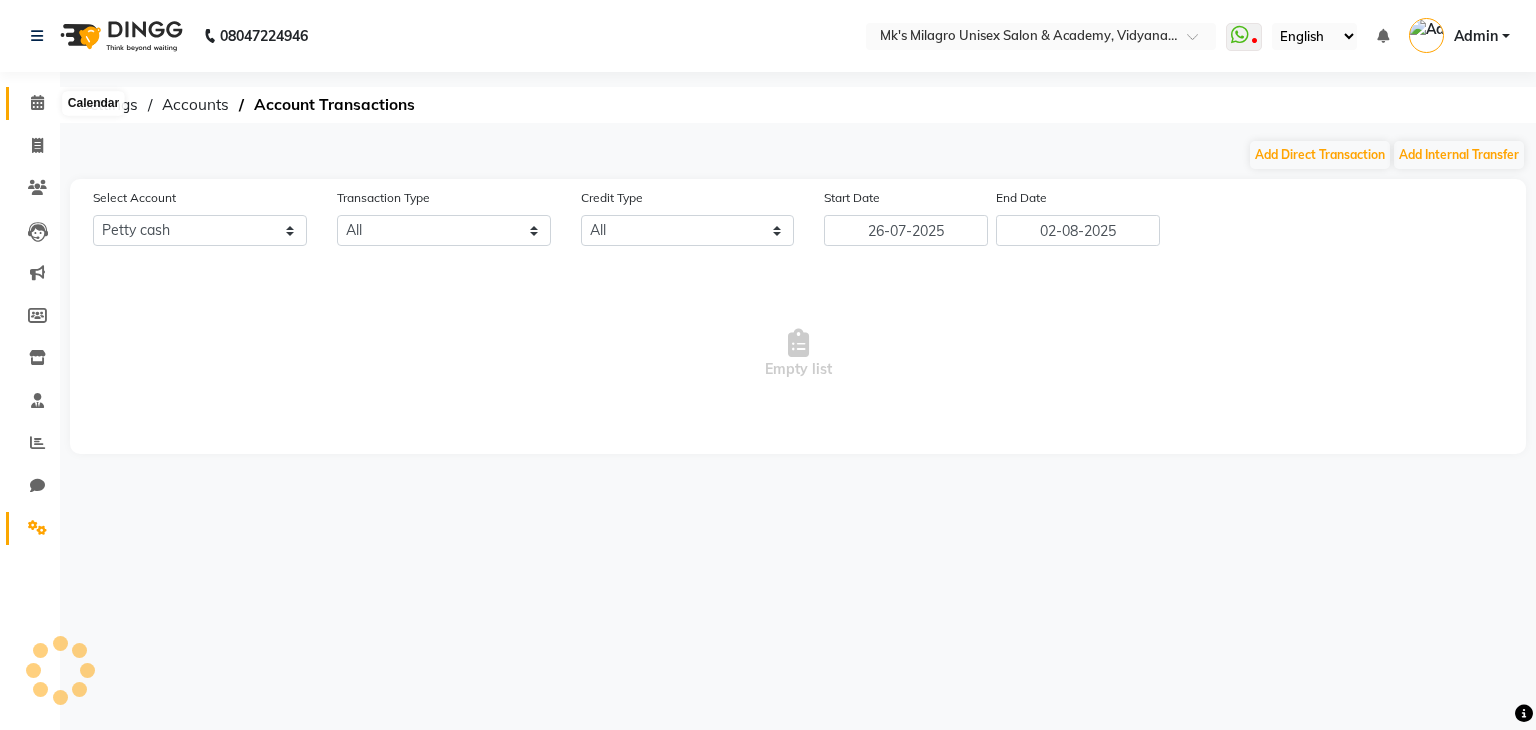click 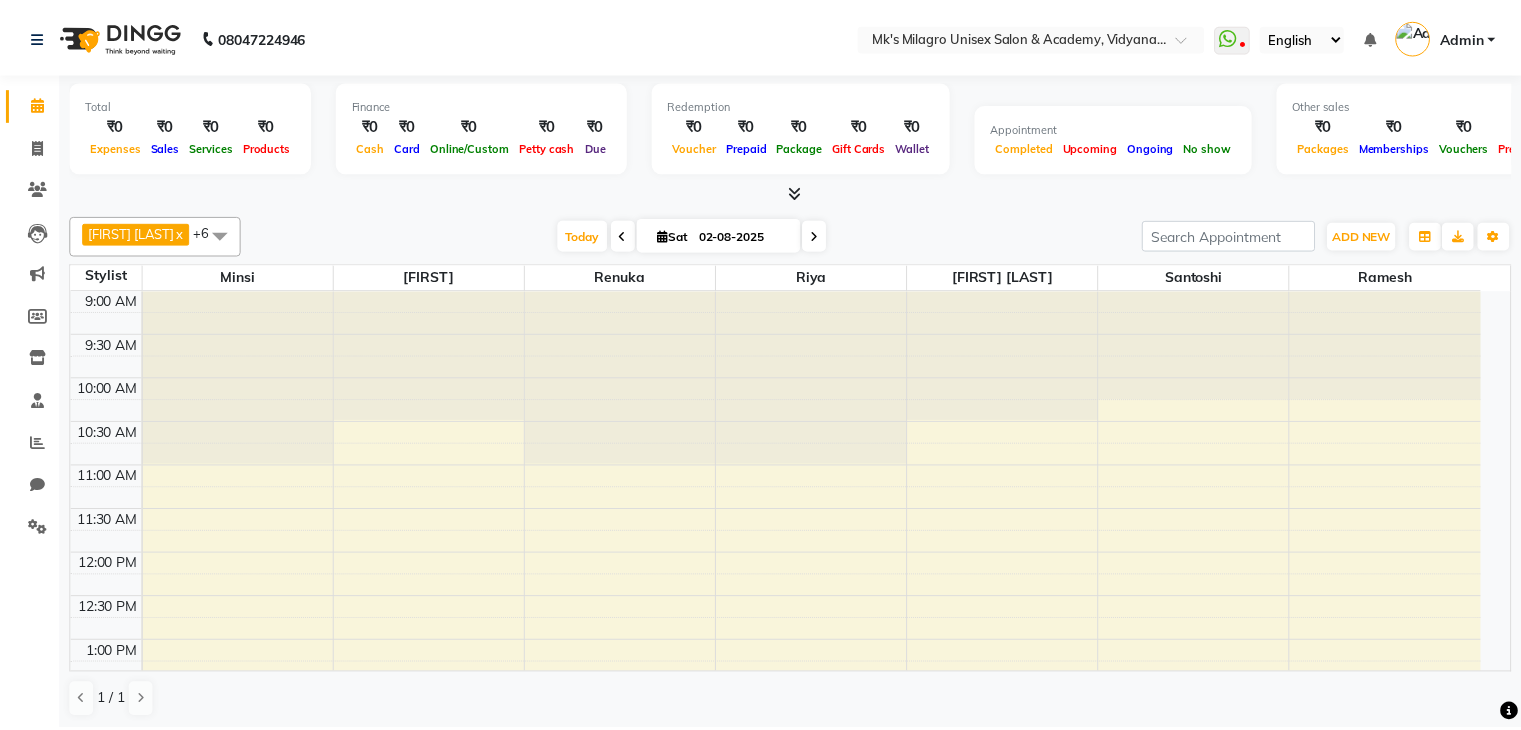 scroll, scrollTop: 350, scrollLeft: 0, axis: vertical 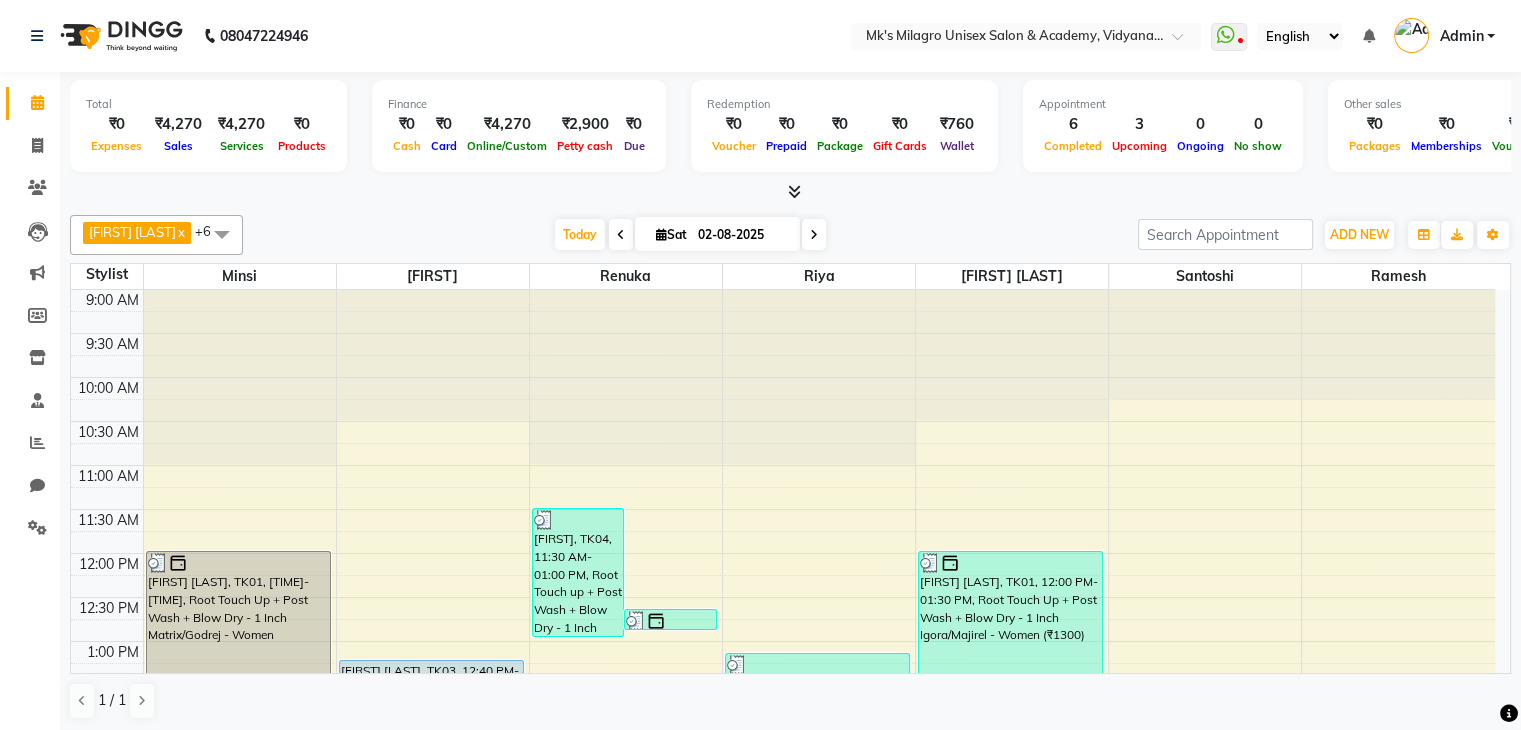 click at bounding box center [794, 191] 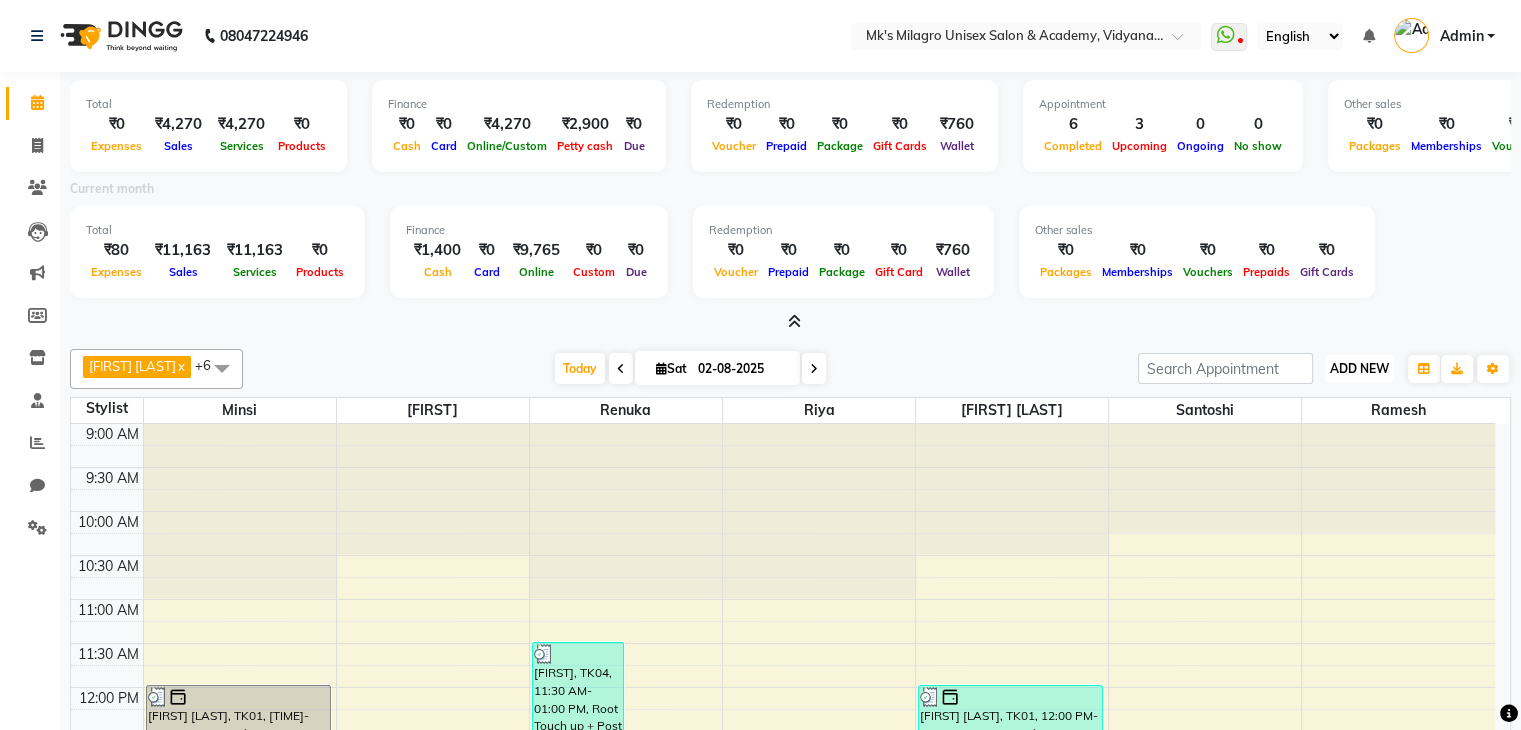click on "ADD NEW Toggle Dropdown" at bounding box center [1359, 369] 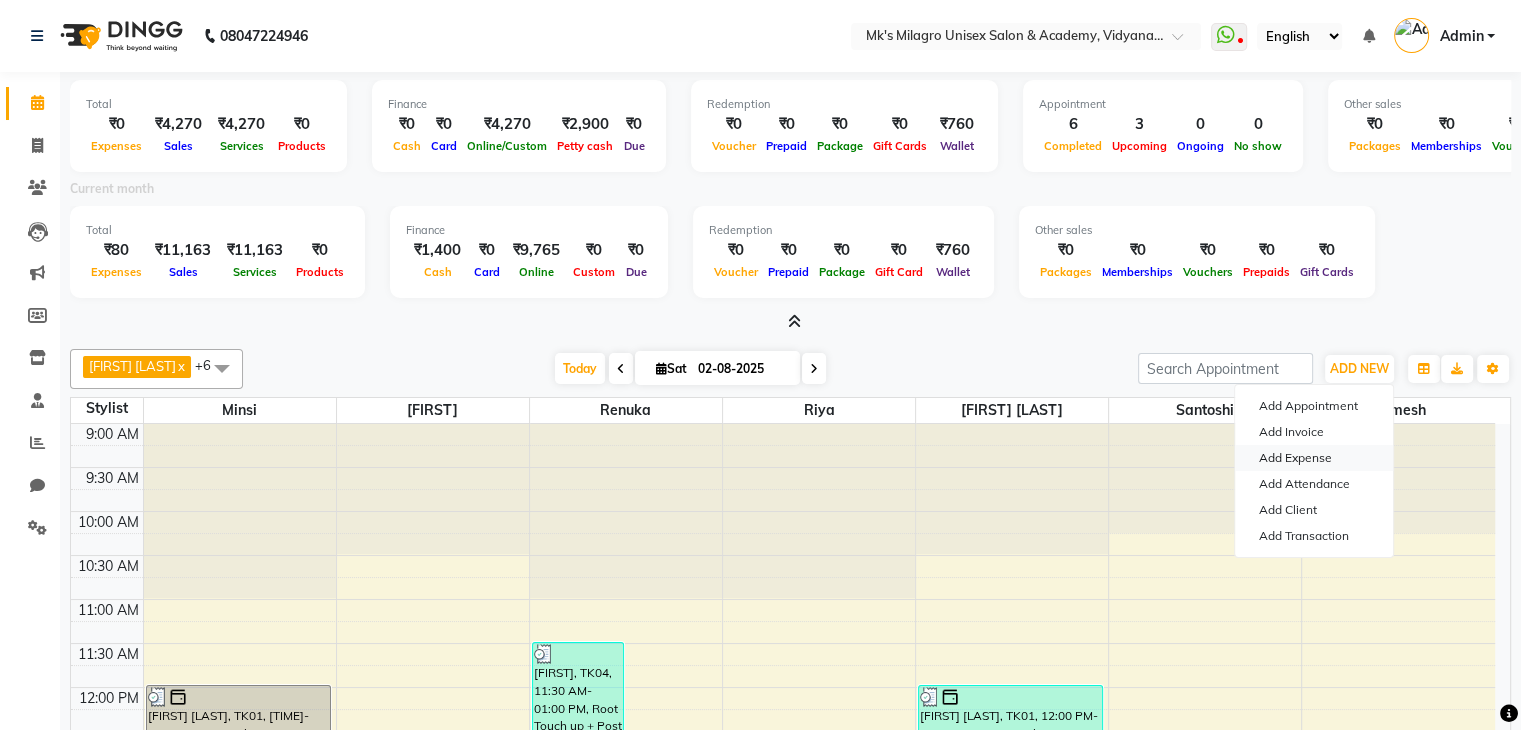 click on "Add Expense" at bounding box center (1314, 458) 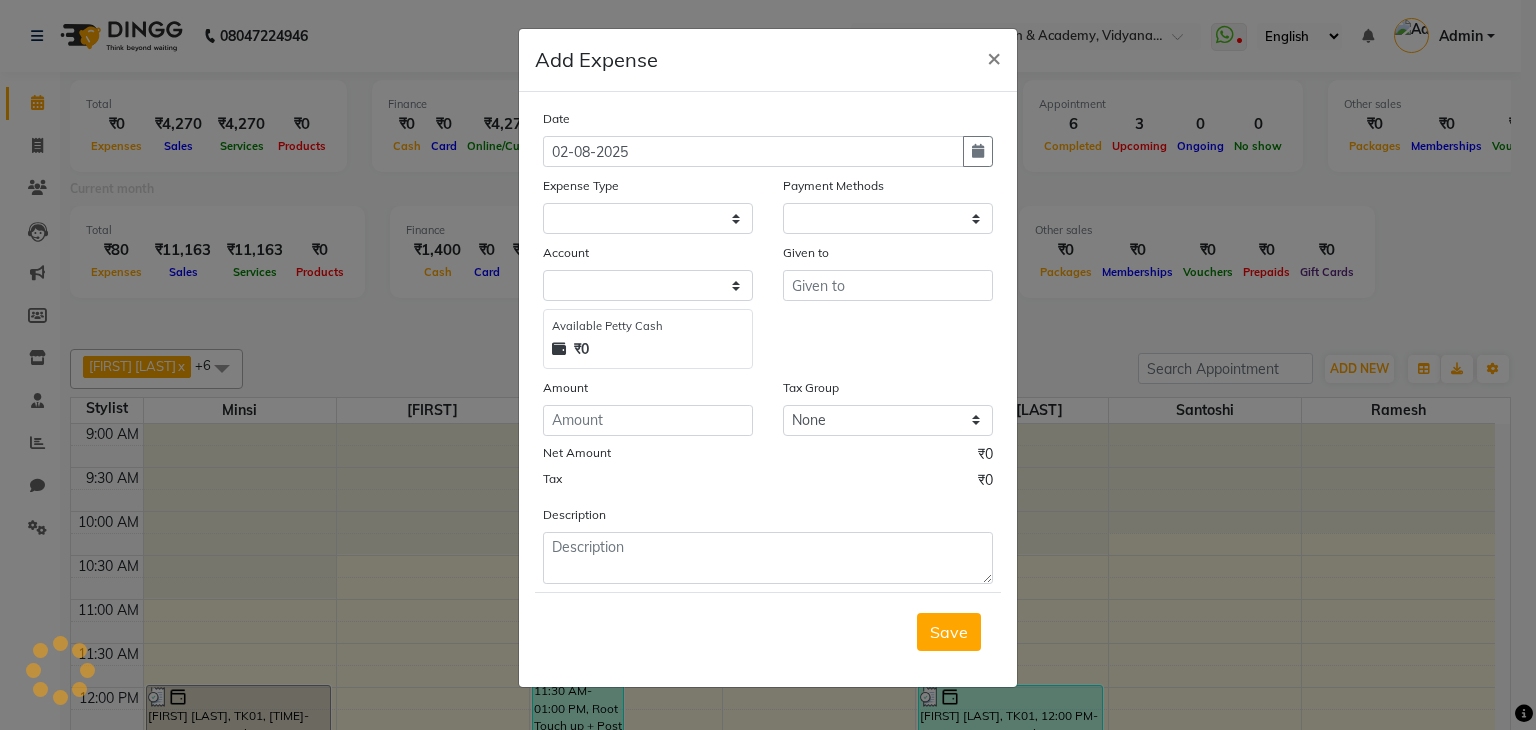 select on "1" 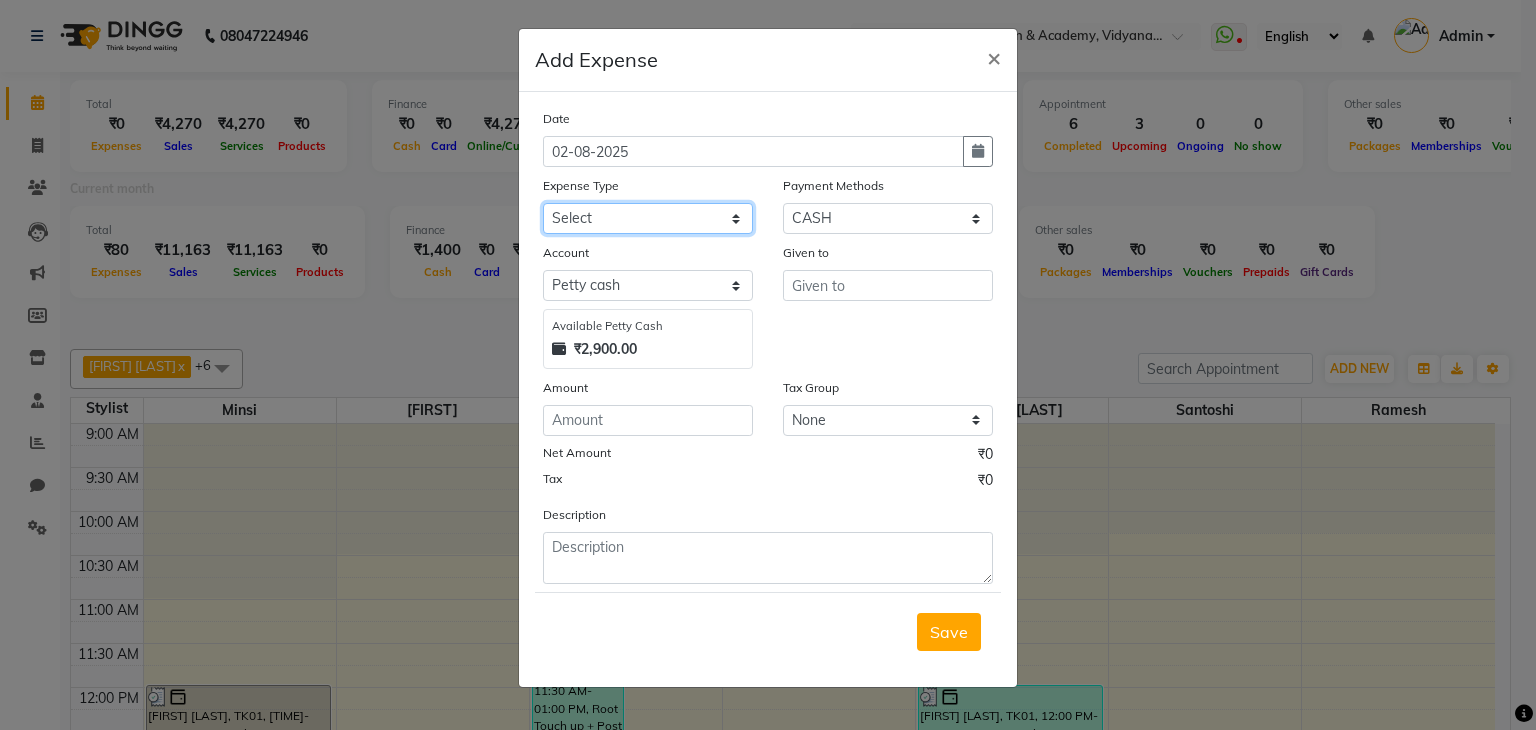 click on "Select Advance Salary Bank charges Car maintenance  Cash transfer to bank Cash transfer to hub Client Snacks Clinical charges Equipment Flowers Fuel Govt fee Incentive Insurance International purchase Loan Repayment Maintenance Marketing Miscellaneous MRA Other Pantry Product Rent Salary Staff Snacks Tax Tea & Refreshment Uber Utilities" 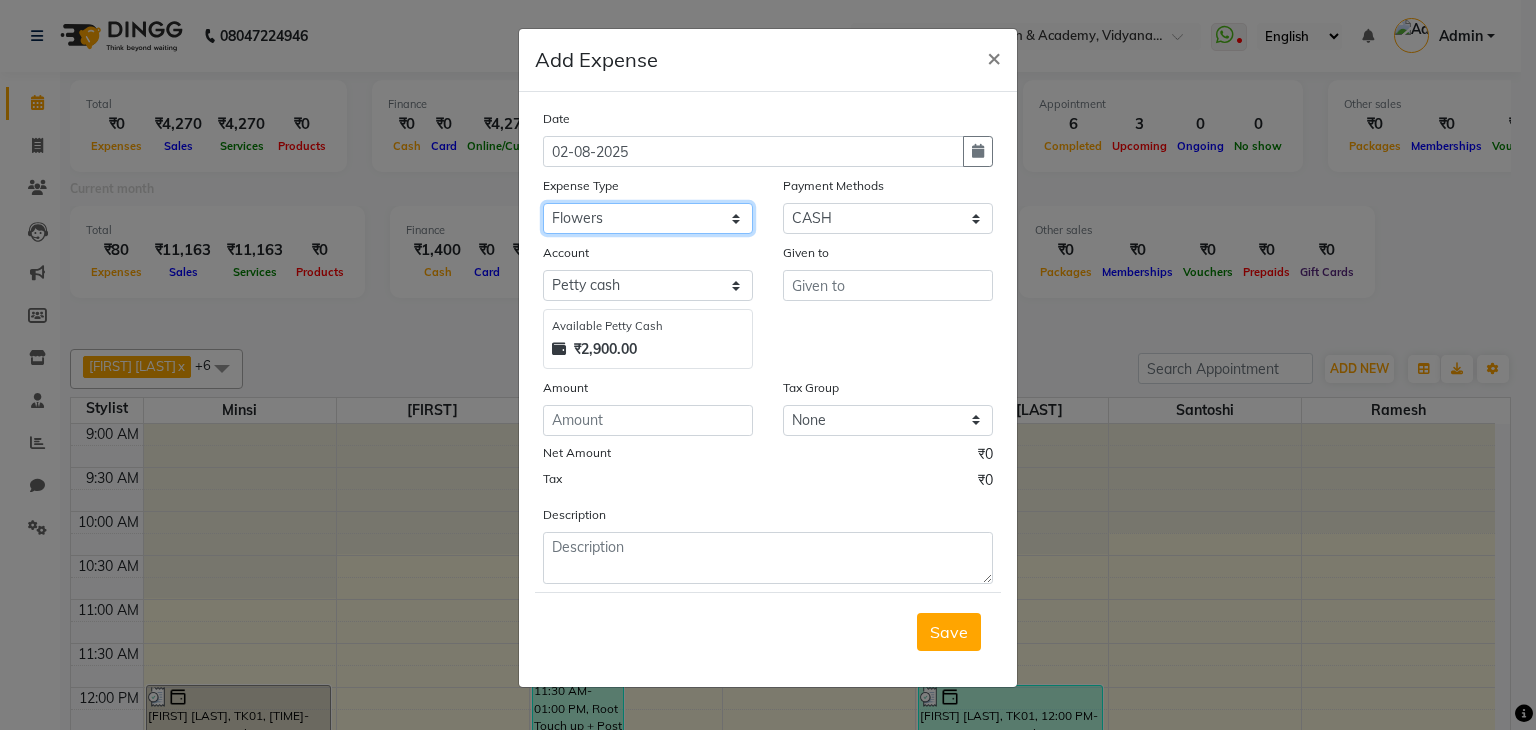click on "Select Advance Salary Bank charges Car maintenance  Cash transfer to bank Cash transfer to hub Client Snacks Clinical charges Equipment Flowers Fuel Govt fee Incentive Insurance International purchase Loan Repayment Maintenance Marketing Miscellaneous MRA Other Pantry Product Rent Salary Staff Snacks Tax Tea & Refreshment Uber Utilities" 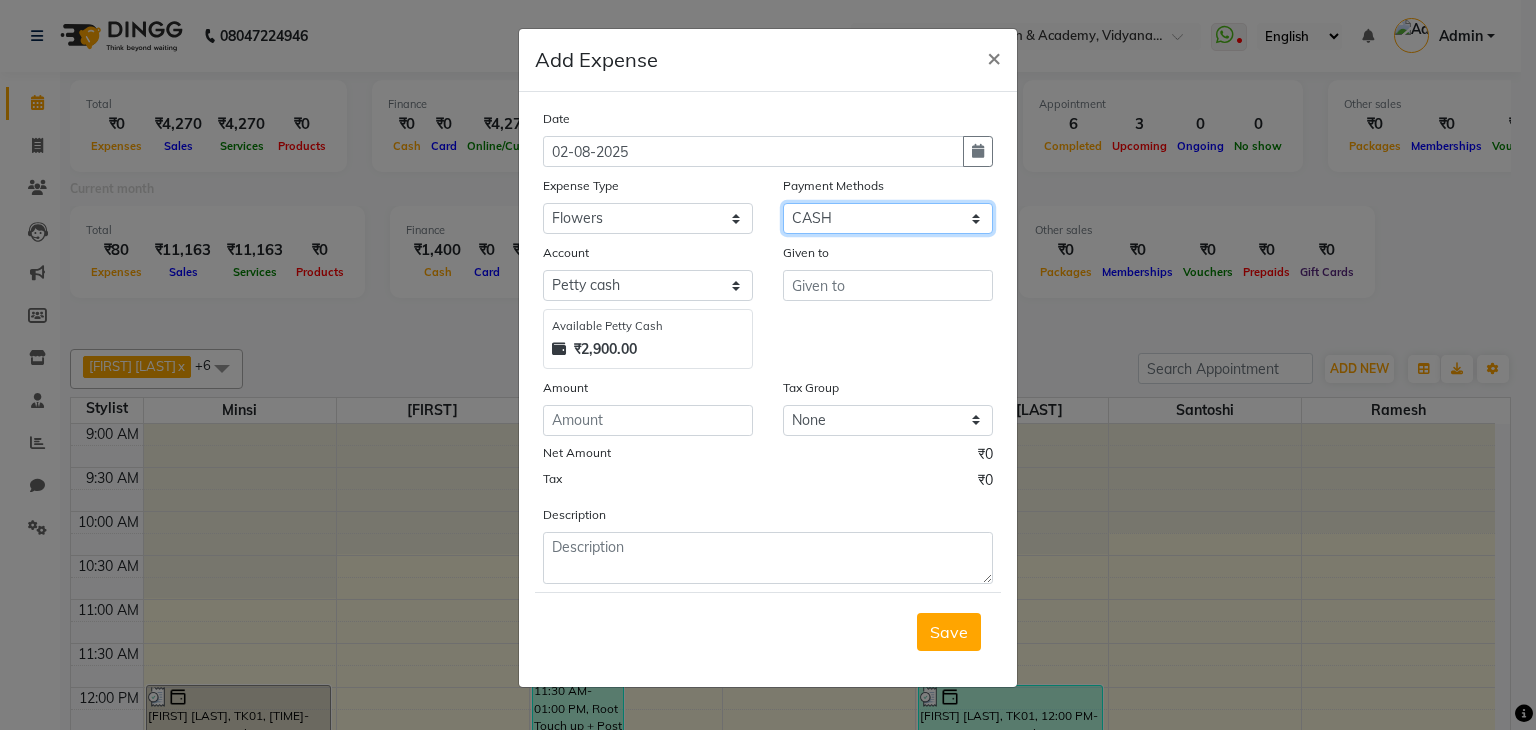 click on "Select Bank GPay Prepaid Points PhonePe CASH Credit Card CARD Debit Card Master Card Wallet" 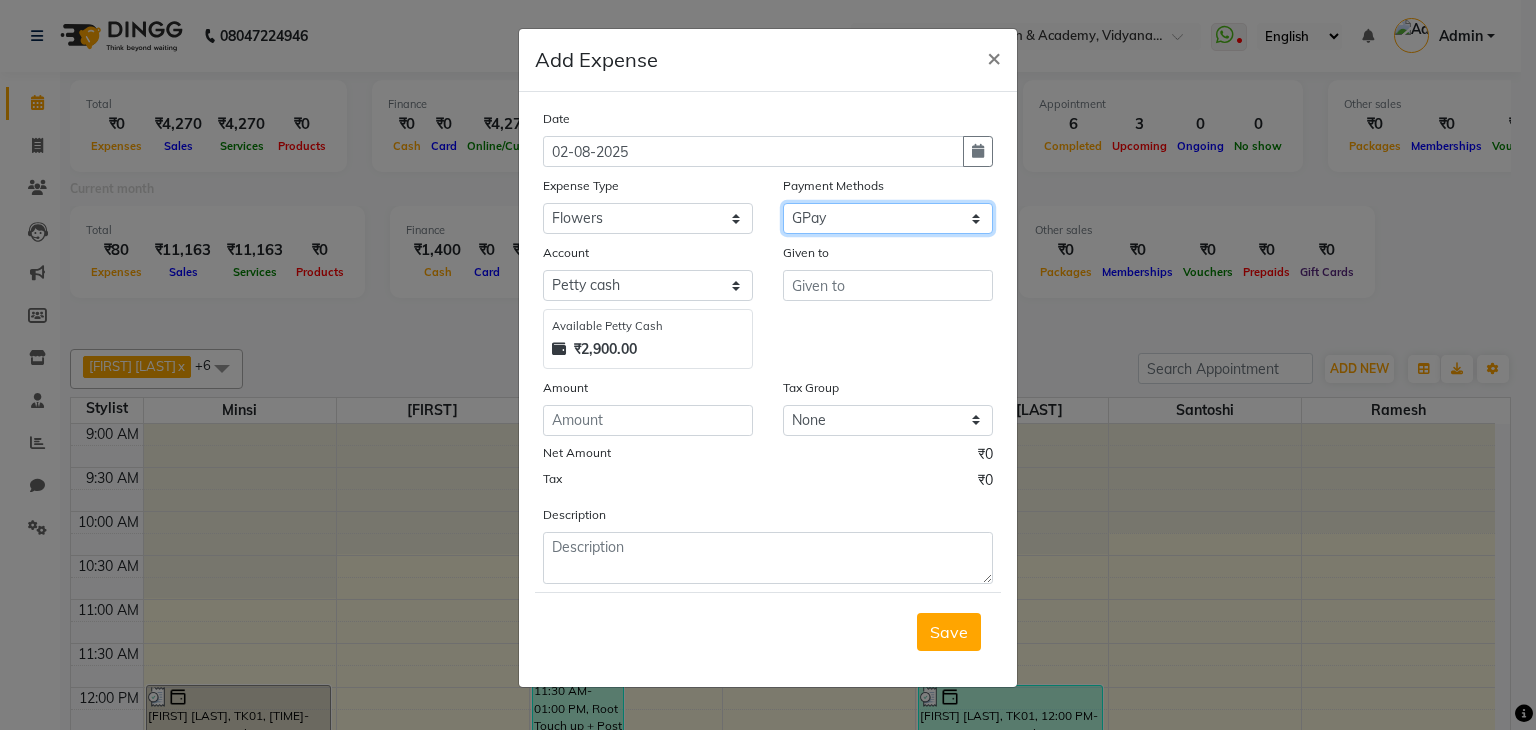 click on "Select Bank GPay Prepaid Points PhonePe CASH Credit Card CARD Debit Card Master Card Wallet" 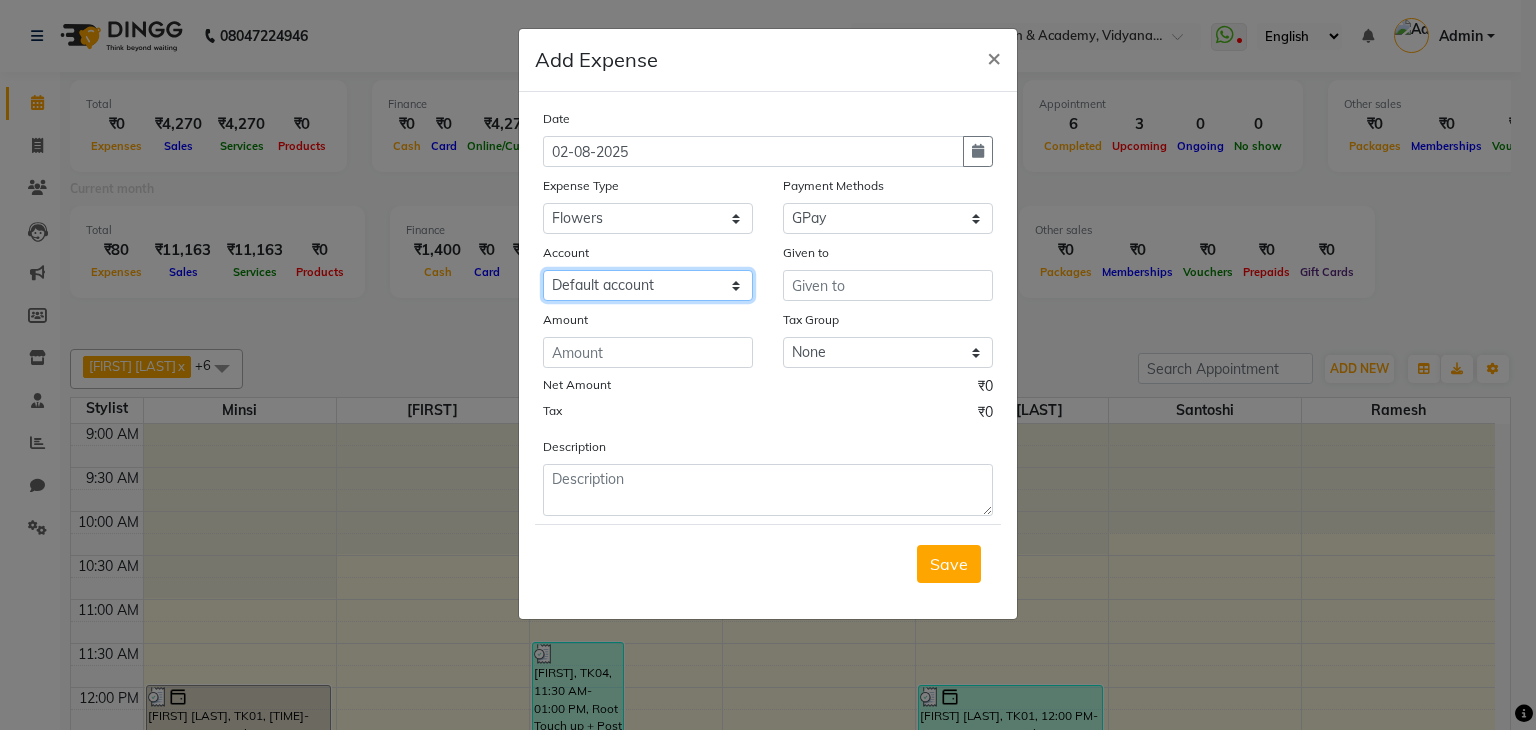click on "Select Default account" 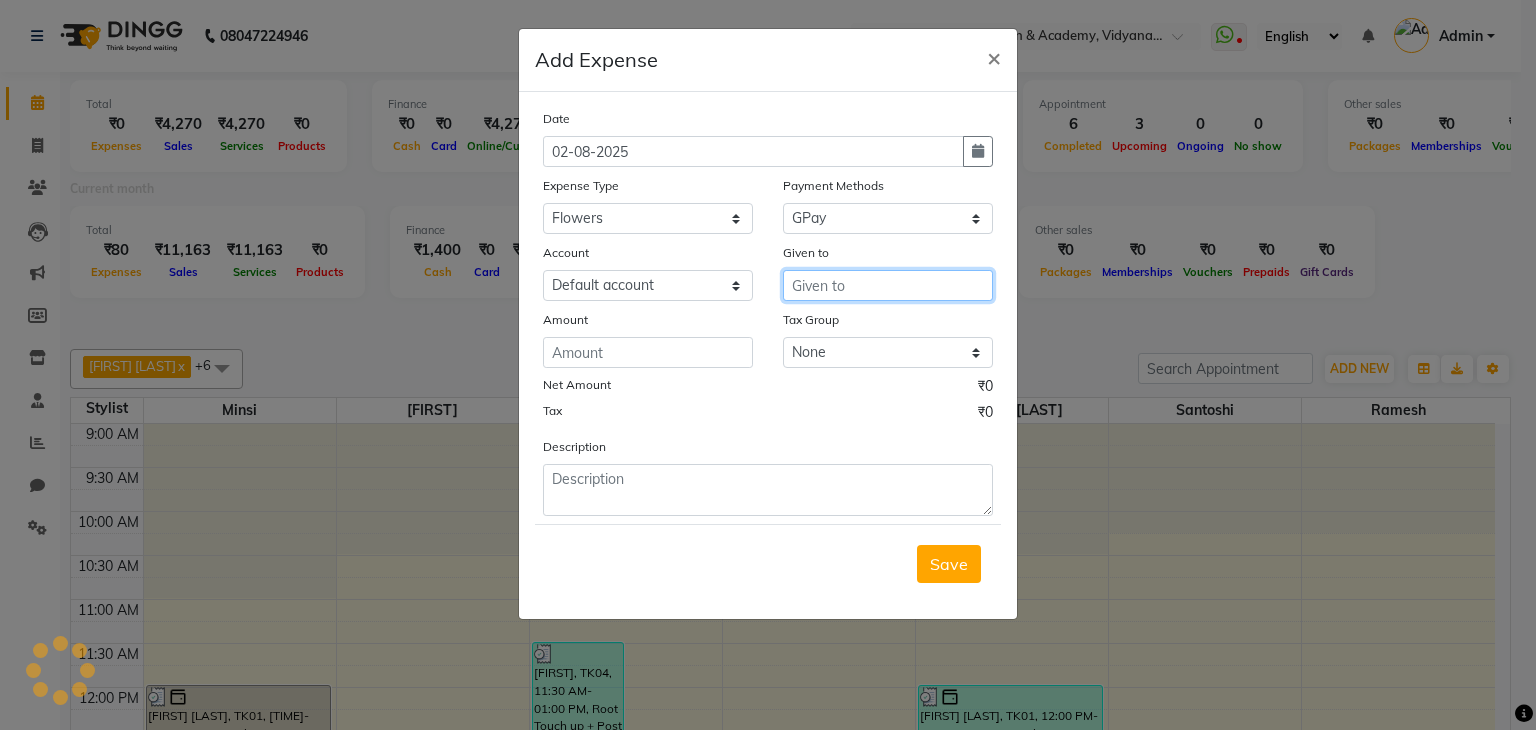 click at bounding box center (888, 285) 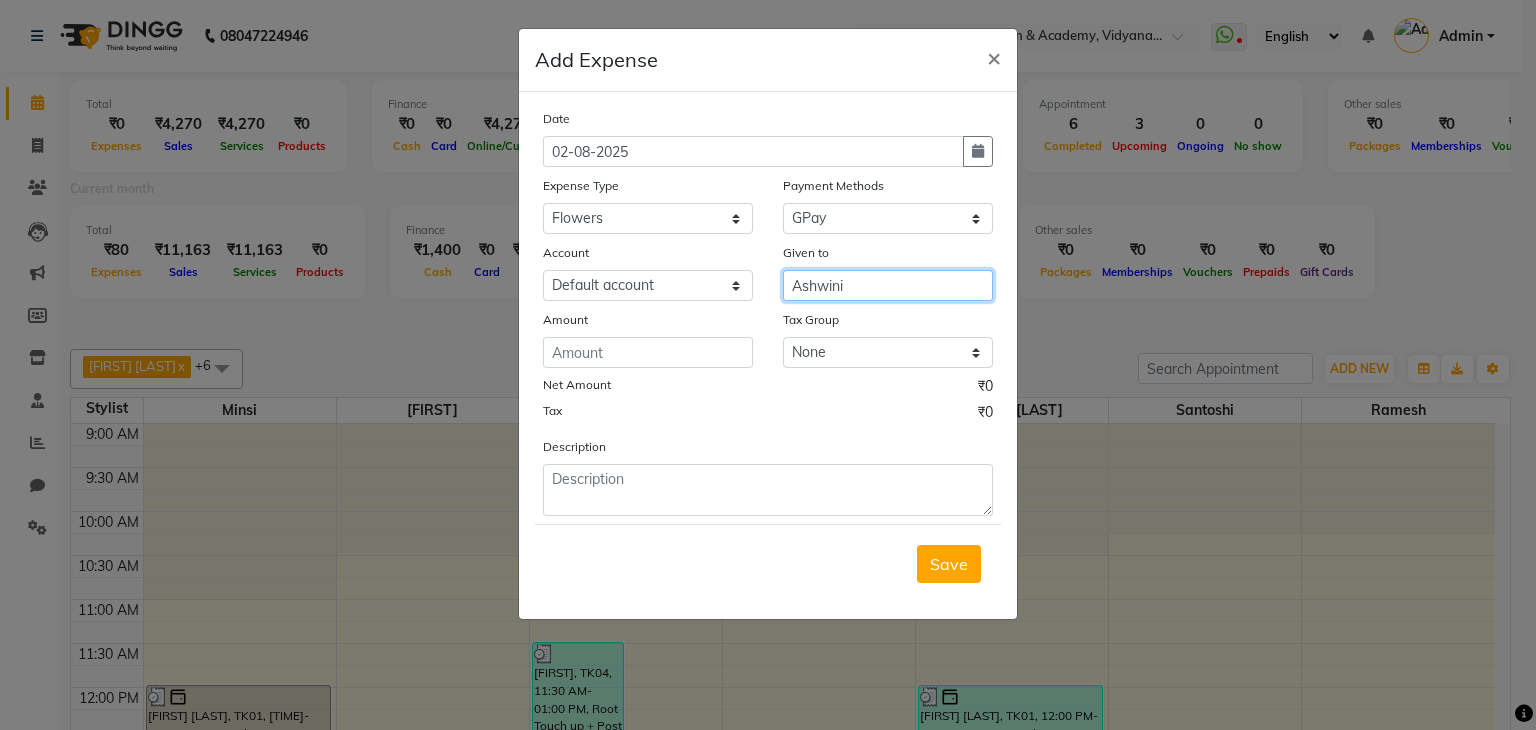 type on "Ashwini" 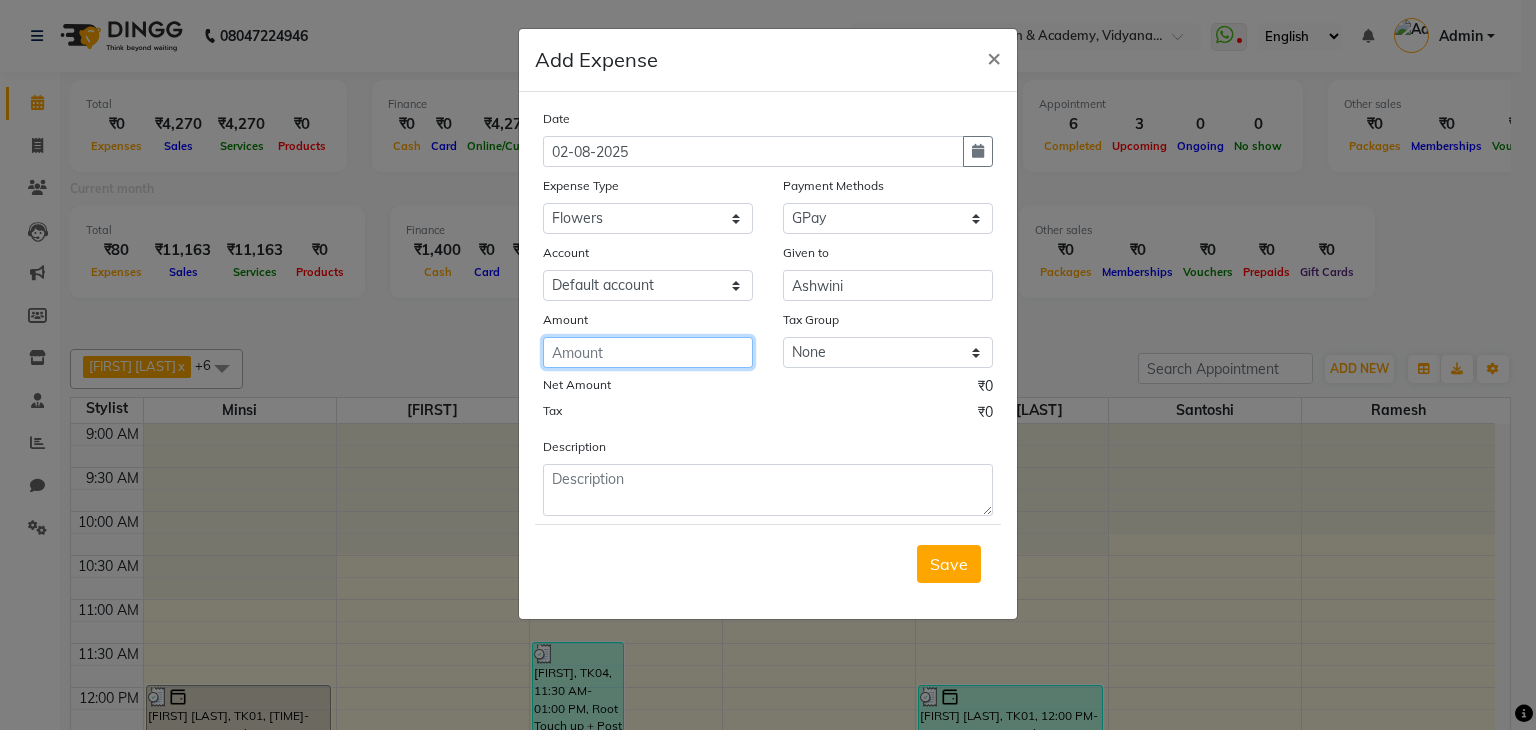 click 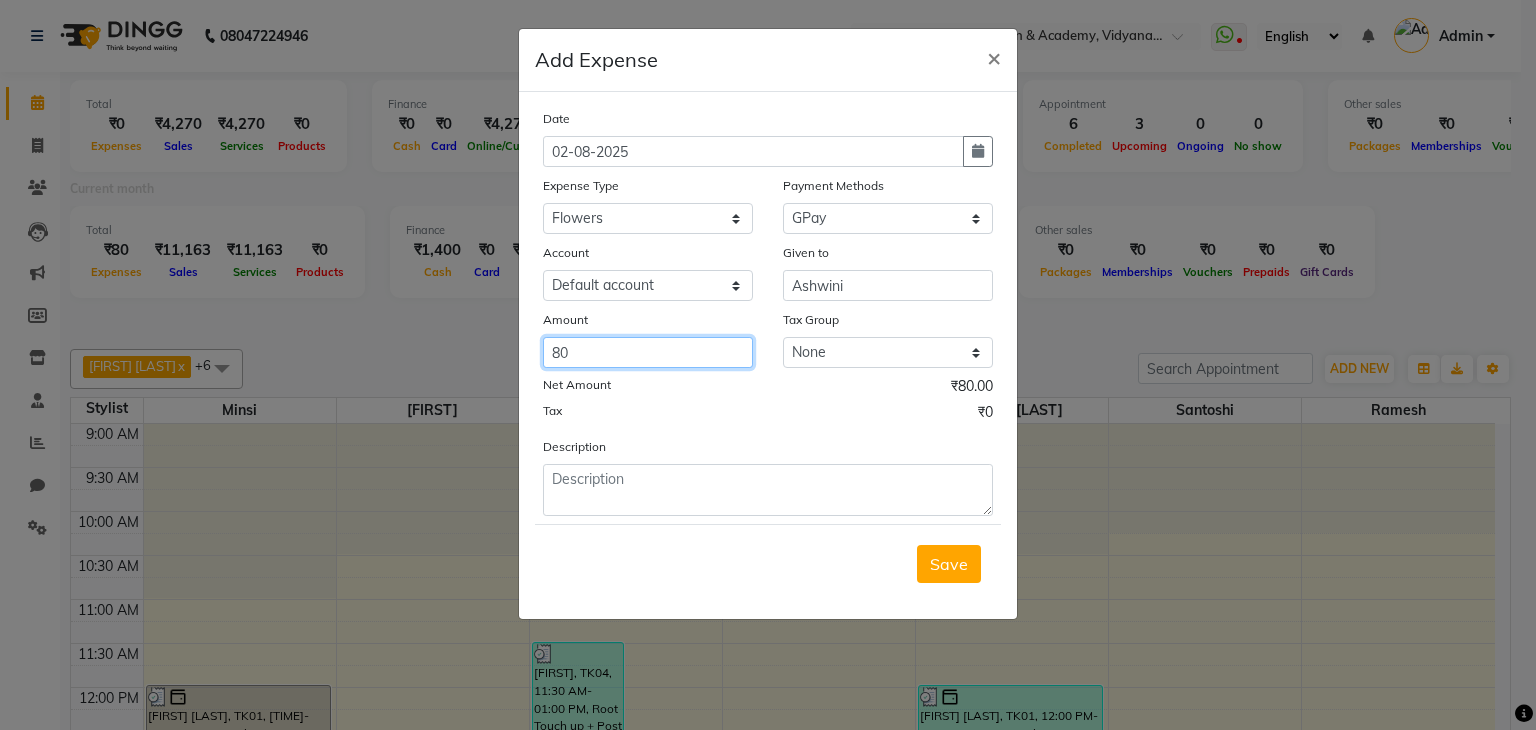 type on "80" 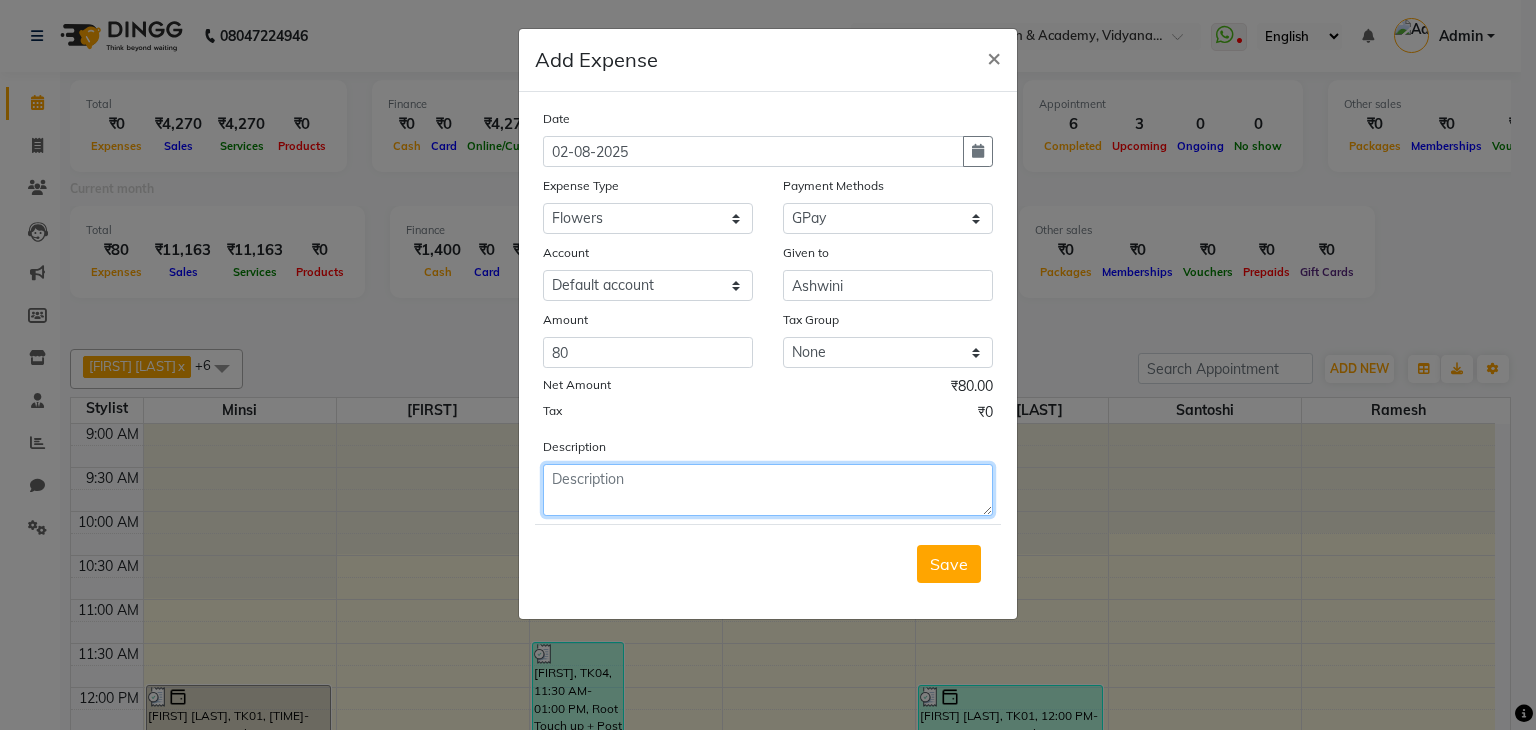 click 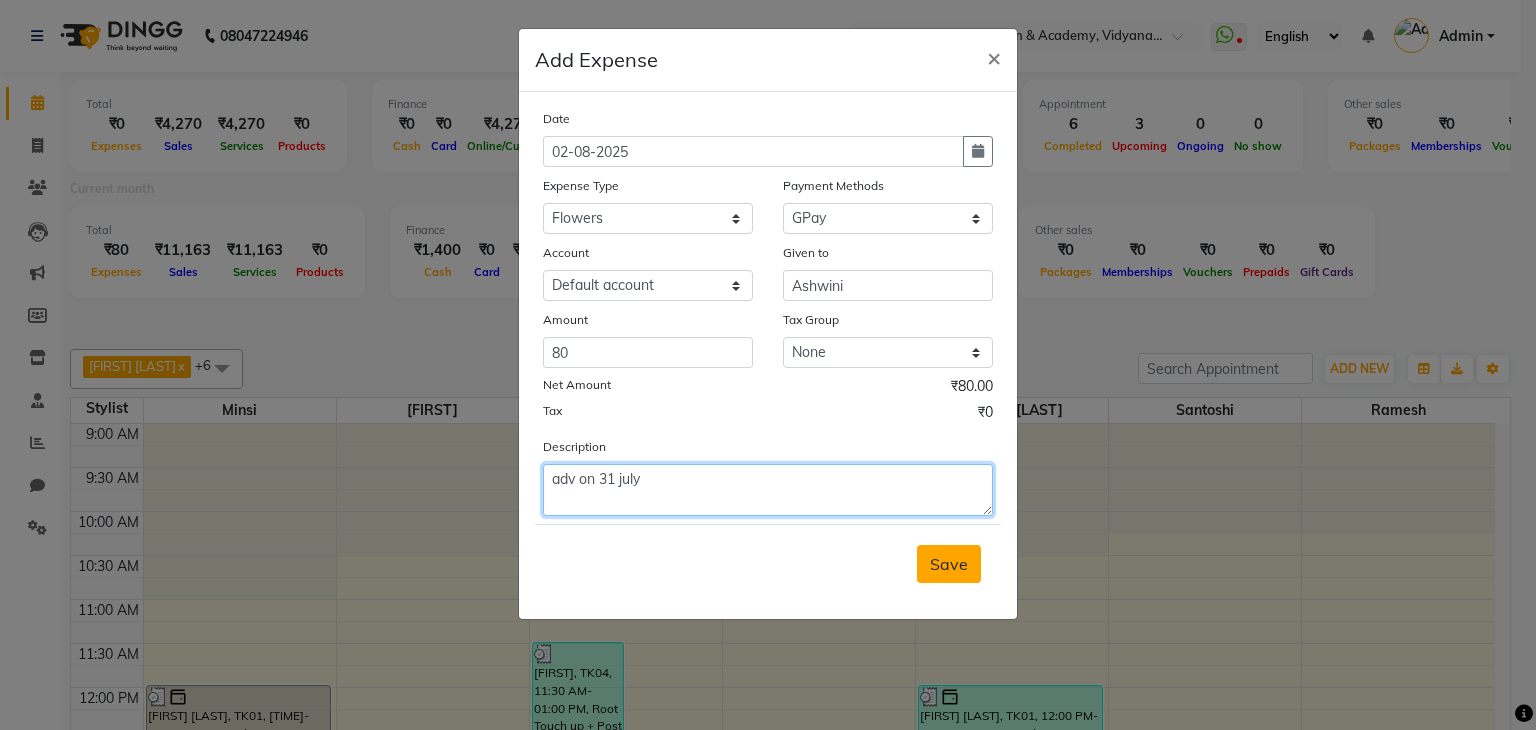 type on "adv on 31 july" 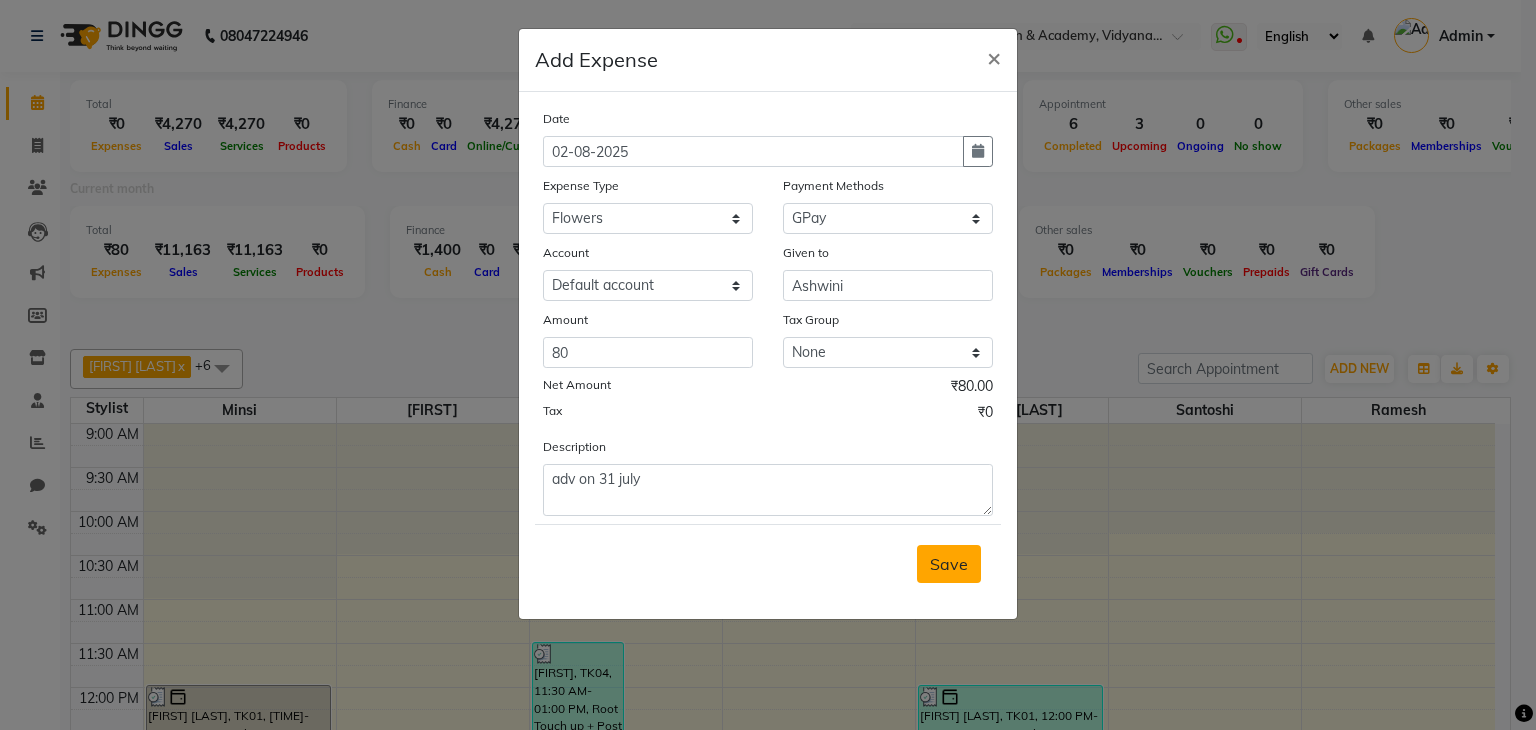 click on "Save" at bounding box center [949, 564] 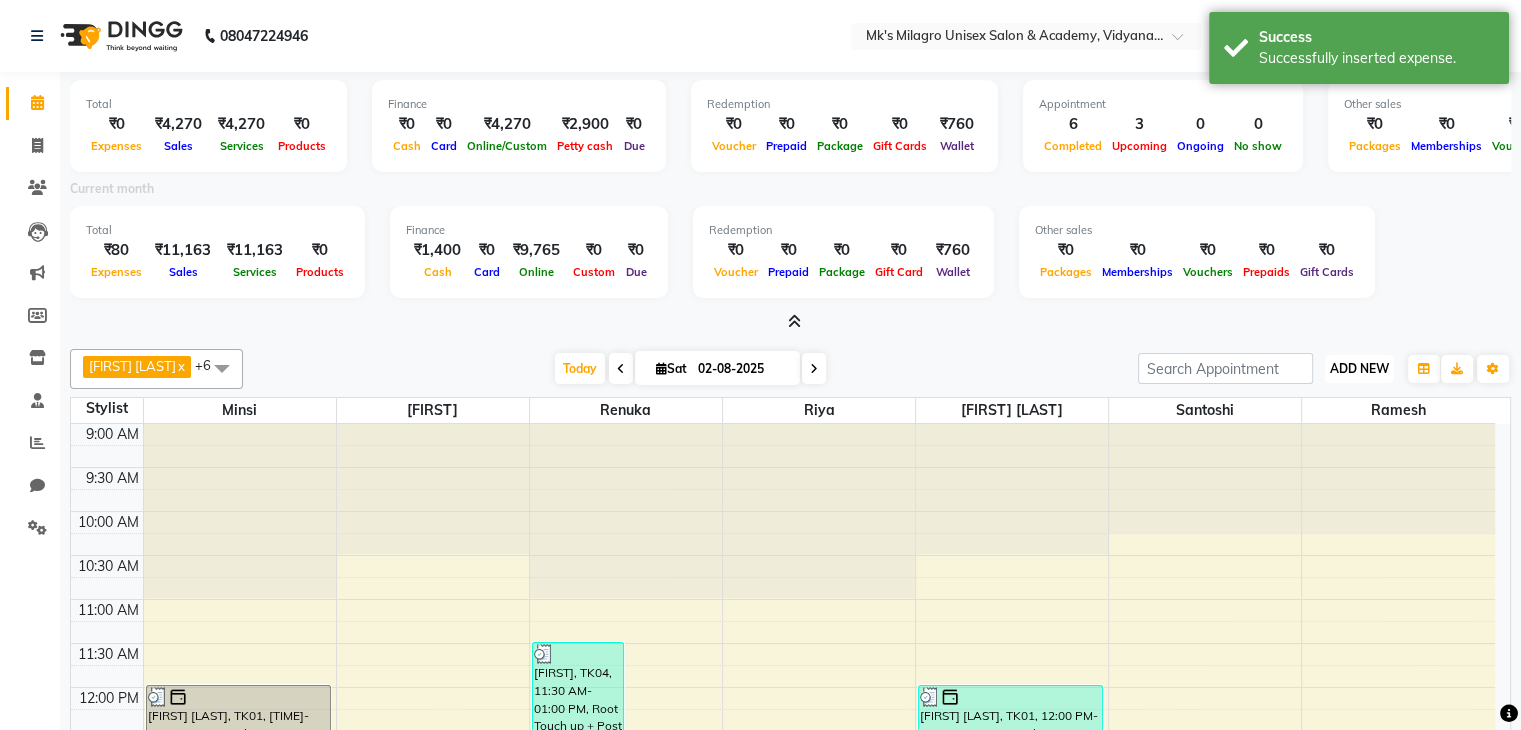 click on "ADD NEW" at bounding box center [1359, 368] 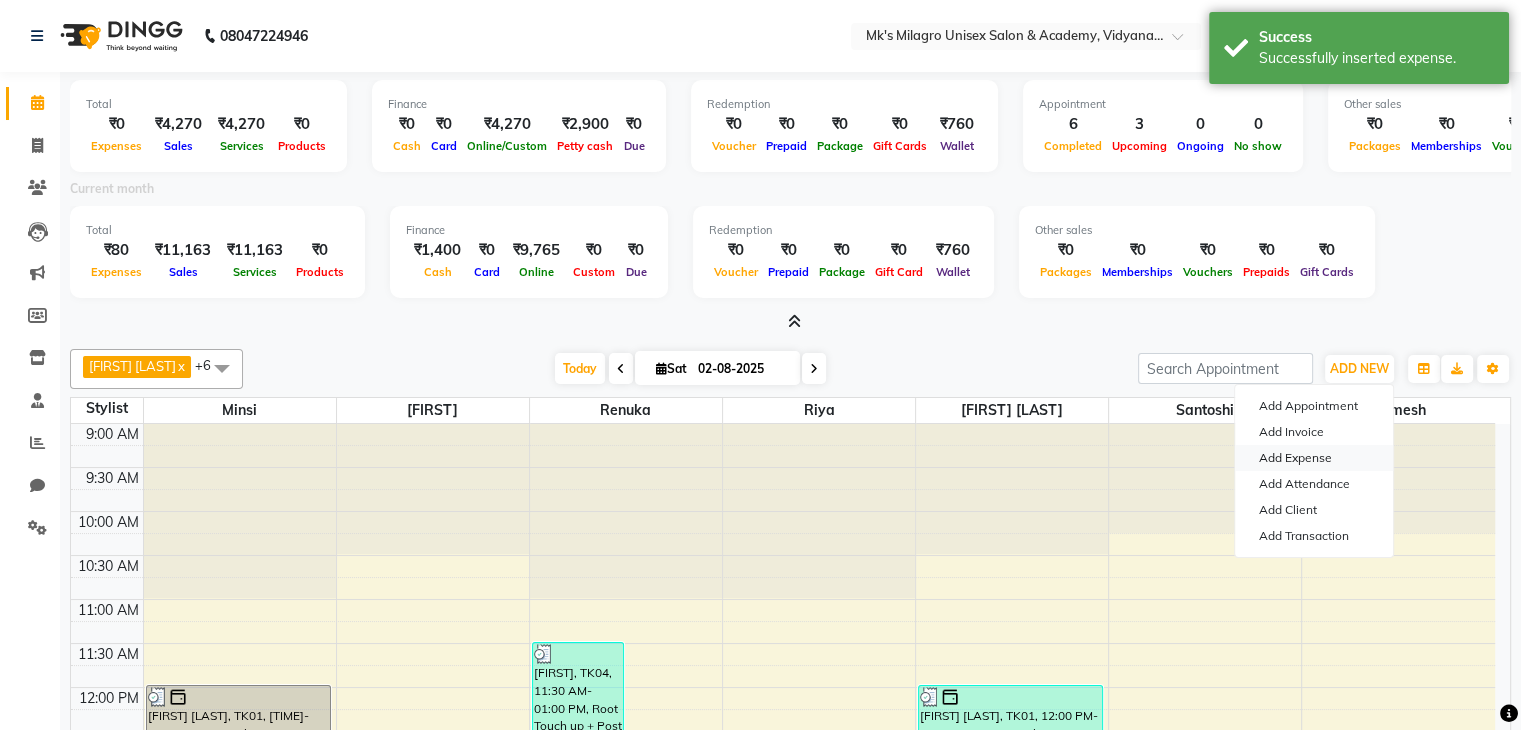 click on "Add Expense" at bounding box center (1314, 458) 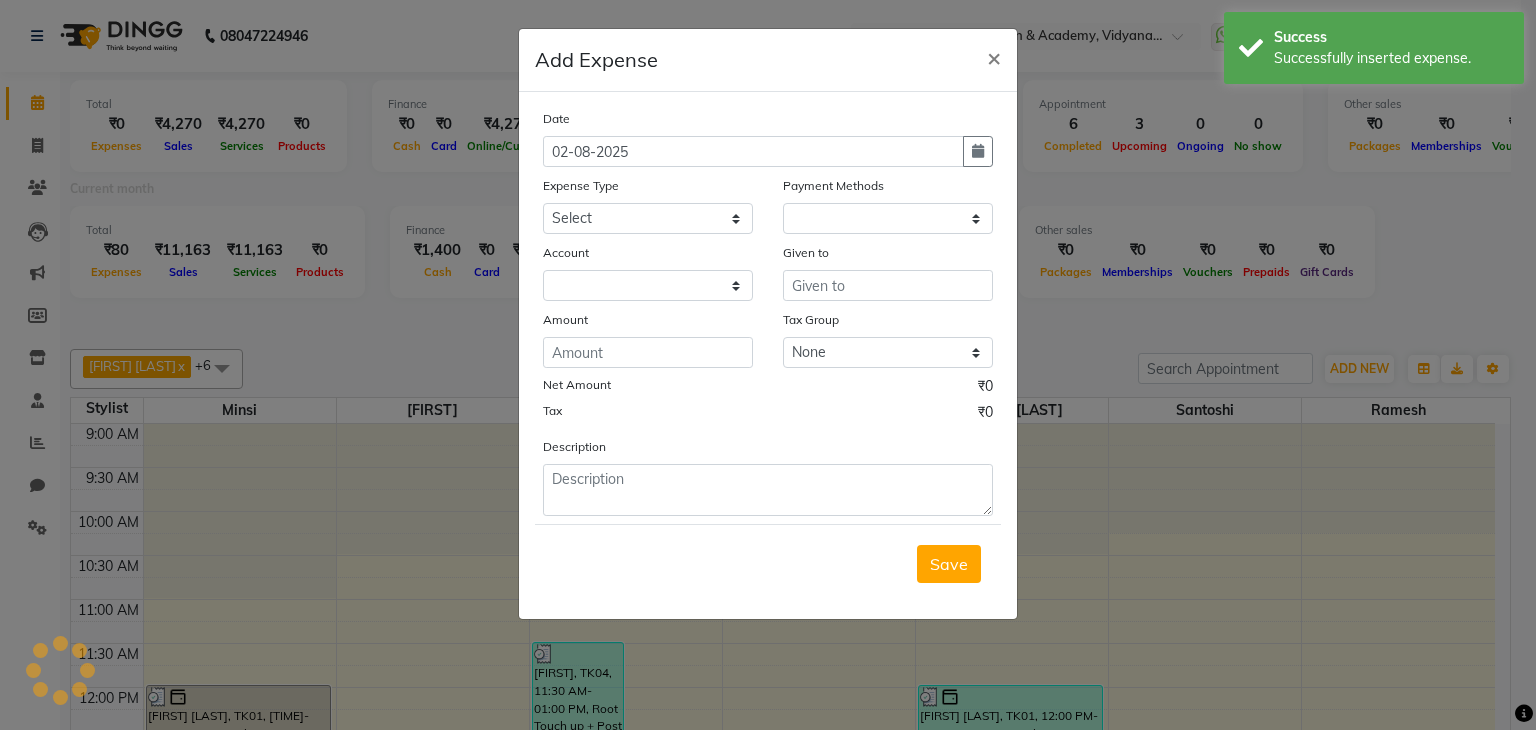 select on "1" 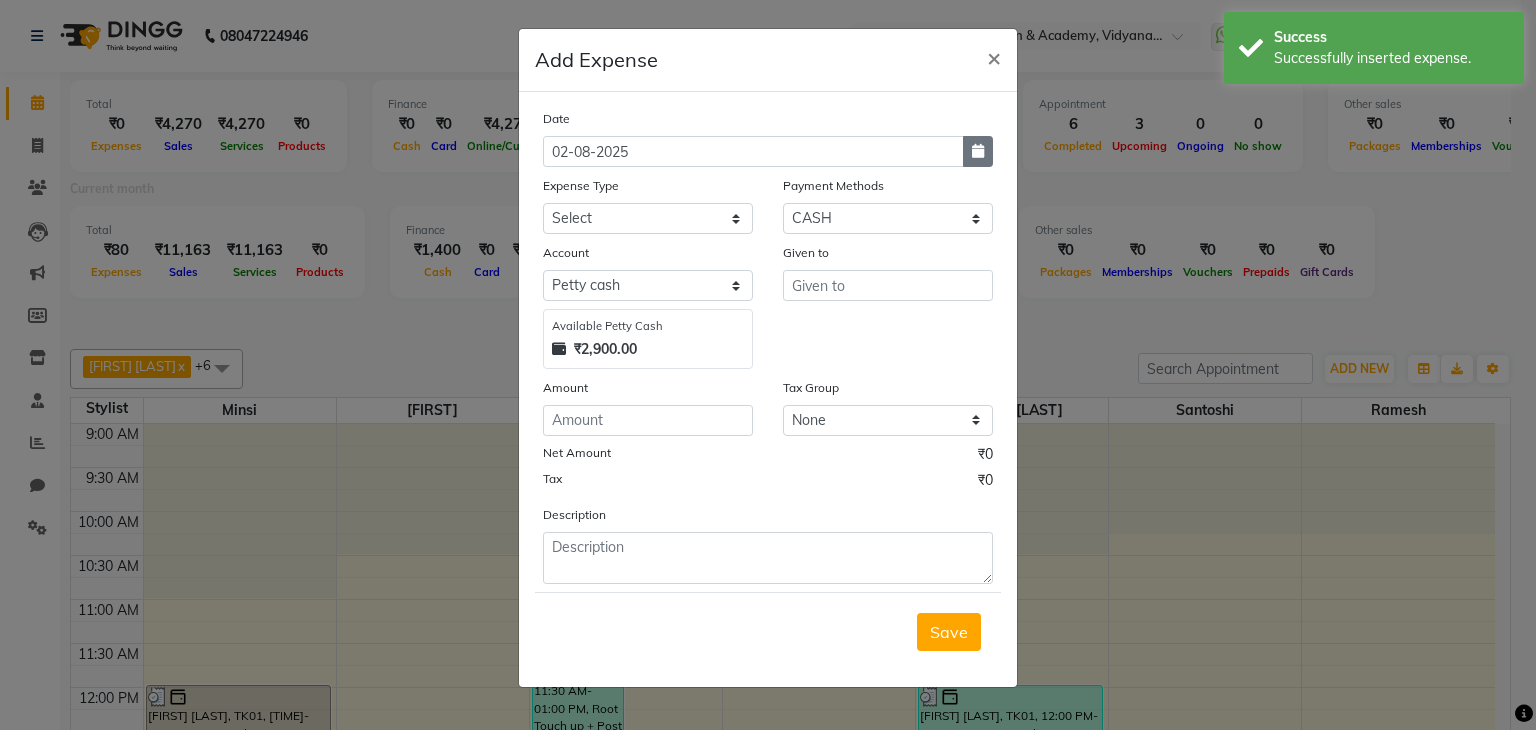 click 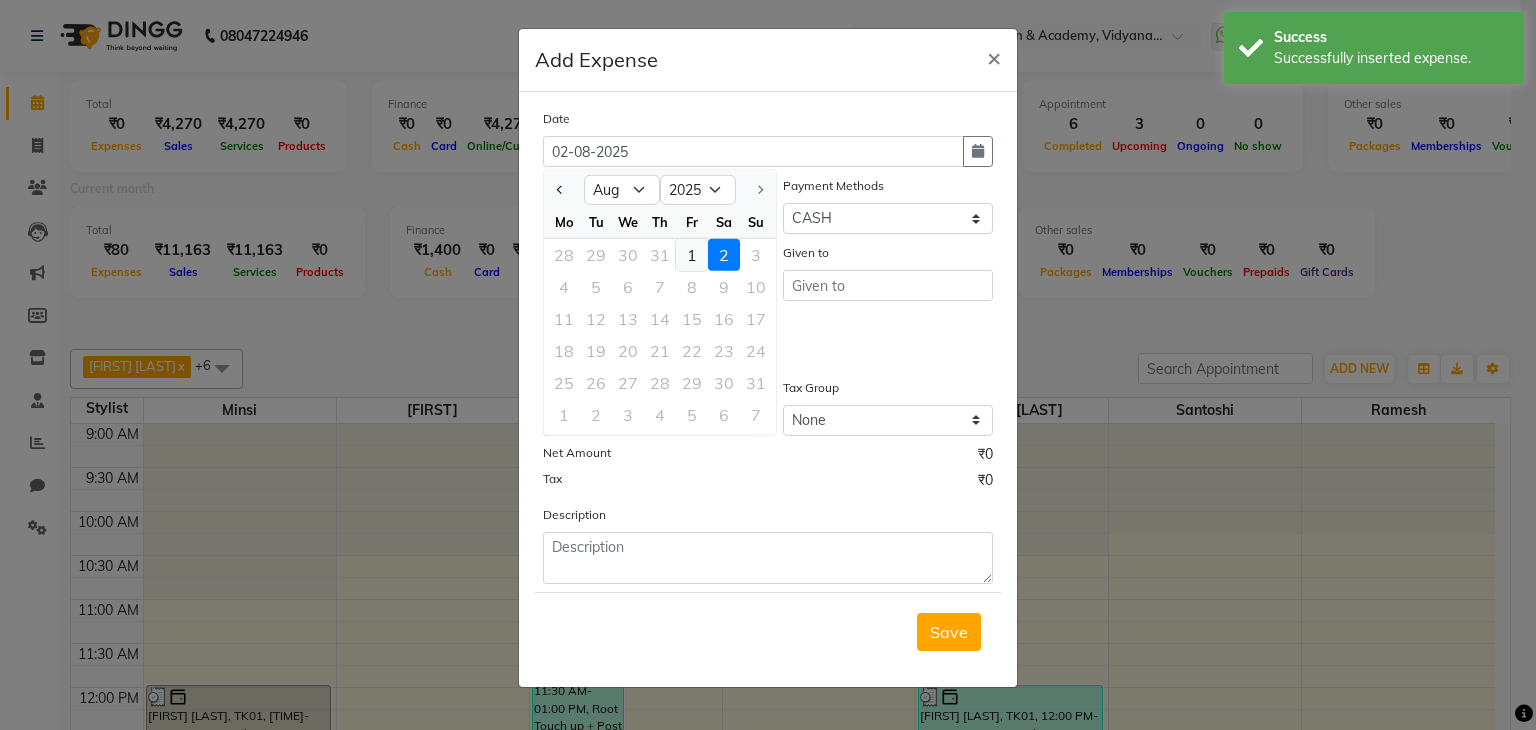 click on "1" 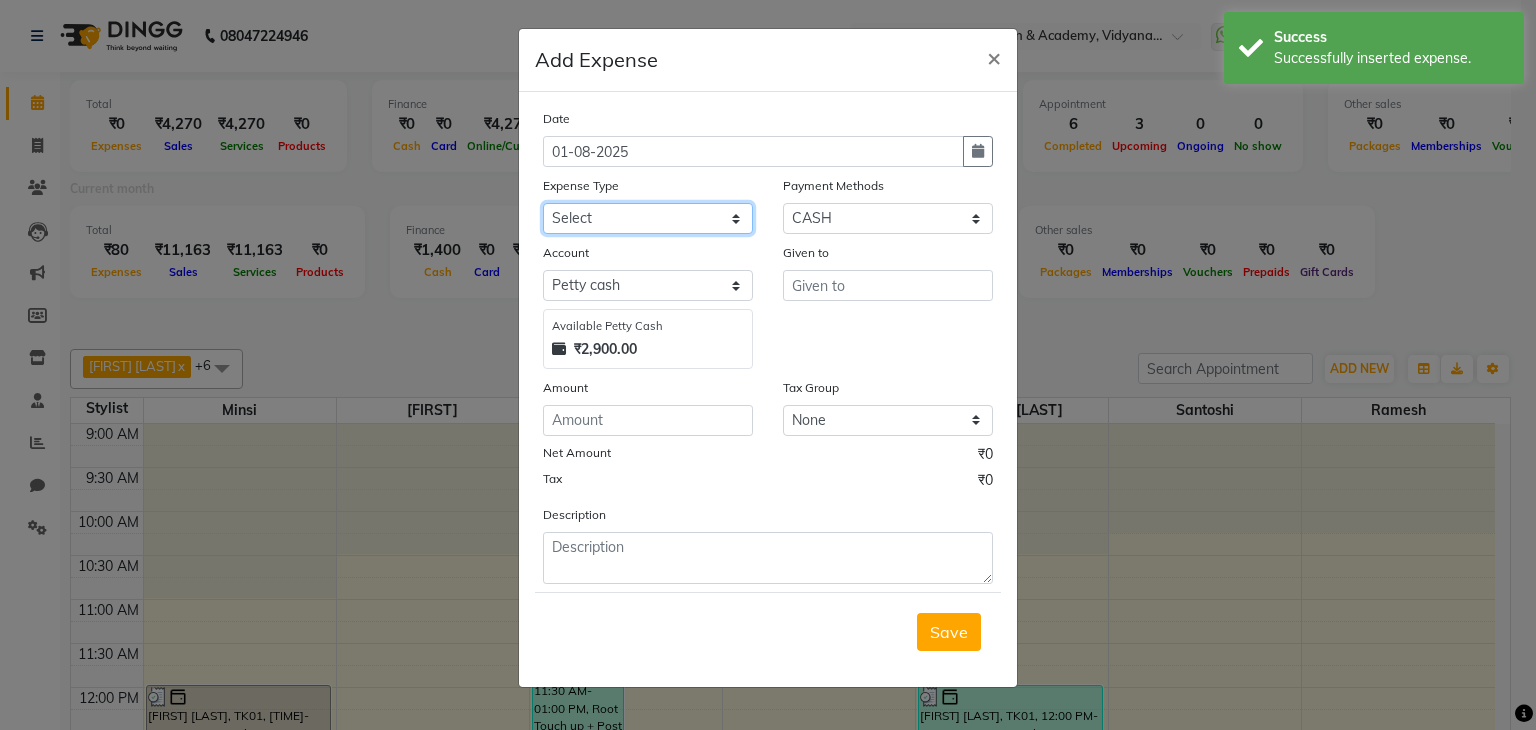 click on "Select Advance Salary Bank charges Car maintenance  Cash transfer to bank Cash transfer to hub Client Snacks Clinical charges Equipment Flowers Fuel Govt fee Incentive Insurance International purchase Loan Repayment Maintenance Marketing Miscellaneous MRA Other Pantry Product Rent Salary Staff Snacks Tax Tea & Refreshment Uber Utilities" 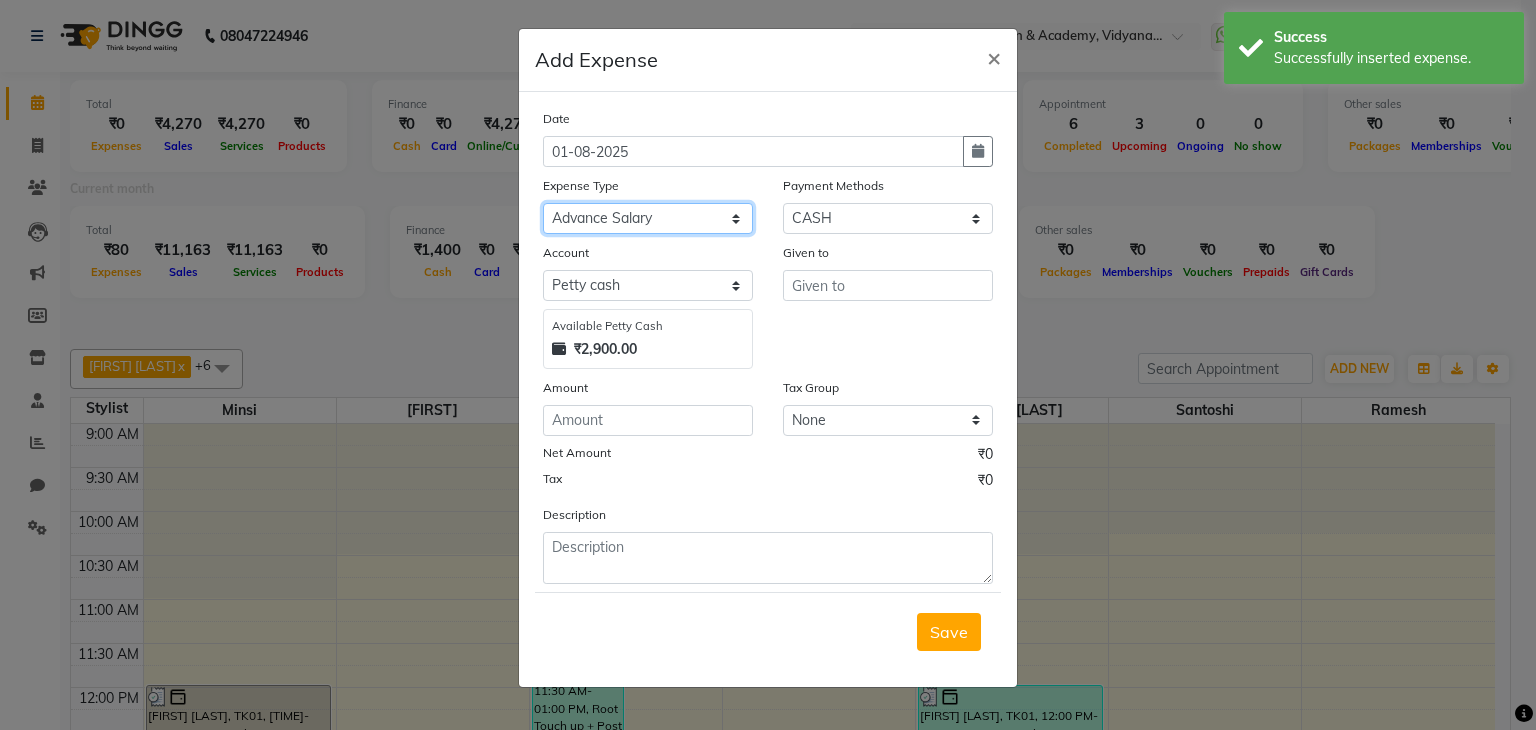 click on "Select Advance Salary Bank charges Car maintenance  Cash transfer to bank Cash transfer to hub Client Snacks Clinical charges Equipment Flowers Fuel Govt fee Incentive Insurance International purchase Loan Repayment Maintenance Marketing Miscellaneous MRA Other Pantry Product Rent Salary Staff Snacks Tax Tea & Refreshment Uber Utilities" 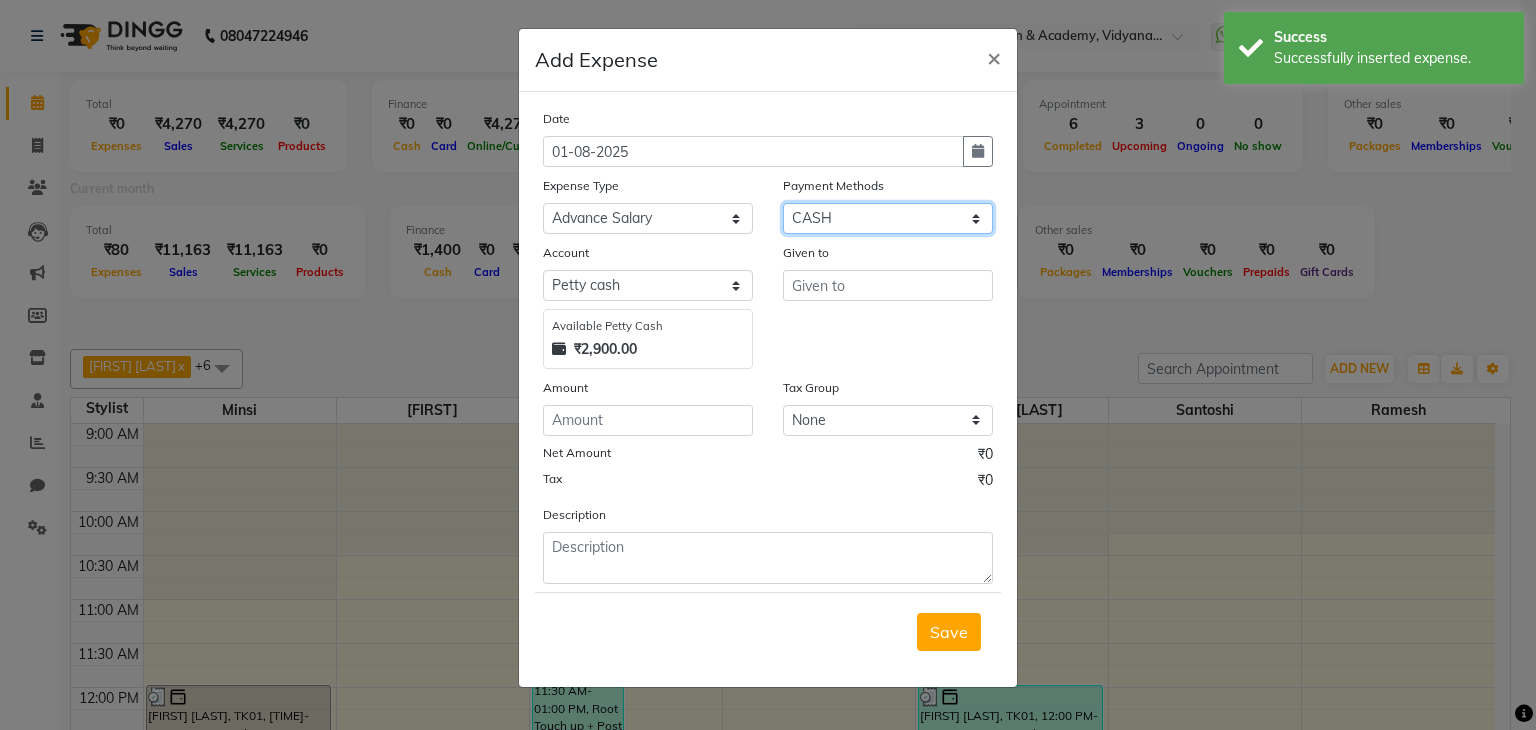 drag, startPoint x: 905, startPoint y: 219, endPoint x: 840, endPoint y: 310, distance: 111.83023 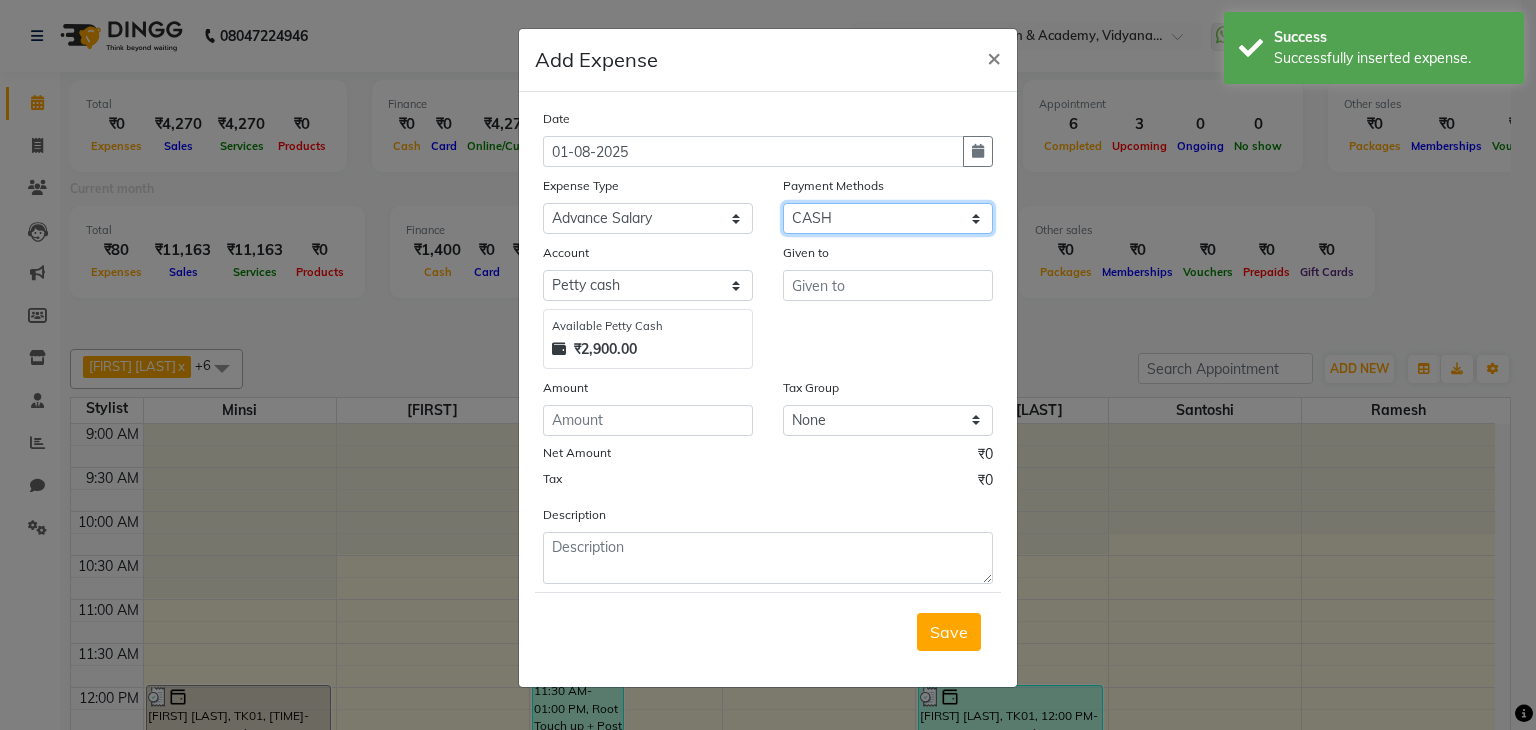select on "5" 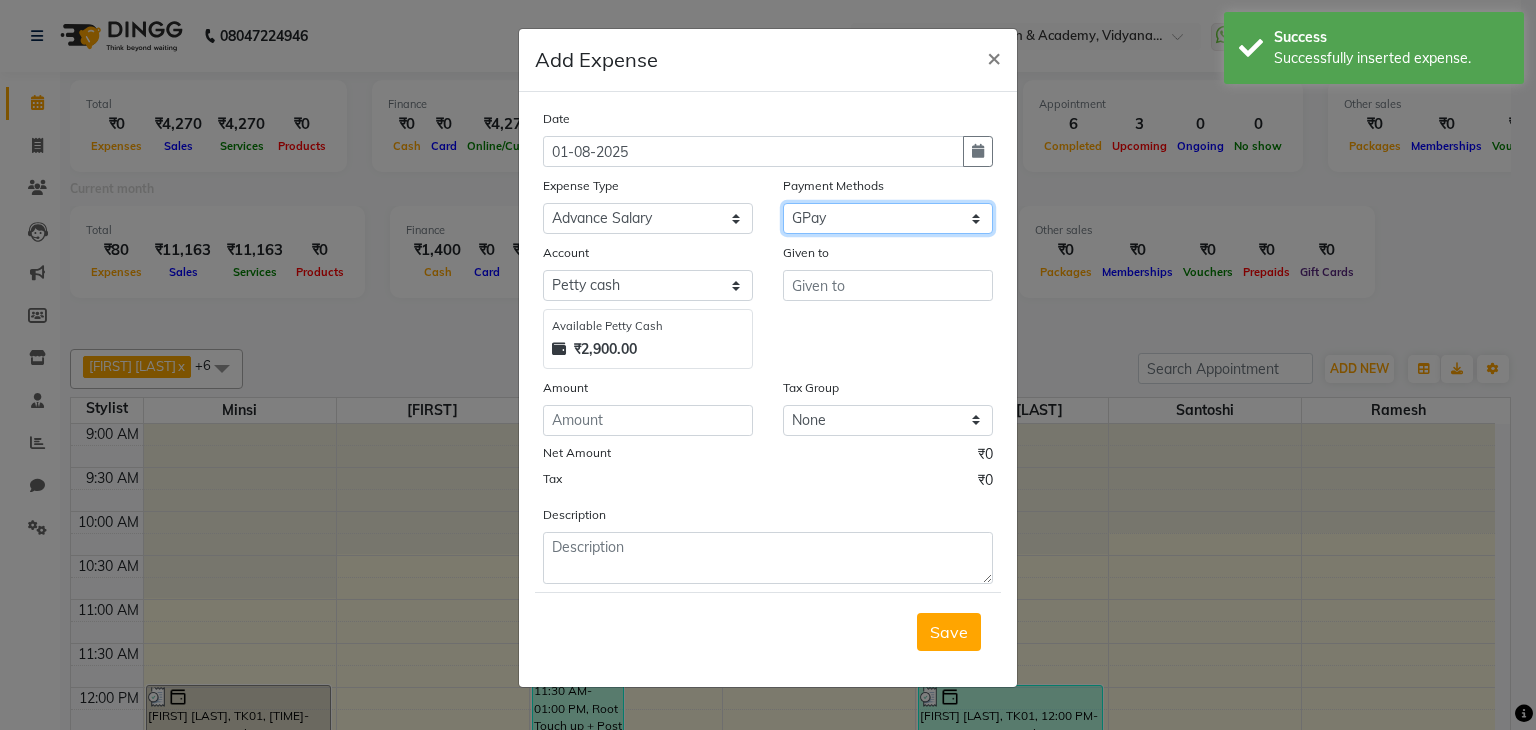 click on "Select Bank GPay Prepaid Points PhonePe CASH Credit Card CARD Debit Card Master Card Wallet" 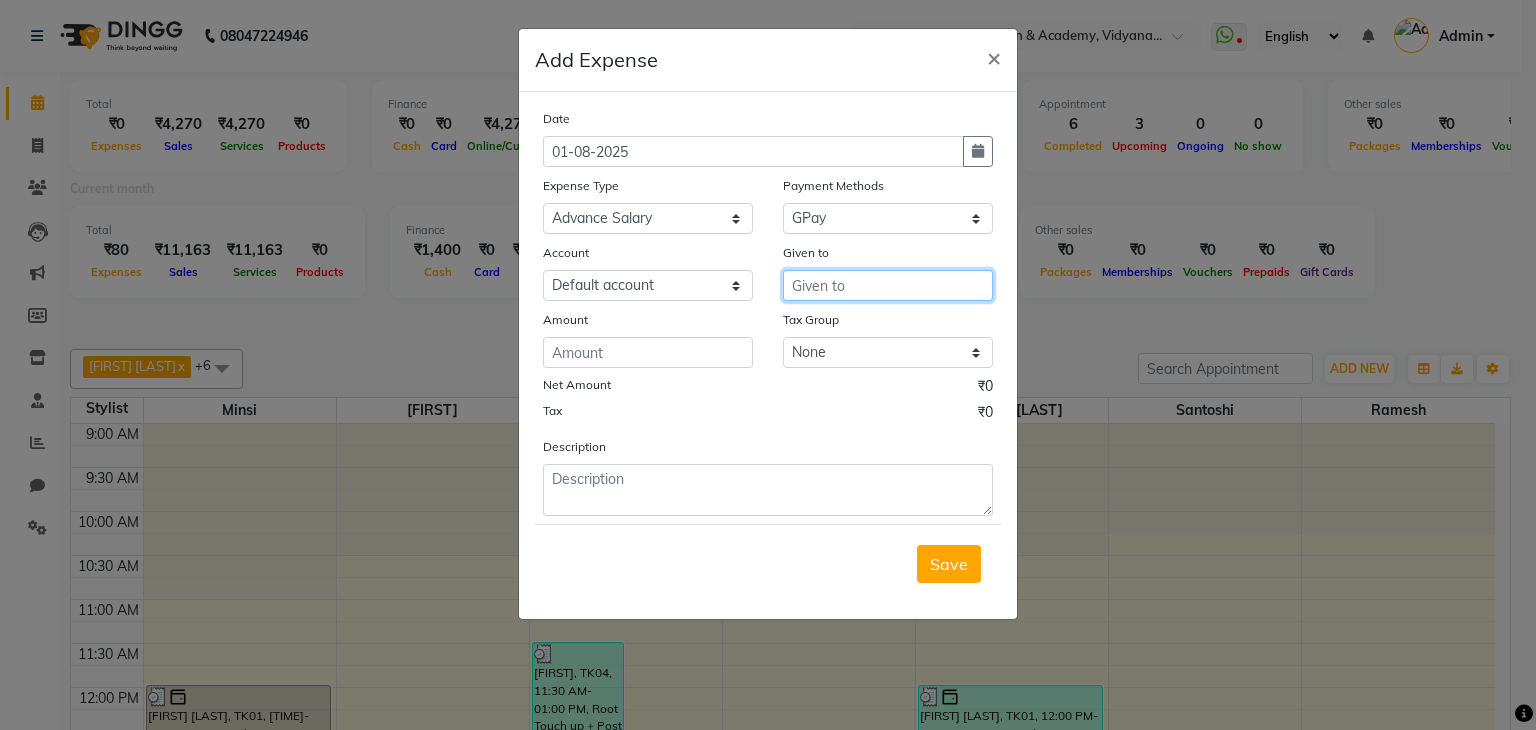 click at bounding box center [888, 285] 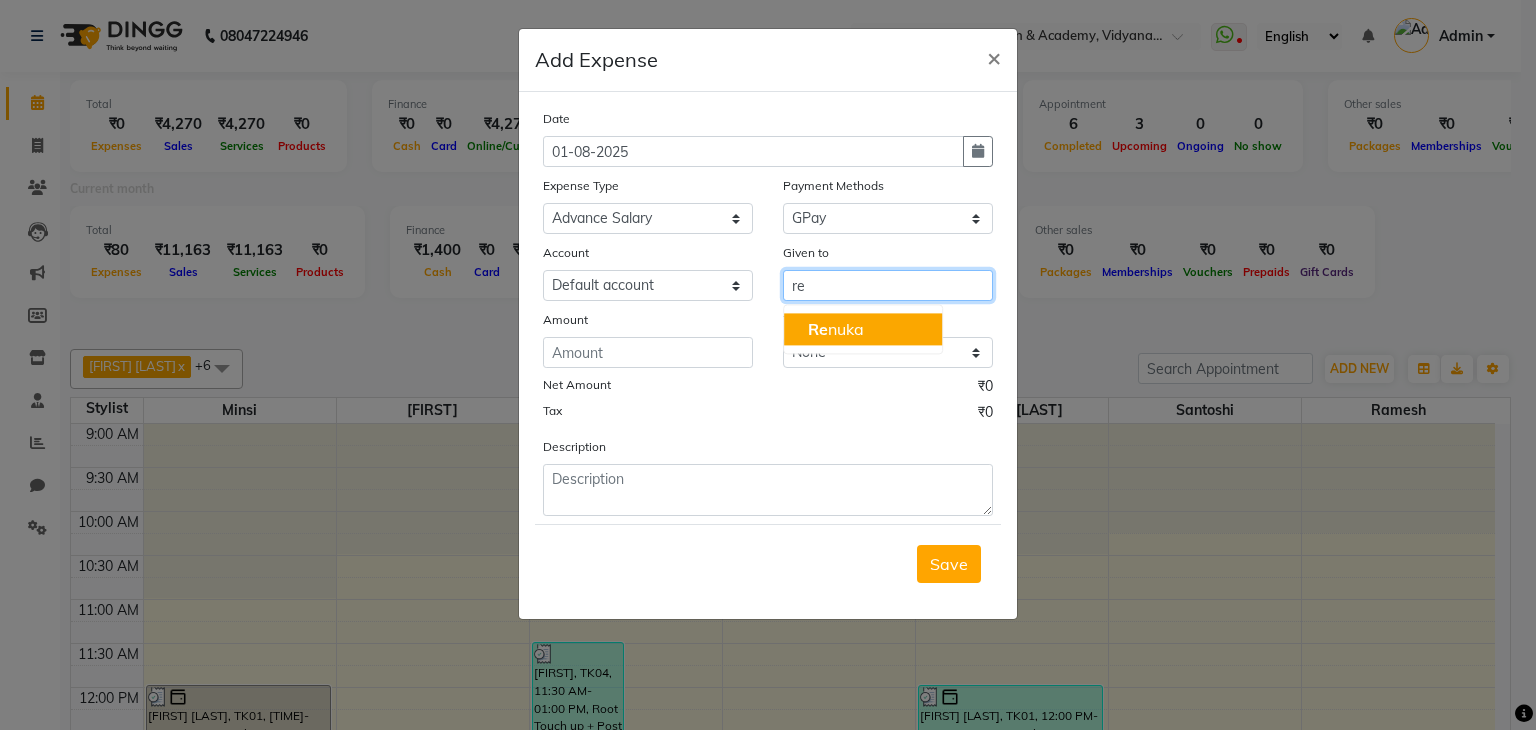 click on "[FIRST]" at bounding box center [836, 329] 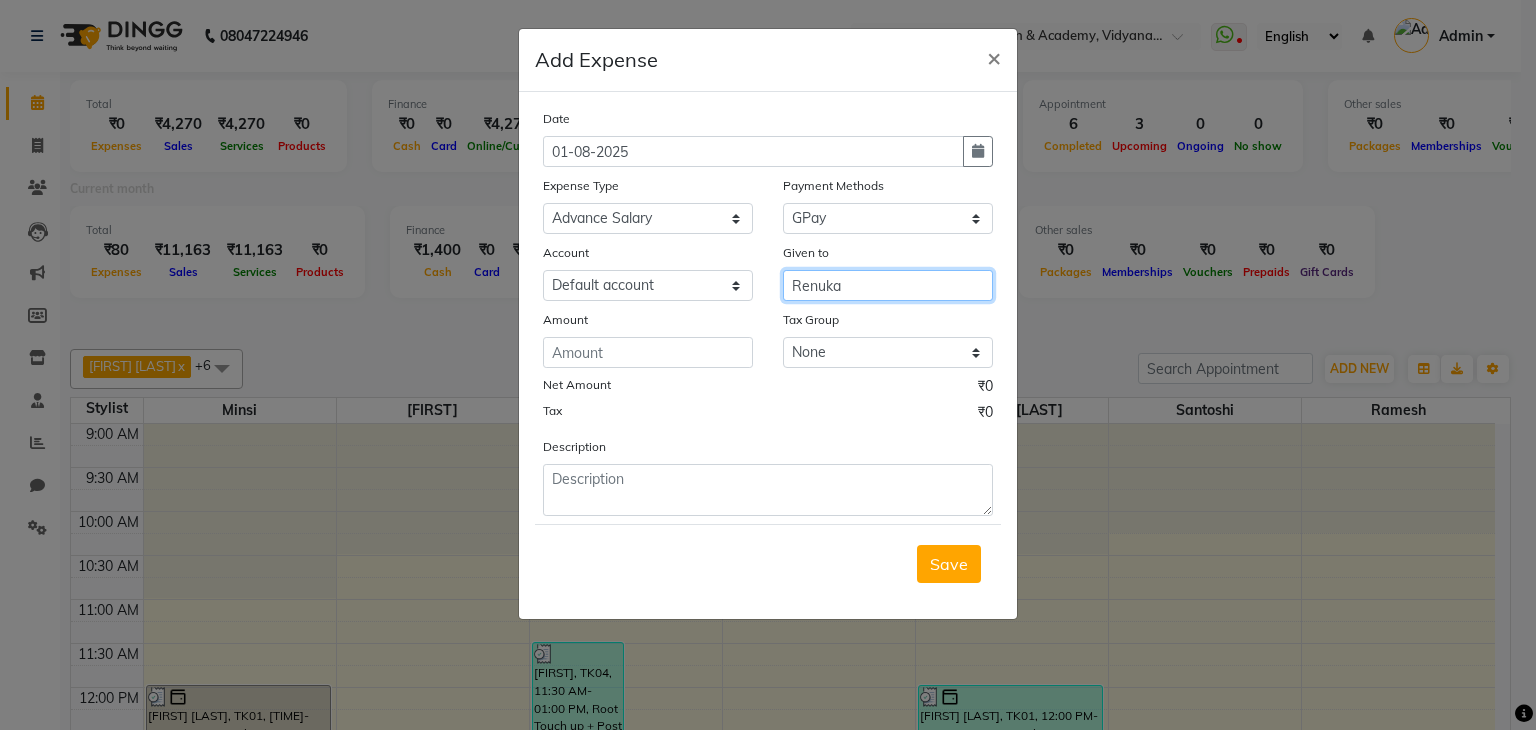 type on "Renuka" 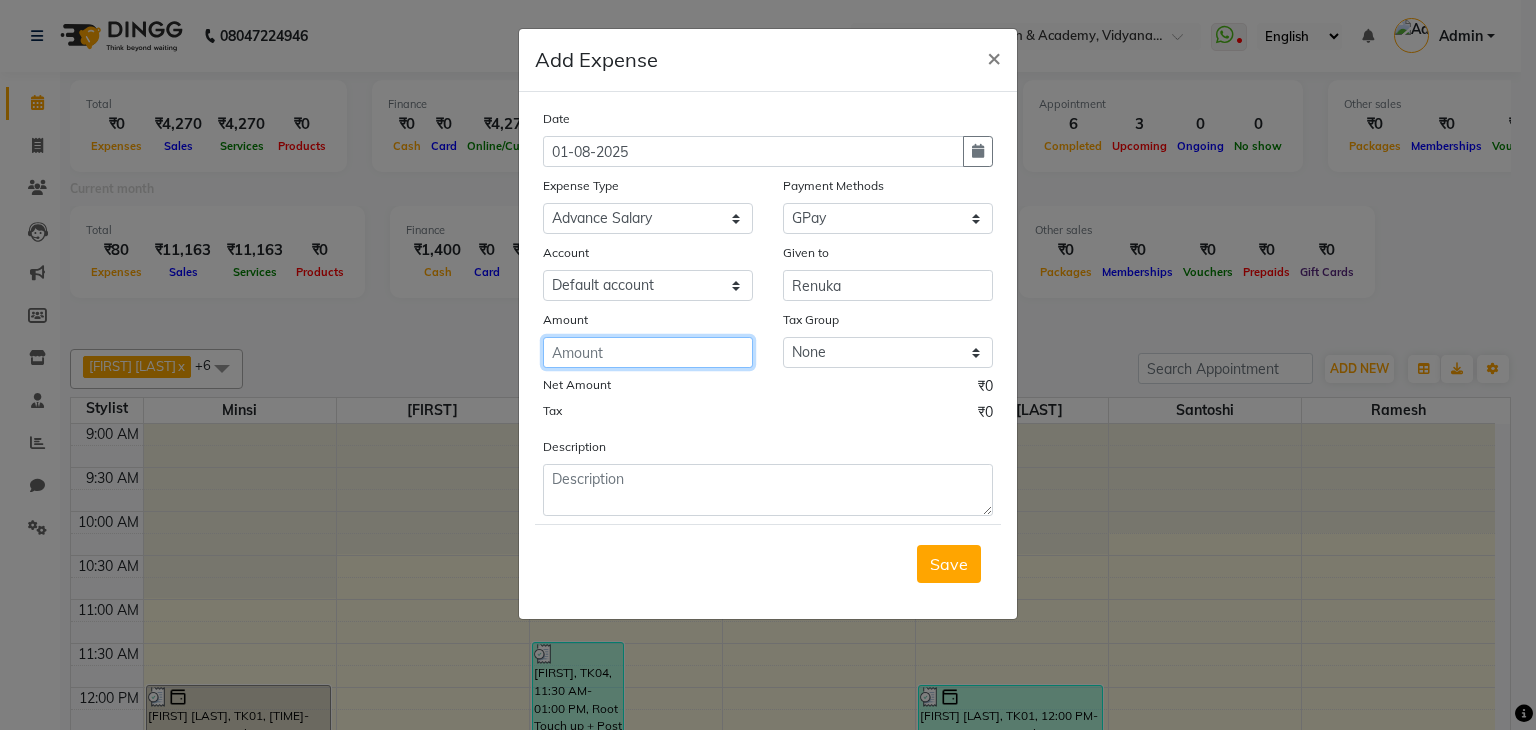 click 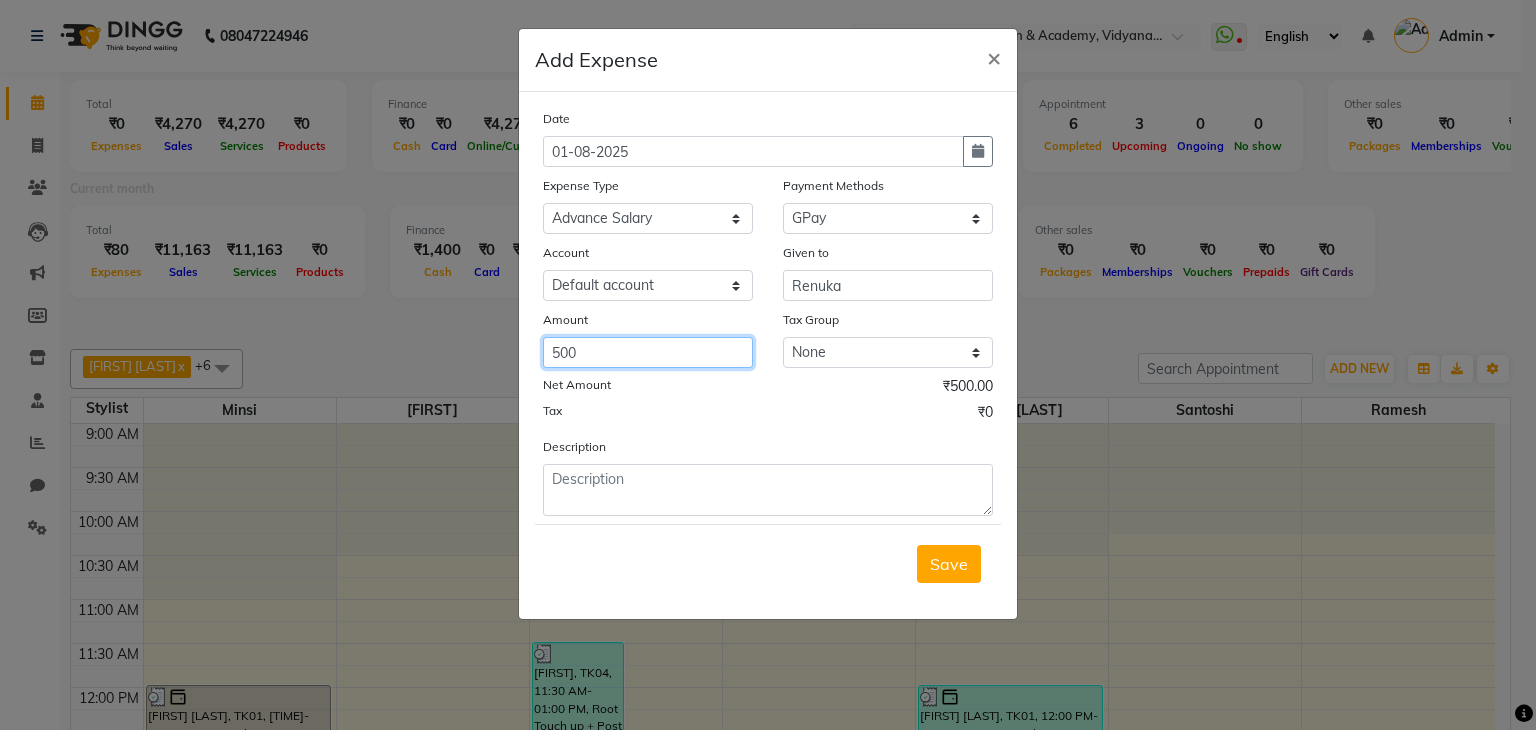type on "500" 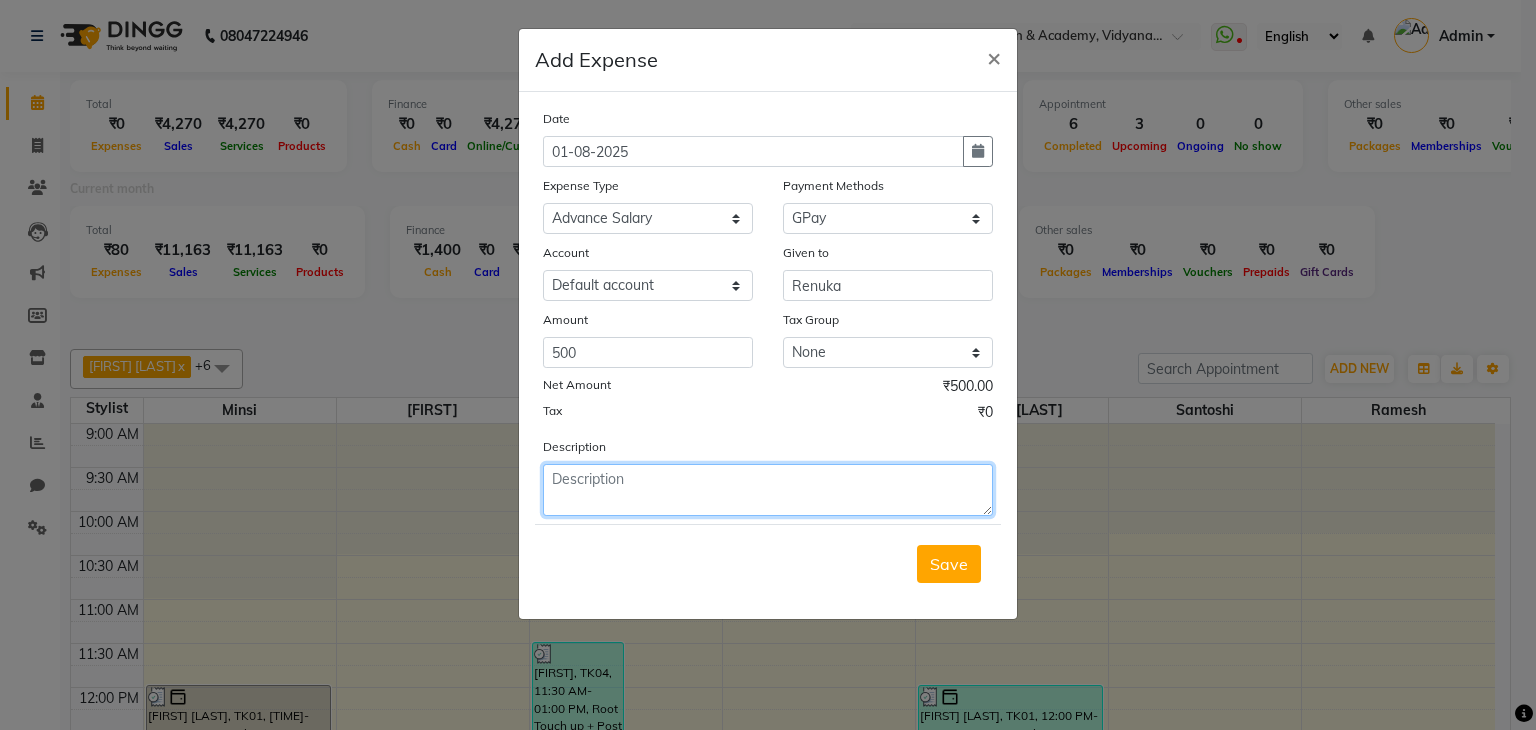 click 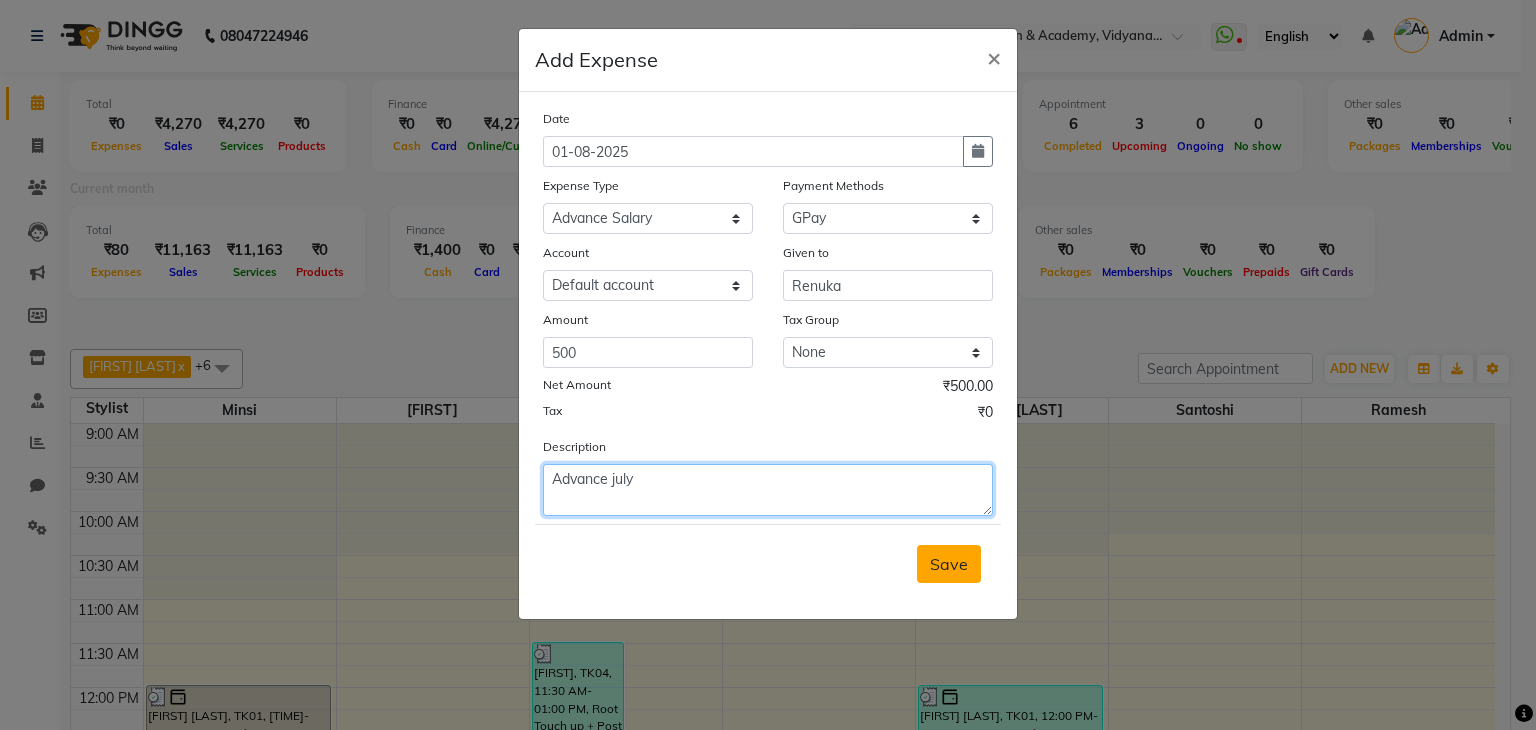 type on "Advance july" 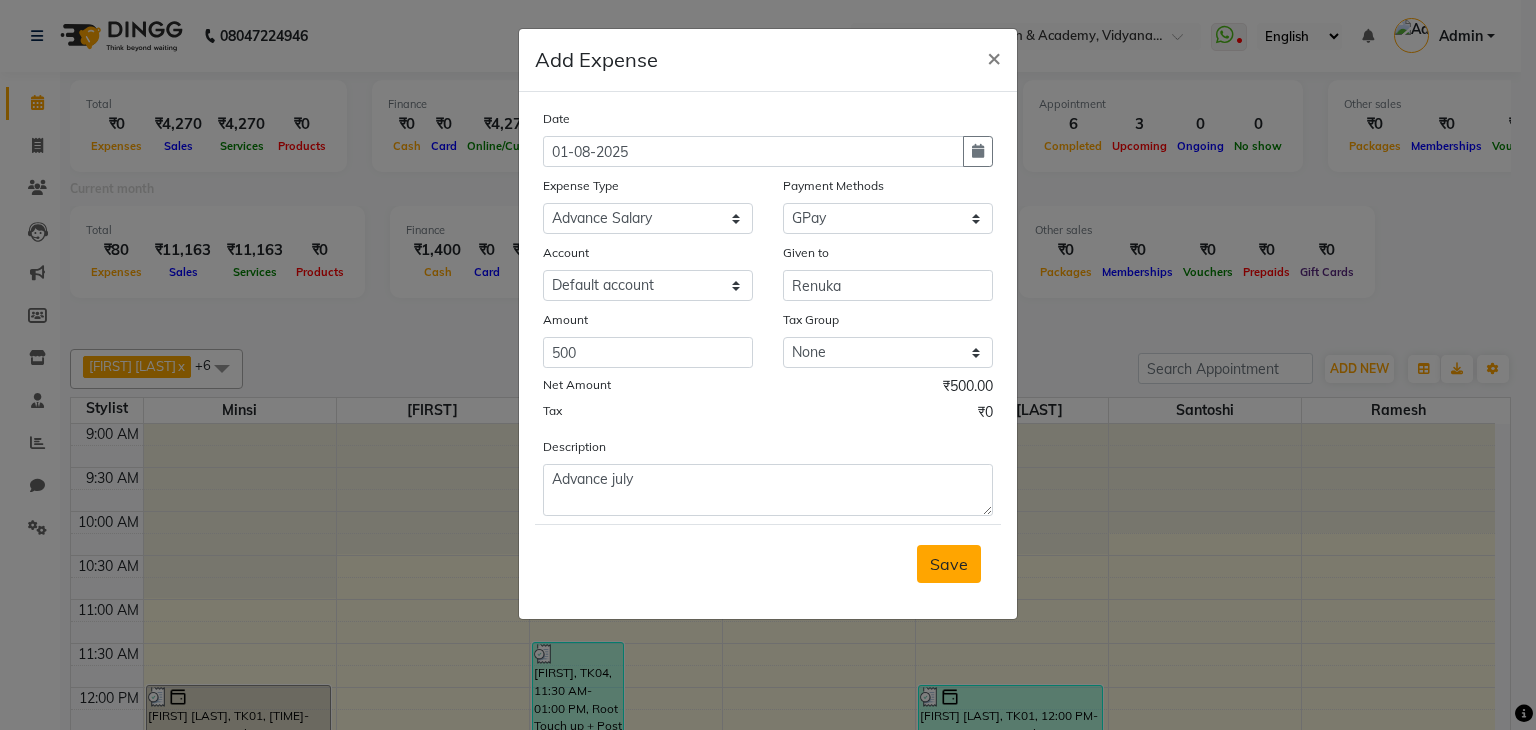 click on "Save" at bounding box center [949, 564] 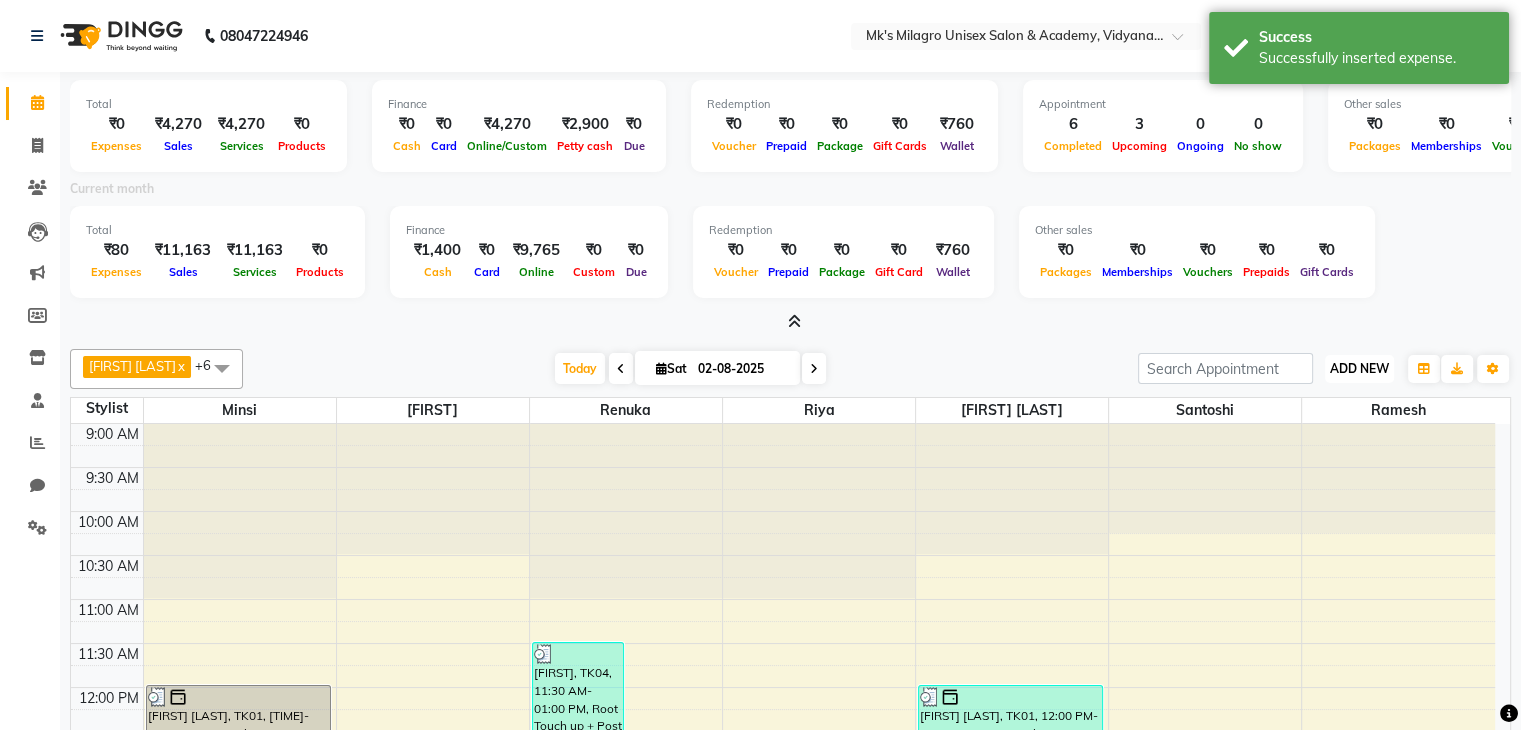 click on "ADD NEW" at bounding box center (1359, 368) 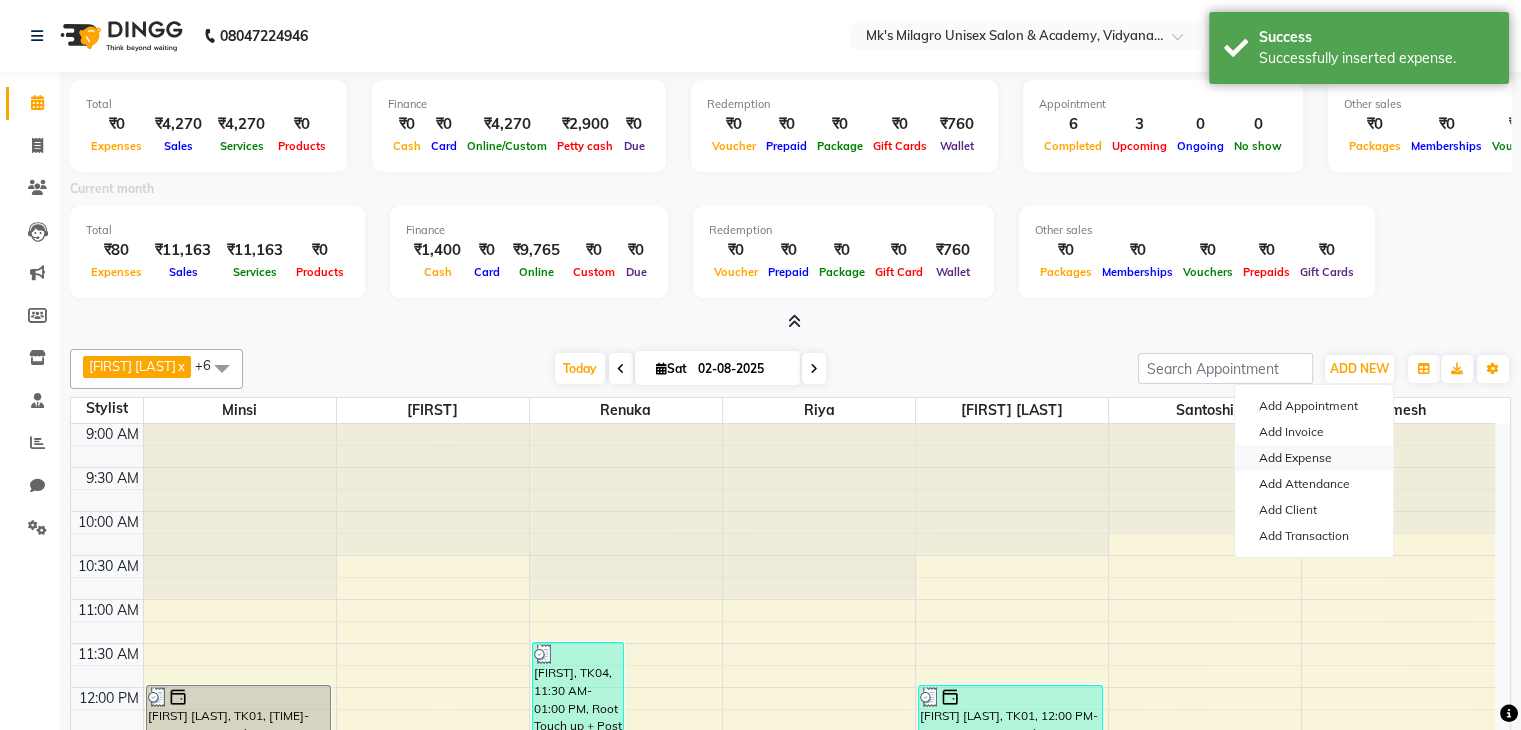 click on "Add Expense" at bounding box center [1314, 458] 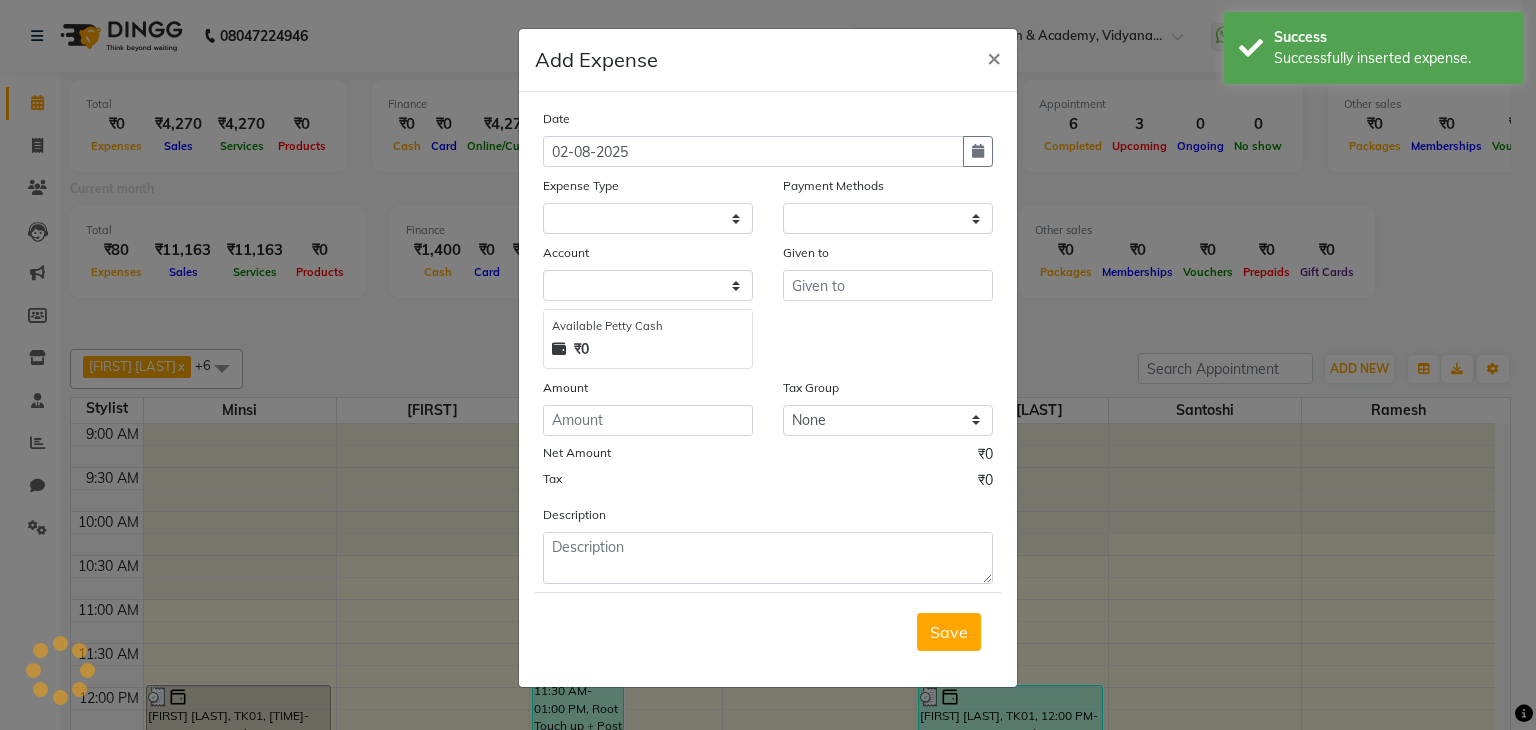 select on "1" 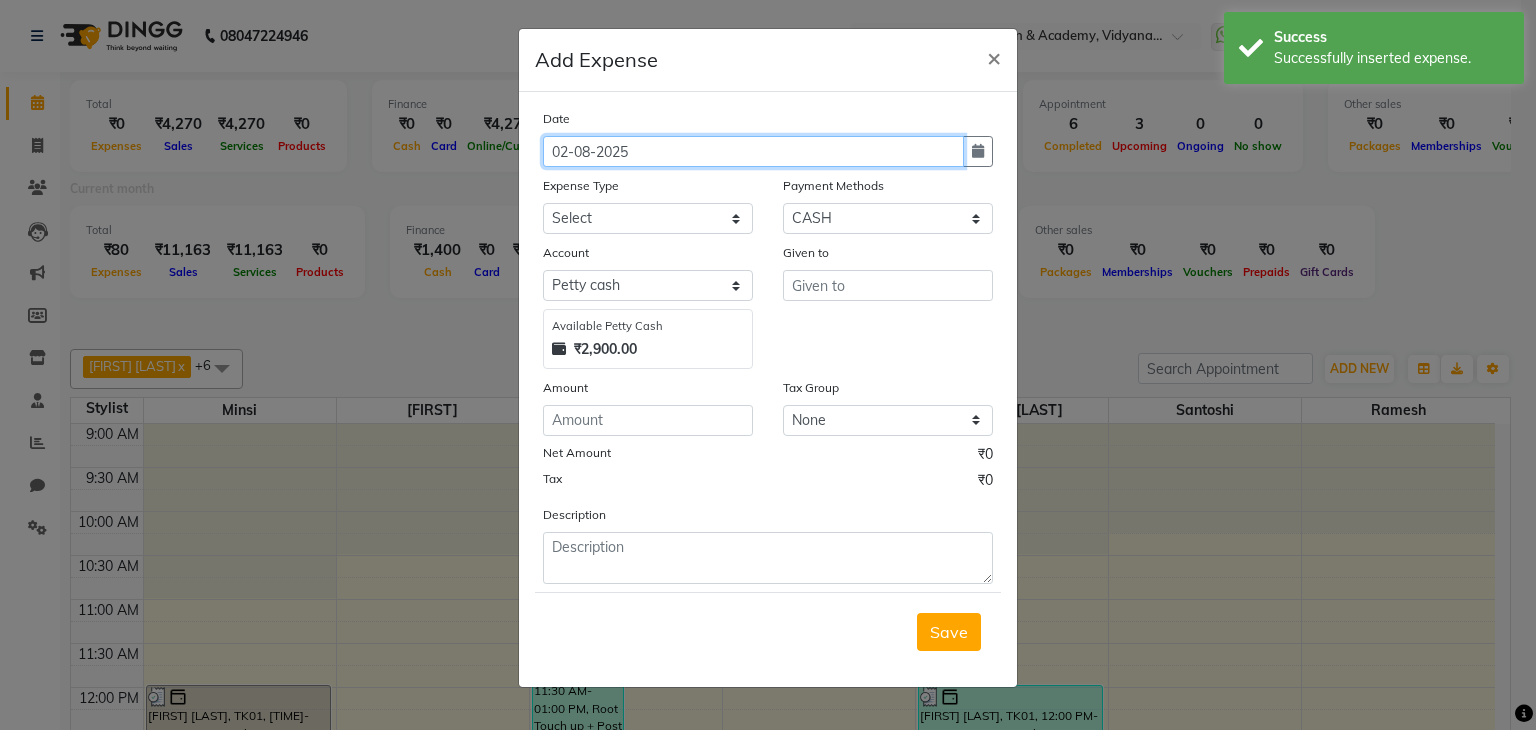click on "02-08-2025" 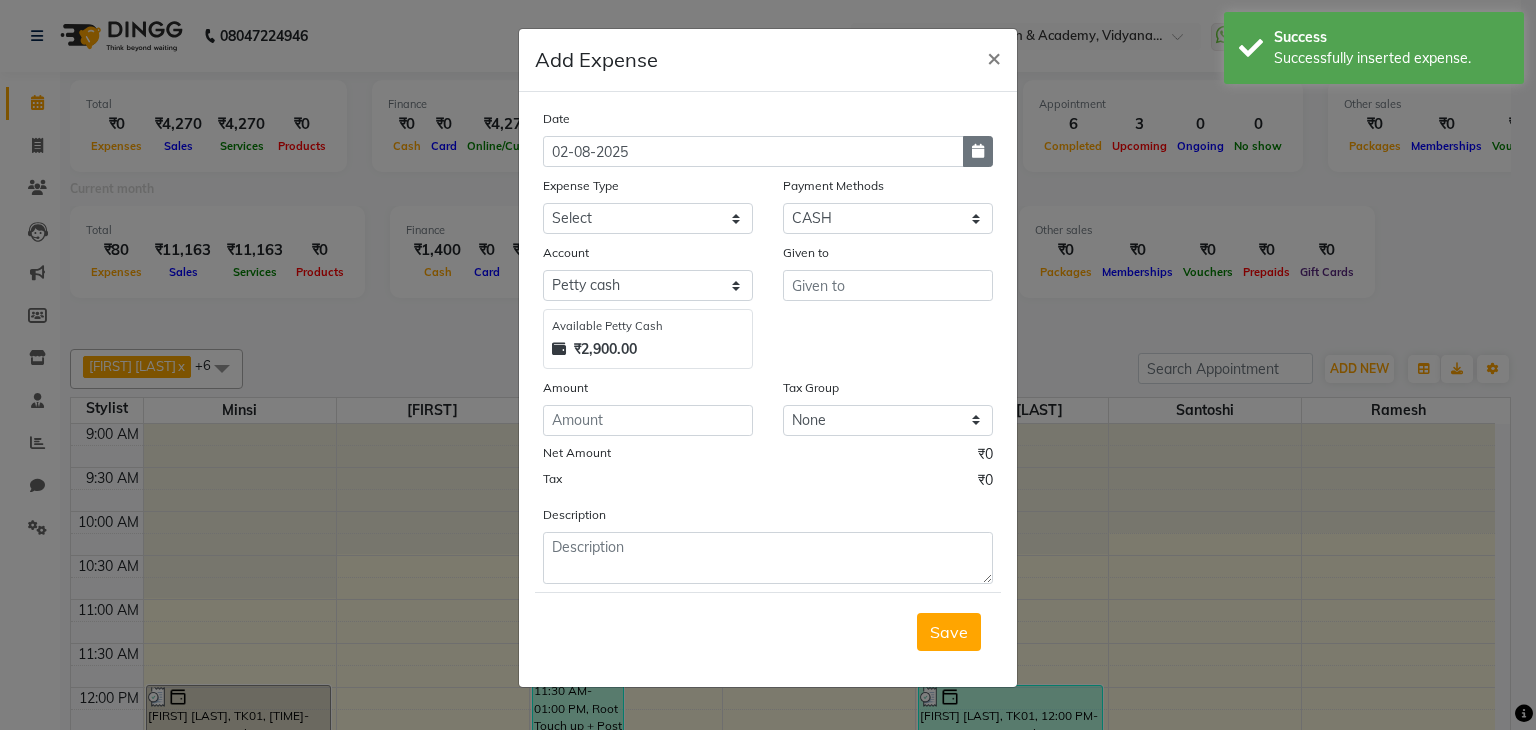 click 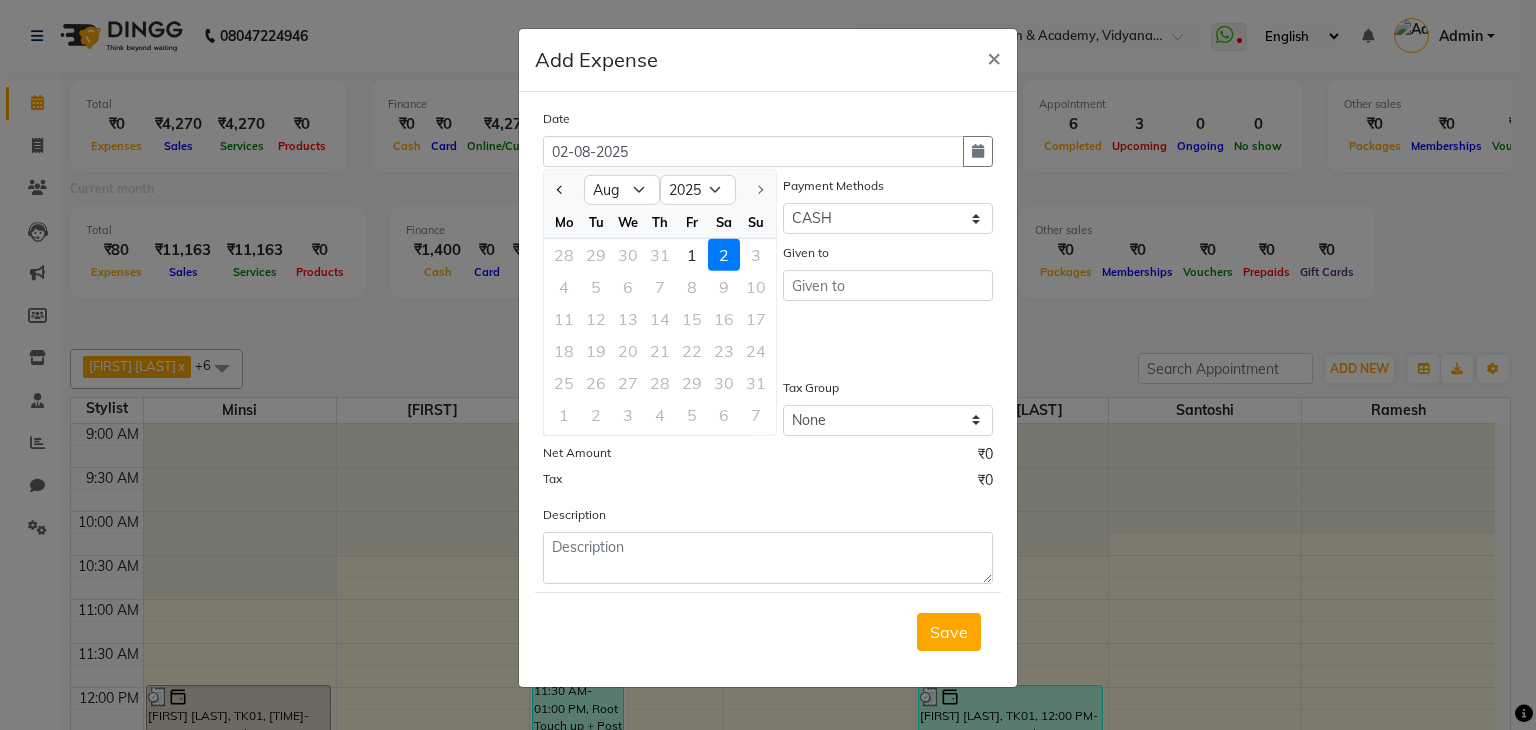 click on "2" 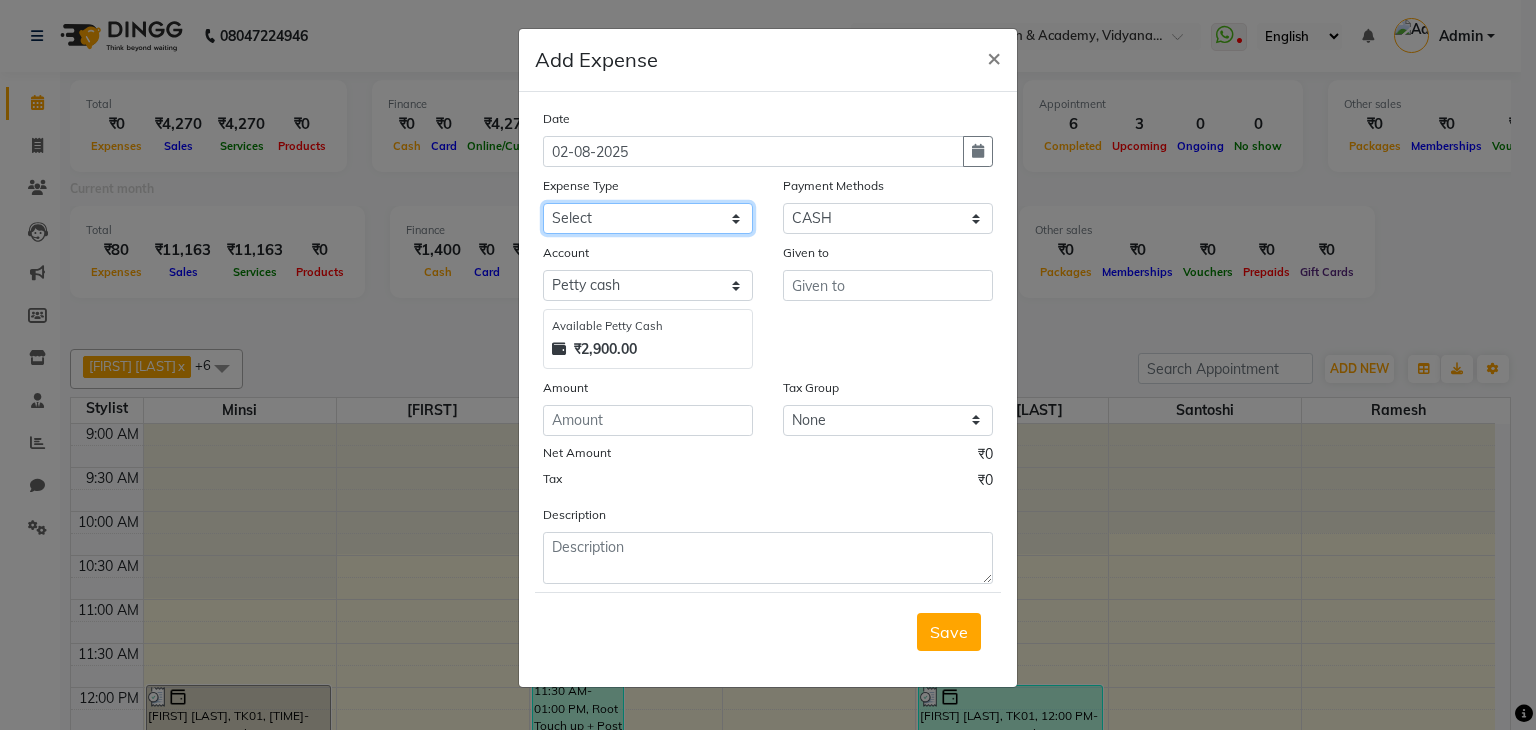 click on "Select Advance Salary Bank charges Car maintenance  Cash transfer to bank Cash transfer to hub Client Snacks Clinical charges Equipment Flowers Fuel Govt fee Incentive Insurance International purchase Loan Repayment Maintenance Marketing Miscellaneous MRA Other Pantry Product Rent Salary Staff Snacks Tax Tea & Refreshment Uber Utilities" 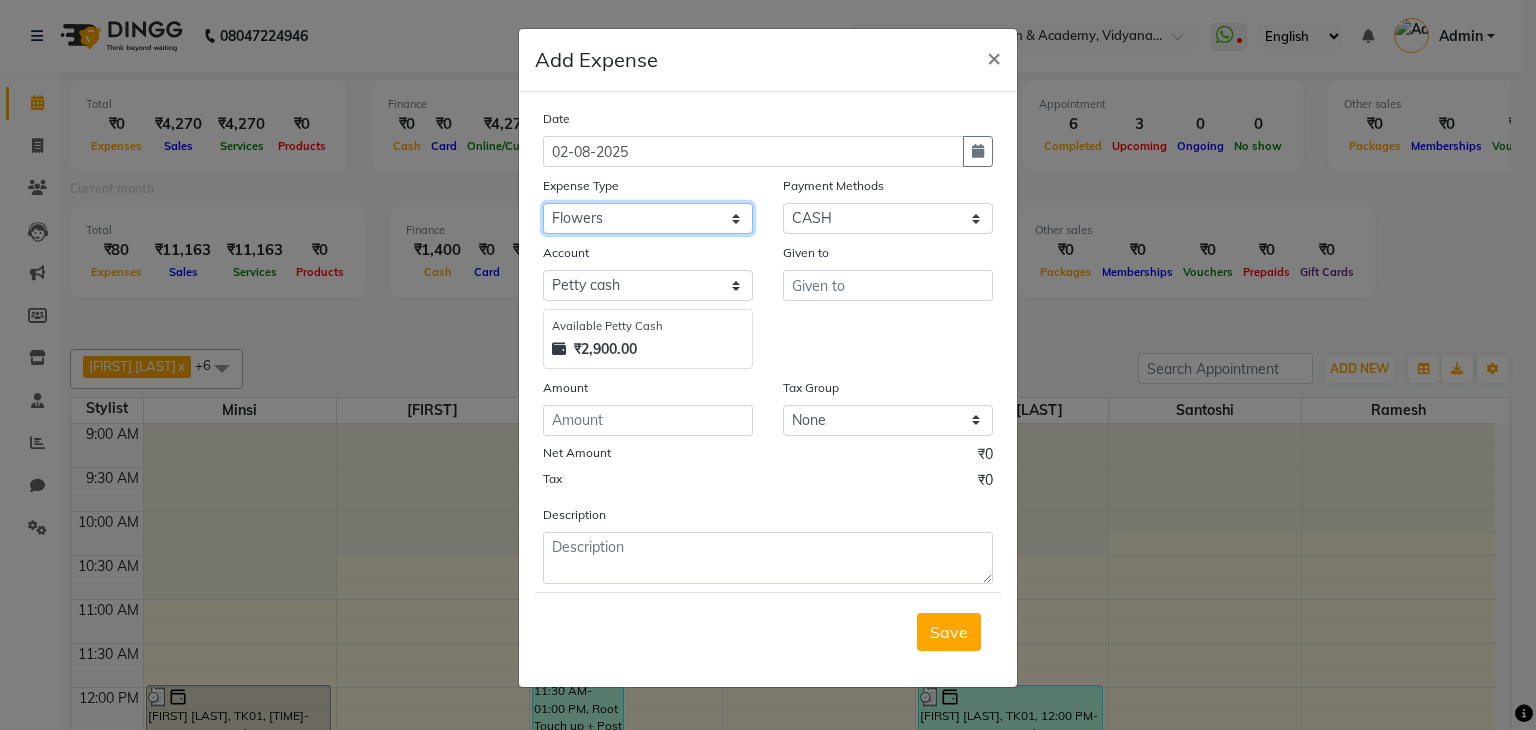 click on "Select Advance Salary Bank charges Car maintenance  Cash transfer to bank Cash transfer to hub Client Snacks Clinical charges Equipment Flowers Fuel Govt fee Incentive Insurance International purchase Loan Repayment Maintenance Marketing Miscellaneous MRA Other Pantry Product Rent Salary Staff Snacks Tax Tea & Refreshment Uber Utilities" 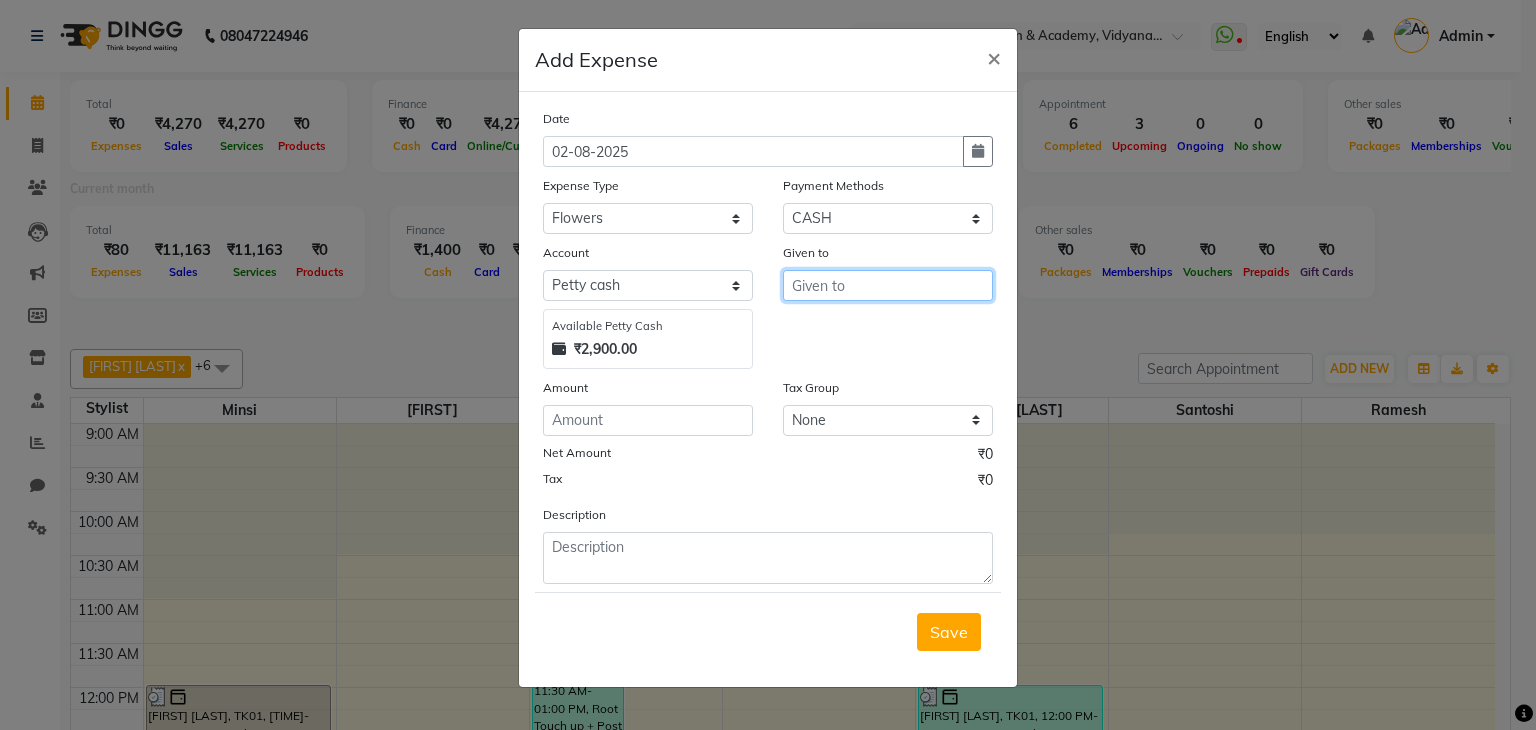 click at bounding box center [888, 285] 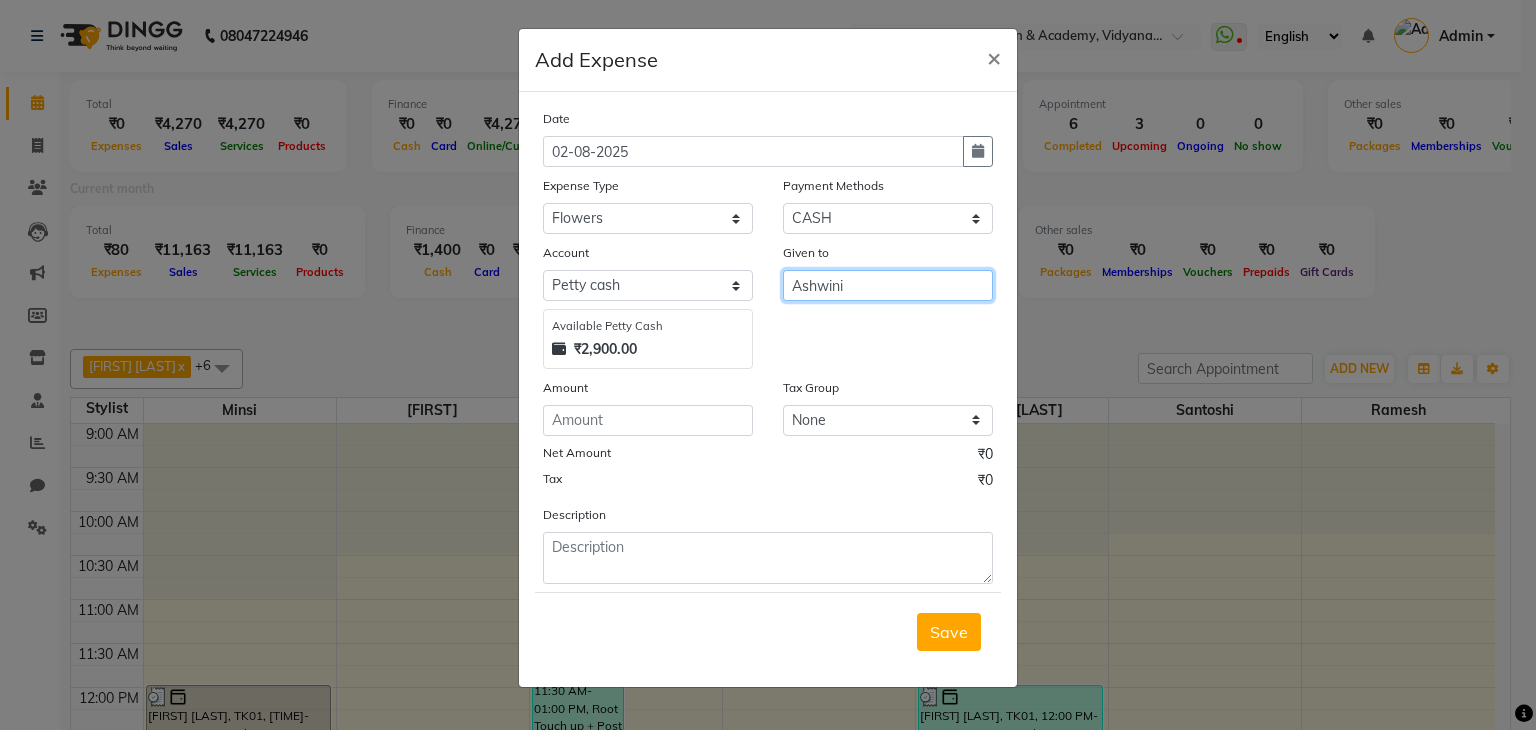 type on "Ashwini" 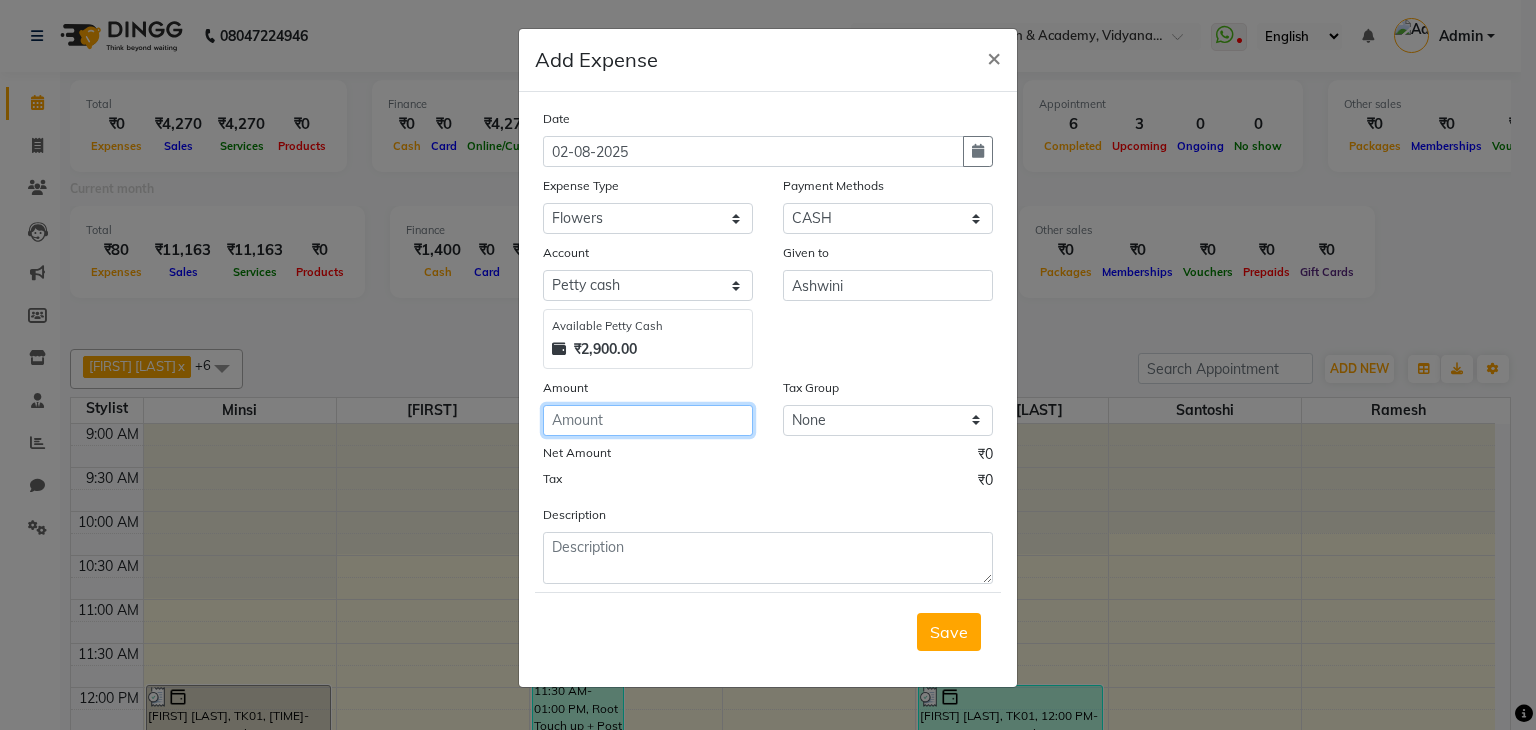 click 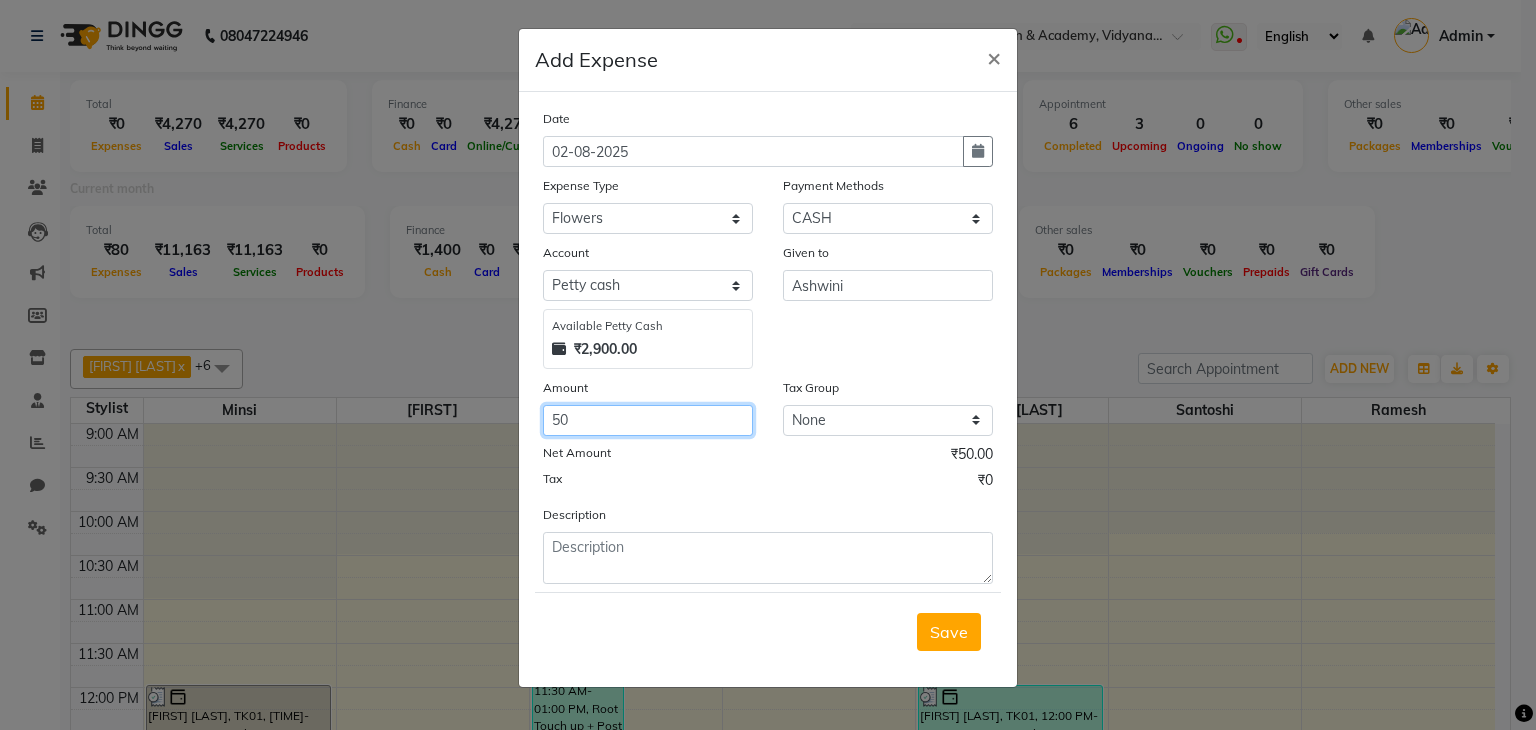 type on "5" 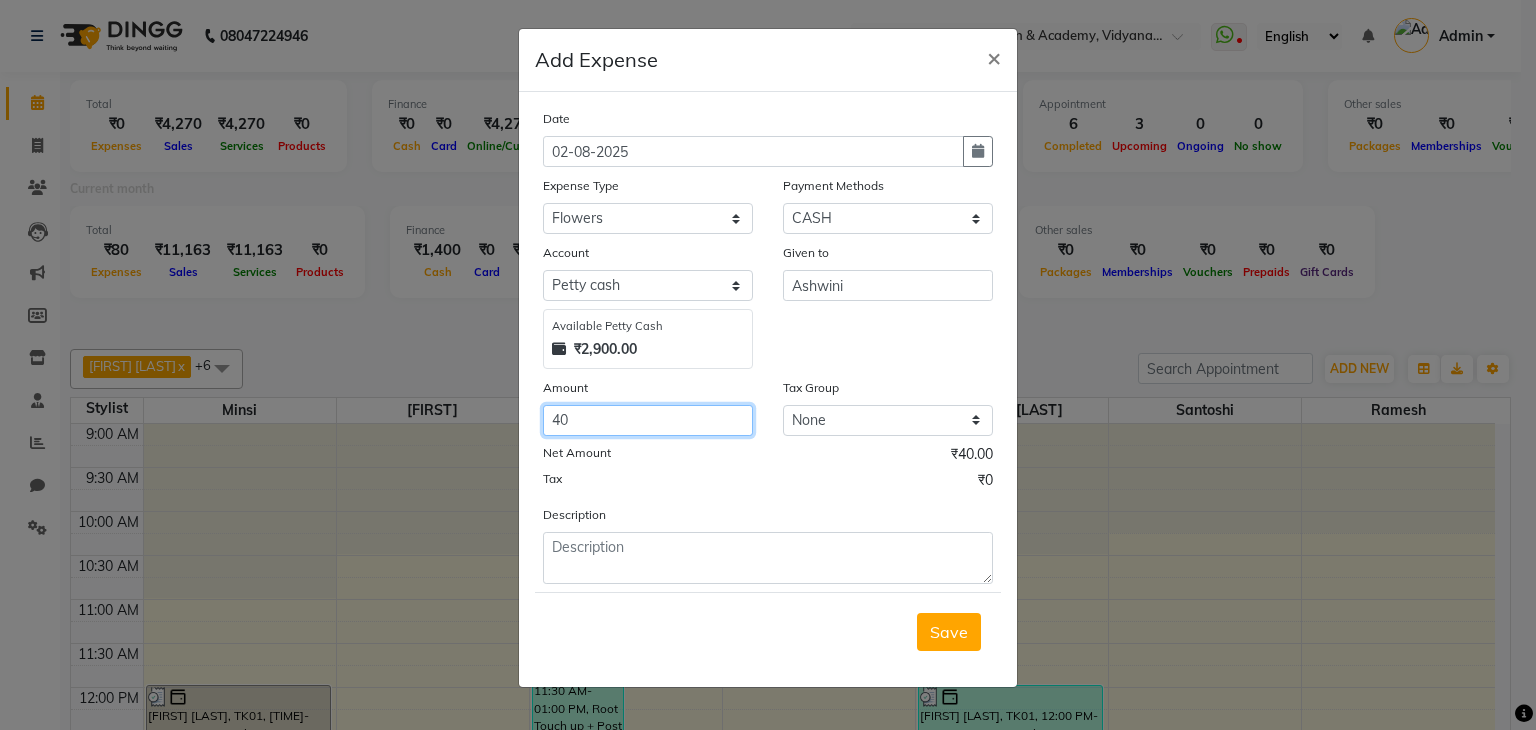 type on "40" 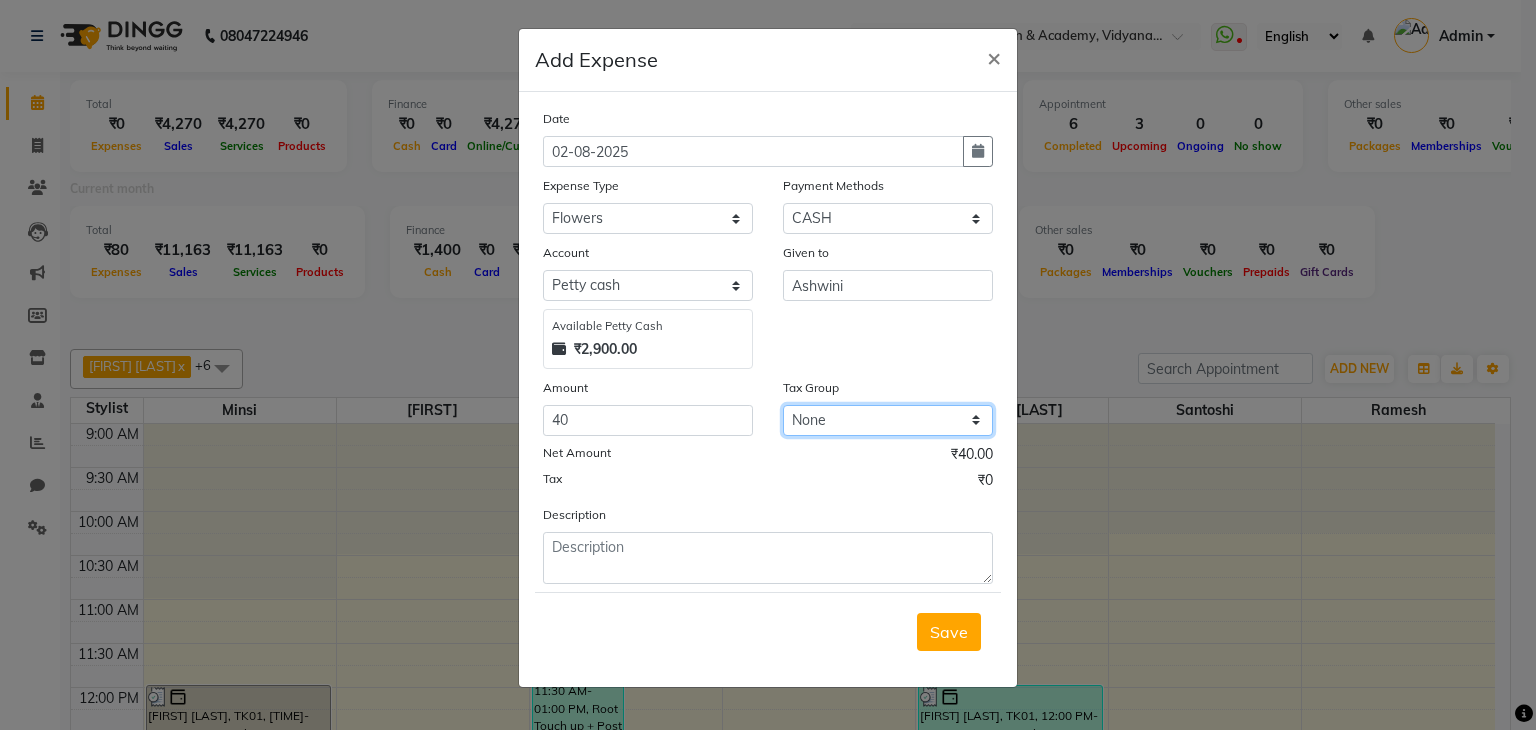 click on "None GST 12% GST 5% GST" 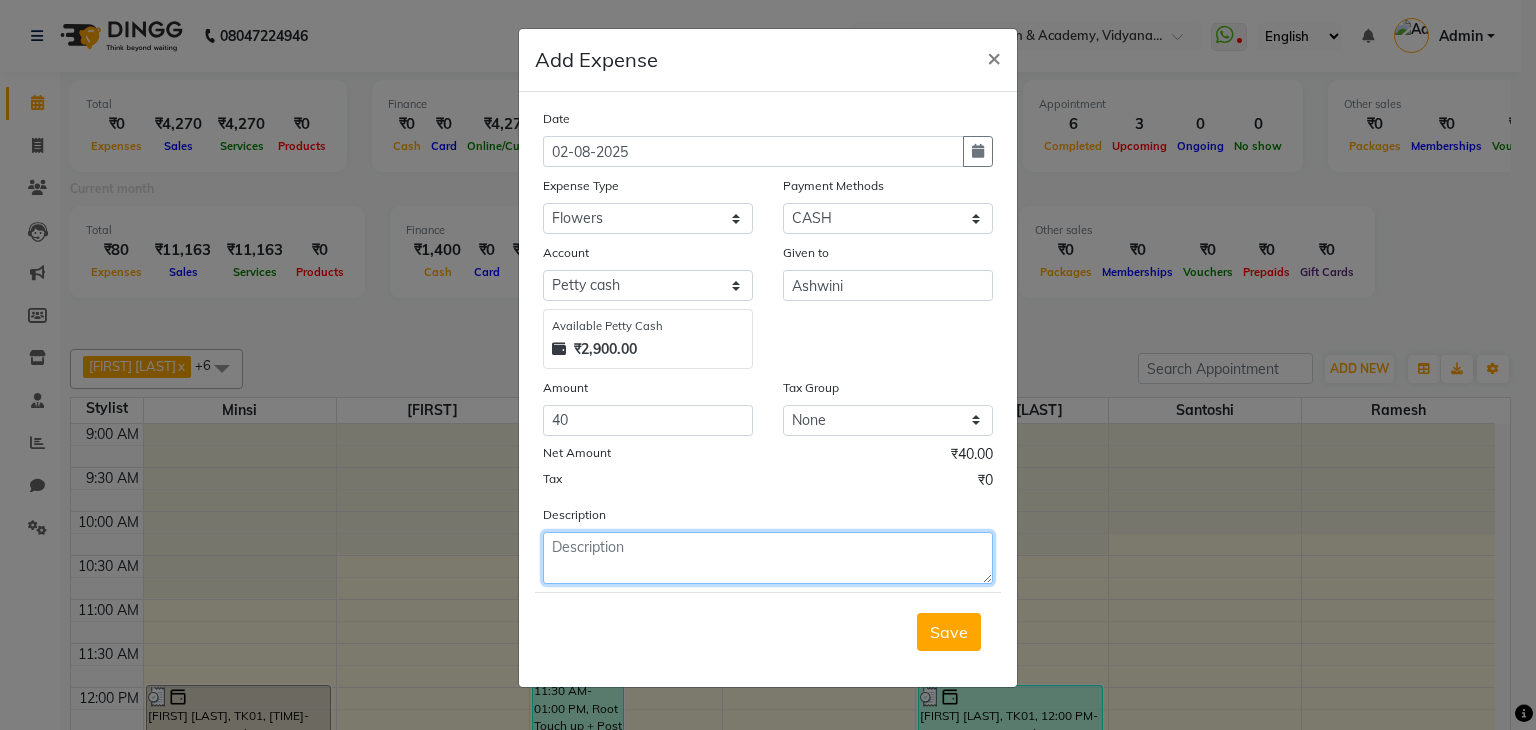 click 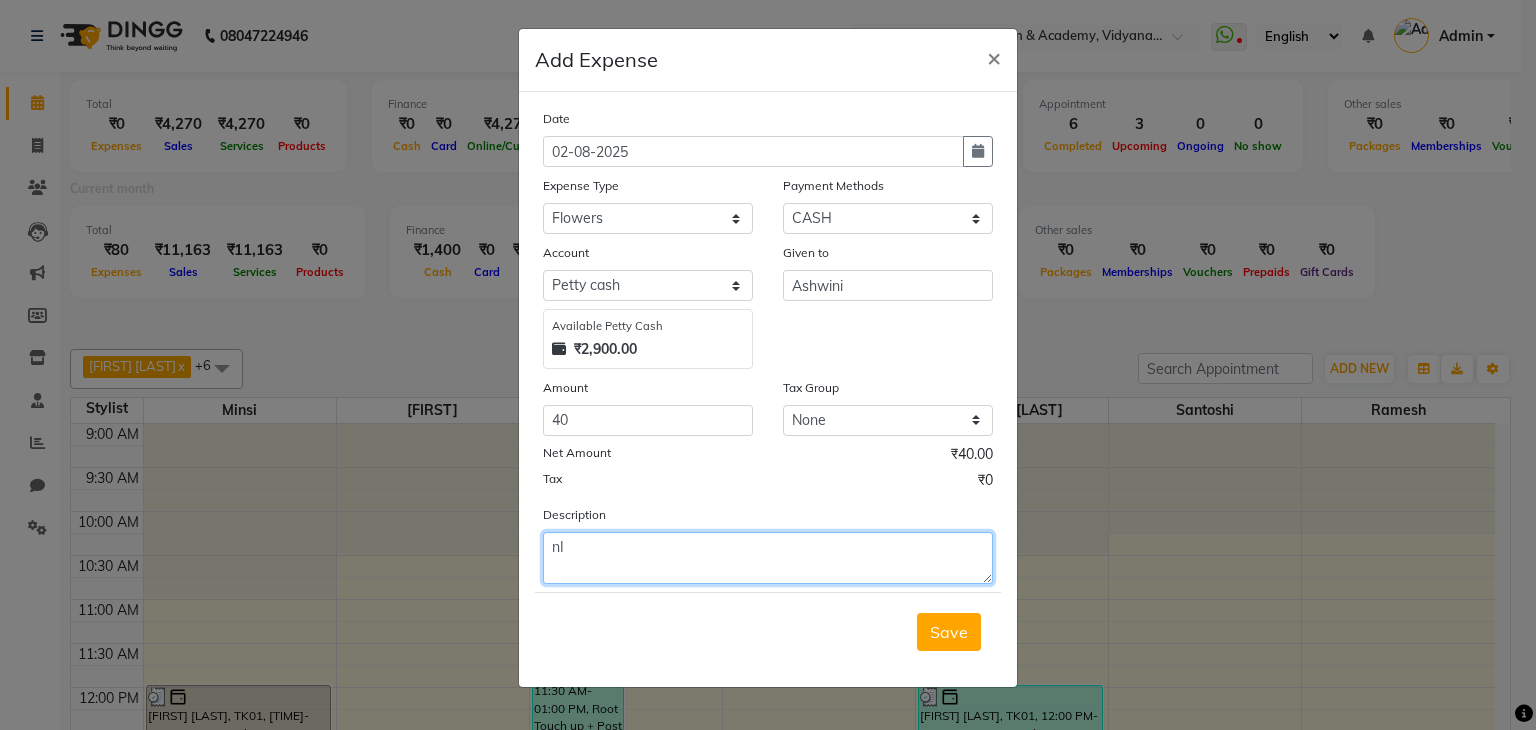 type on "n" 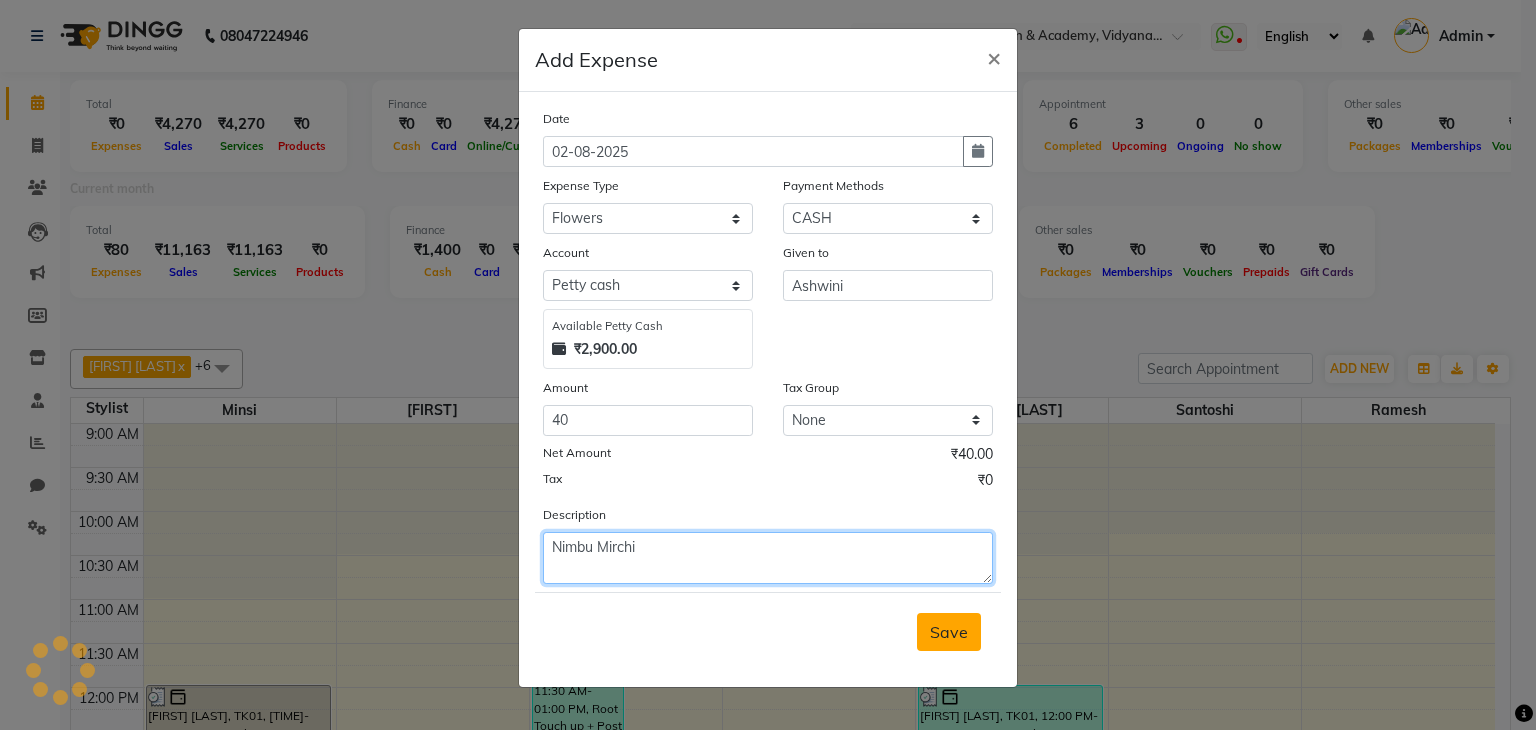type on "Nimbu Mirchi" 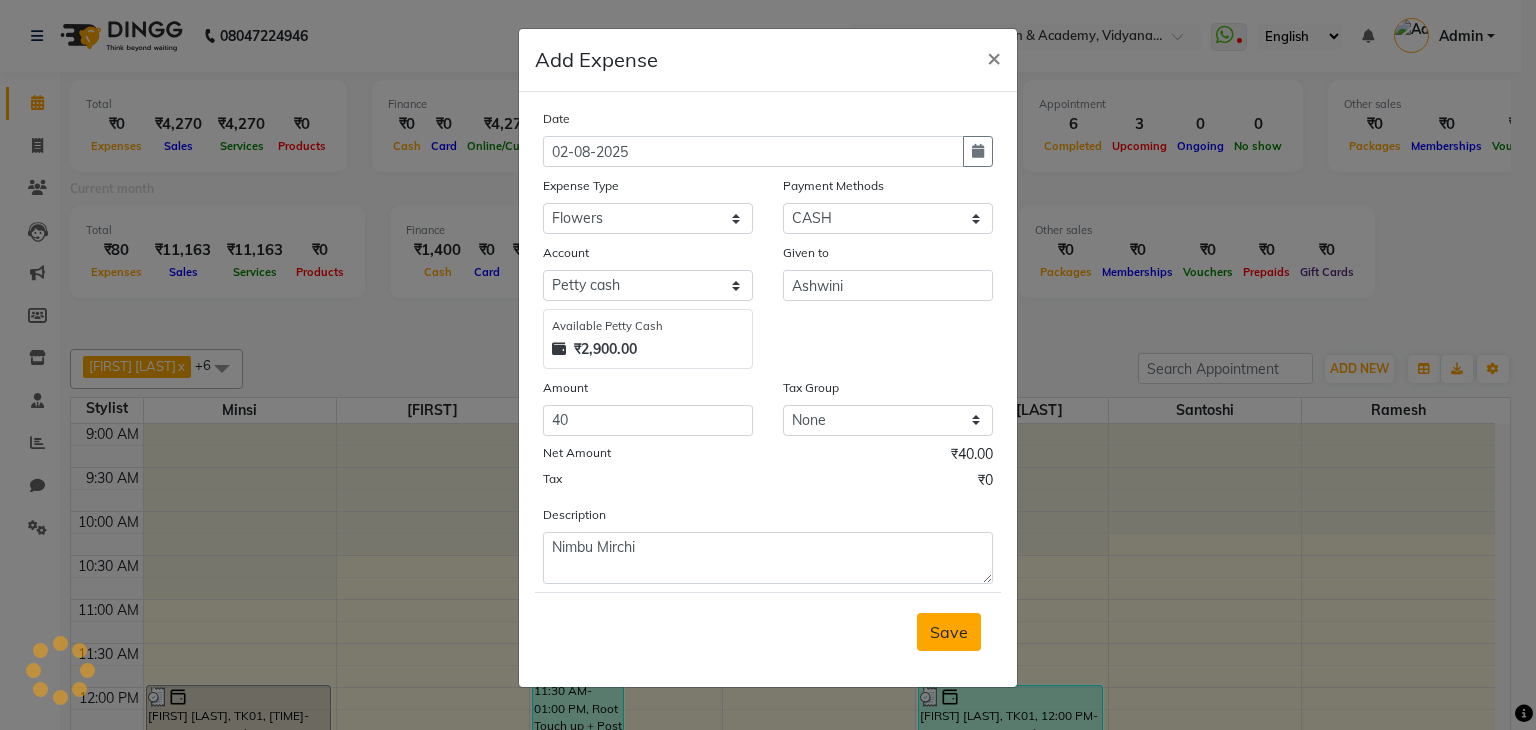 click on "Save" at bounding box center (949, 632) 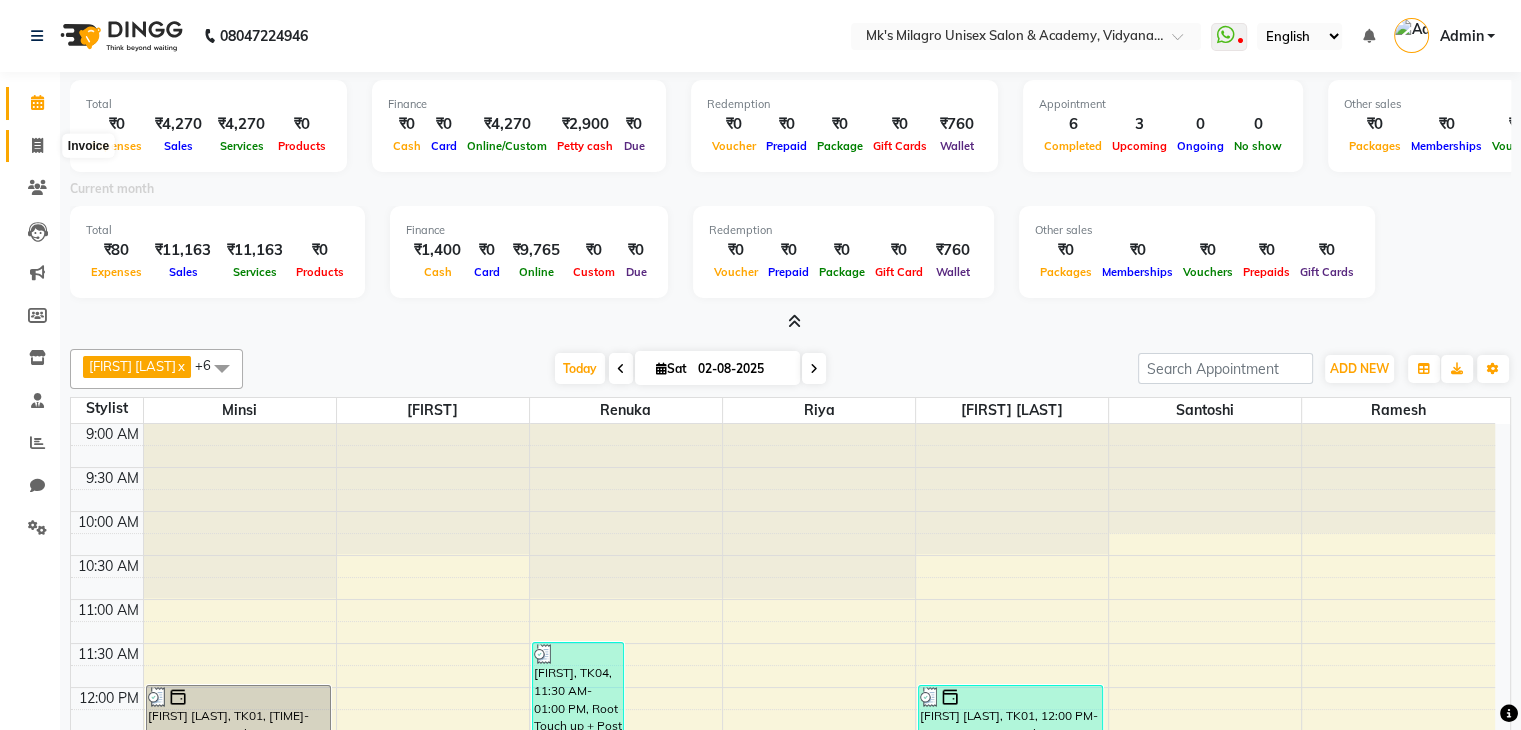 click 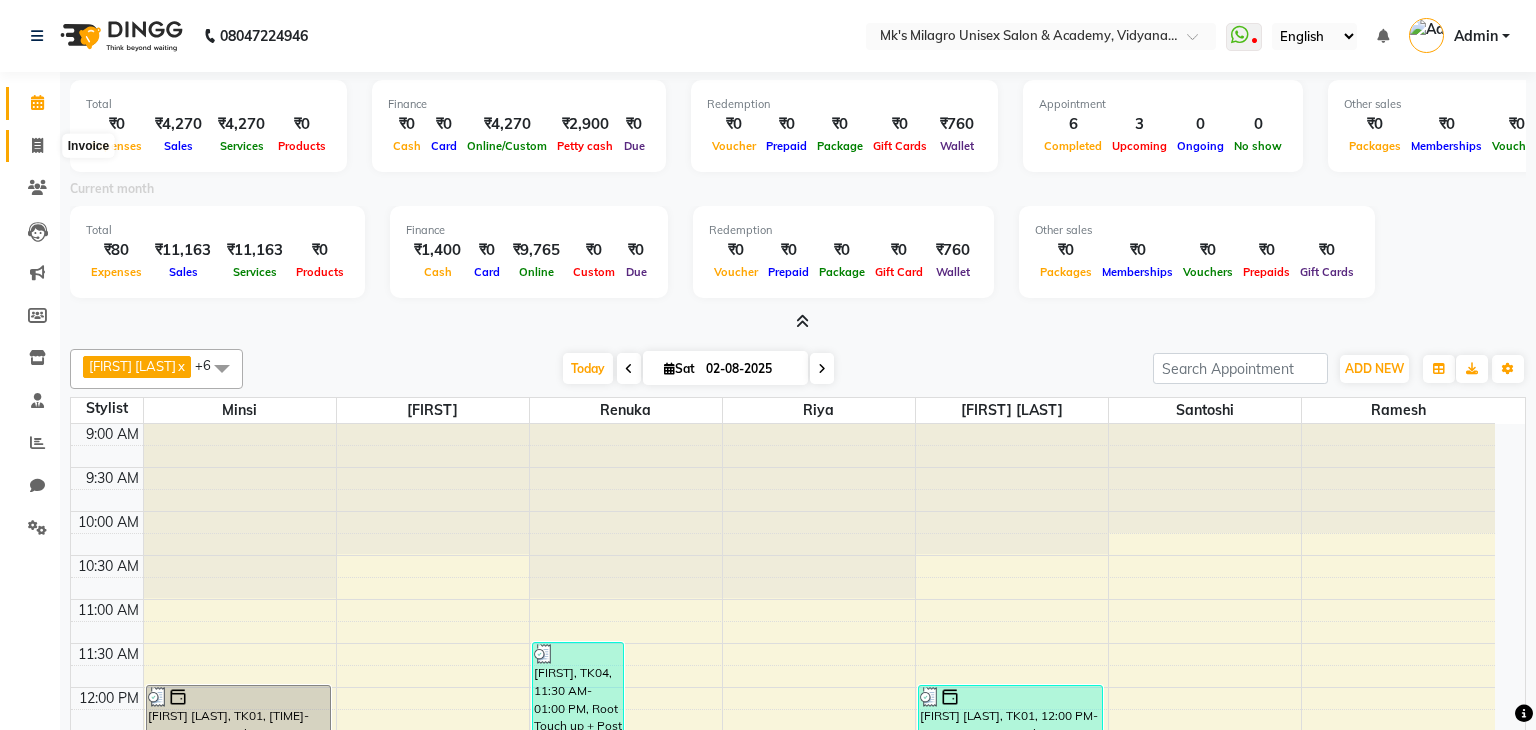 select on "service" 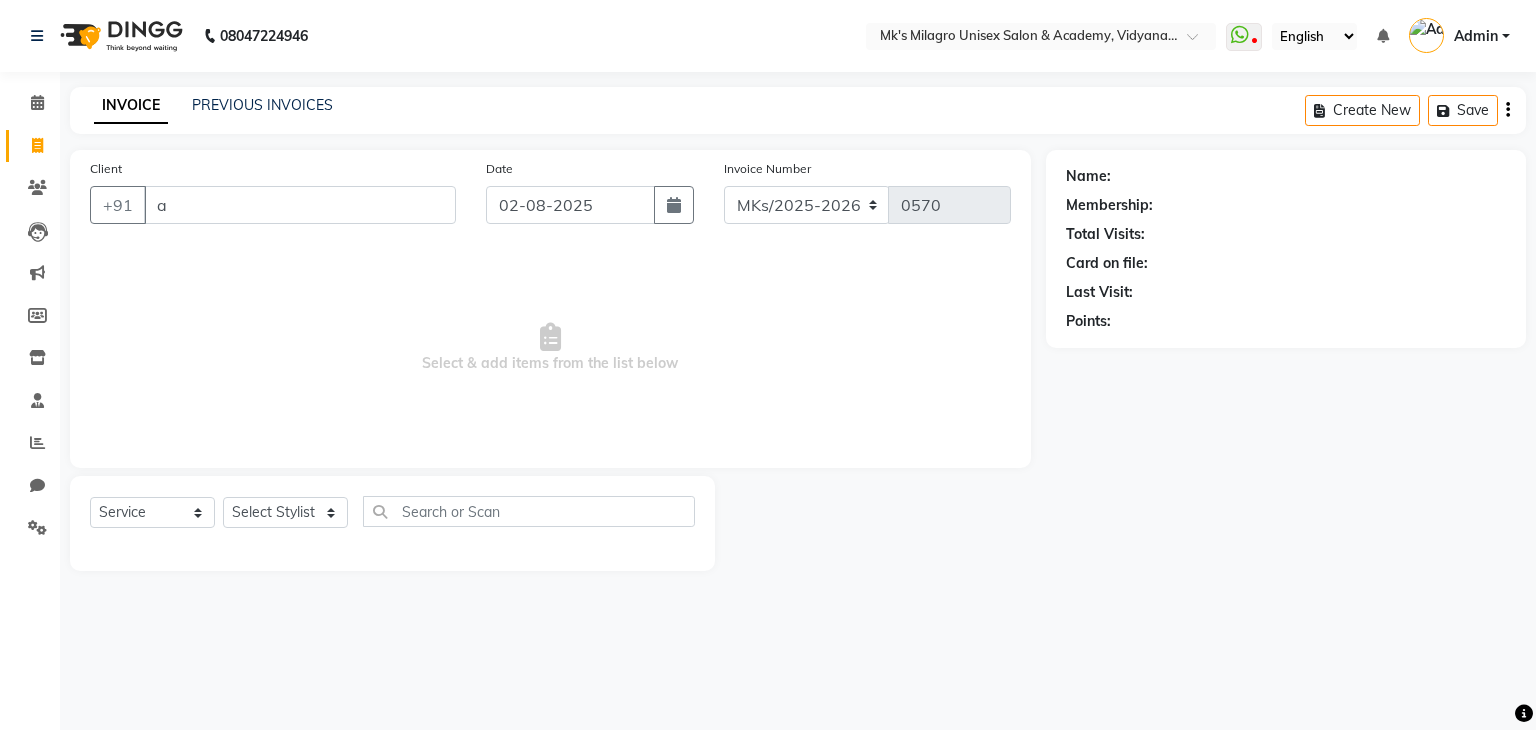 click on "a" at bounding box center [300, 205] 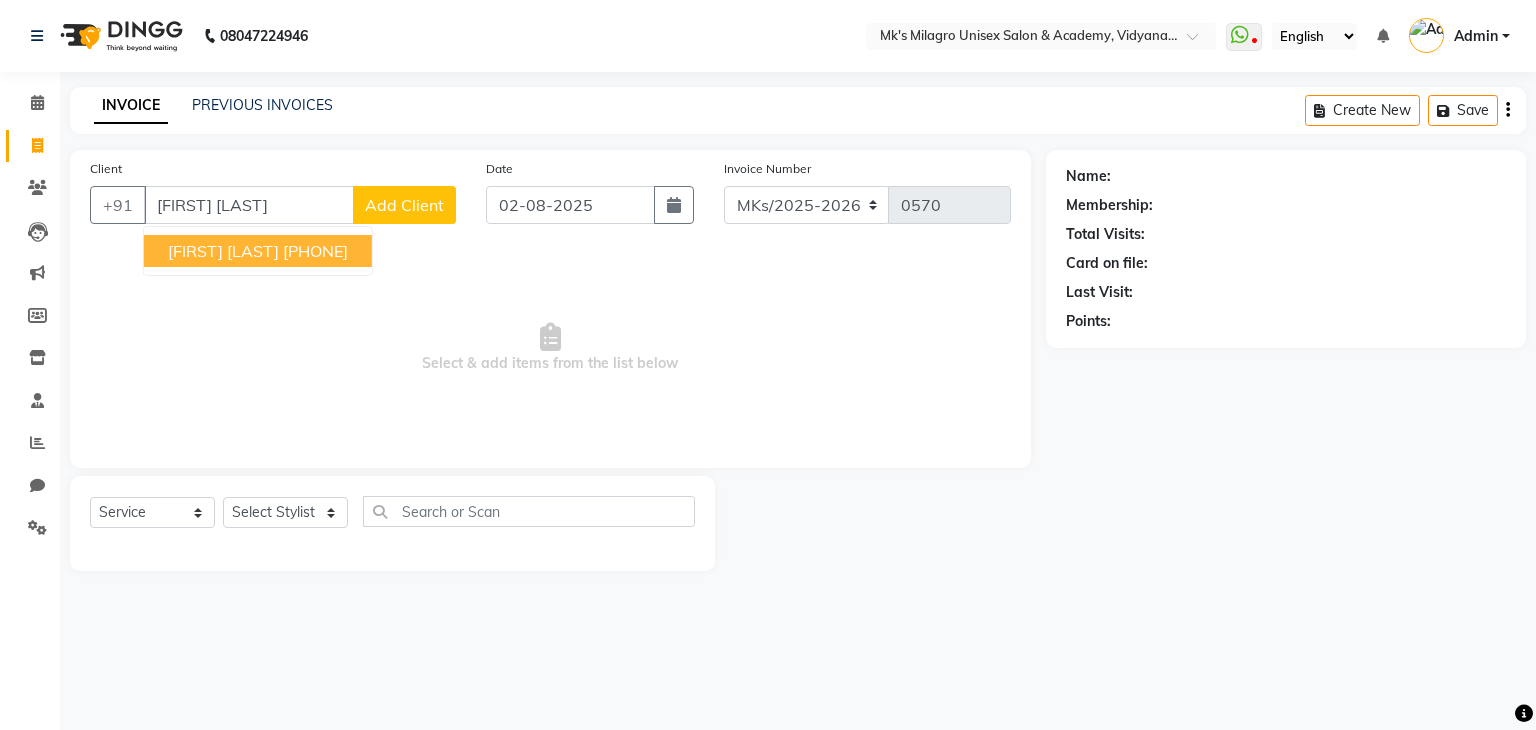 click on "[FIRST] [LAST]" at bounding box center [223, 251] 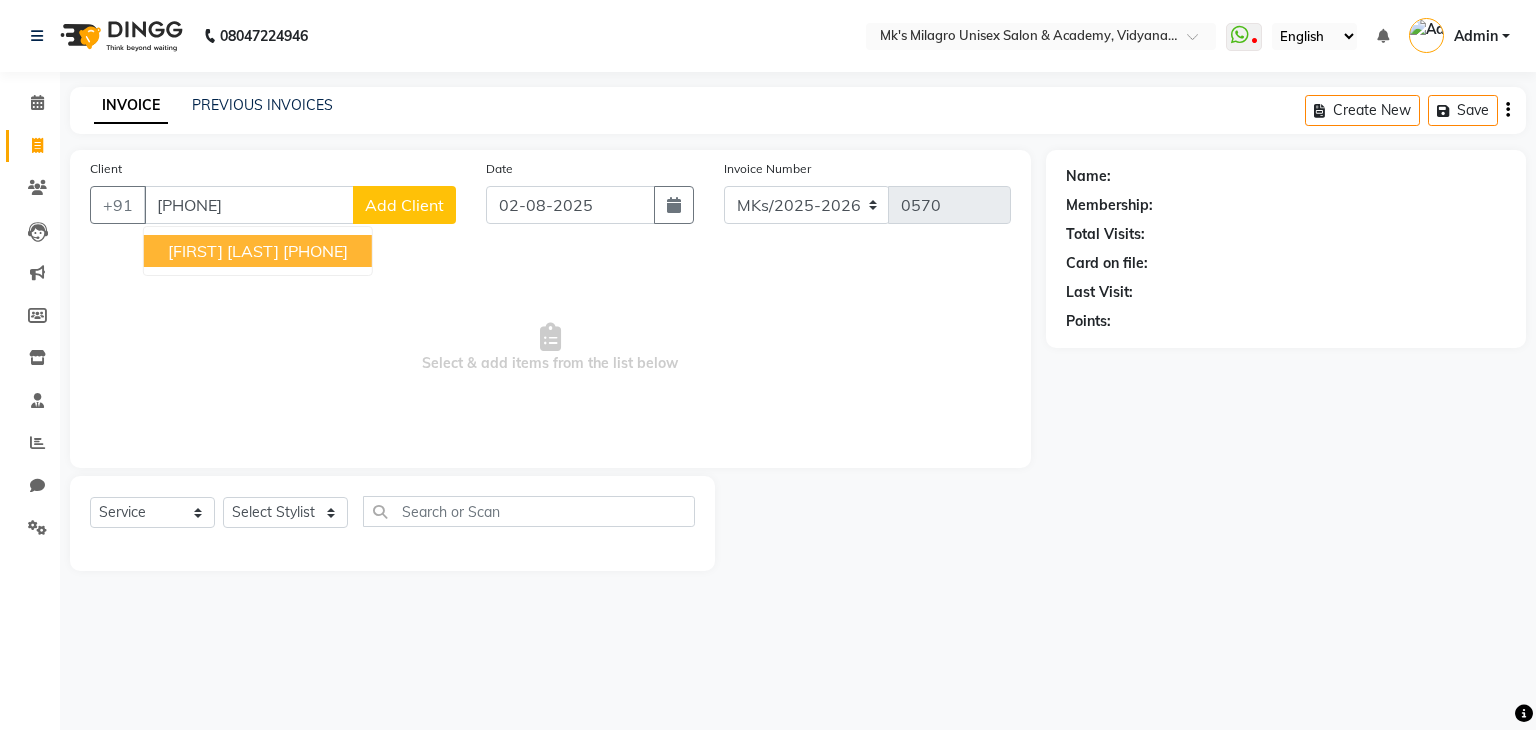 type on "[PHONE]" 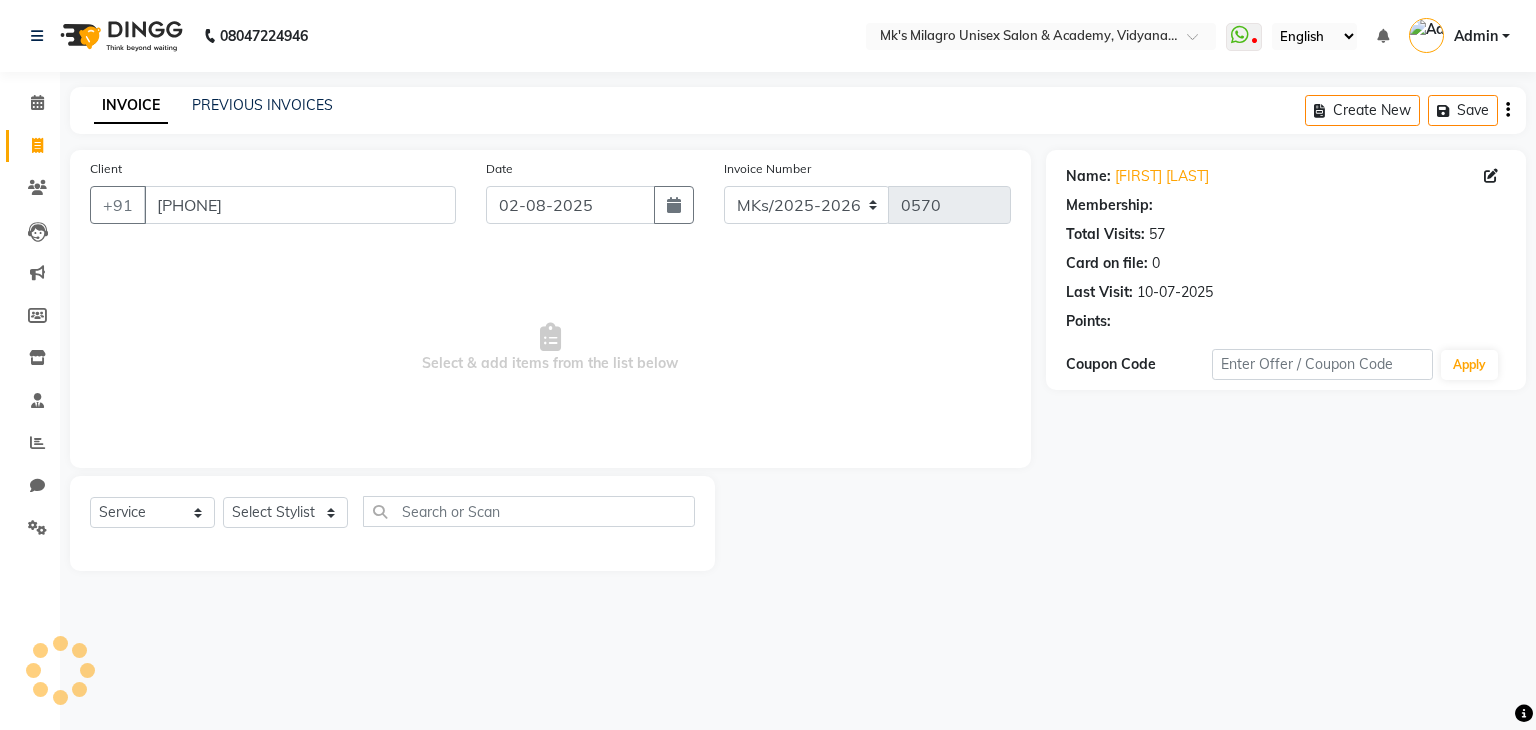 select on "1: Object" 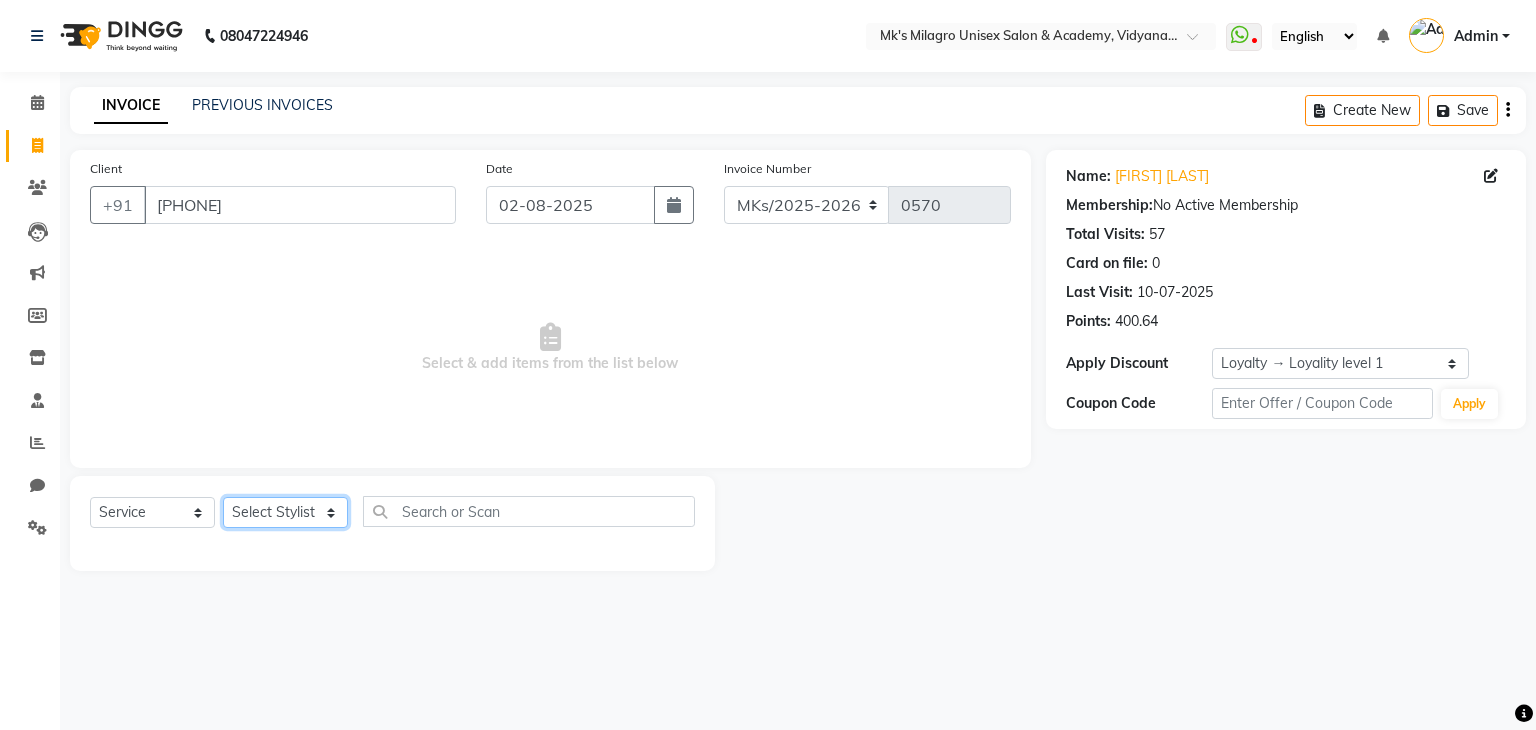 click on "Select Stylist Madhuri Jadhav Minsi Ramesh Renuka Riya Sandhaya Santoshi" 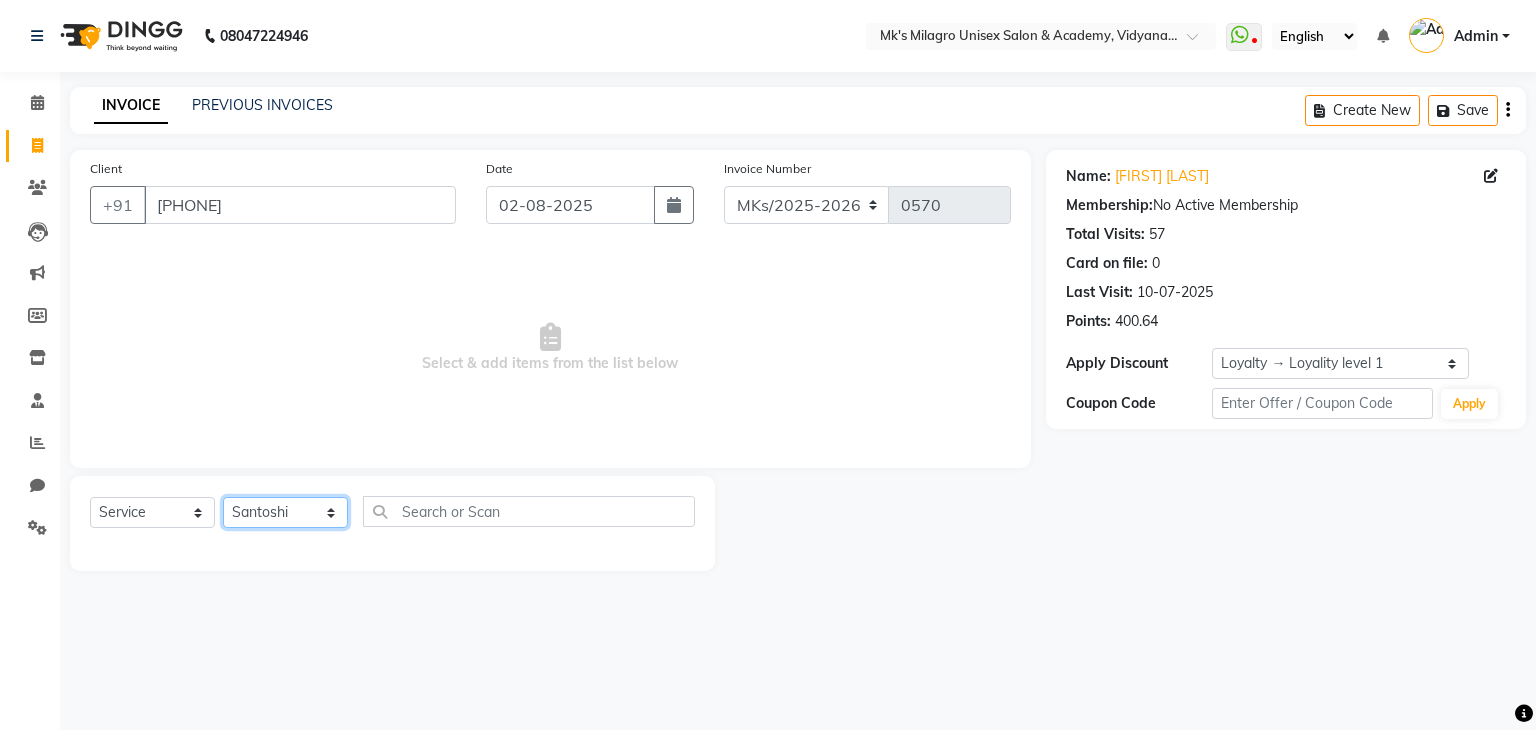 click on "Select Stylist Madhuri Jadhav Minsi Ramesh Renuka Riya Sandhaya Santoshi" 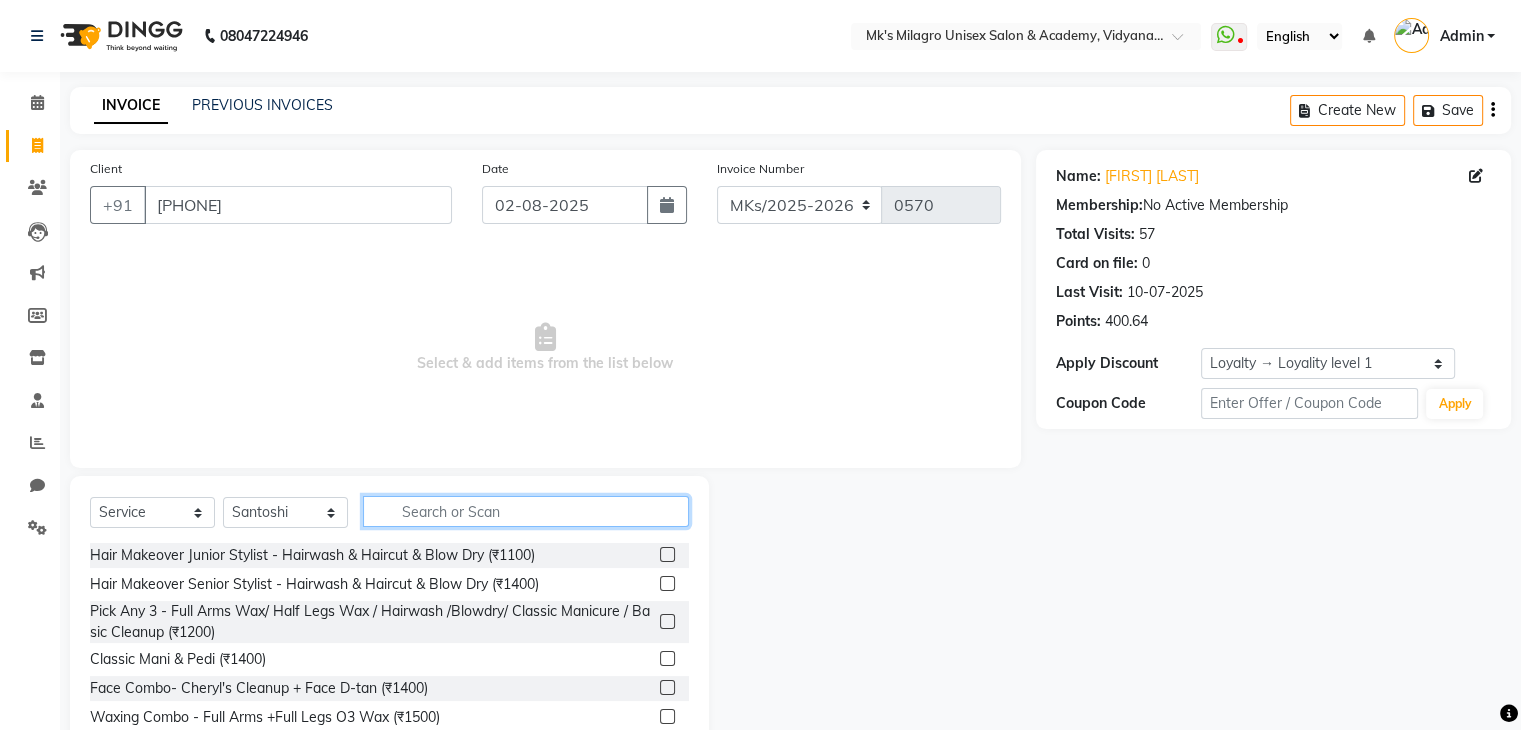 click 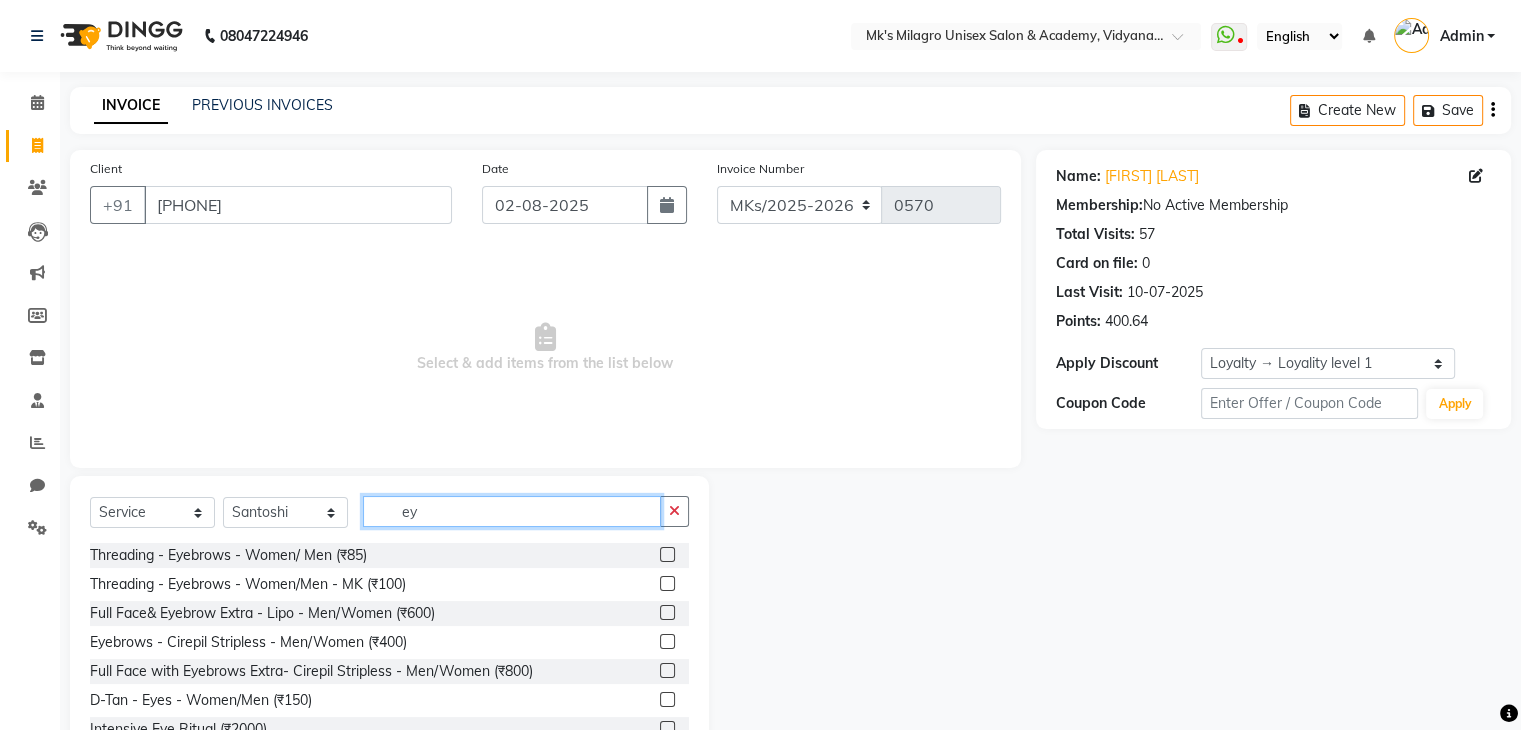 type on "e" 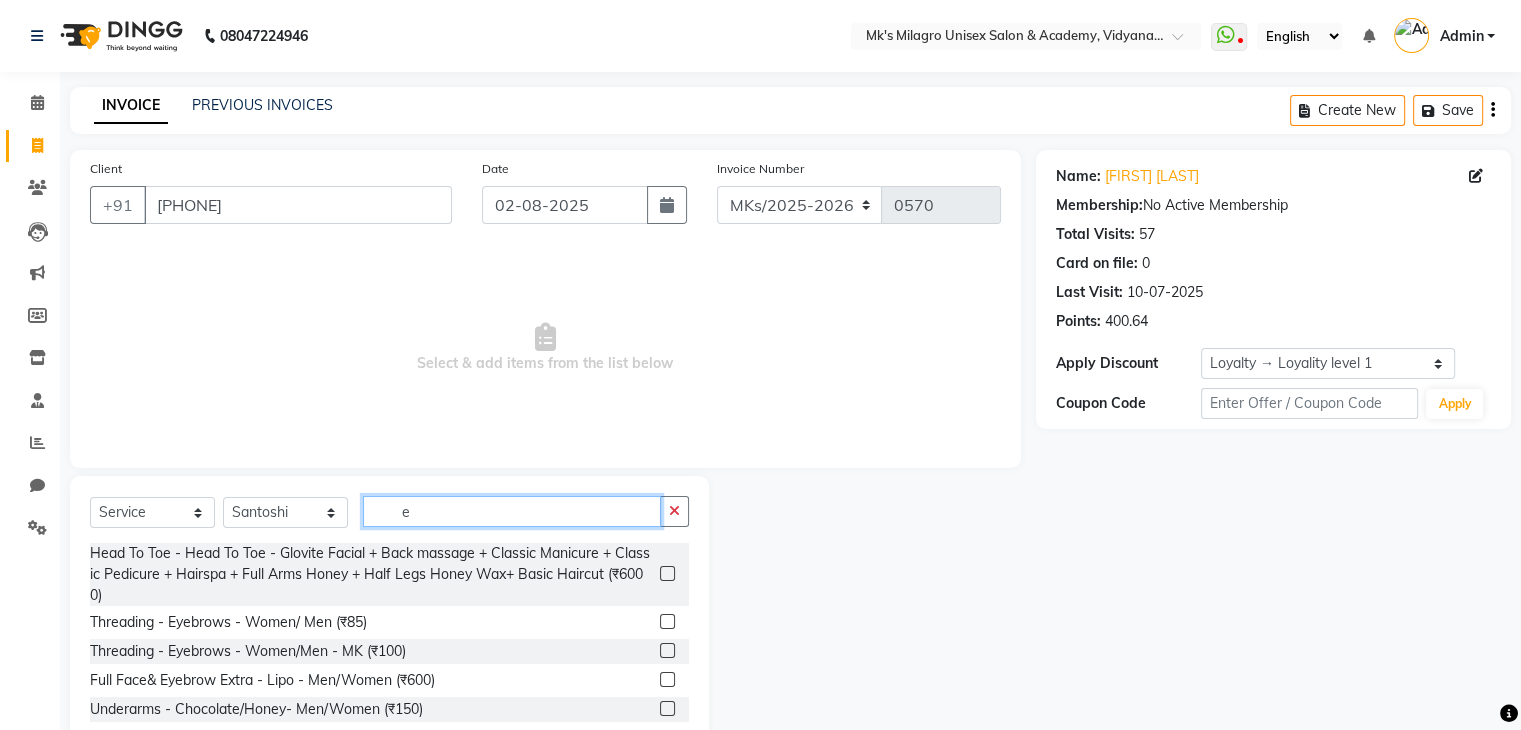 type 